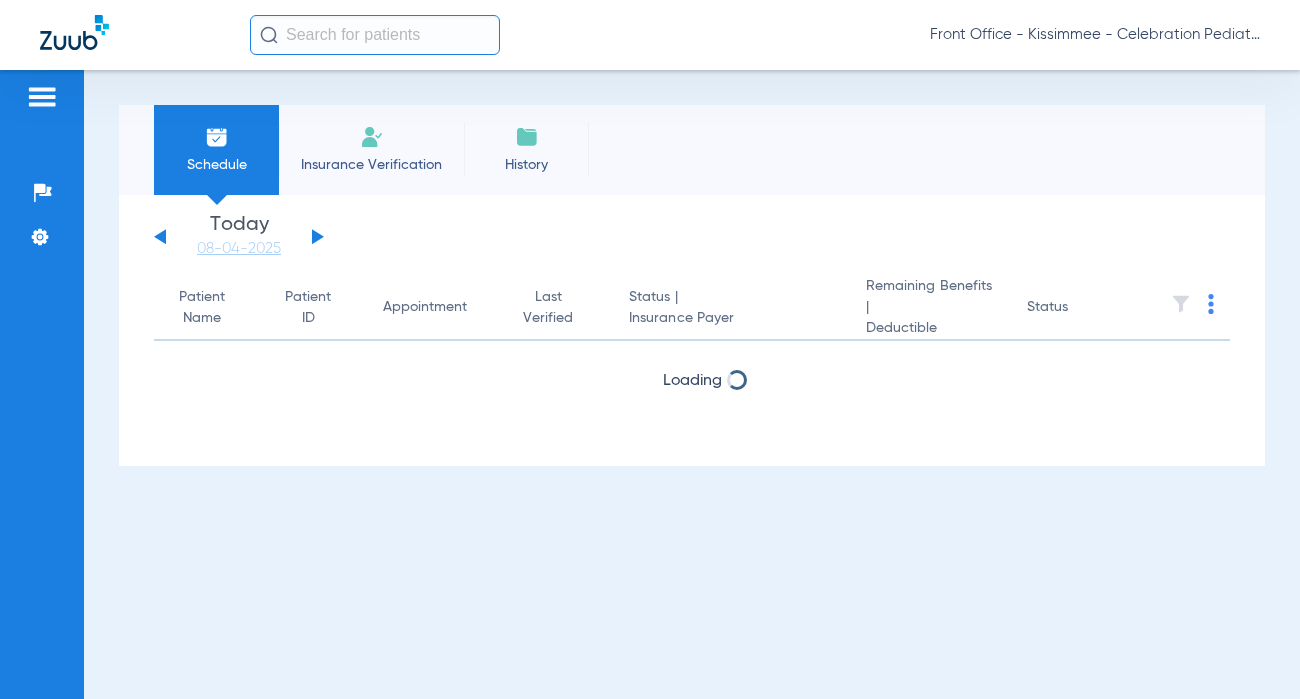 scroll, scrollTop: 0, scrollLeft: 0, axis: both 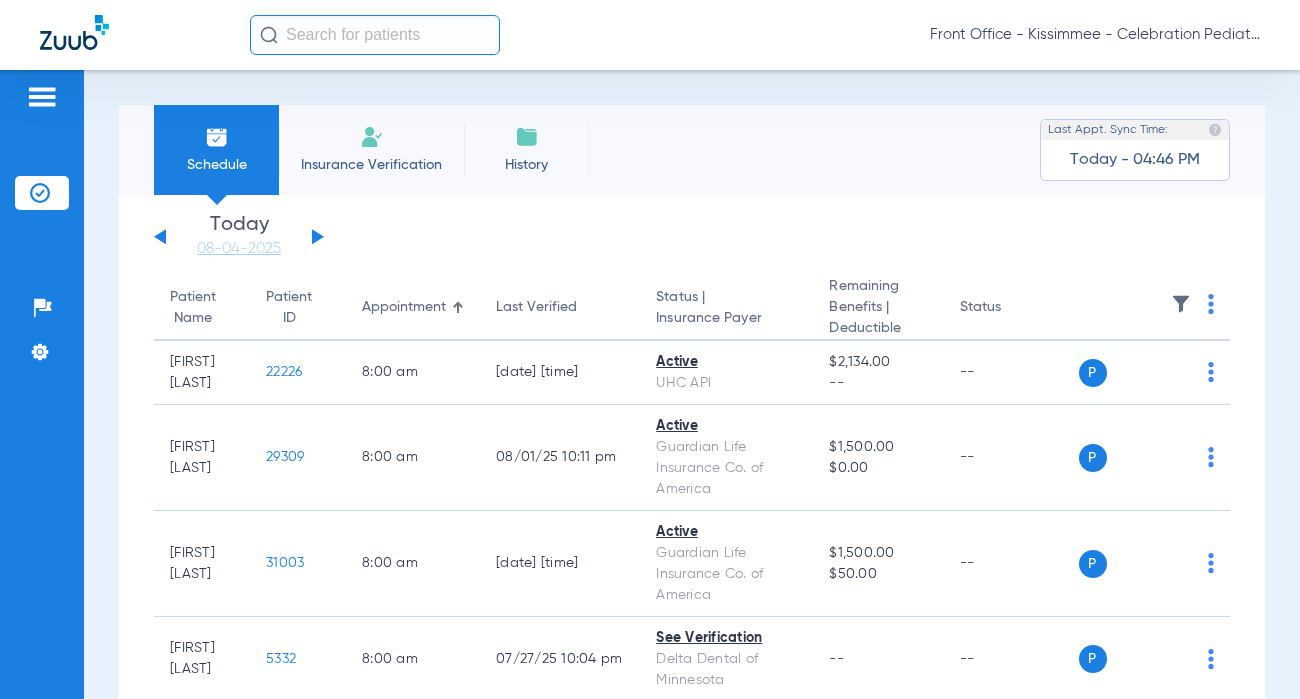 click 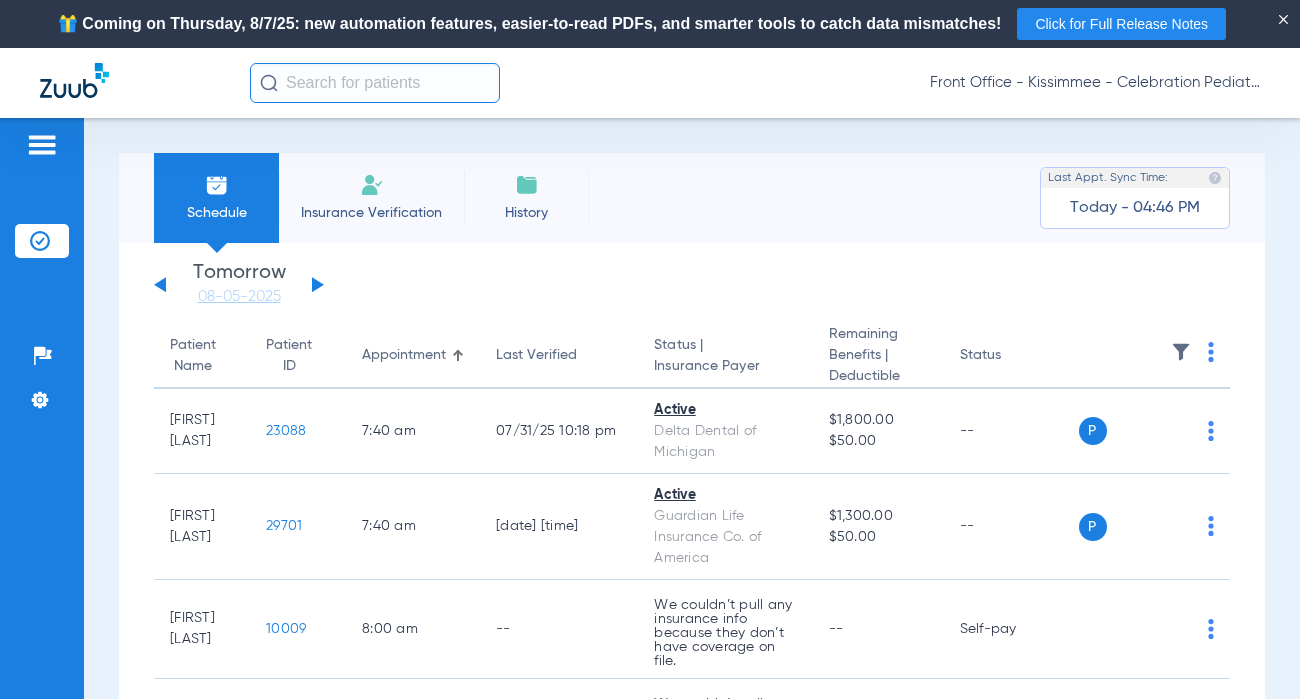 type 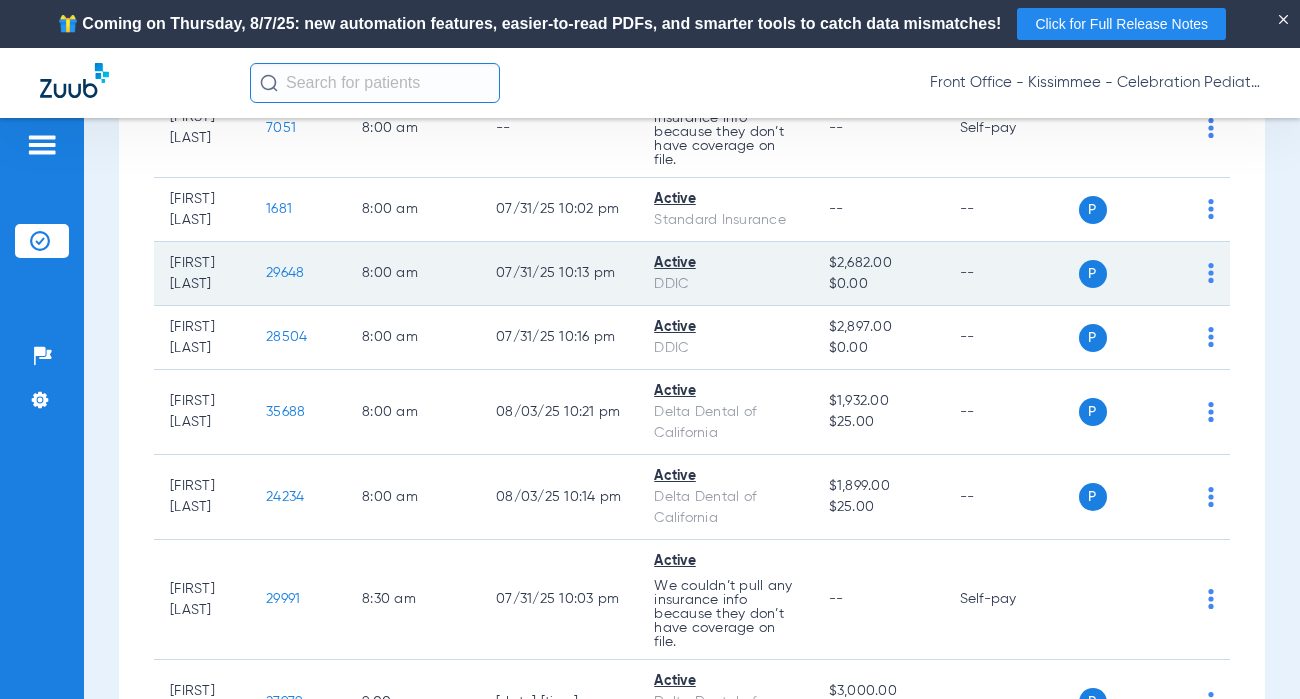 scroll, scrollTop: 700, scrollLeft: 0, axis: vertical 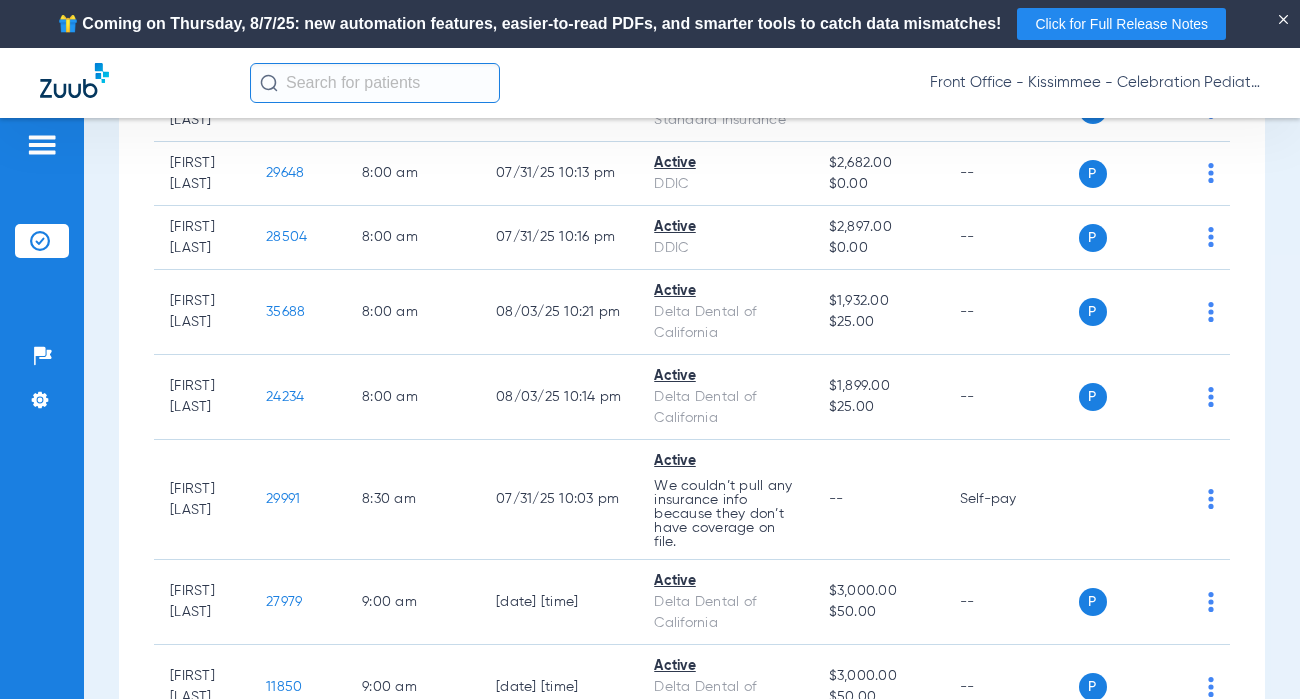click on "Saturday   05-31-2025   Sunday   06-01-2025   Monday   06-02-2025   Tuesday   06-03-2025   Wednesday   06-04-2025   Thursday   06-05-2025   Friday   06-06-2025   Saturday   06-07-2025   Sunday   06-08-2025   Monday   06-09-2025   Tuesday   06-10-2025   Wednesday   06-11-2025   Thursday   06-12-2025   Friday   06-13-2025   Saturday   06-14-2025   Sunday   06-15-2025   Monday   06-16-2025   Tuesday   06-17-2025   Wednesday   06-18-2025   Thursday   06-19-2025   Friday   06-20-2025   Saturday   06-21-2025   Sunday   06-22-2025   Monday   06-23-2025   Tuesday   06-24-2025   Wednesday   06-25-2025   Thursday   06-26-2025   Friday   06-27-2025   Saturday   06-28-2025   Sunday   06-29-2025   Monday   06-30-2025   Tuesday   07-01-2025   Wednesday   07-02-2025   Thursday   07-03-2025   Friday   07-04-2025   Saturday   07-05-2025   Sunday   07-06-2025   Monday   07-07-2025   Tuesday   07-08-2025   Wednesday   07-09-2025   Thursday   07-10-2025   Friday   07-11-2025   Saturday   07-12-2025   Sunday   07-13-2025  Su Mo" 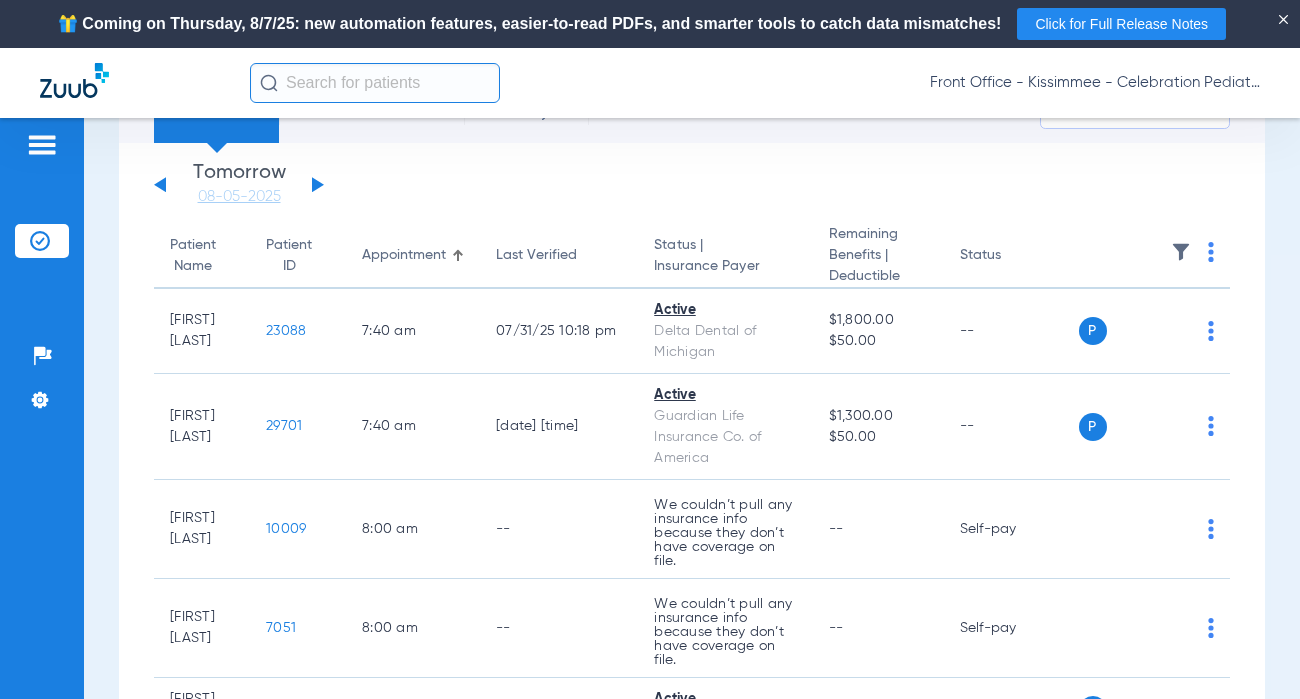 scroll, scrollTop: 0, scrollLeft: 0, axis: both 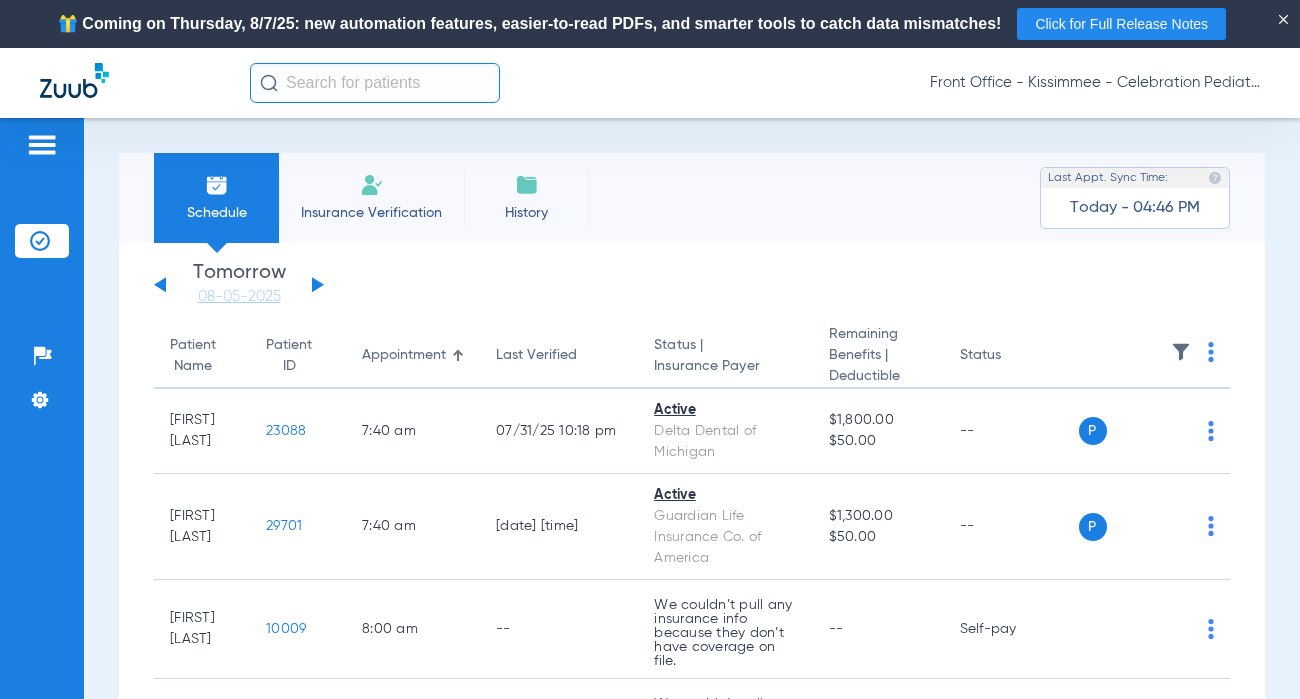 click on "Saturday   05-31-2025   Sunday   06-01-2025   Monday   06-02-2025   Tuesday   06-03-2025   Wednesday   06-04-2025   Thursday   06-05-2025   Friday   06-06-2025   Saturday   06-07-2025   Sunday   06-08-2025   Monday   06-09-2025   Tuesday   06-10-2025   Wednesday   06-11-2025   Thursday   06-12-2025   Friday   06-13-2025   Saturday   06-14-2025   Sunday   06-15-2025   Monday   06-16-2025   Tuesday   06-17-2025   Wednesday   06-18-2025   Thursday   06-19-2025   Friday   06-20-2025   Saturday   06-21-2025   Sunday   06-22-2025   Monday   06-23-2025   Tuesday   06-24-2025   Wednesday   06-25-2025   Thursday   06-26-2025   Friday   06-27-2025   Saturday   06-28-2025   Sunday   06-29-2025   Monday   06-30-2025   Tuesday   07-01-2025   Wednesday   07-02-2025   Thursday   07-03-2025   Friday   07-04-2025   Saturday   07-05-2025   Sunday   07-06-2025   Monday   07-07-2025   Tuesday   07-08-2025   Wednesday   07-09-2025   Thursday   07-10-2025   Friday   07-11-2025   Saturday   07-12-2025   Sunday   07-13-2025" 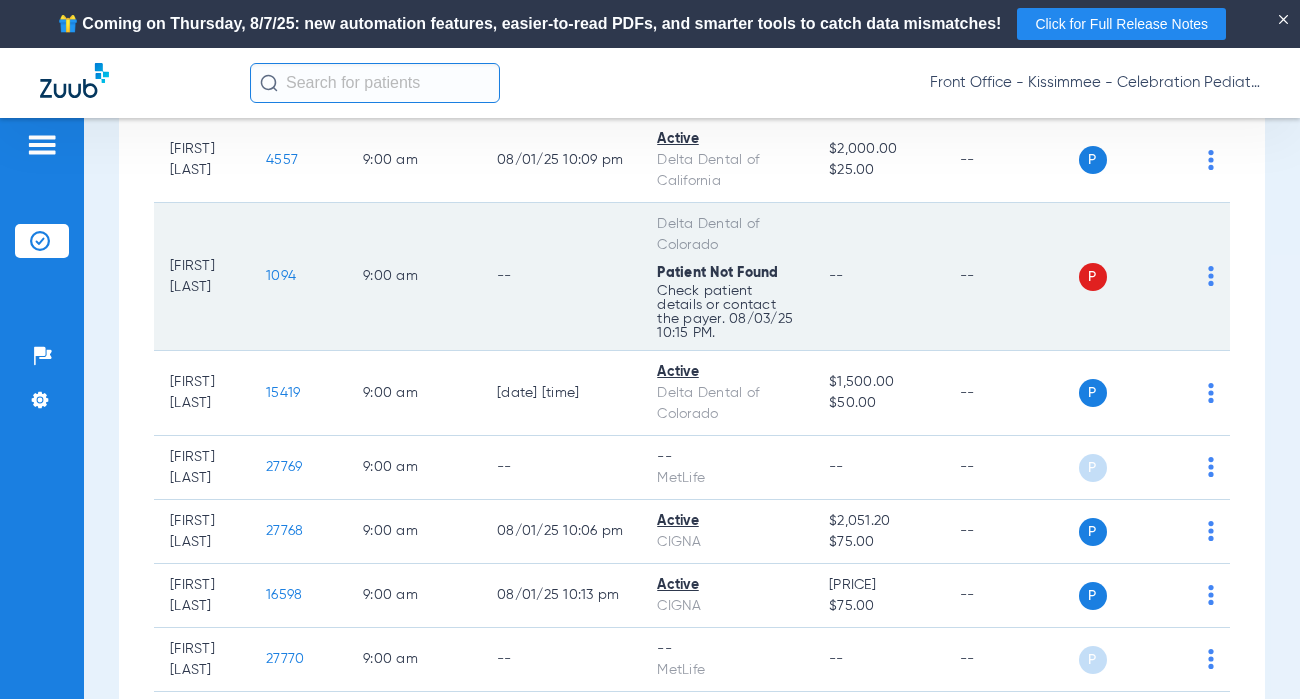 scroll, scrollTop: 1600, scrollLeft: 0, axis: vertical 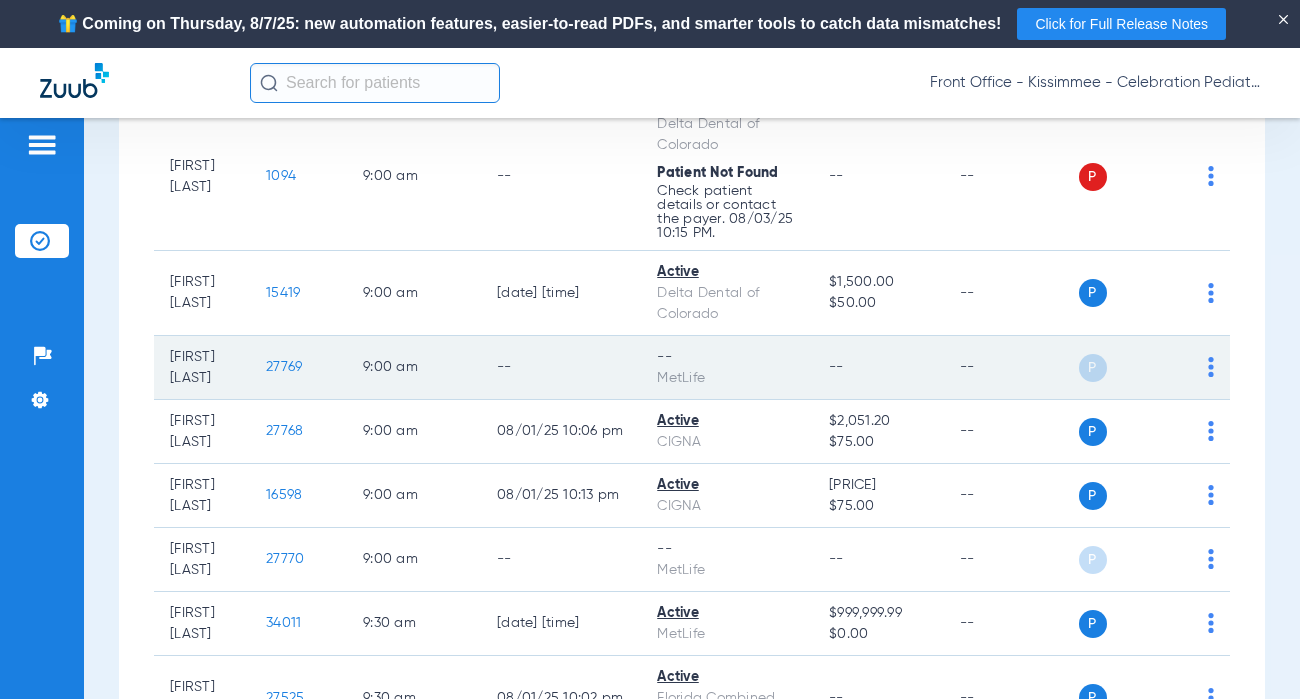 click on "--" 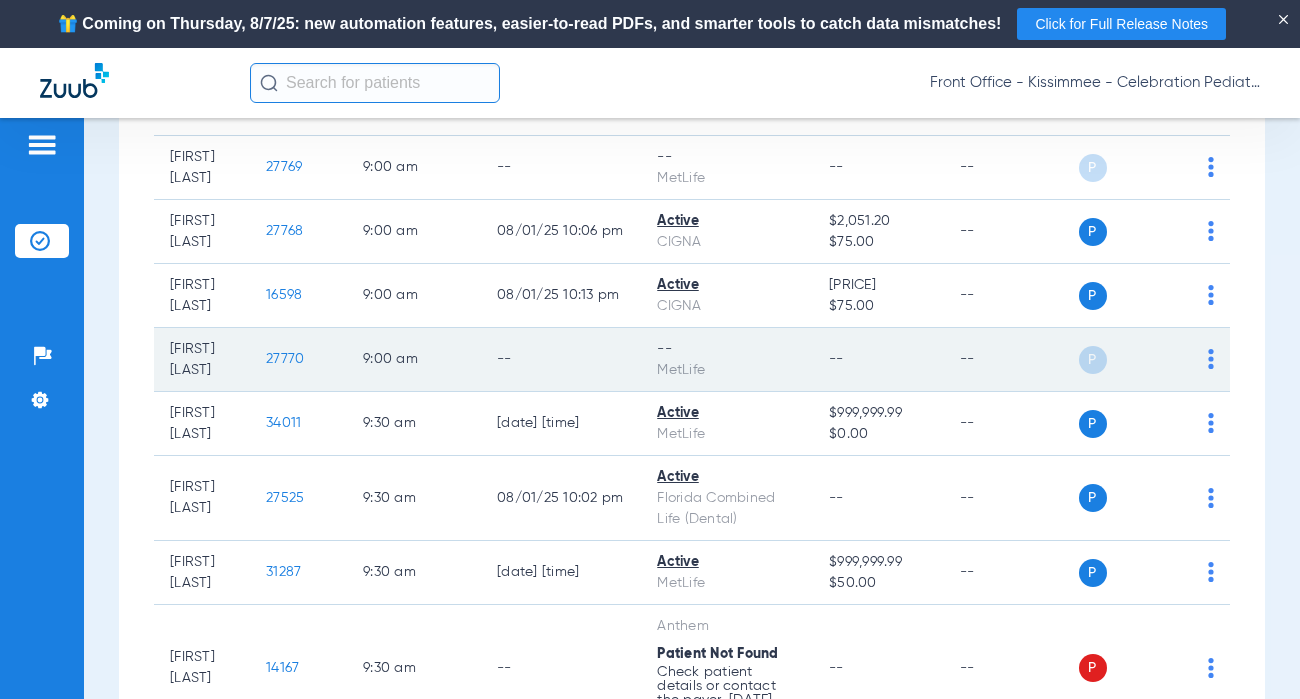 click on "--" 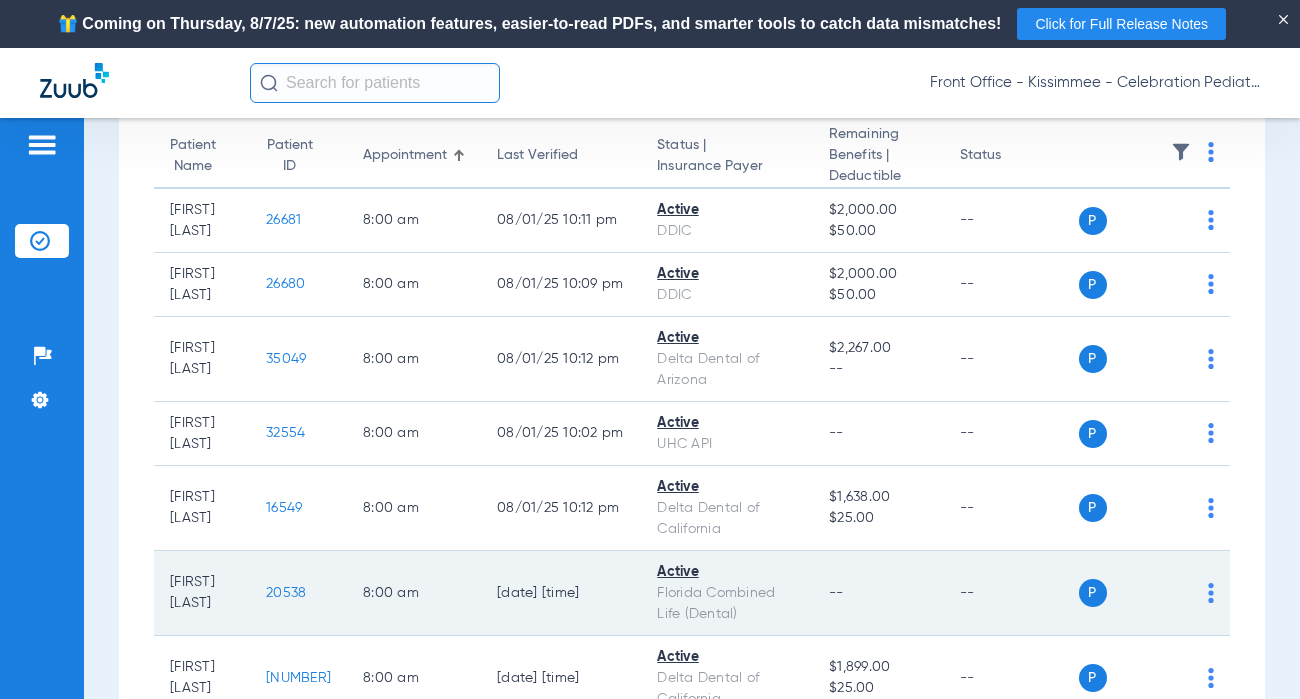 scroll, scrollTop: 400, scrollLeft: 0, axis: vertical 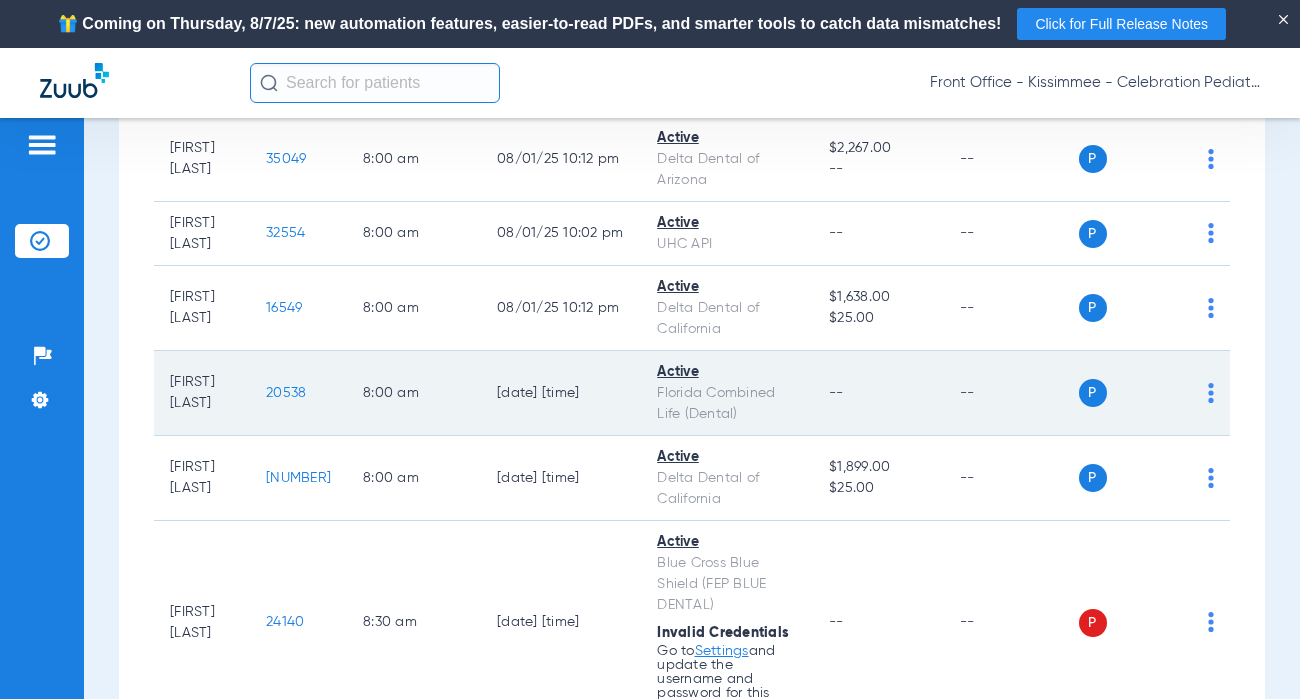 click on "20538" 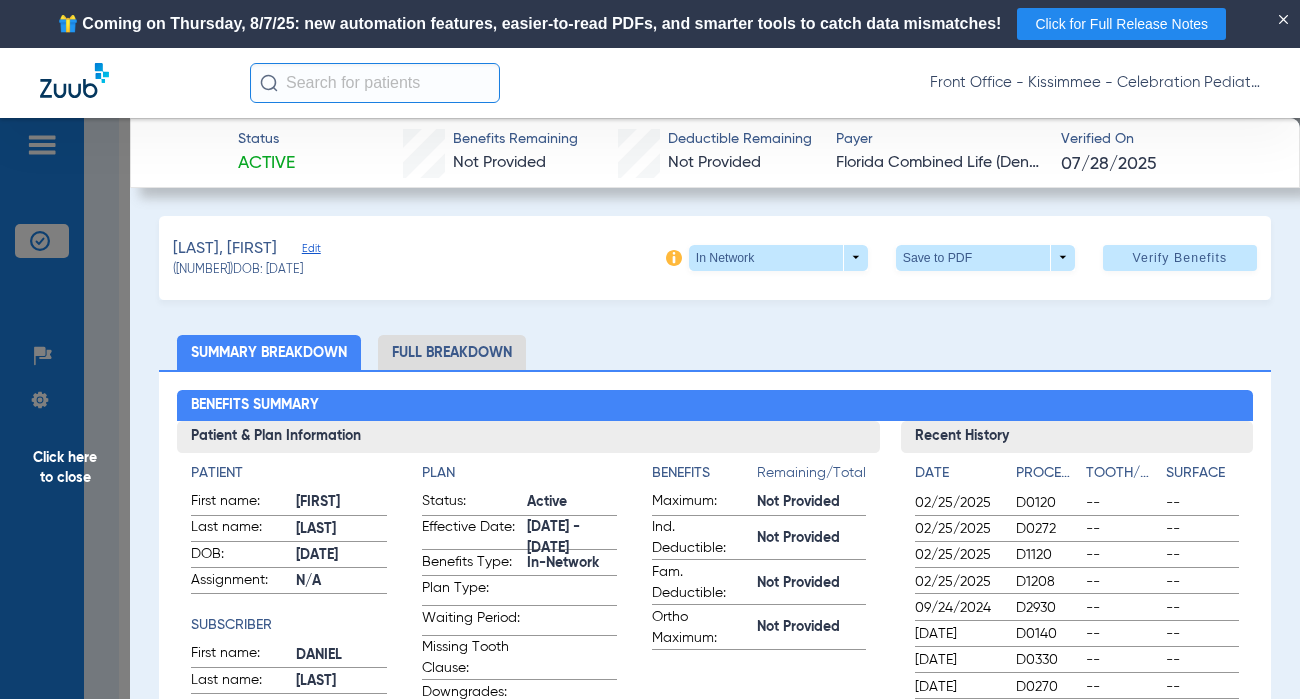 click on "Full Breakdown" 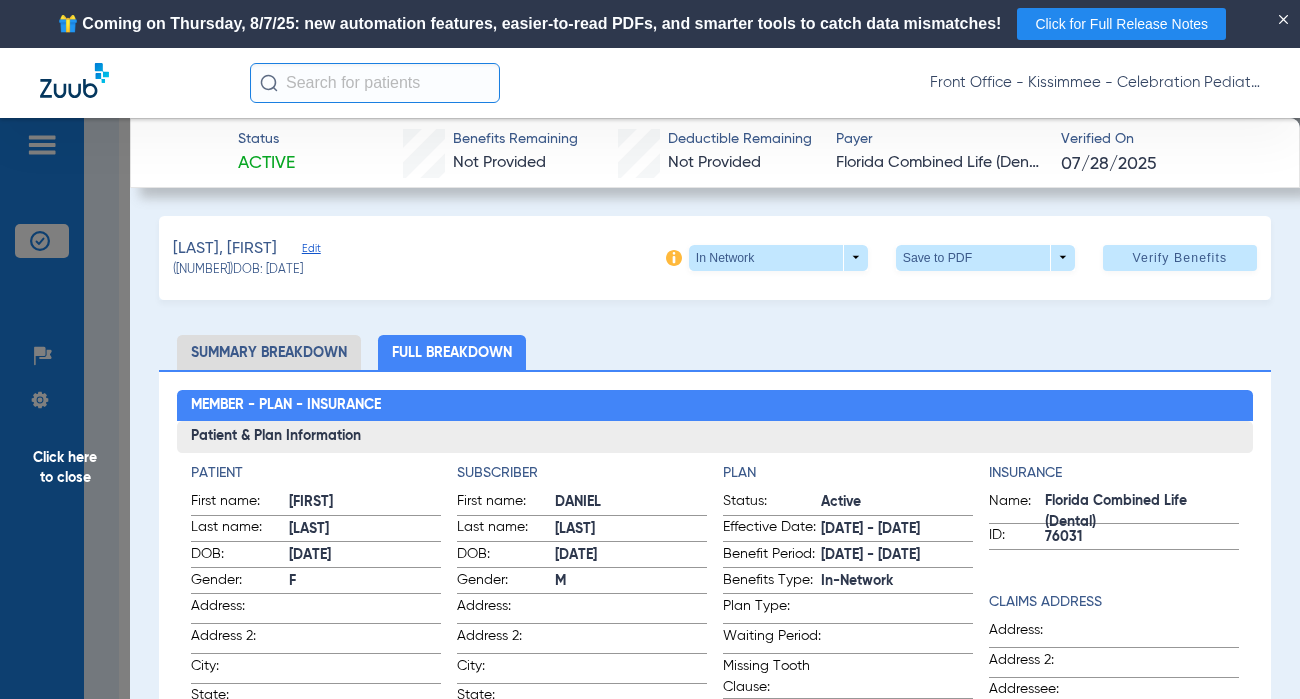 scroll, scrollTop: 200, scrollLeft: 0, axis: vertical 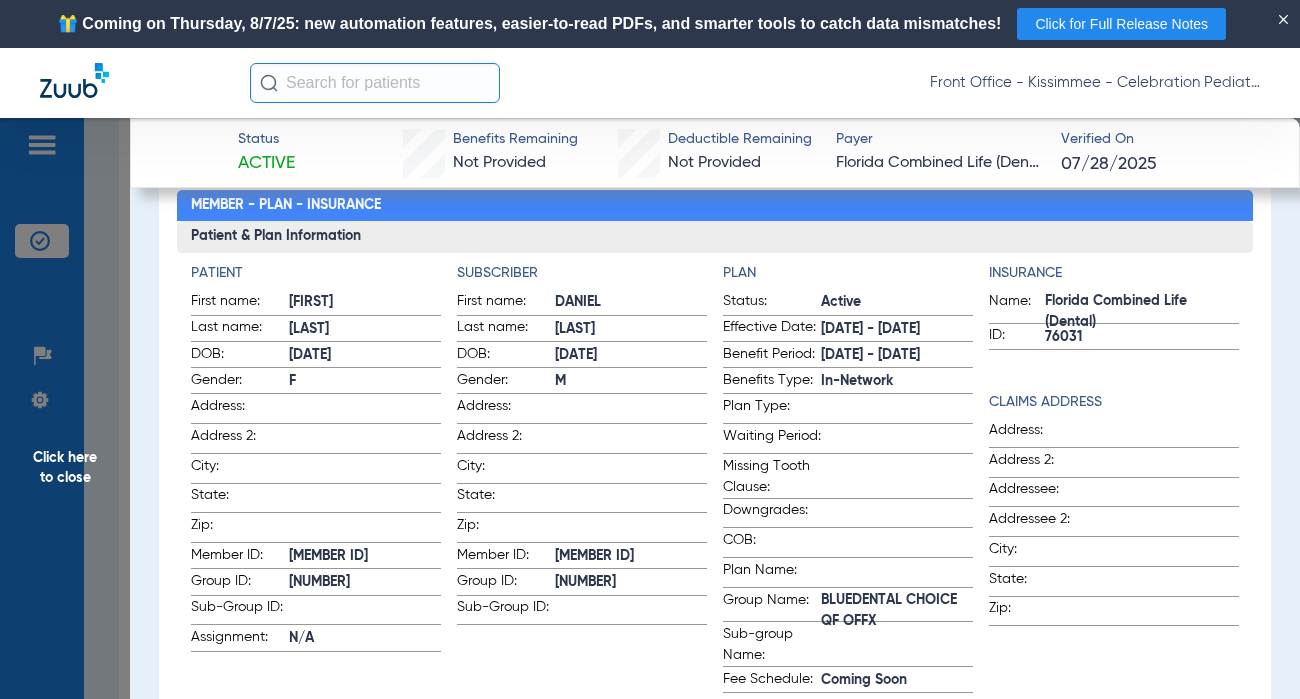 click on "Click here to close" 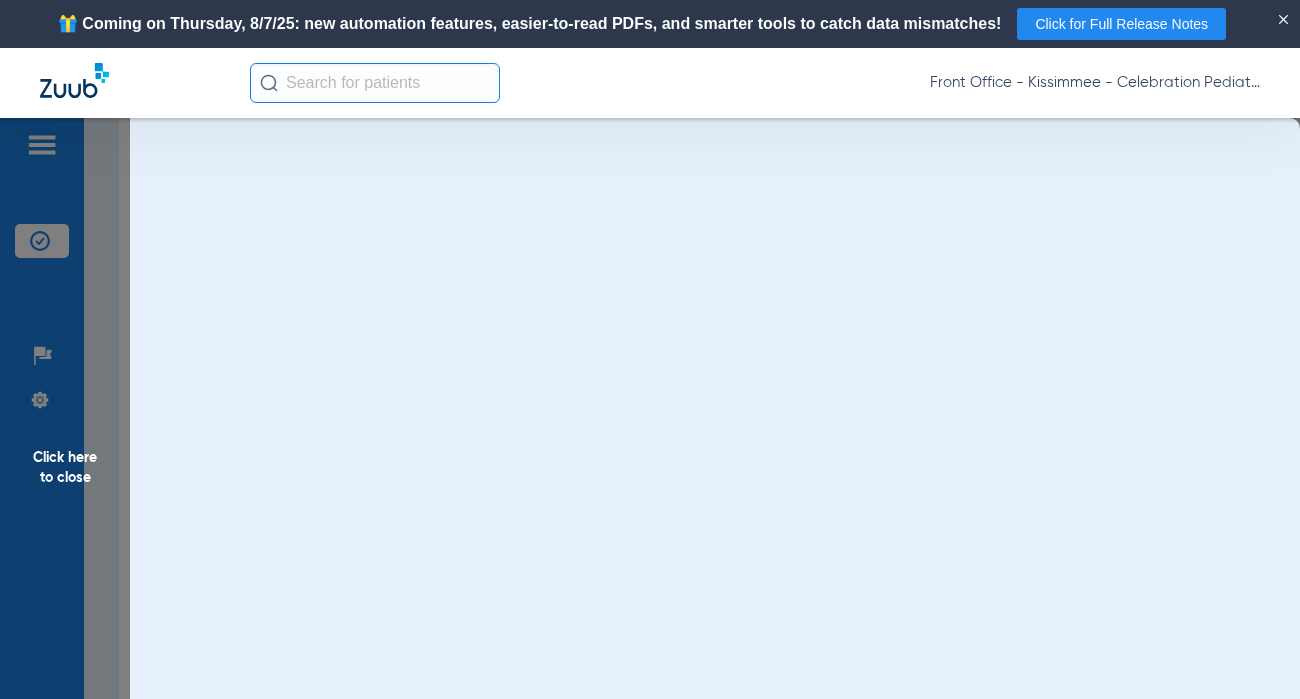 scroll, scrollTop: 0, scrollLeft: 0, axis: both 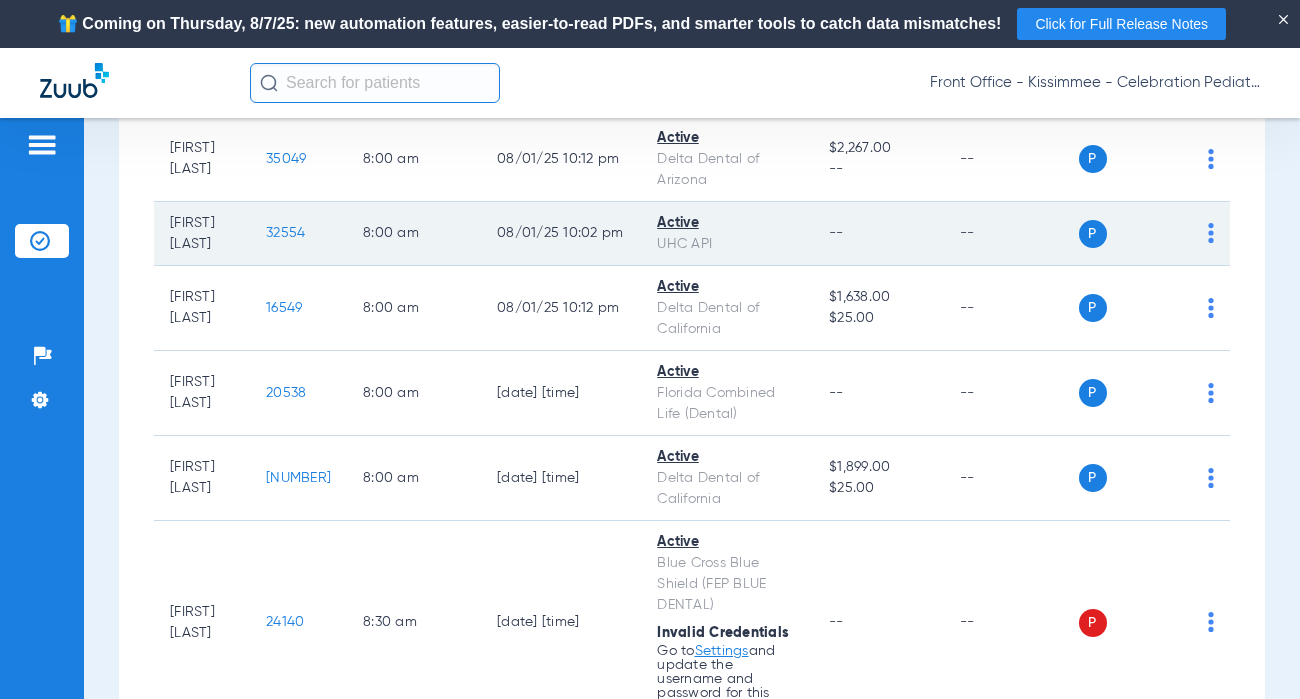 click on "32554" 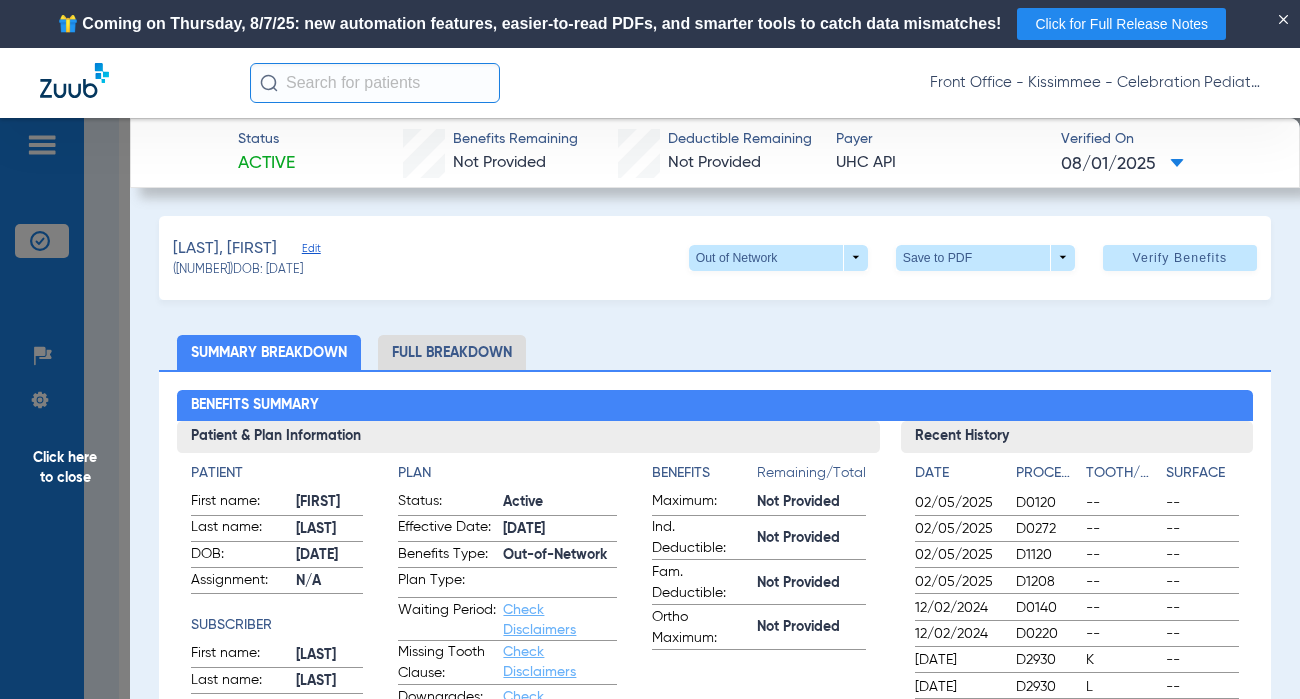 click on "Full Breakdown" 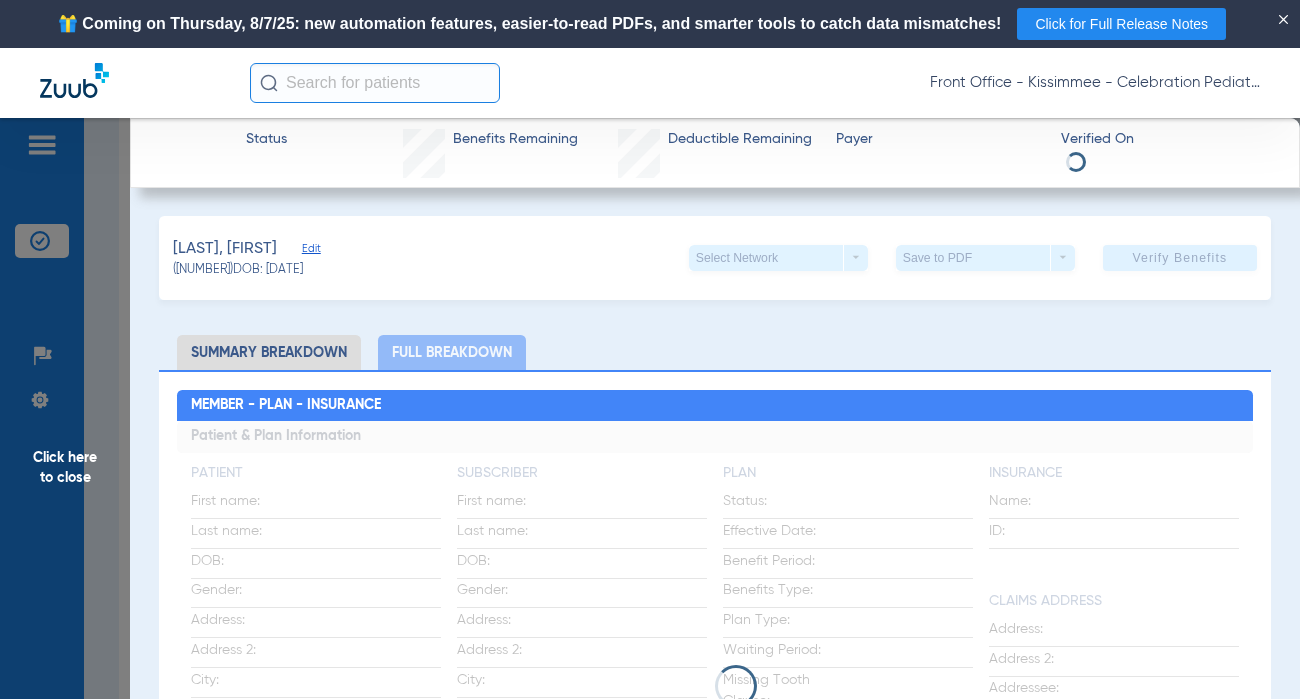 click on "Full Breakdown" 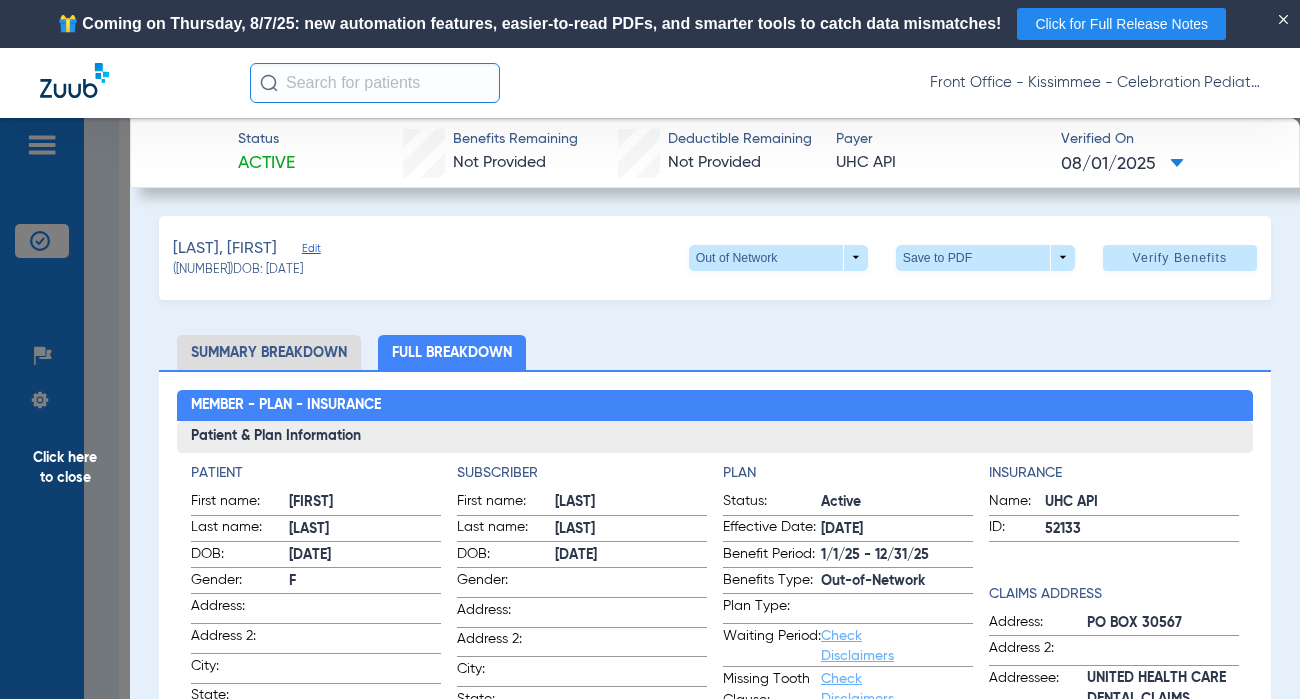 click on "Summary Breakdown   Full Breakdown" 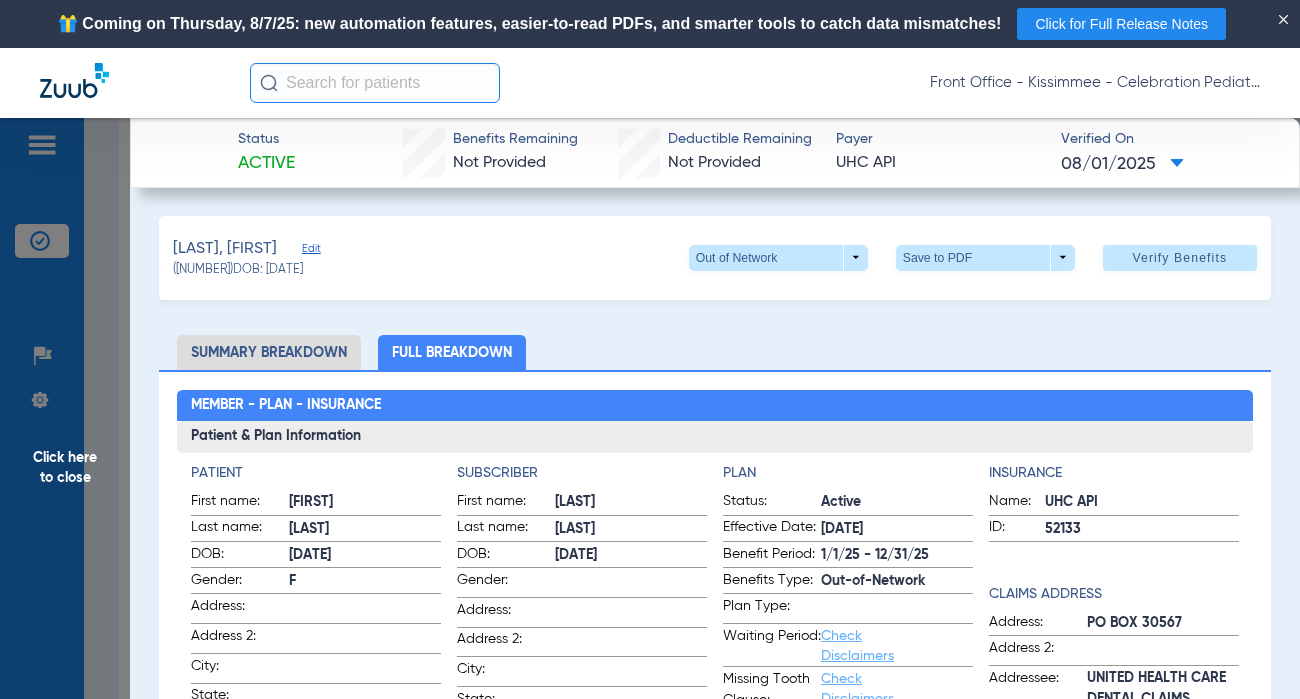 scroll, scrollTop: 200, scrollLeft: 0, axis: vertical 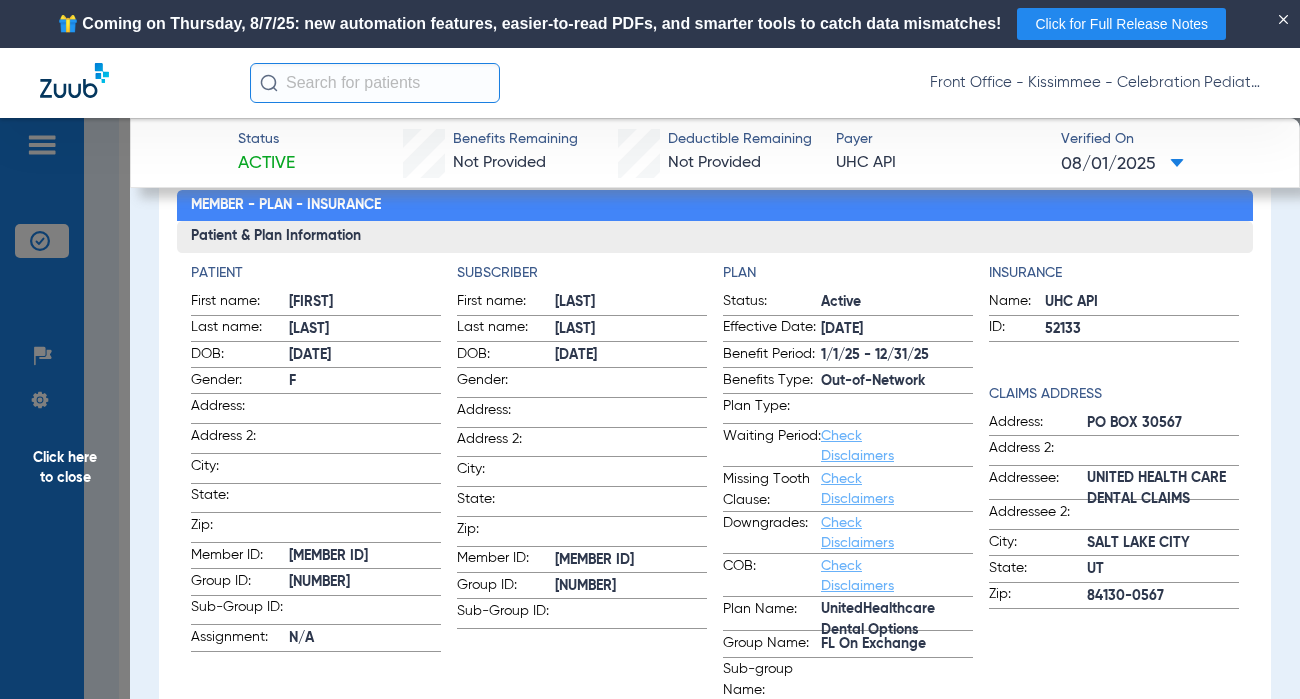 click 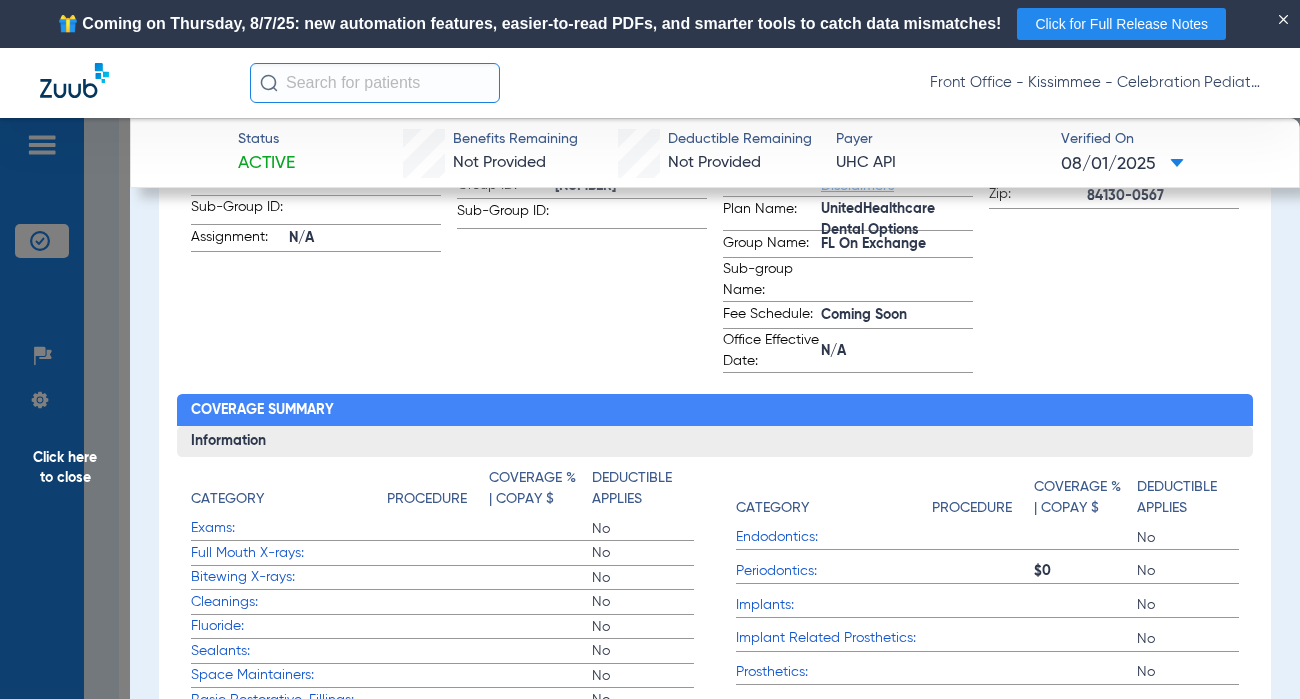 scroll, scrollTop: 800, scrollLeft: 0, axis: vertical 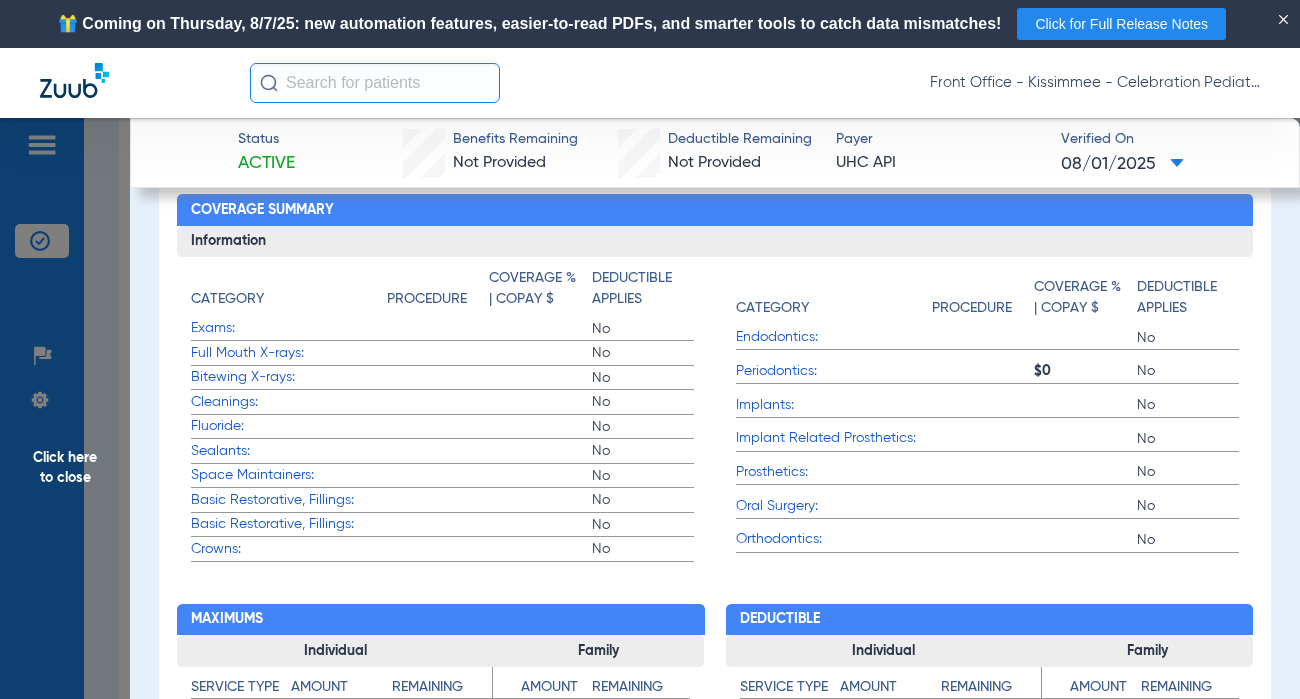 click on "Deductible Individual Service Type Amount Remaining Family Service Type Amount Remaining" 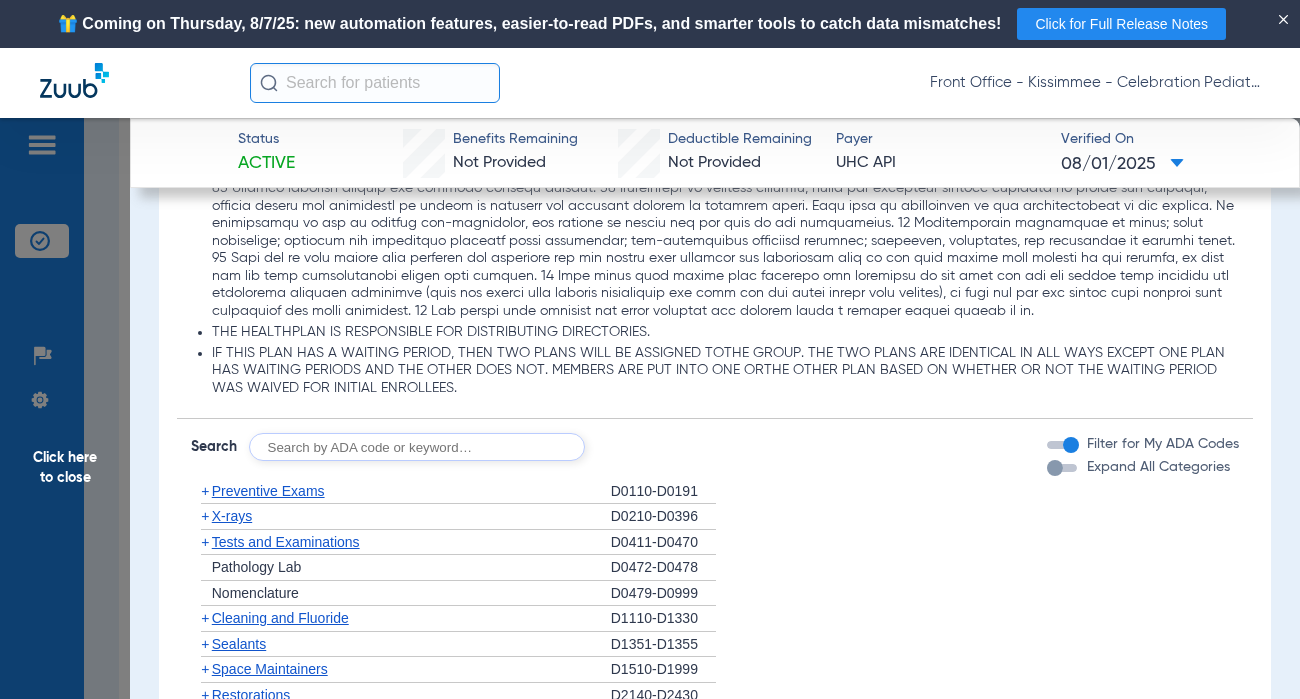 scroll, scrollTop: 2500, scrollLeft: 0, axis: vertical 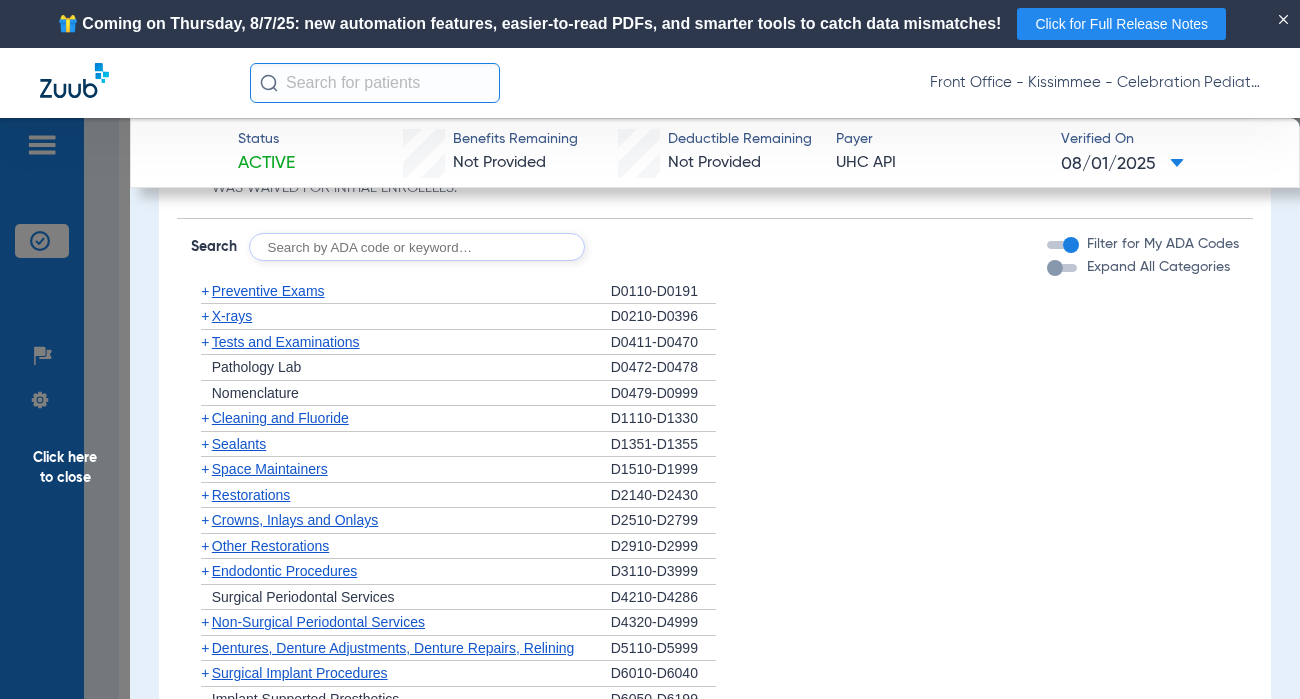 click at bounding box center [1055, 268] 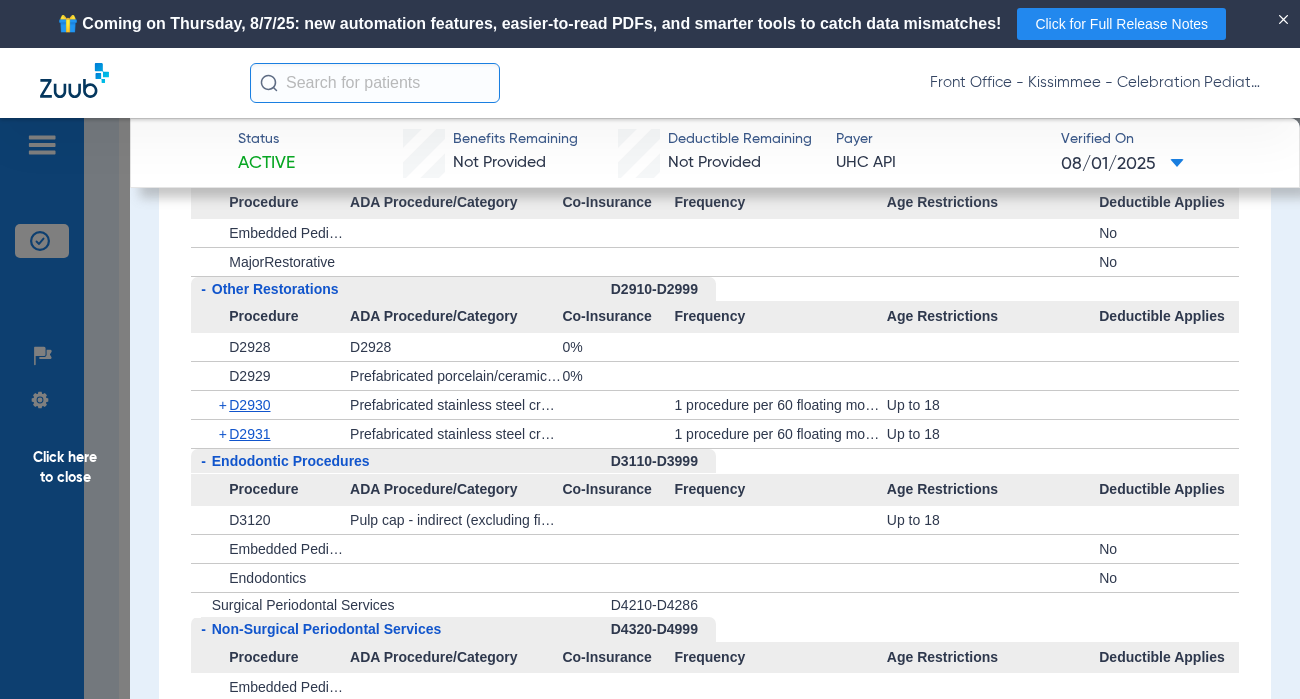 scroll, scrollTop: 4300, scrollLeft: 0, axis: vertical 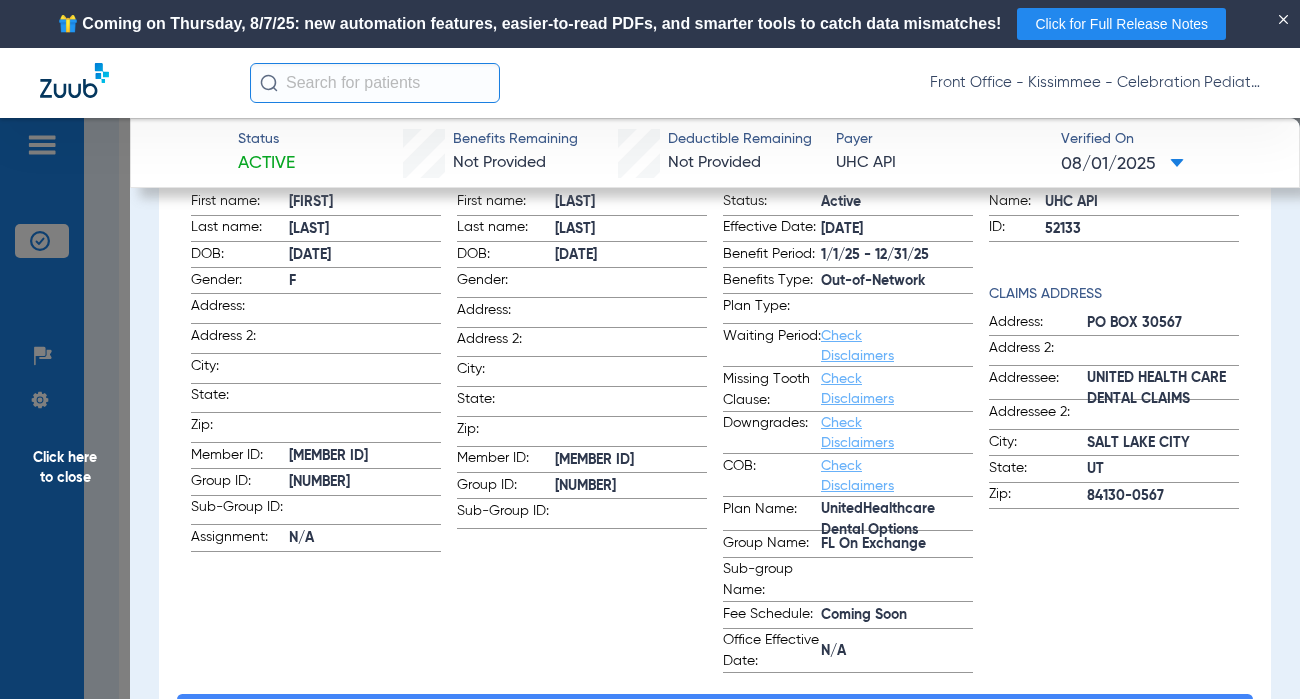 click on "Front Office - Kissimmee - Celebration Pediatric Dentistry" 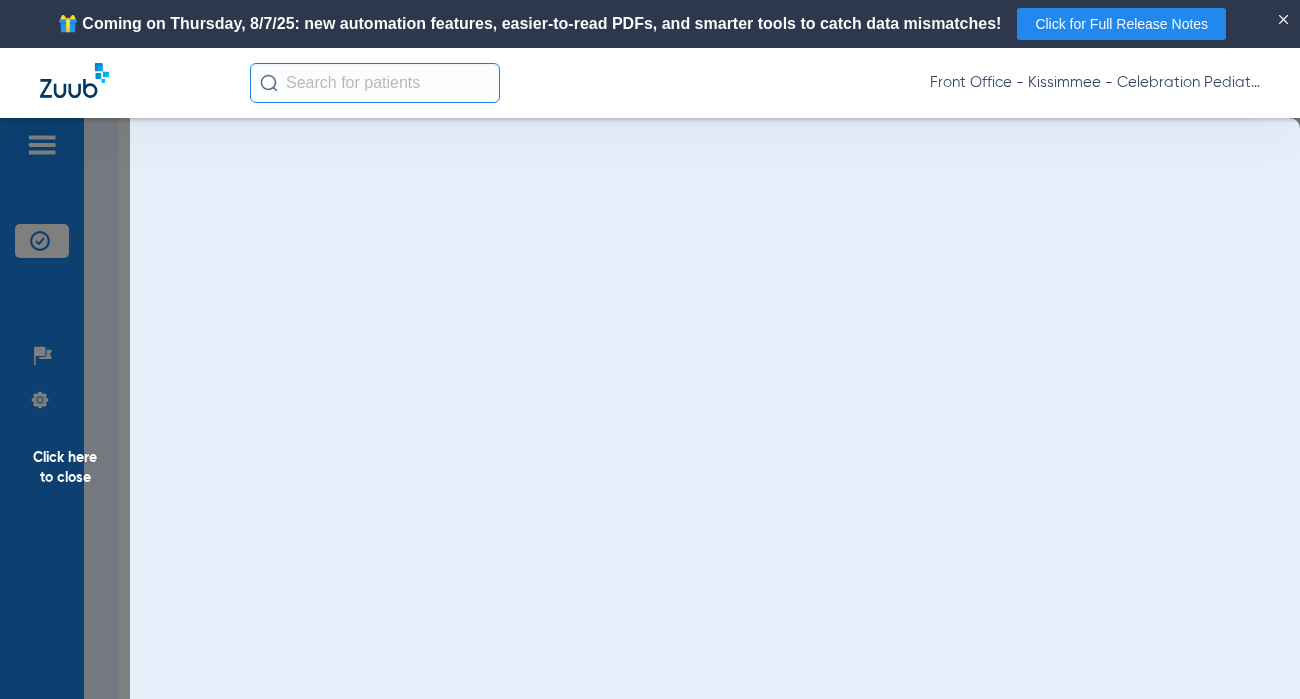 scroll, scrollTop: 0, scrollLeft: 0, axis: both 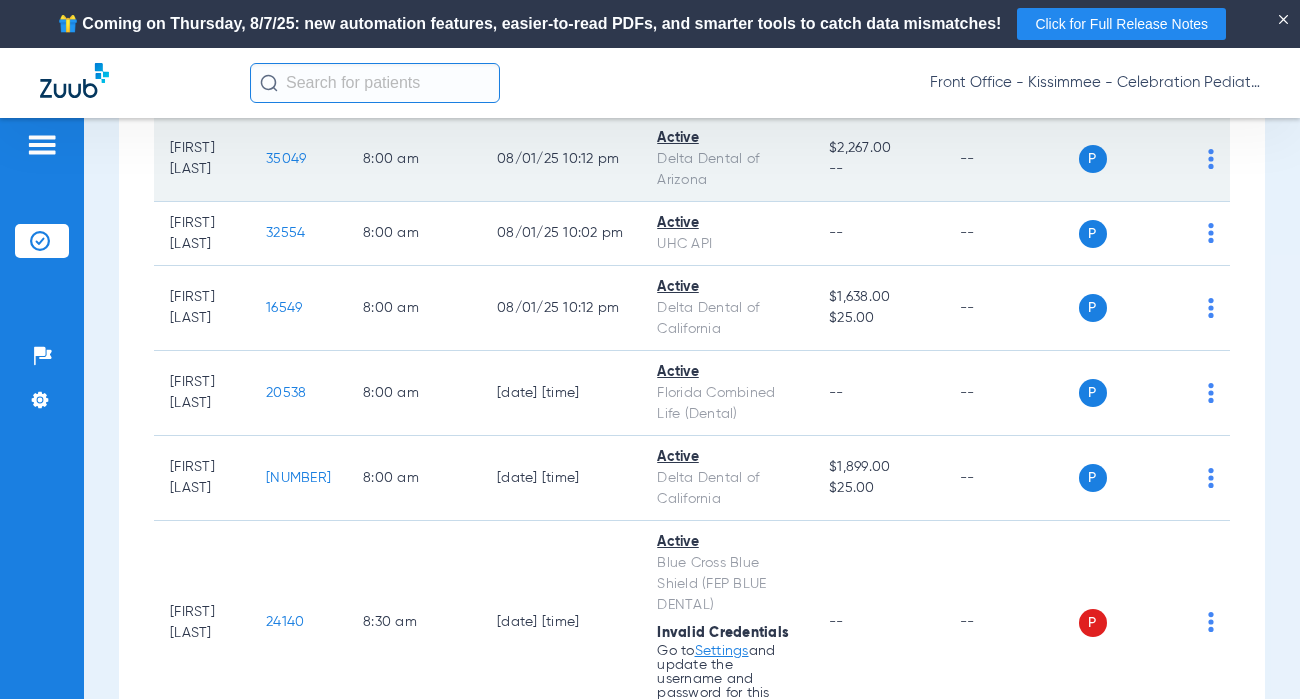 click on "35049" 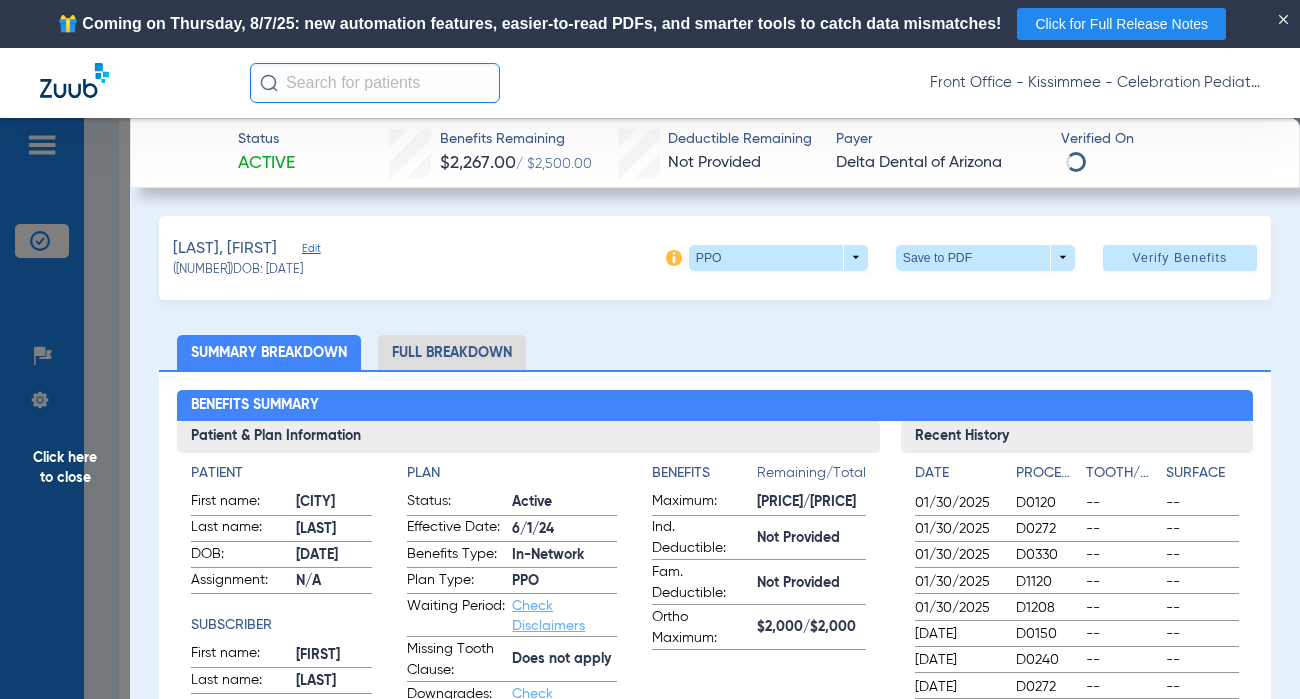 click on "Full Breakdown" 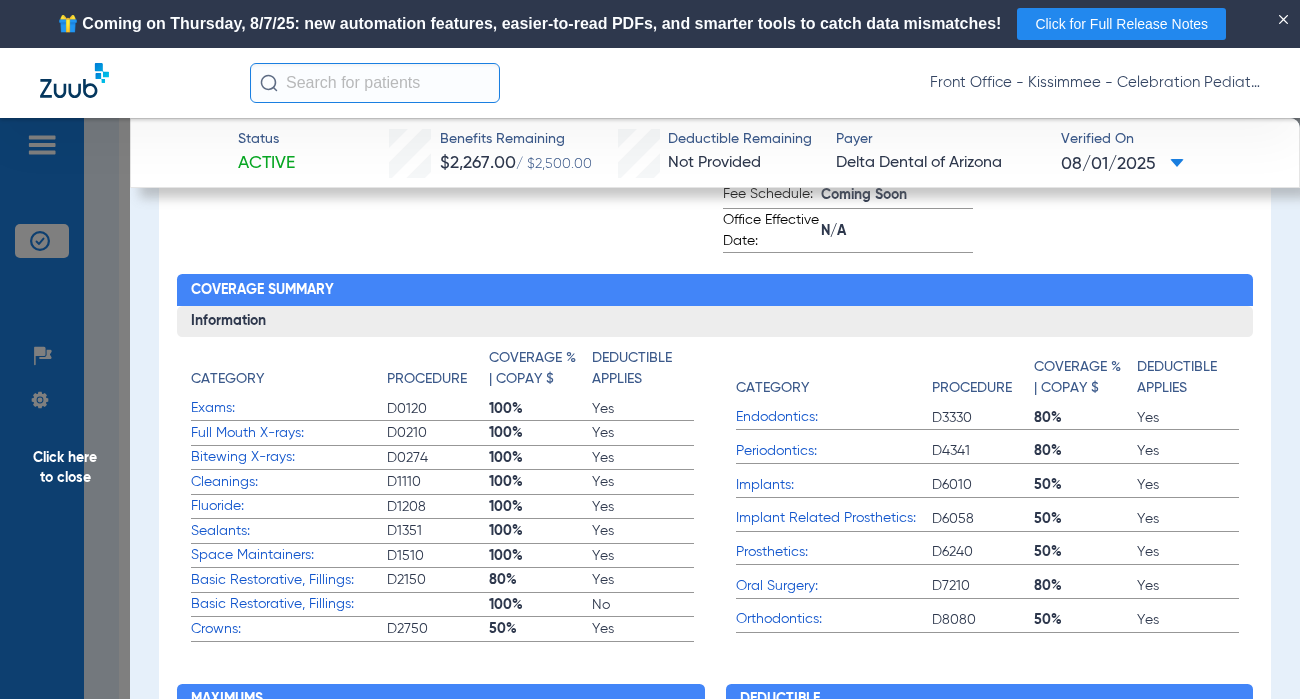 scroll, scrollTop: 600, scrollLeft: 0, axis: vertical 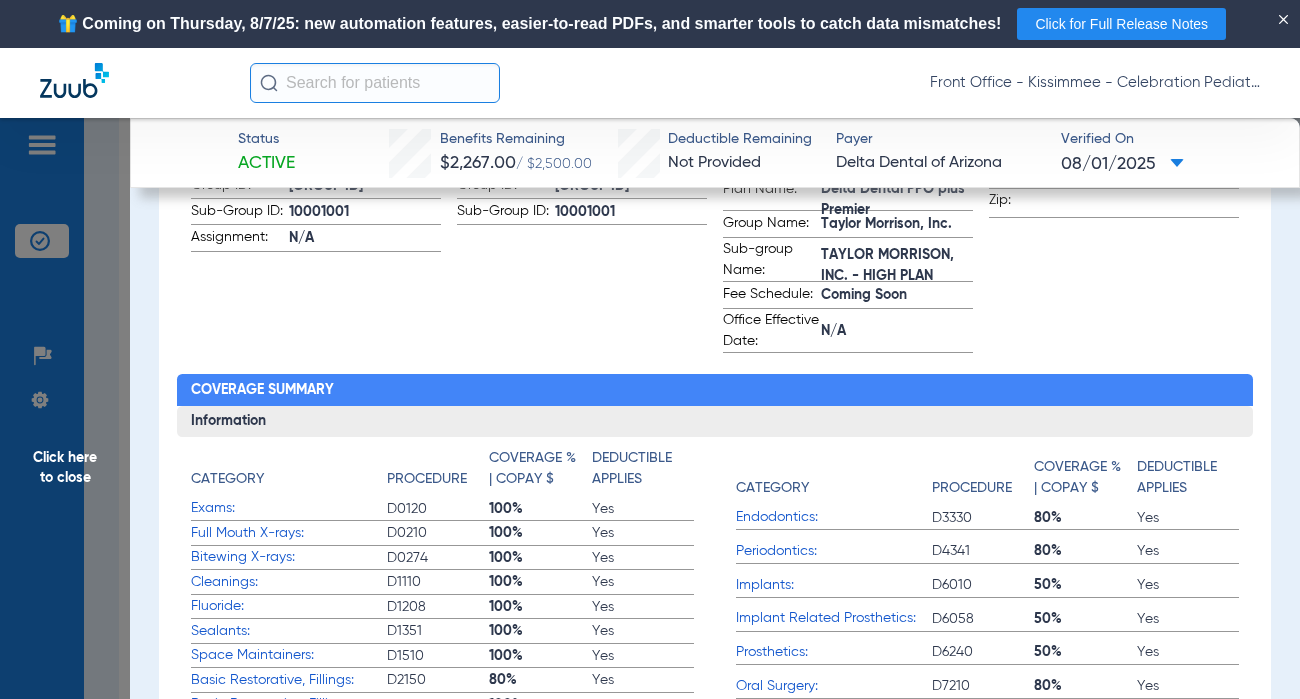 click on "Subscriber First name:  Andrea  Last name:  Fidler  DOB:  11/17/1980  Gender:    Address:    Address 2:    City:    State:    Zip:    Member ID:  05000009699763  Group ID:  5432  Sub-Group ID:  10001001" 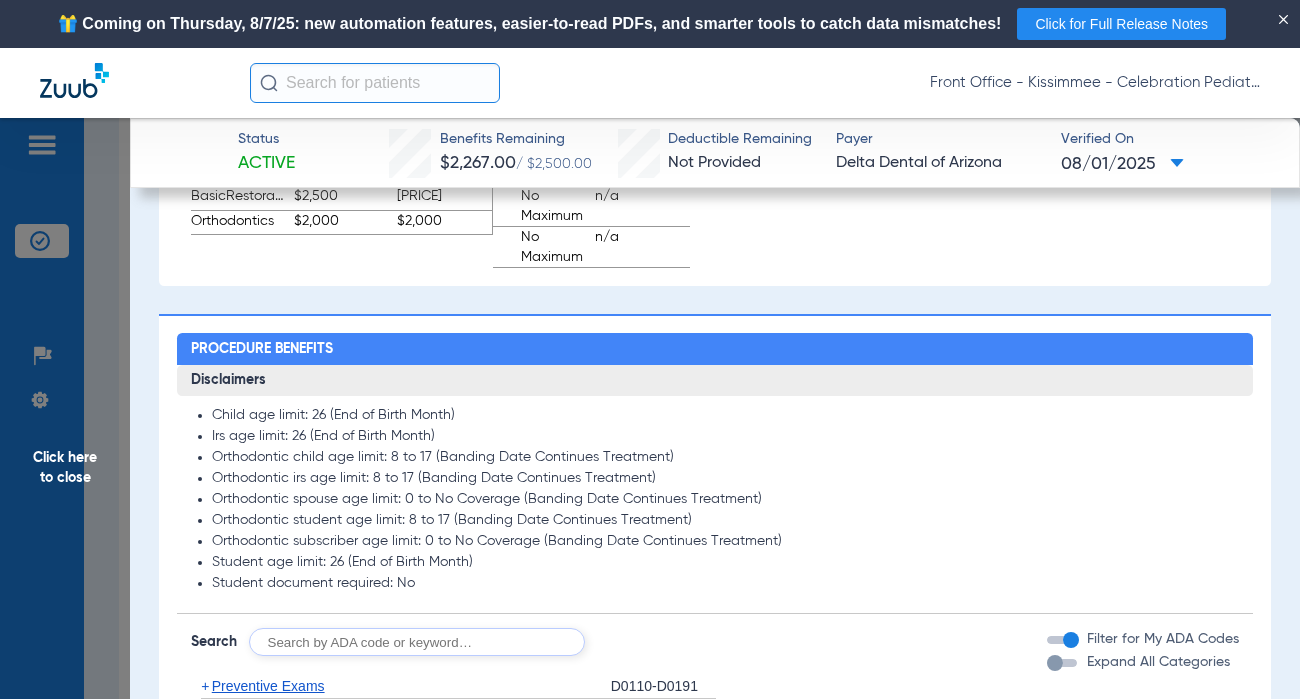 scroll, scrollTop: 1400, scrollLeft: 0, axis: vertical 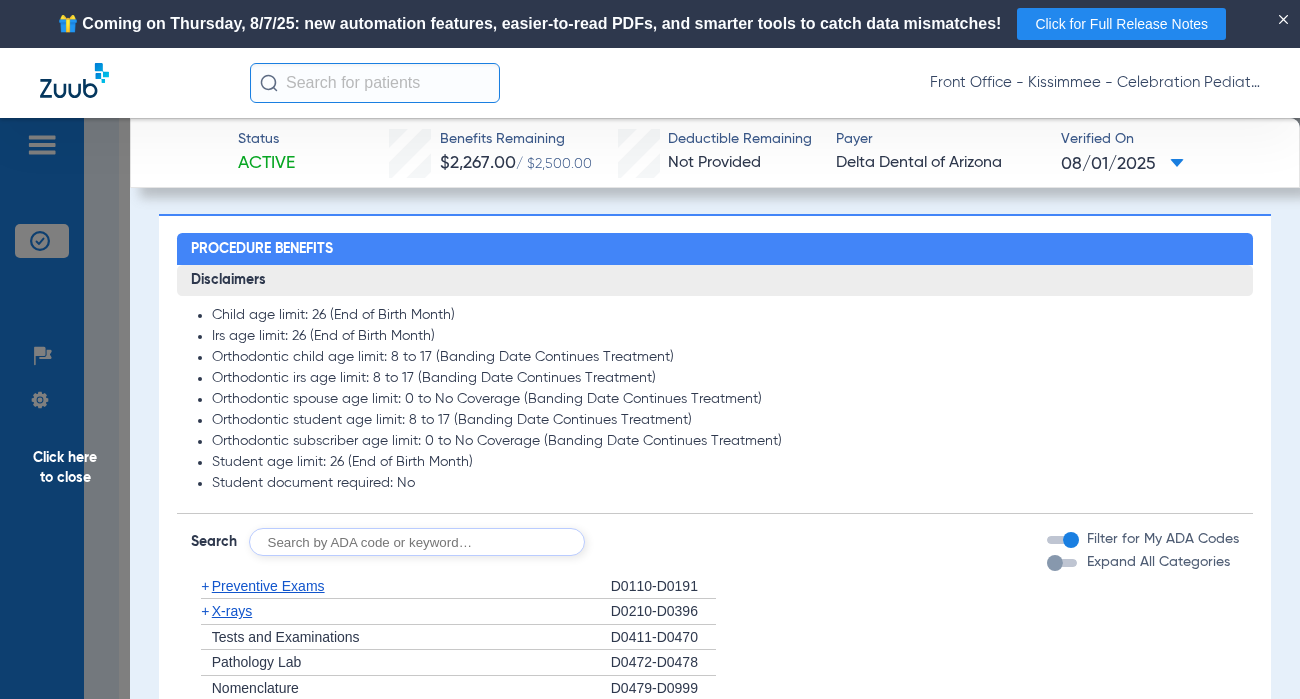 click at bounding box center [1055, 563] 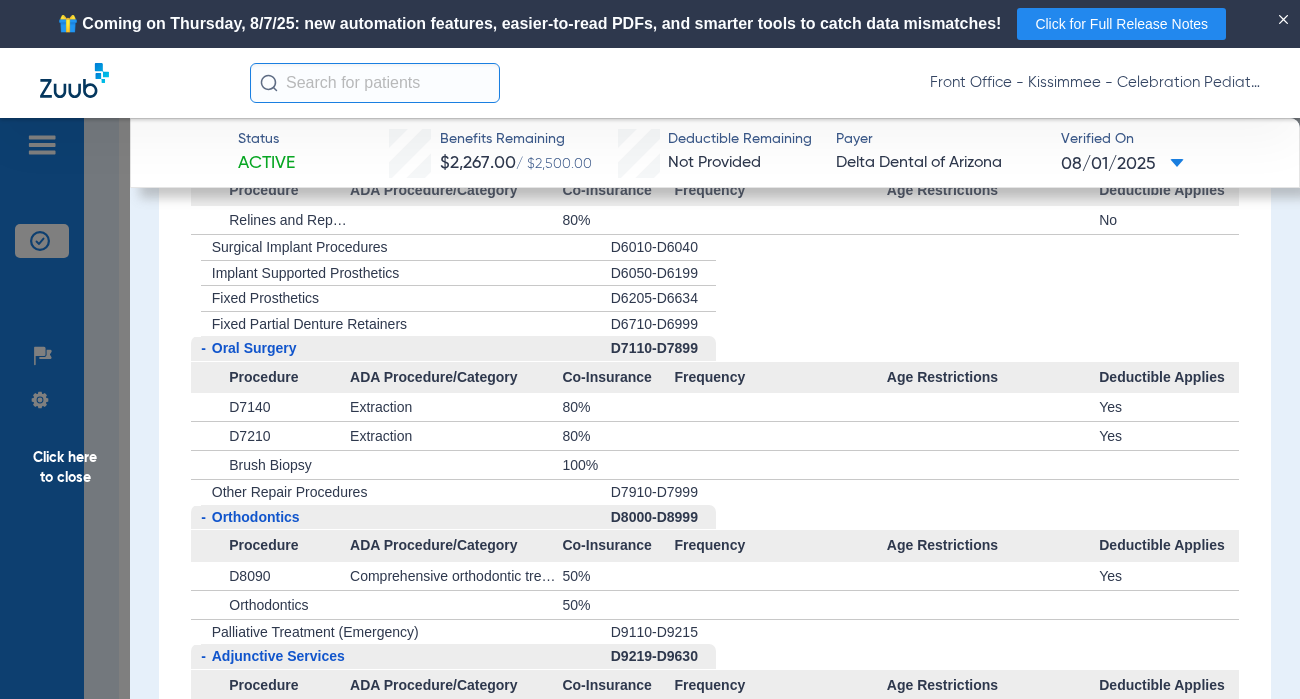 scroll, scrollTop: 3700, scrollLeft: 0, axis: vertical 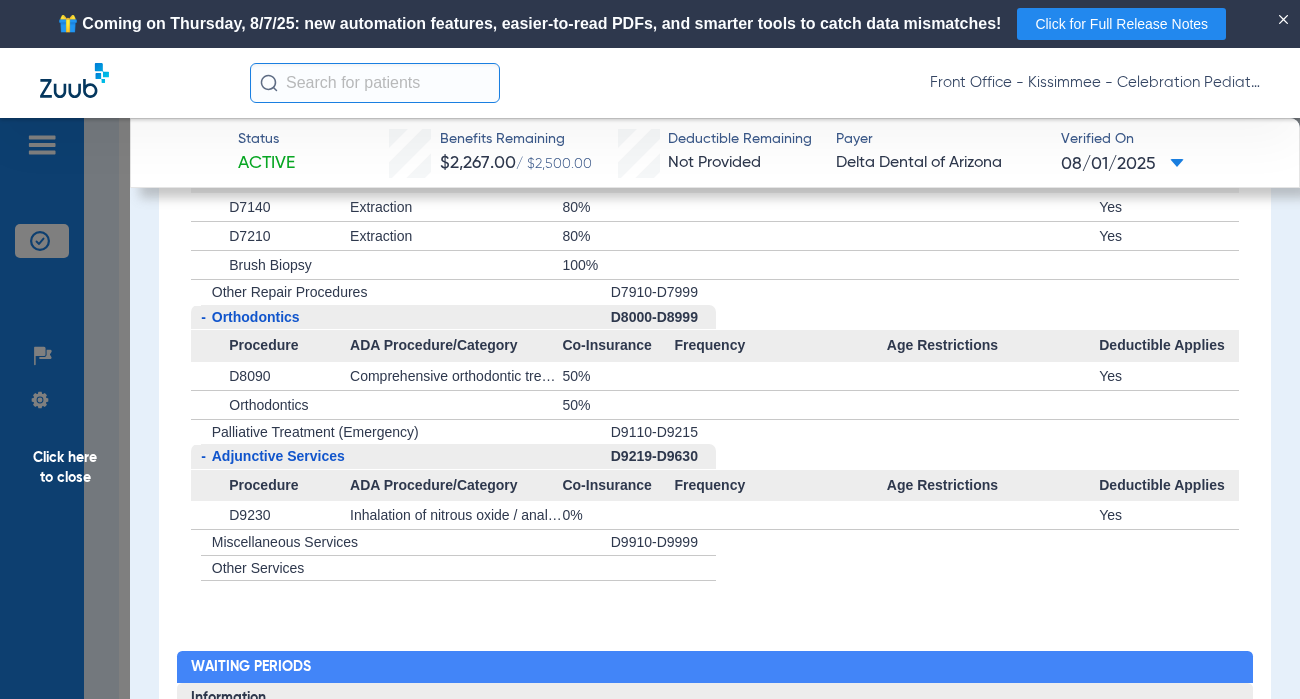 click on "+   Other Services" 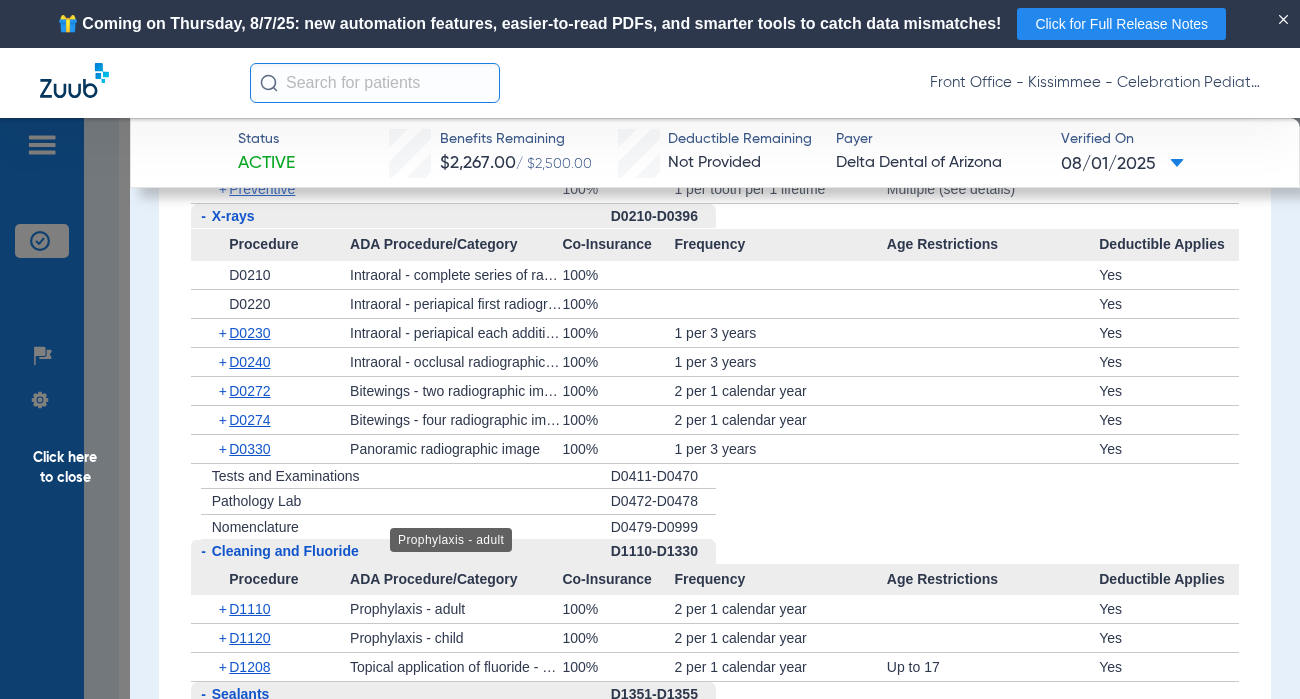 scroll, scrollTop: 2300, scrollLeft: 0, axis: vertical 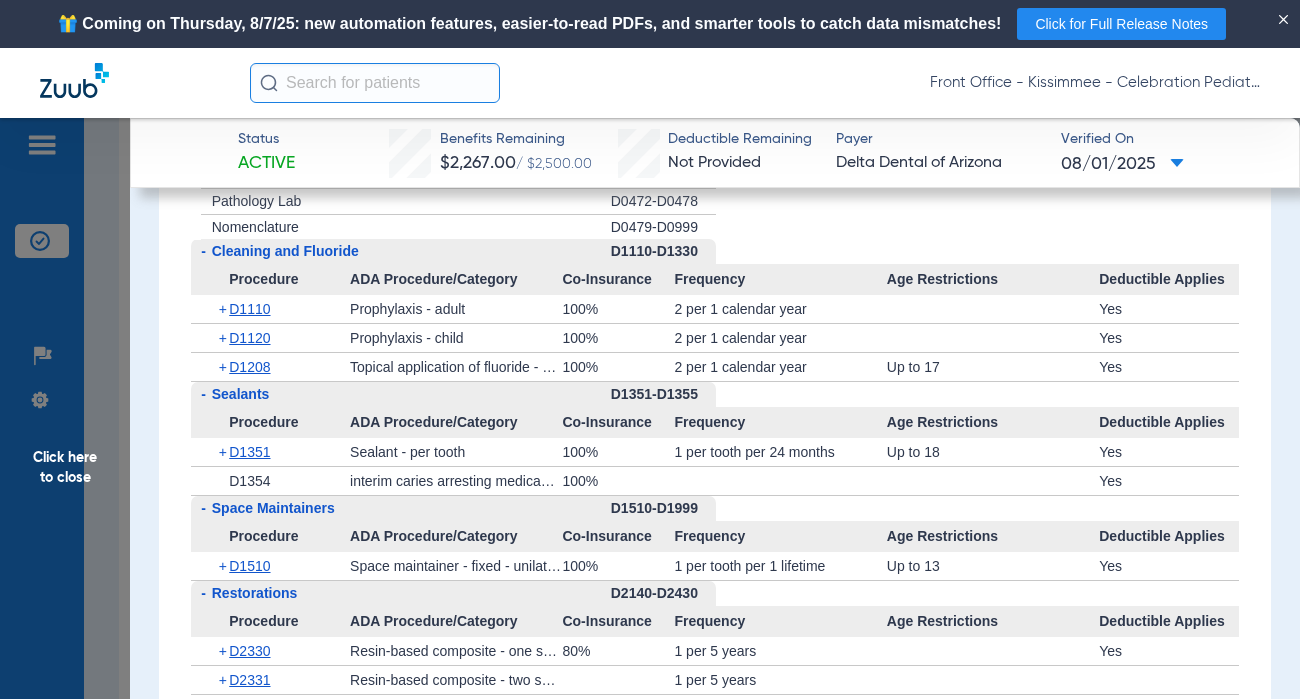 click on "+   D1351" 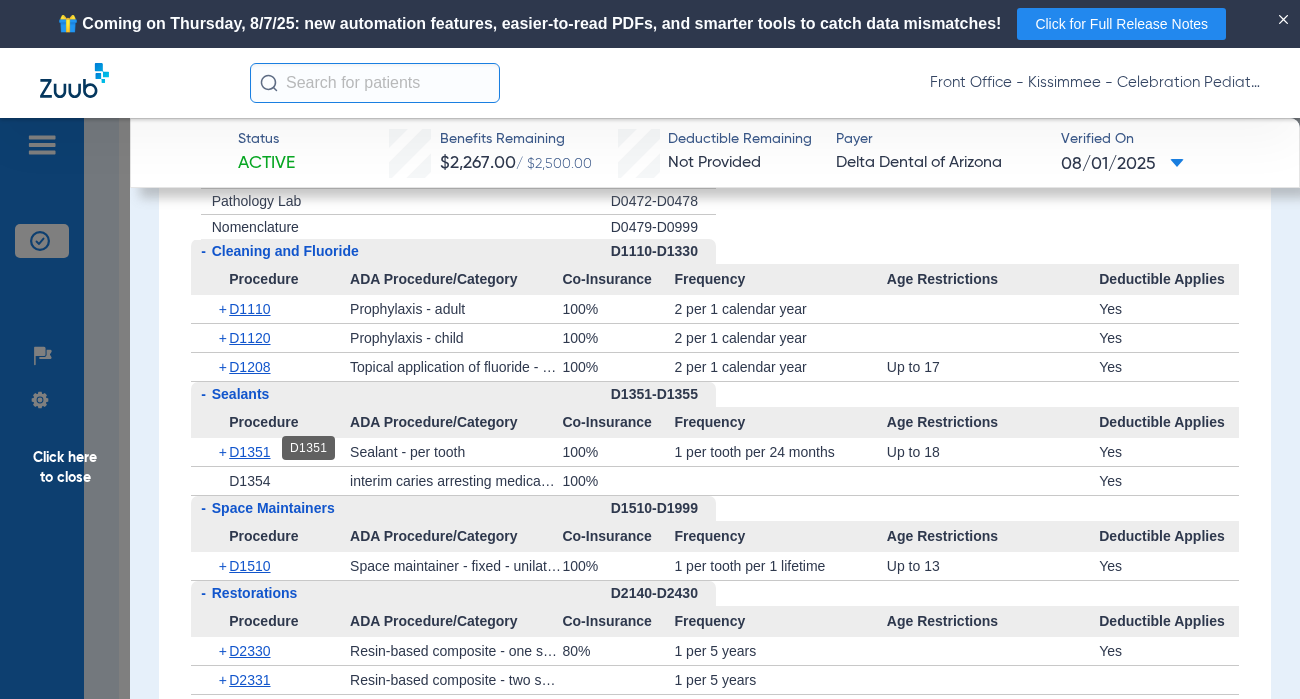 click on "D1351" 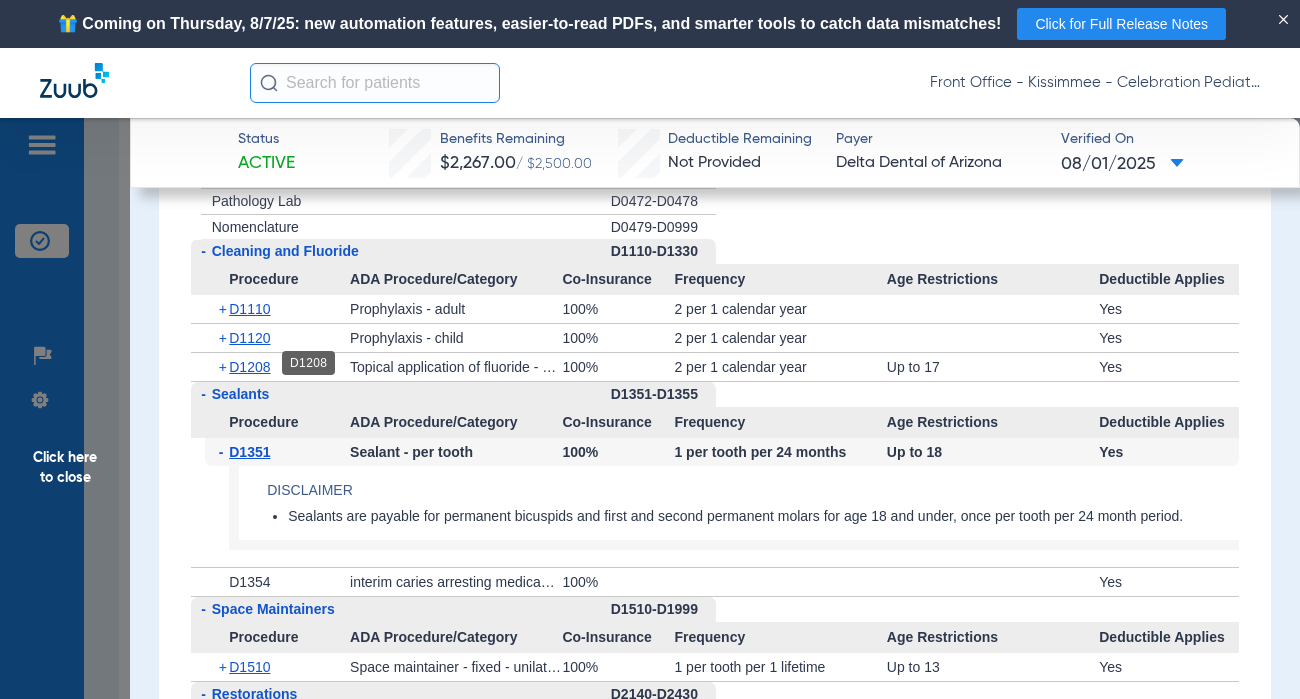 click on "D1208" 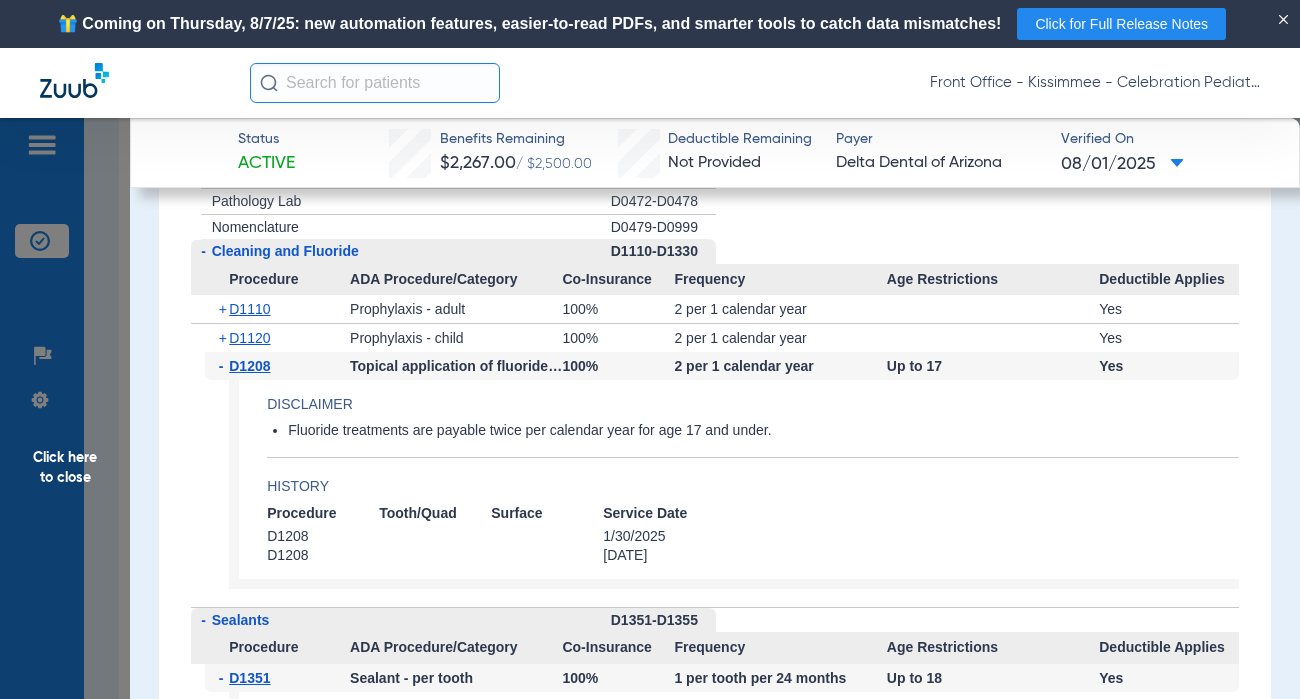 scroll, scrollTop: 2100, scrollLeft: 0, axis: vertical 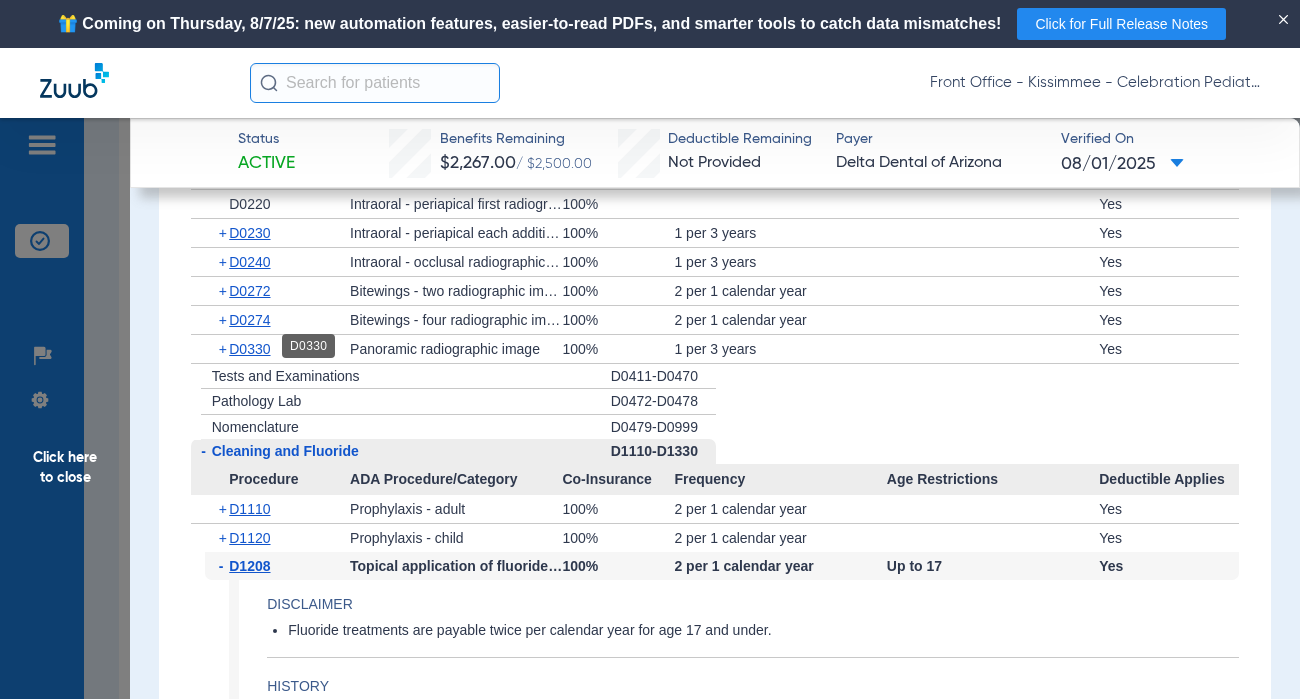 click on "D0330" 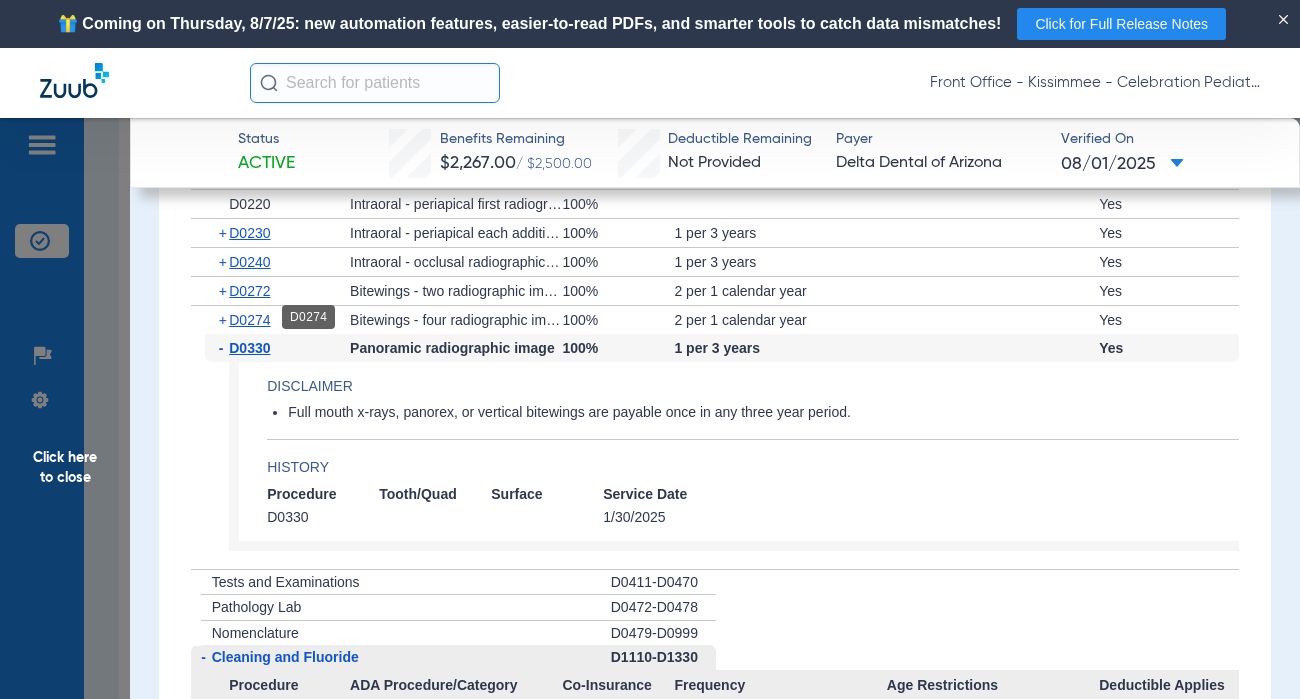 click on "D0274" 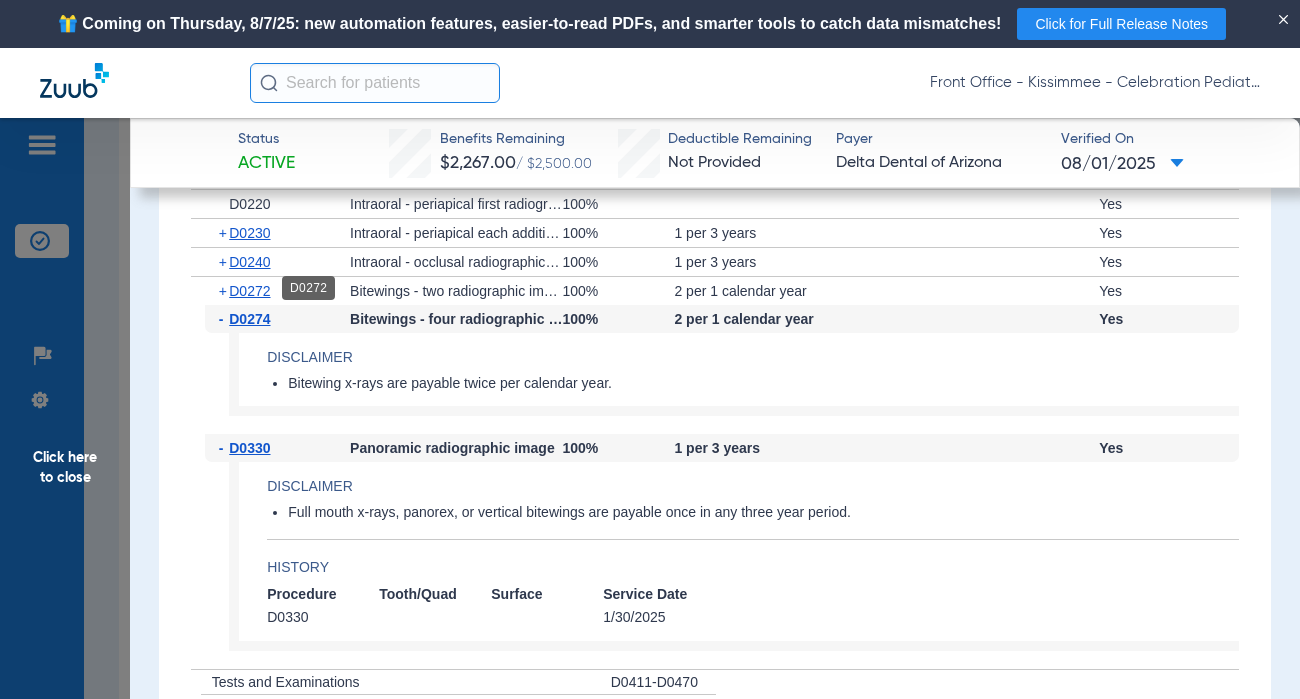 click on "D0272" 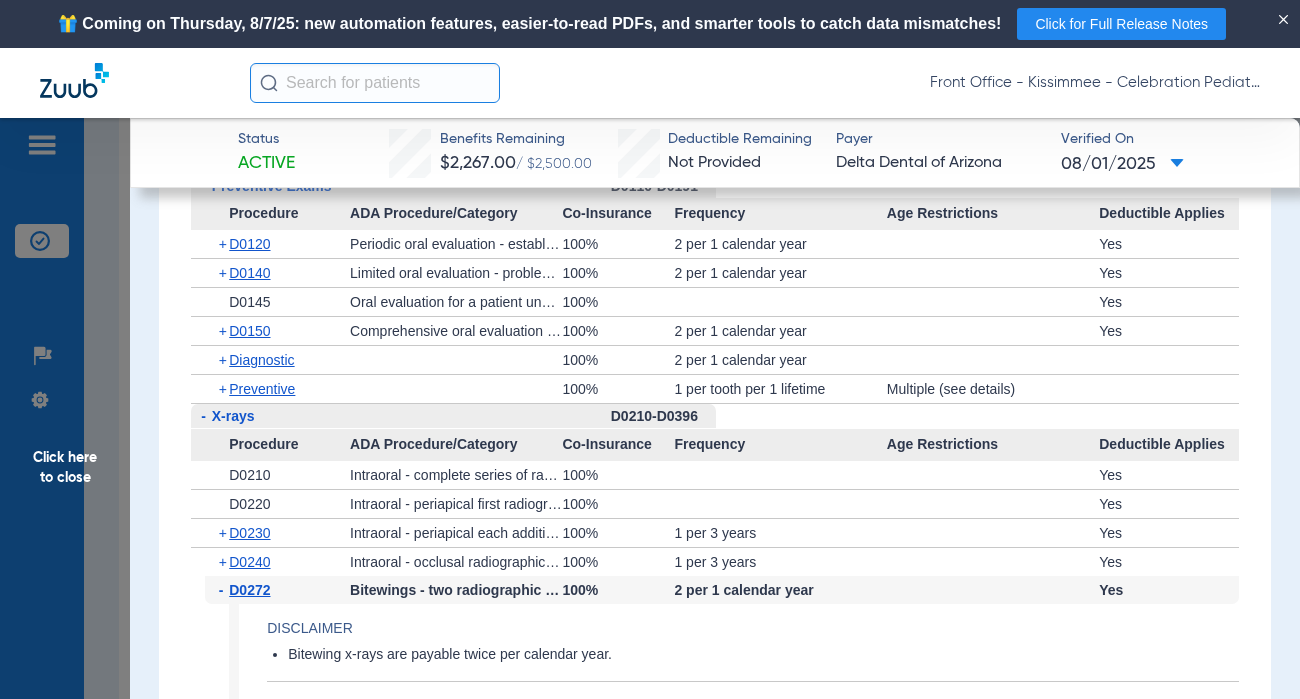 scroll, scrollTop: 1700, scrollLeft: 0, axis: vertical 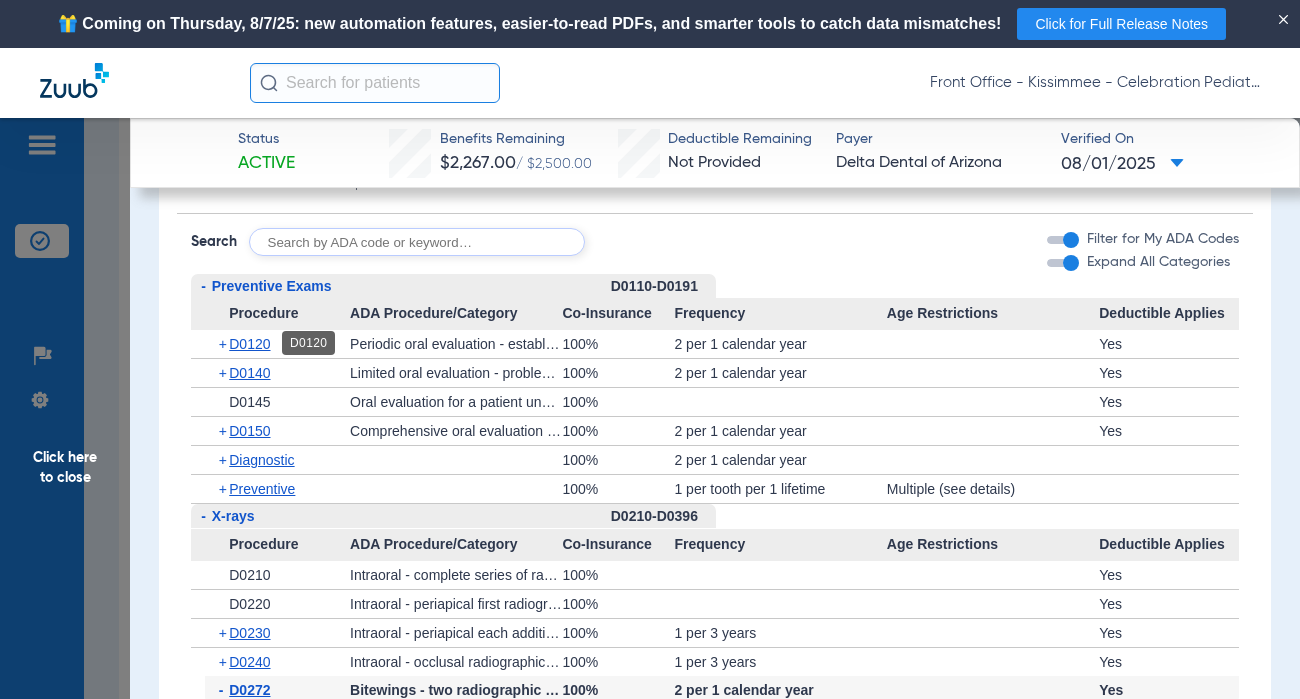 click on "D0120" 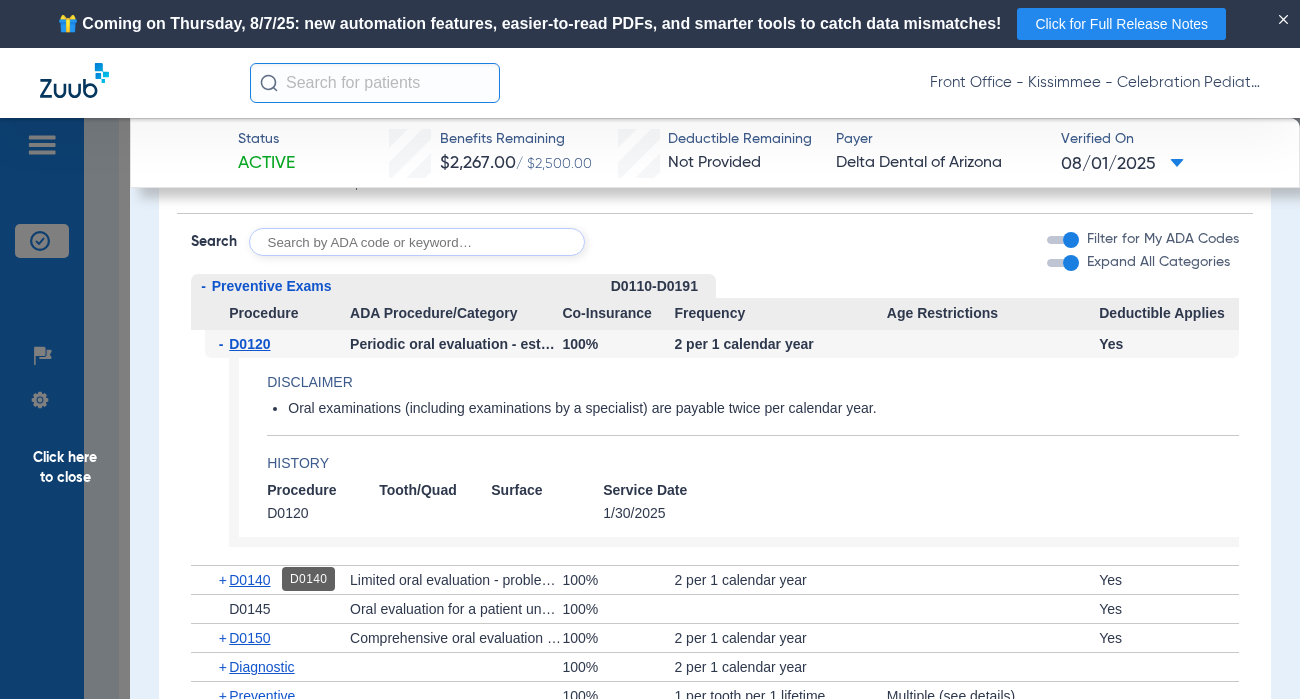 click on "D0140" 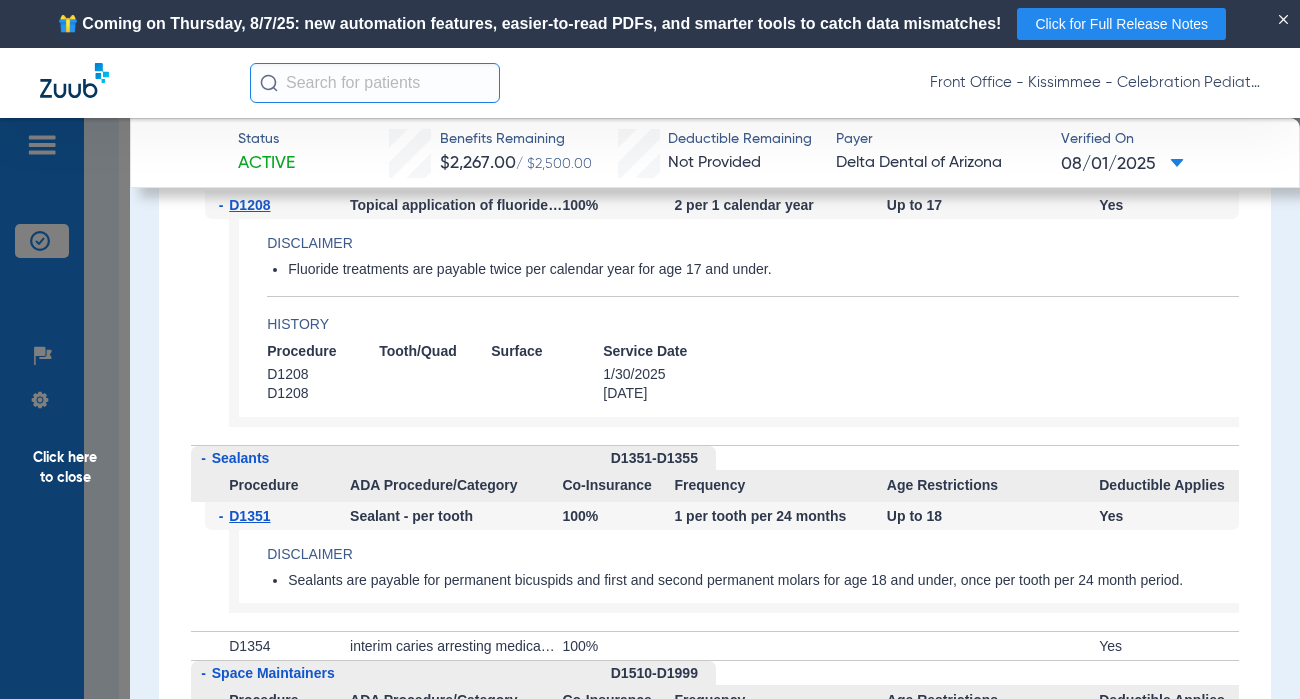 scroll, scrollTop: 3400, scrollLeft: 0, axis: vertical 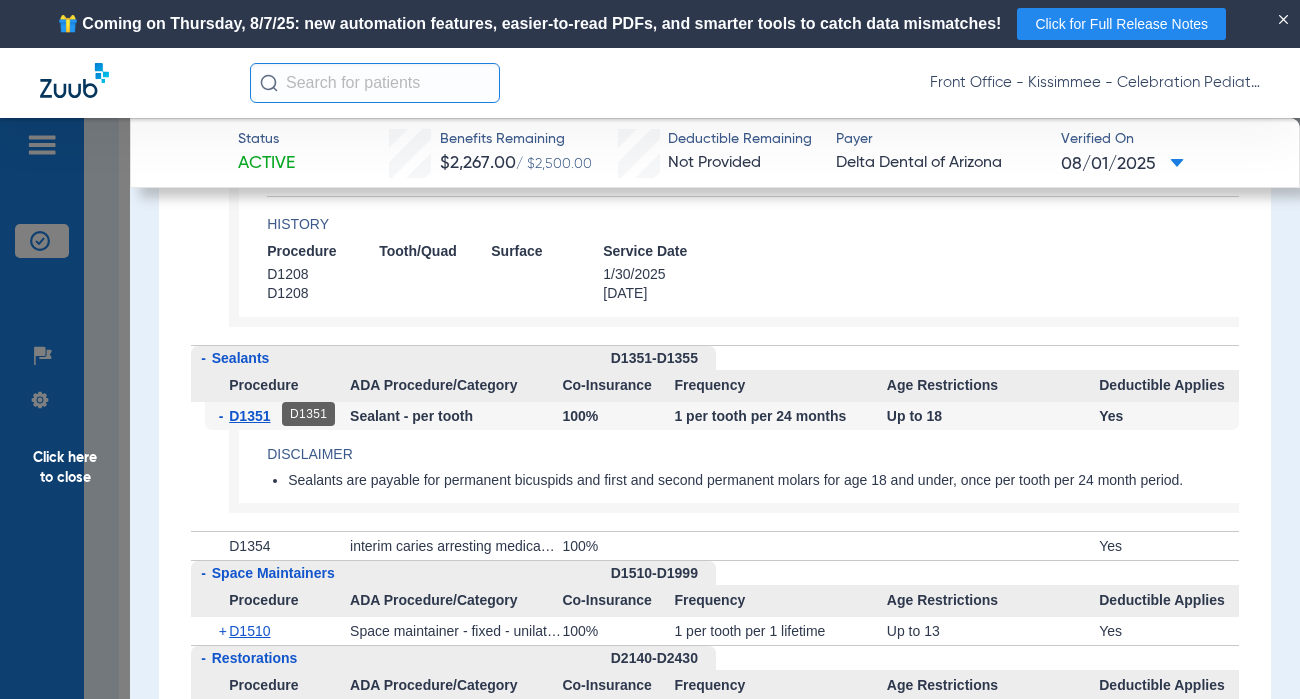 click on "Click here to close" 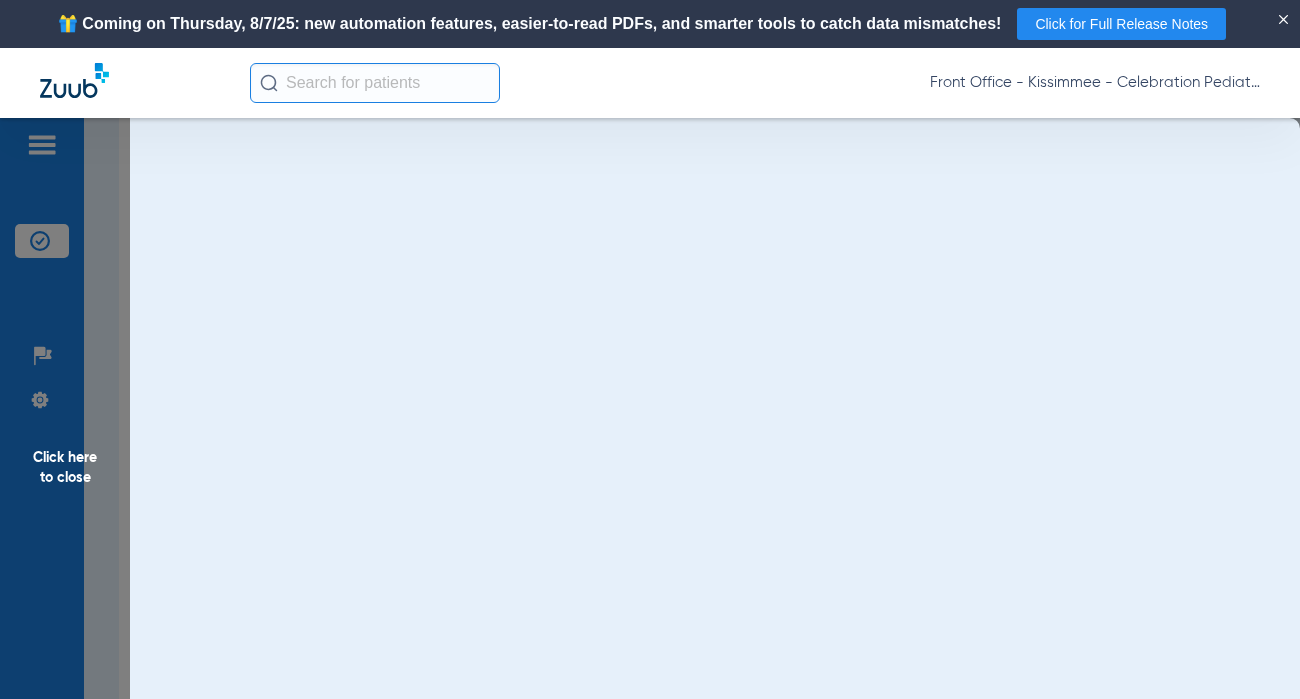 scroll, scrollTop: 0, scrollLeft: 0, axis: both 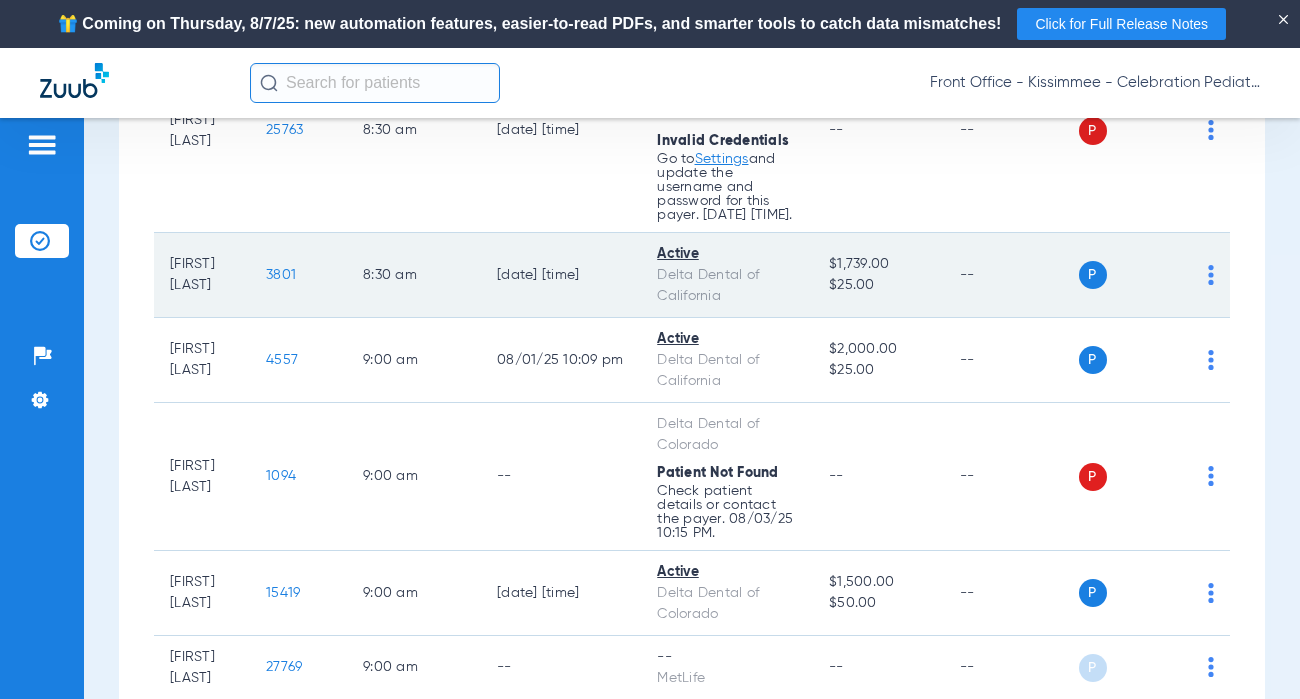 click on "3801" 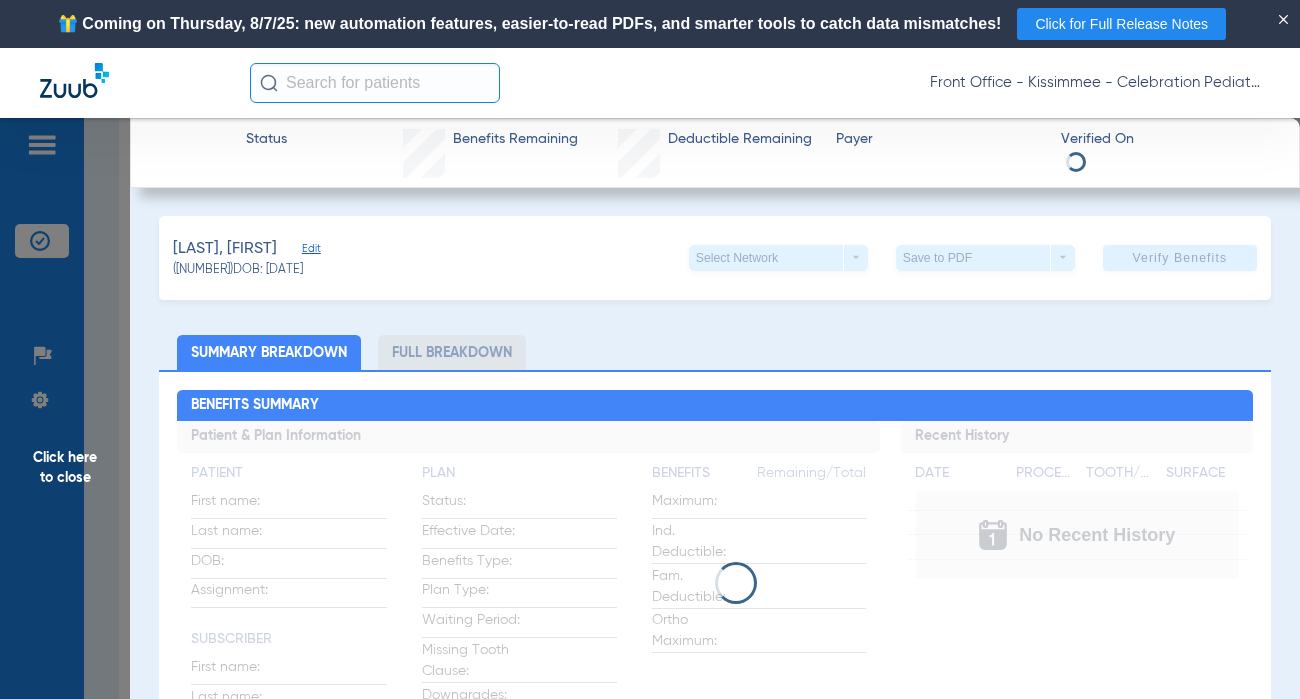 click on "Full Breakdown" 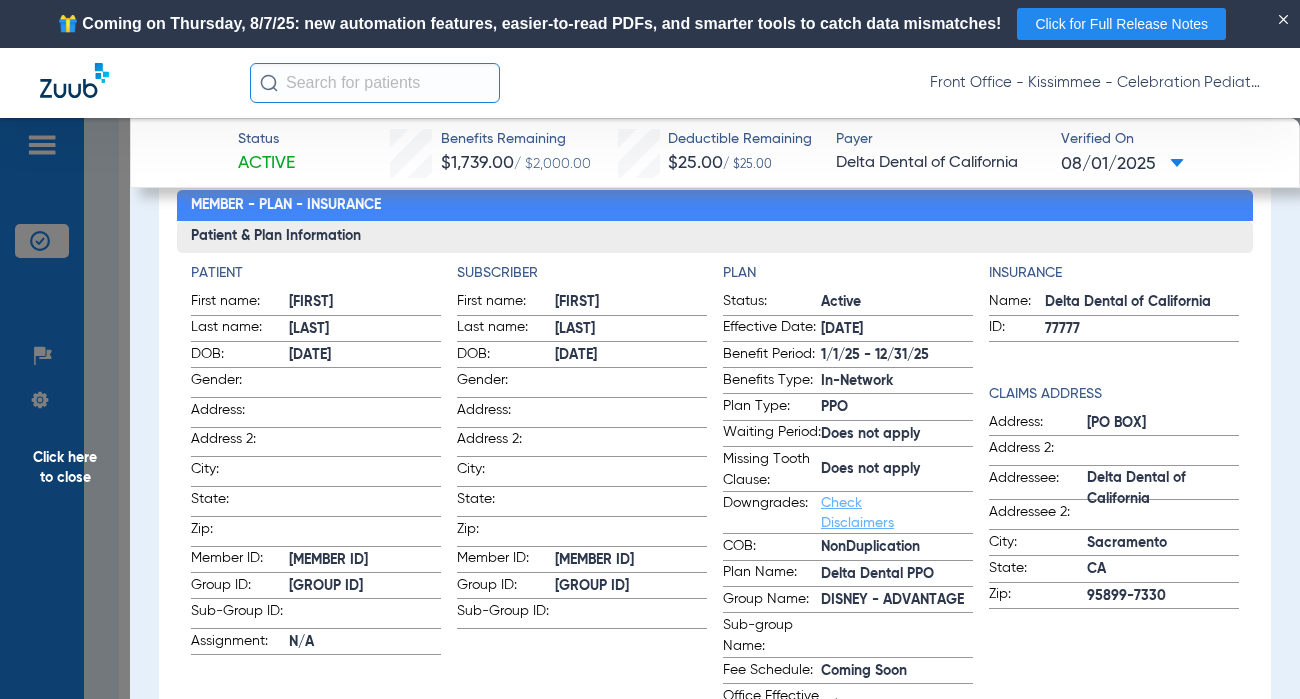 scroll, scrollTop: 300, scrollLeft: 0, axis: vertical 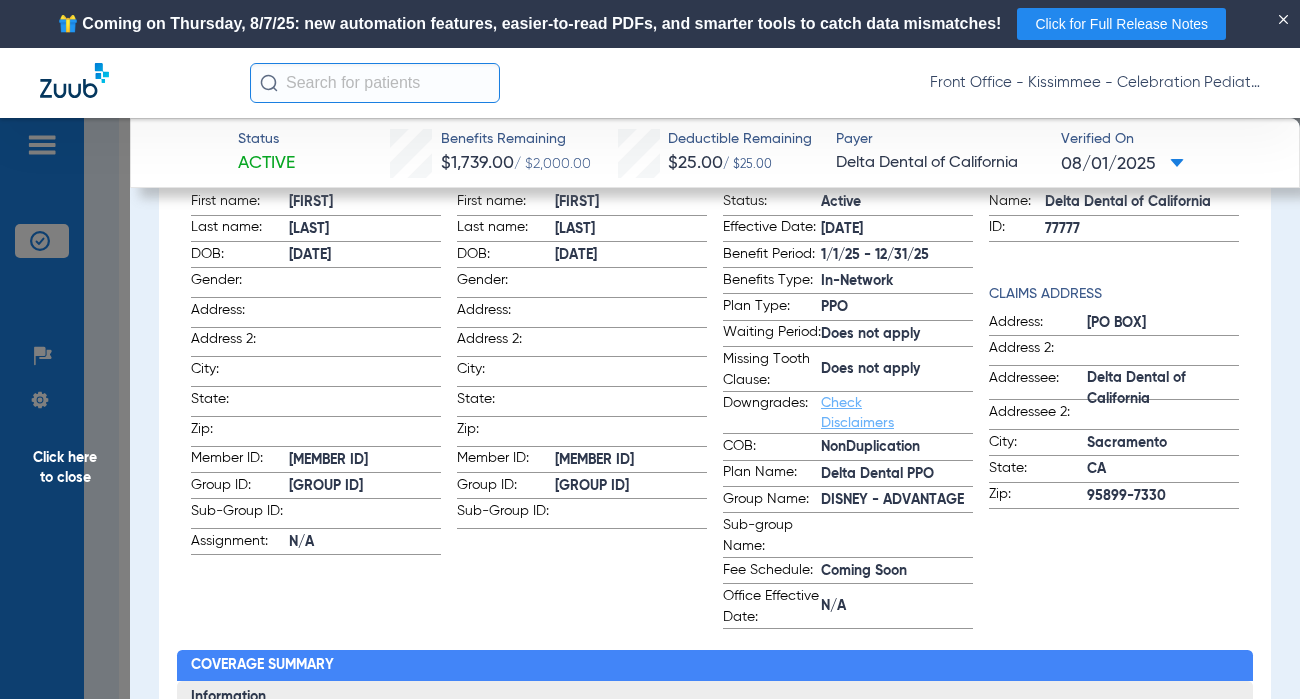 click on "Subscriber First name:  Ana  Last name:  Polohorn  DOB:  11/17/1989  Gender:    Address:    Address 2:    City:    State:    Zip:    Member ID:  122188437401  Group ID:  03000-01101  Sub-Group ID:" 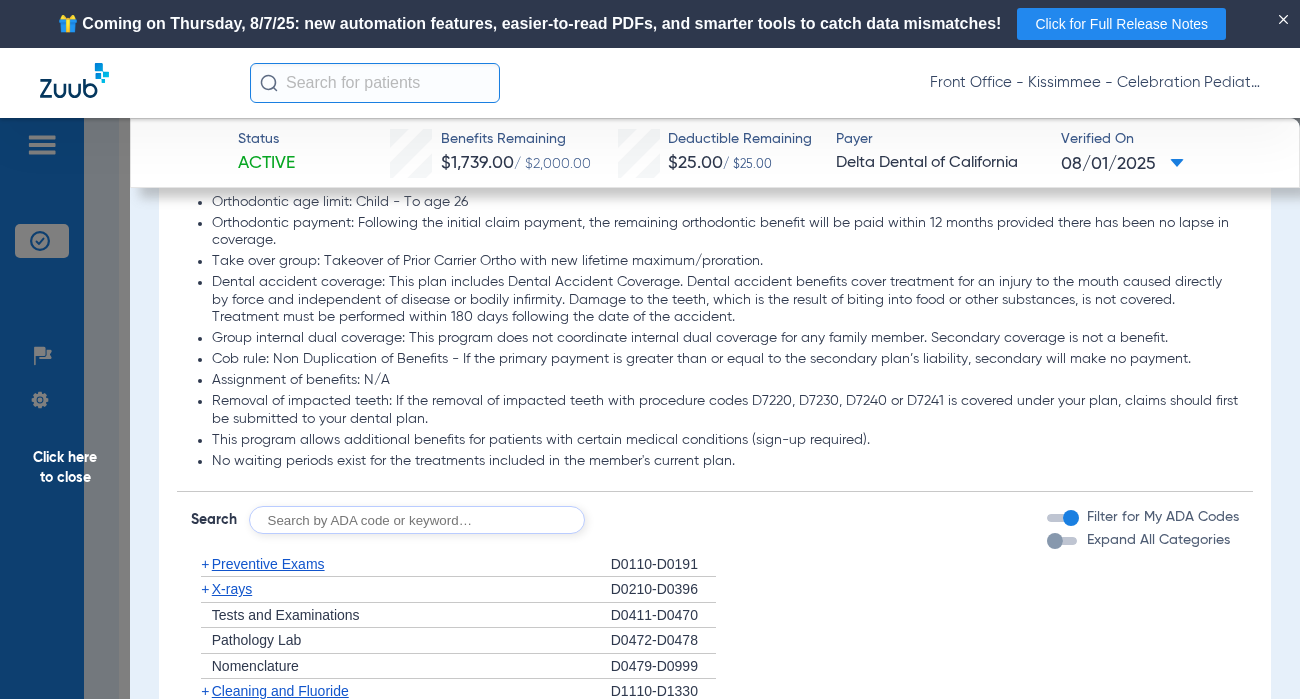 scroll, scrollTop: 2200, scrollLeft: 0, axis: vertical 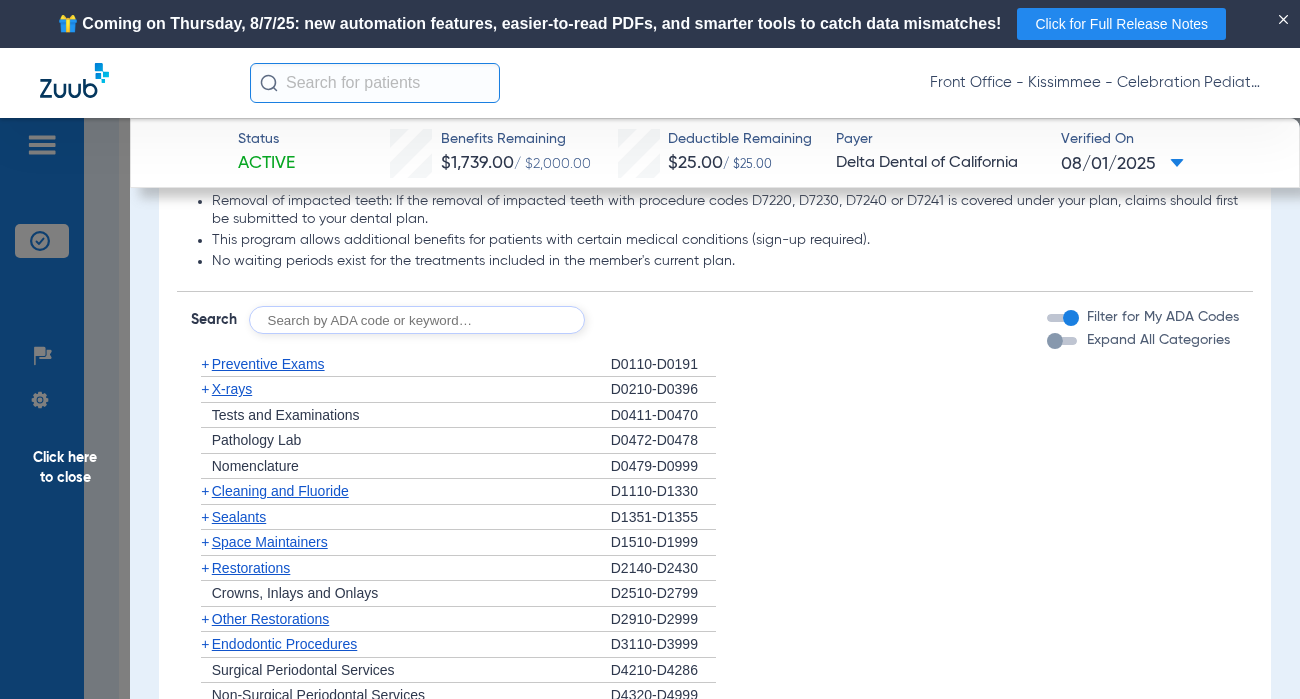 click at bounding box center (1055, 341) 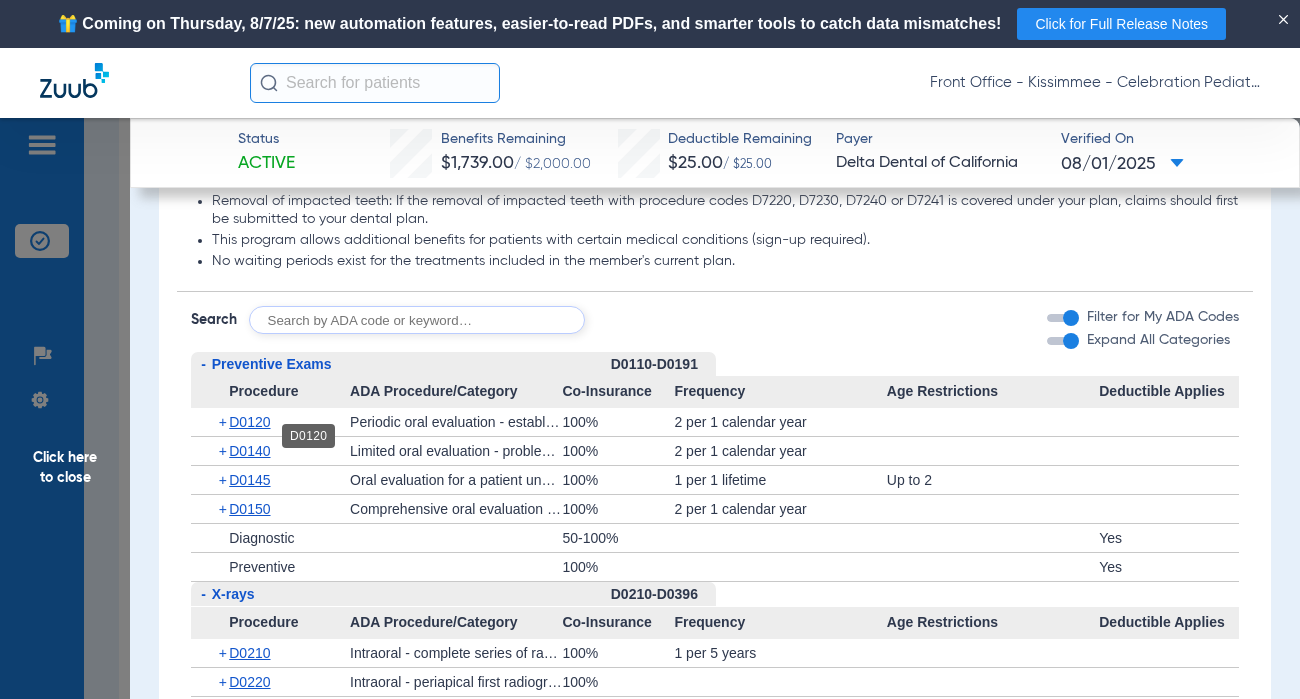click on "D0120" 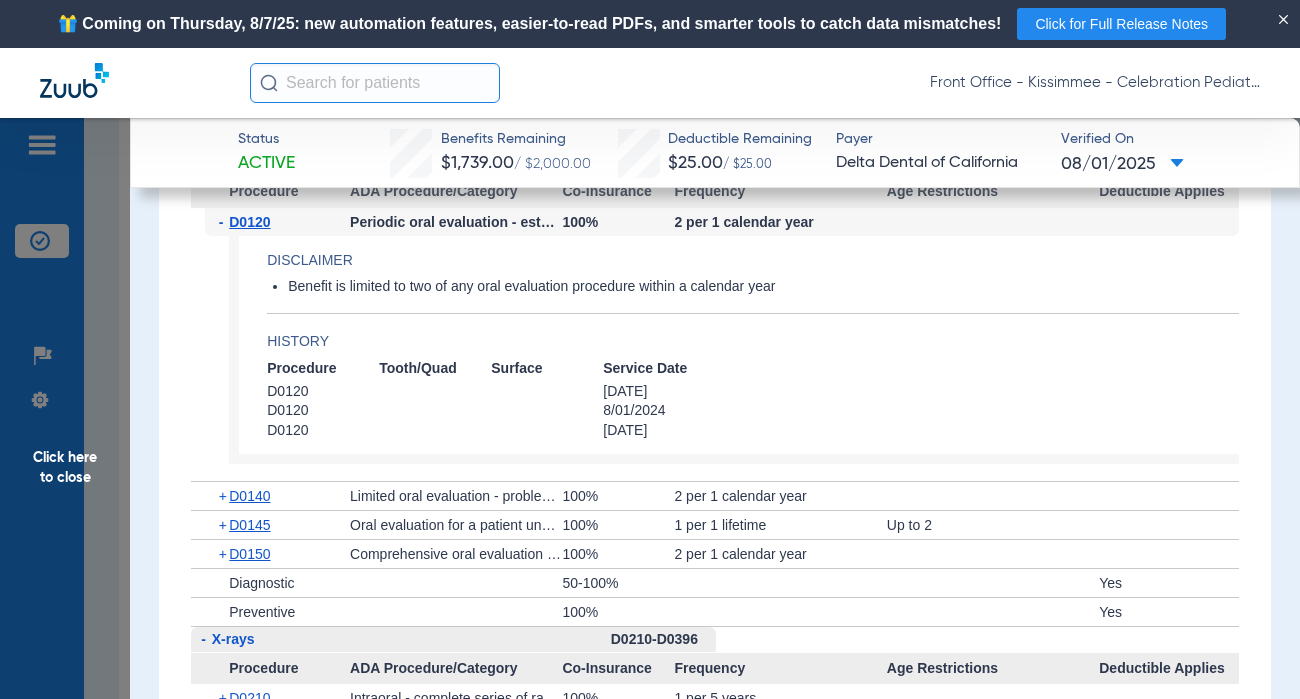 scroll, scrollTop: 2500, scrollLeft: 0, axis: vertical 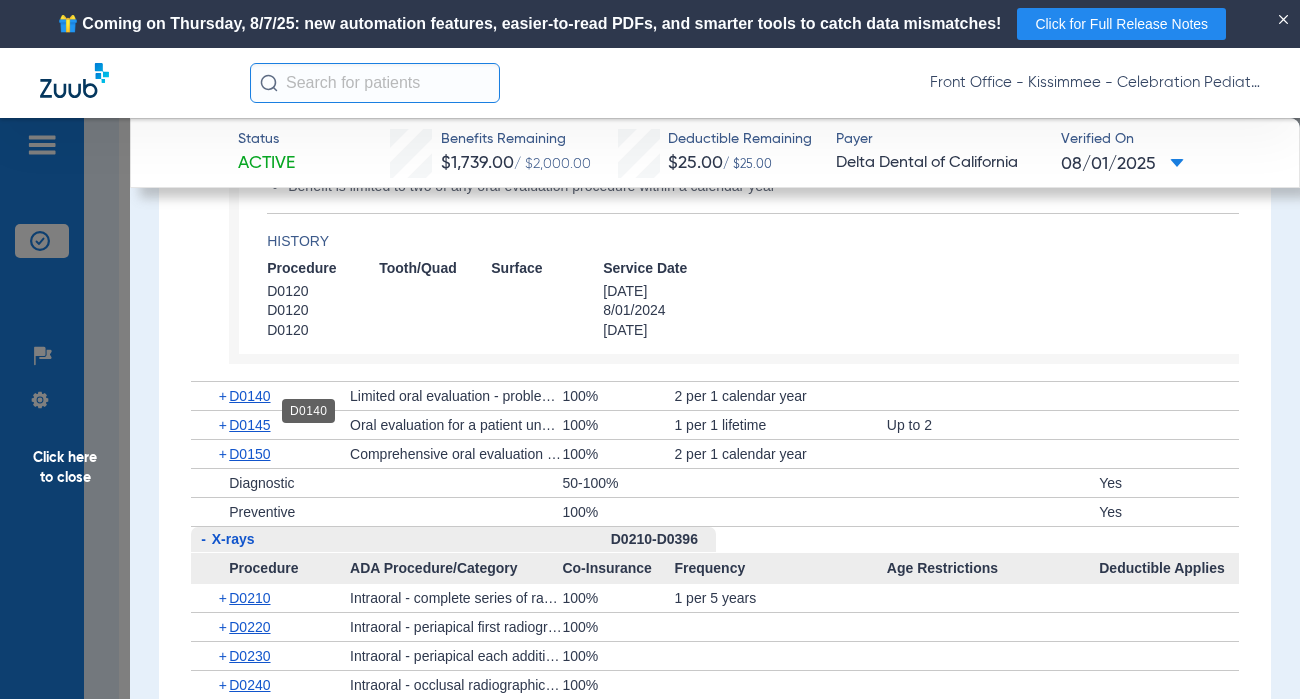 click on "D0140" 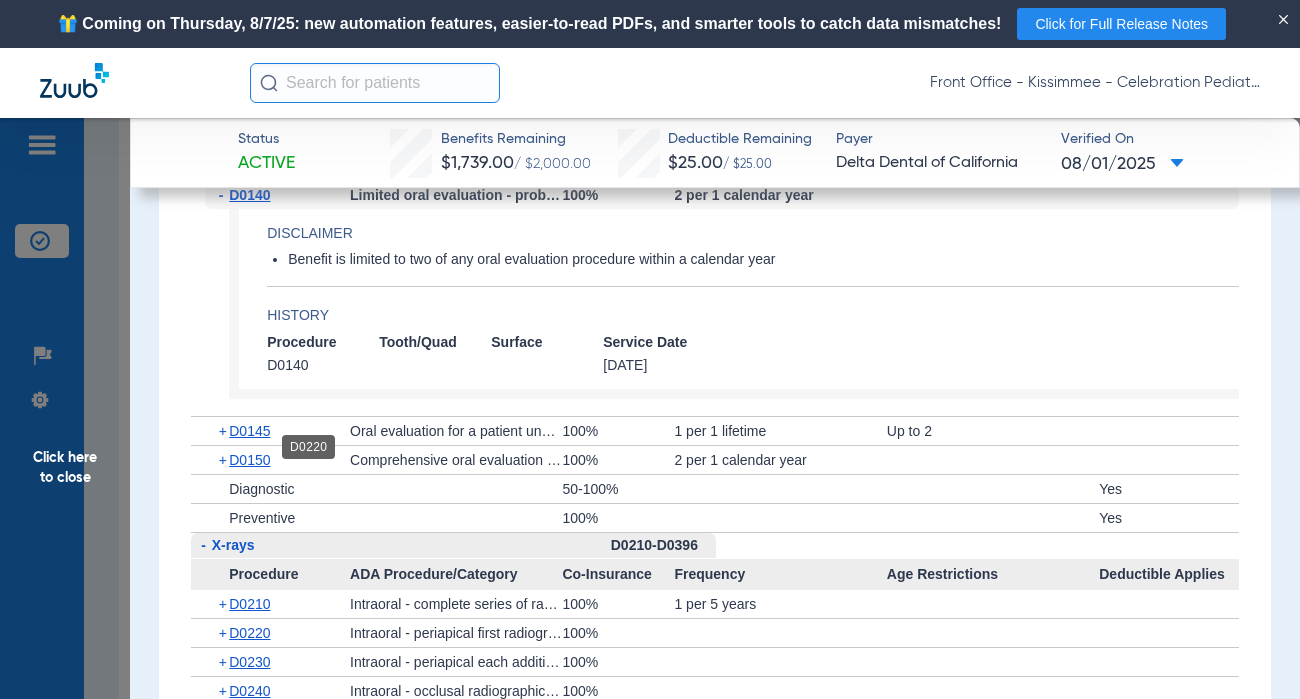 scroll, scrollTop: 2900, scrollLeft: 0, axis: vertical 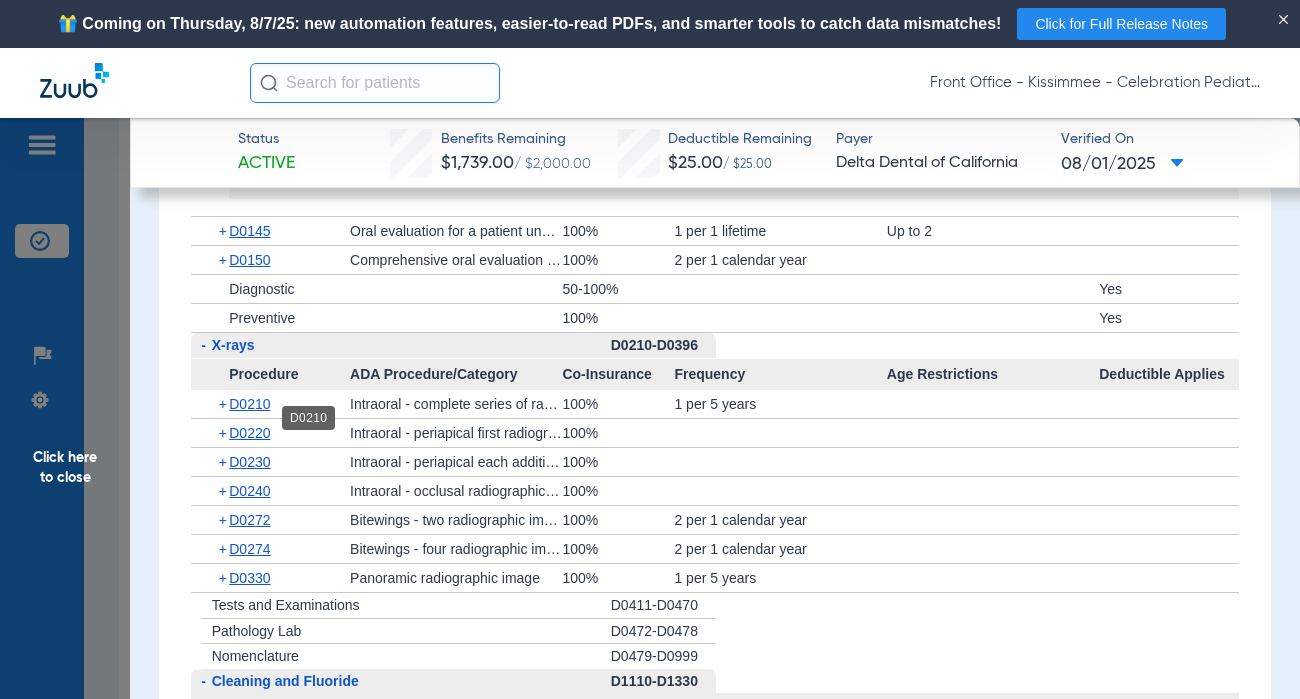 click on "D0210" 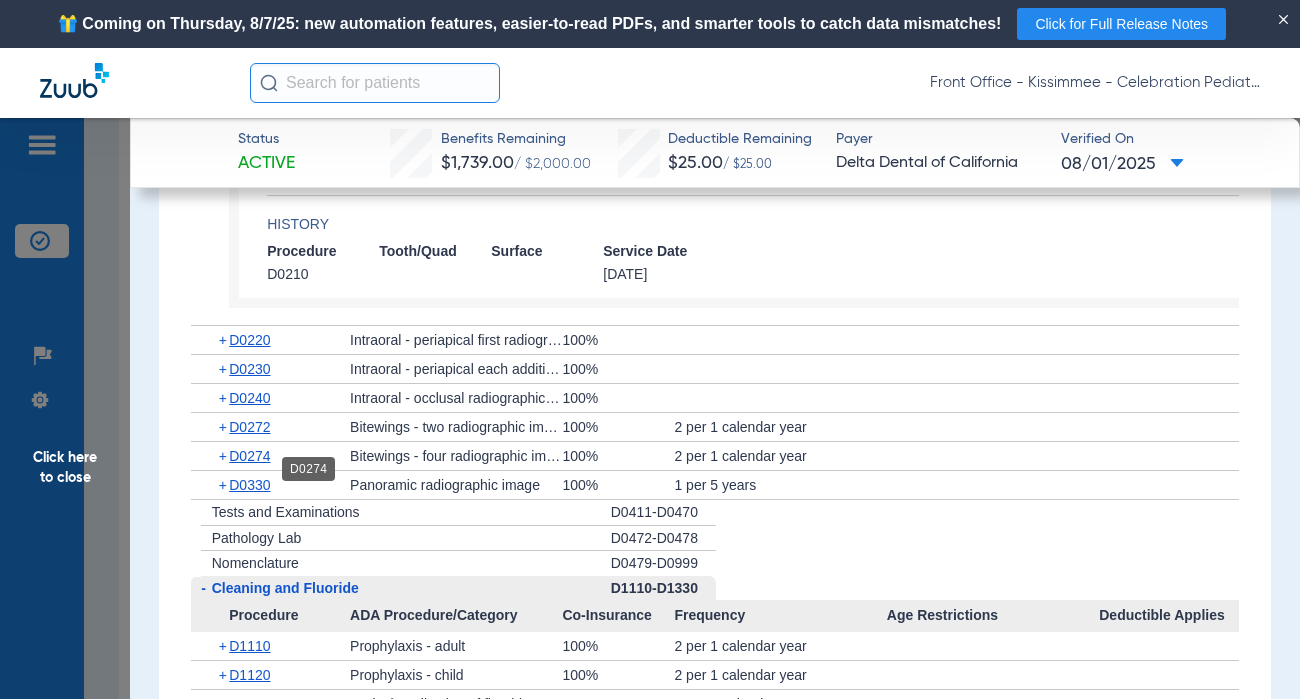 scroll, scrollTop: 3300, scrollLeft: 0, axis: vertical 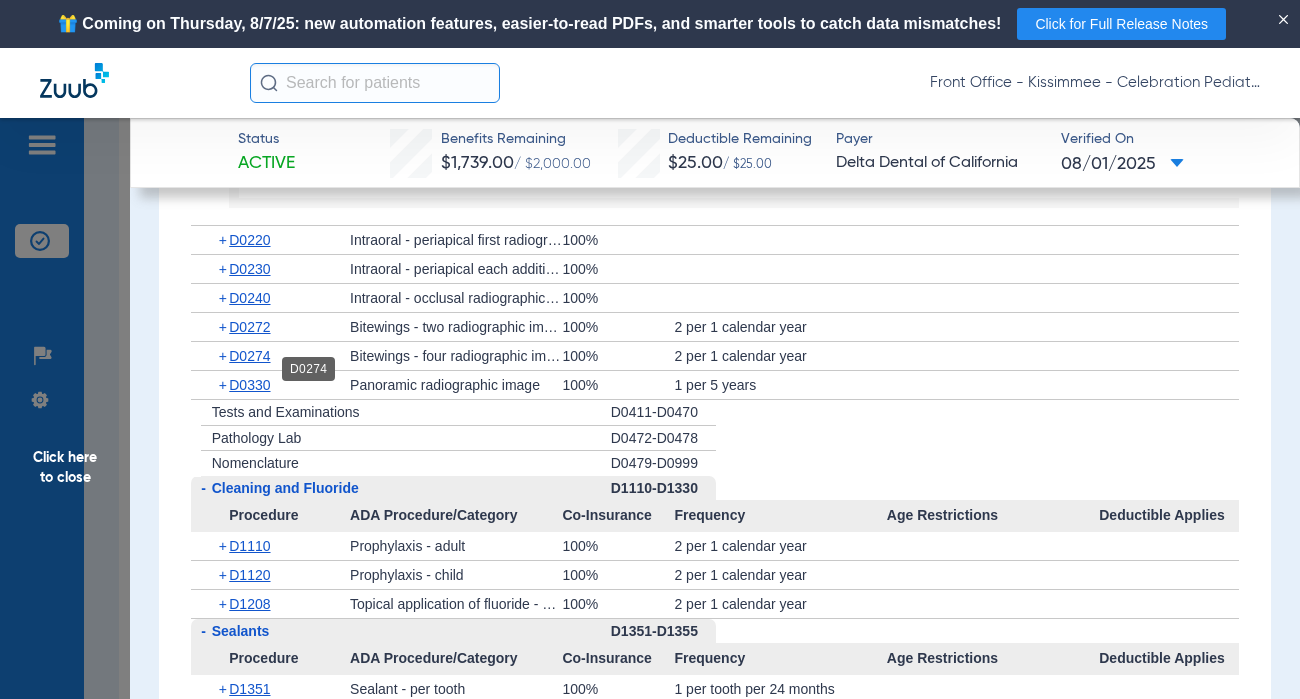 click on "D0274" 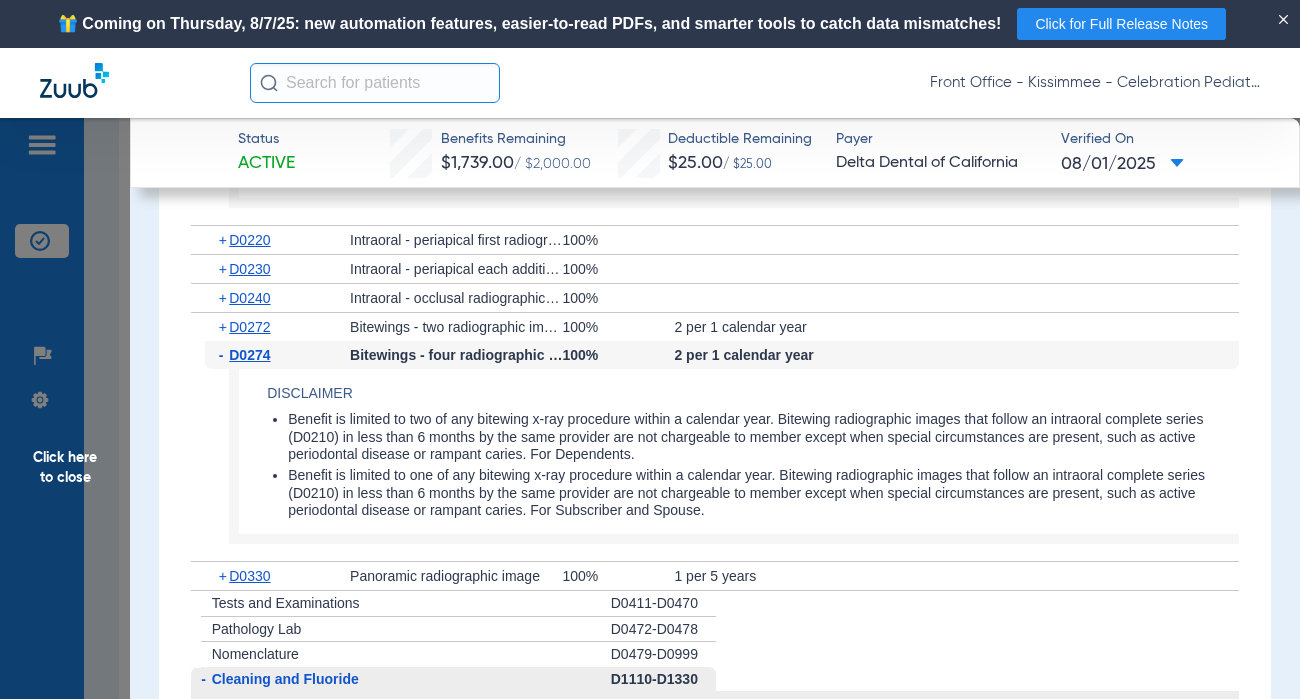 click on "D0274" 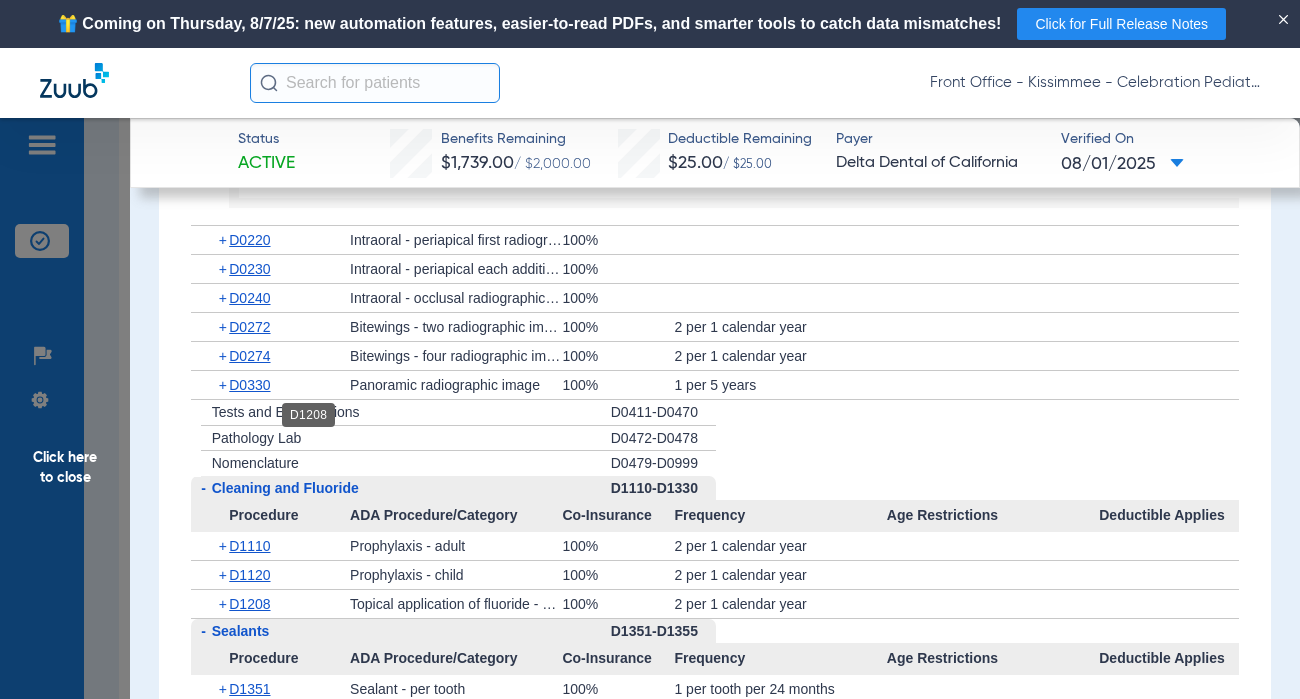 scroll, scrollTop: 3500, scrollLeft: 0, axis: vertical 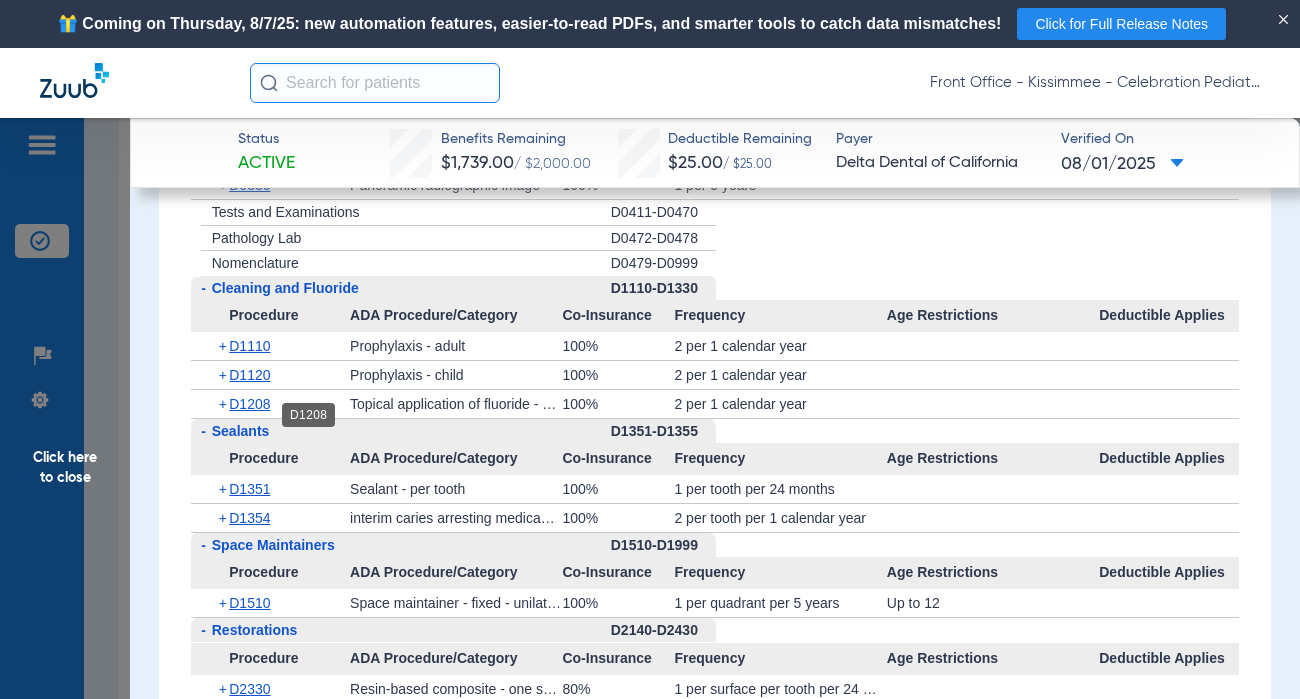 click on "D1208" 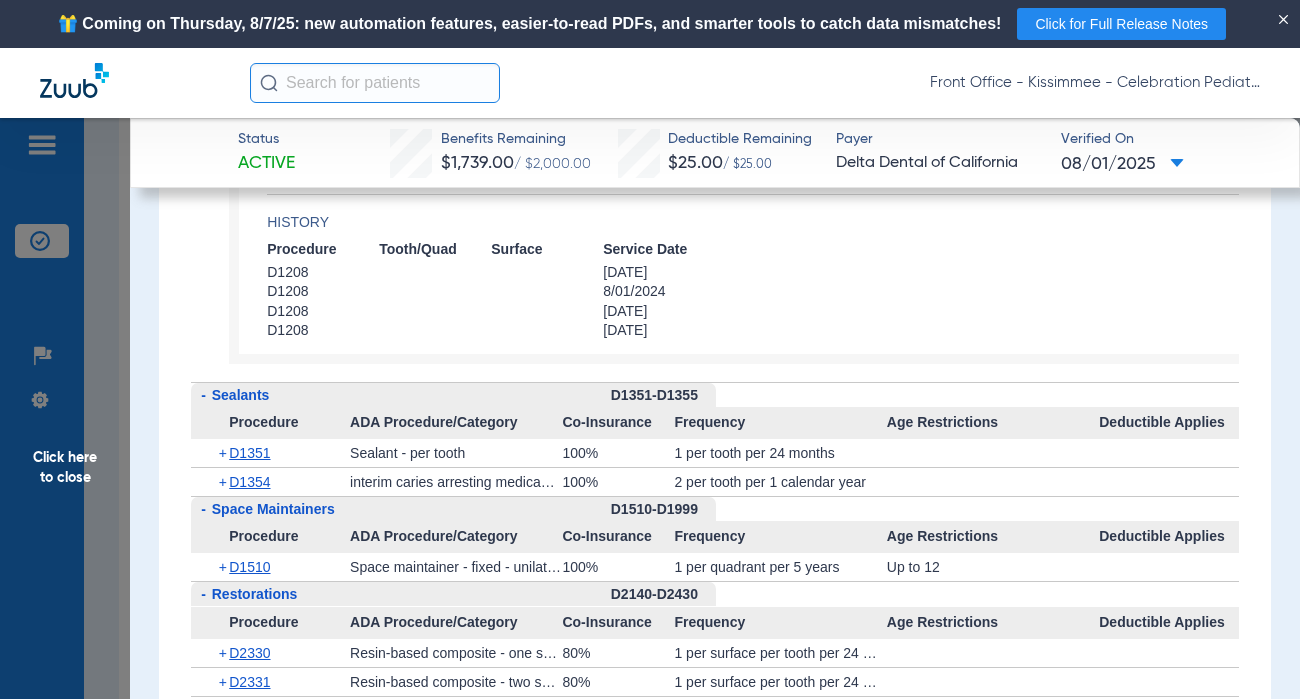 scroll, scrollTop: 3900, scrollLeft: 0, axis: vertical 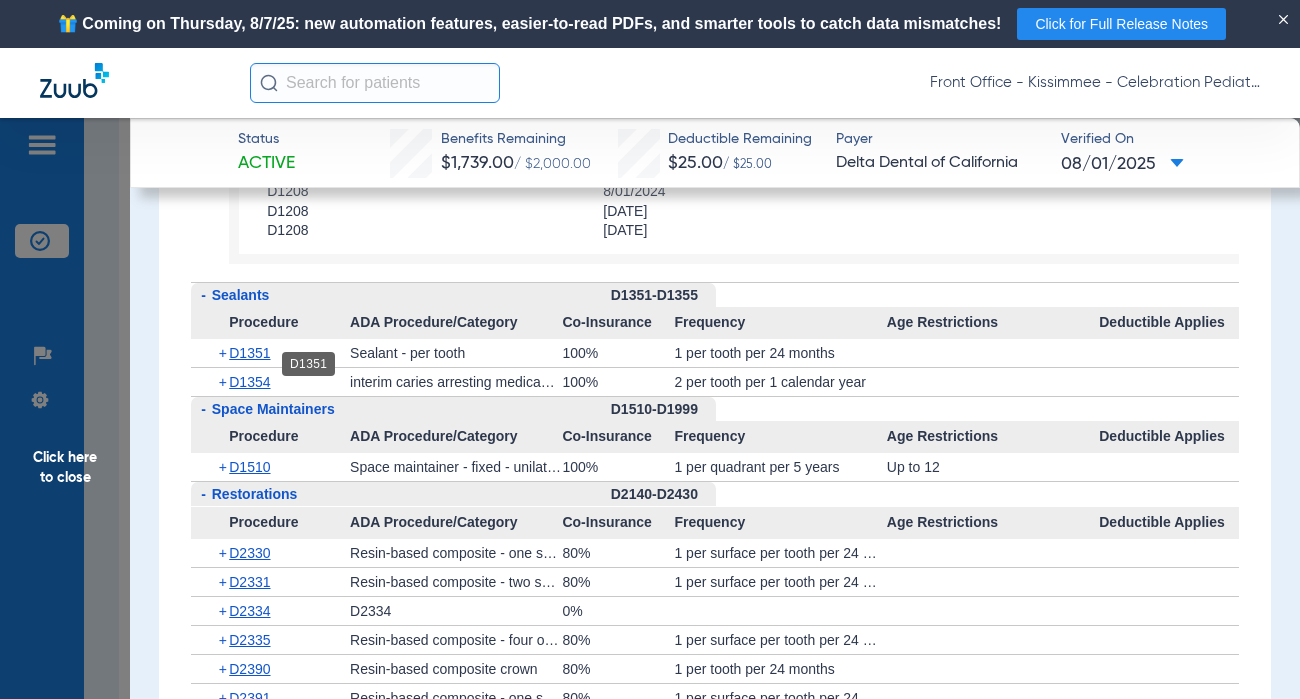 click on "D1351" 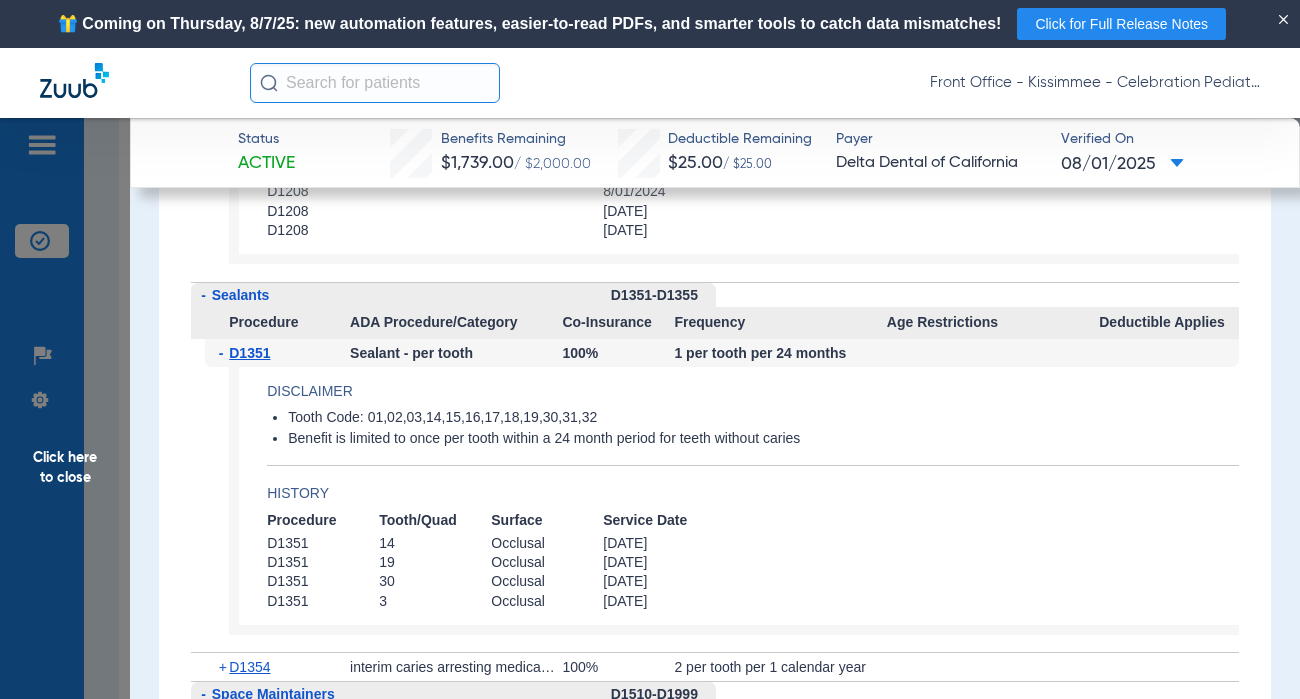 scroll, scrollTop: 4100, scrollLeft: 0, axis: vertical 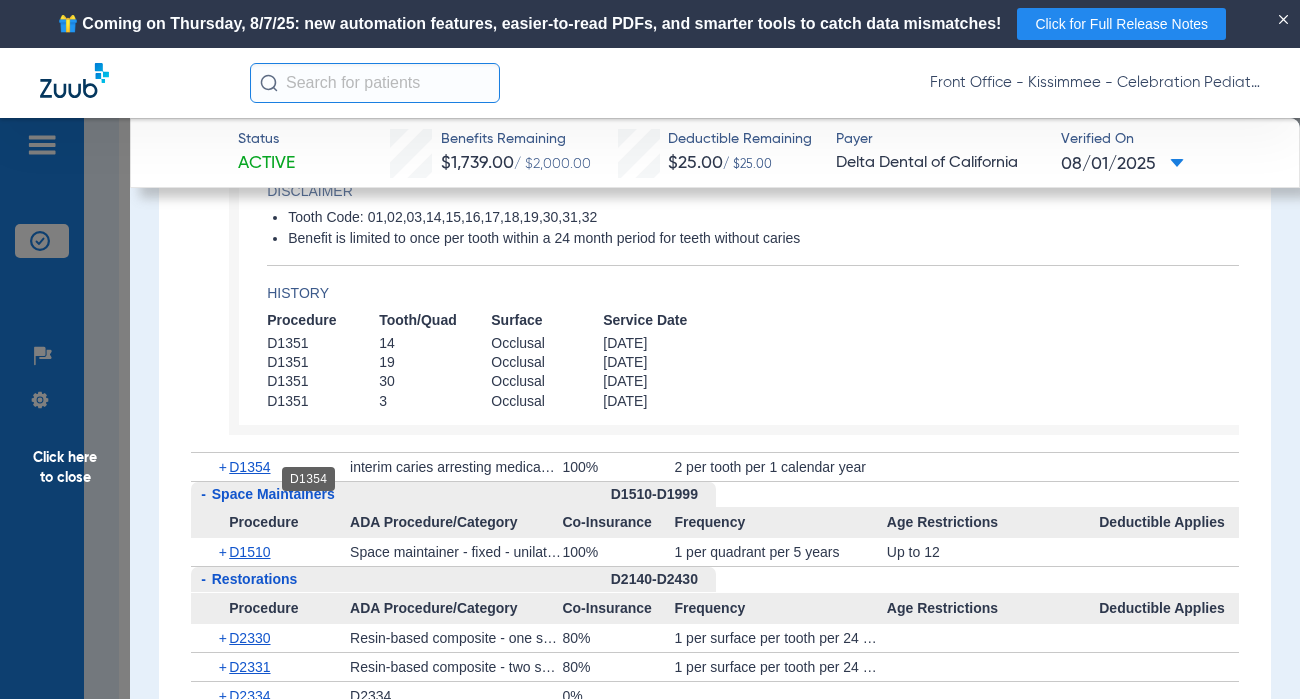 click on "D1354" 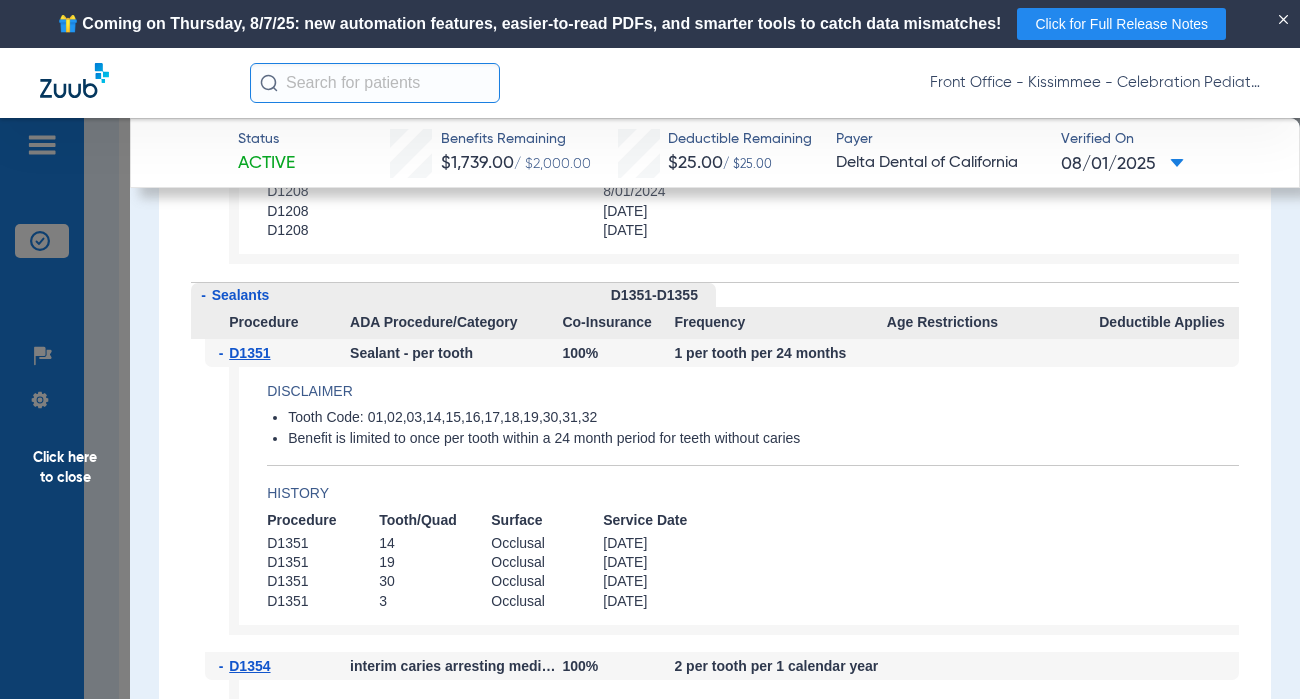 scroll, scrollTop: 3600, scrollLeft: 0, axis: vertical 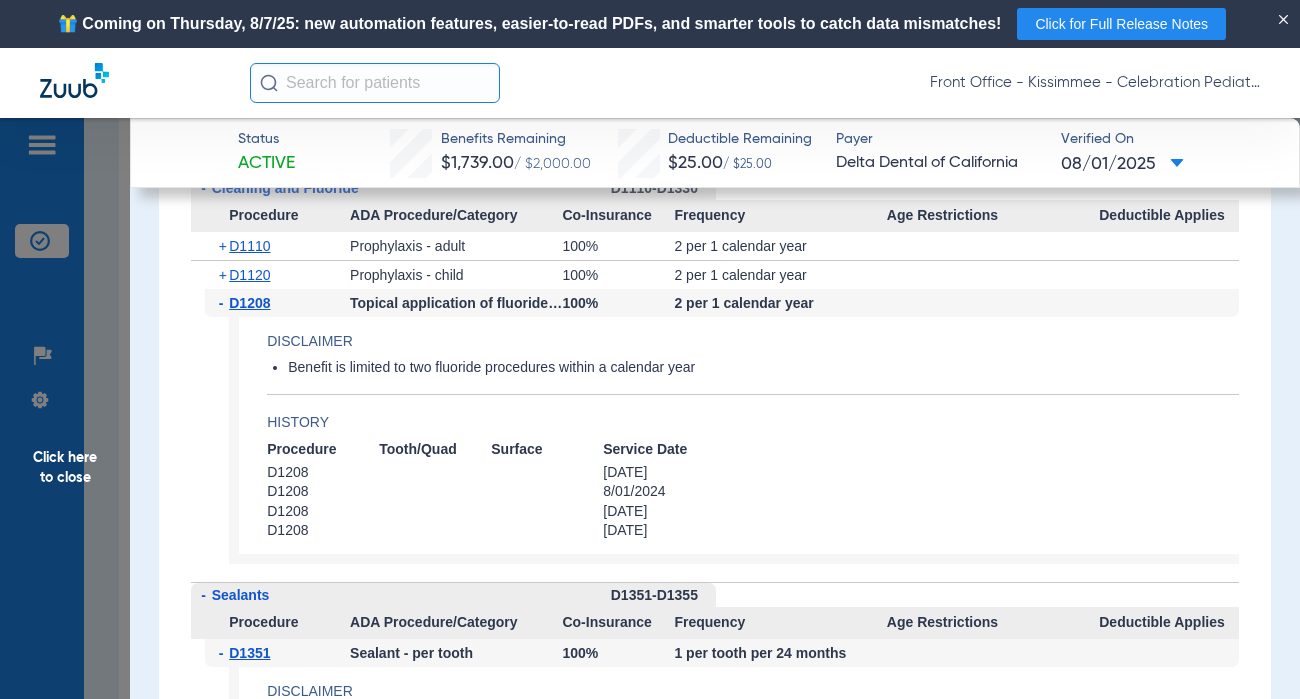 click on "Click here to close" 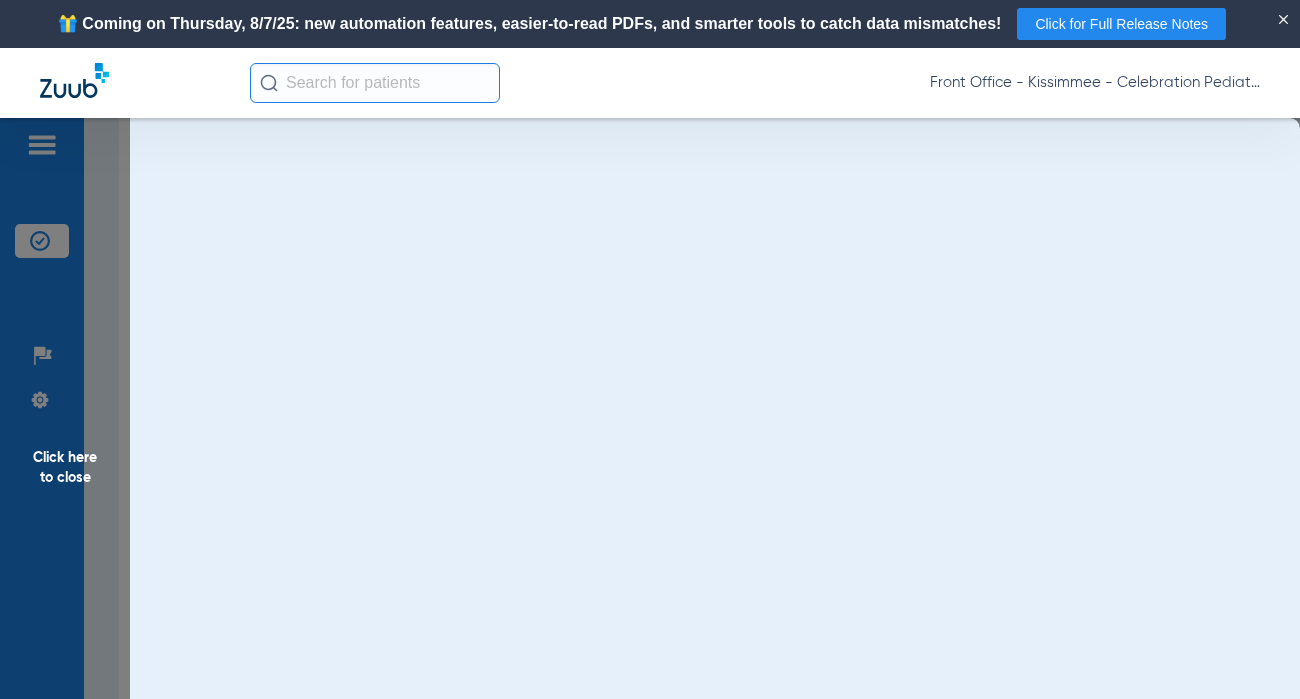 scroll, scrollTop: 0, scrollLeft: 0, axis: both 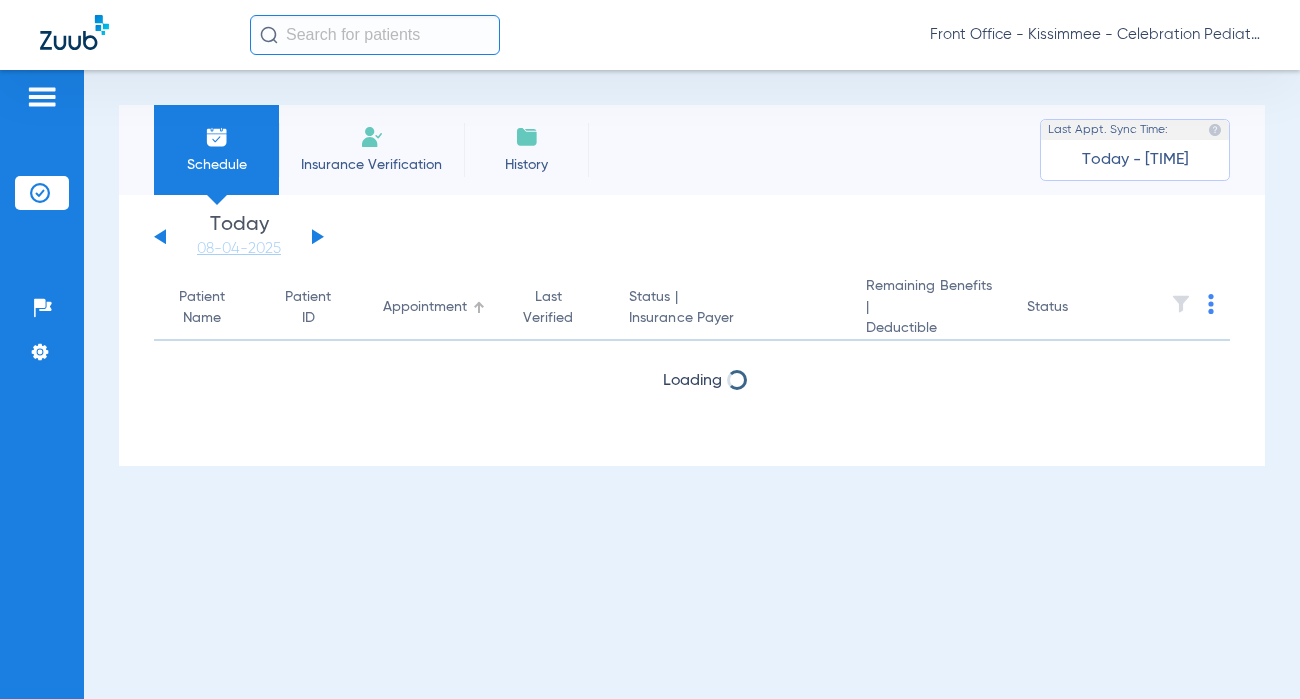 click on "08-04-2025" 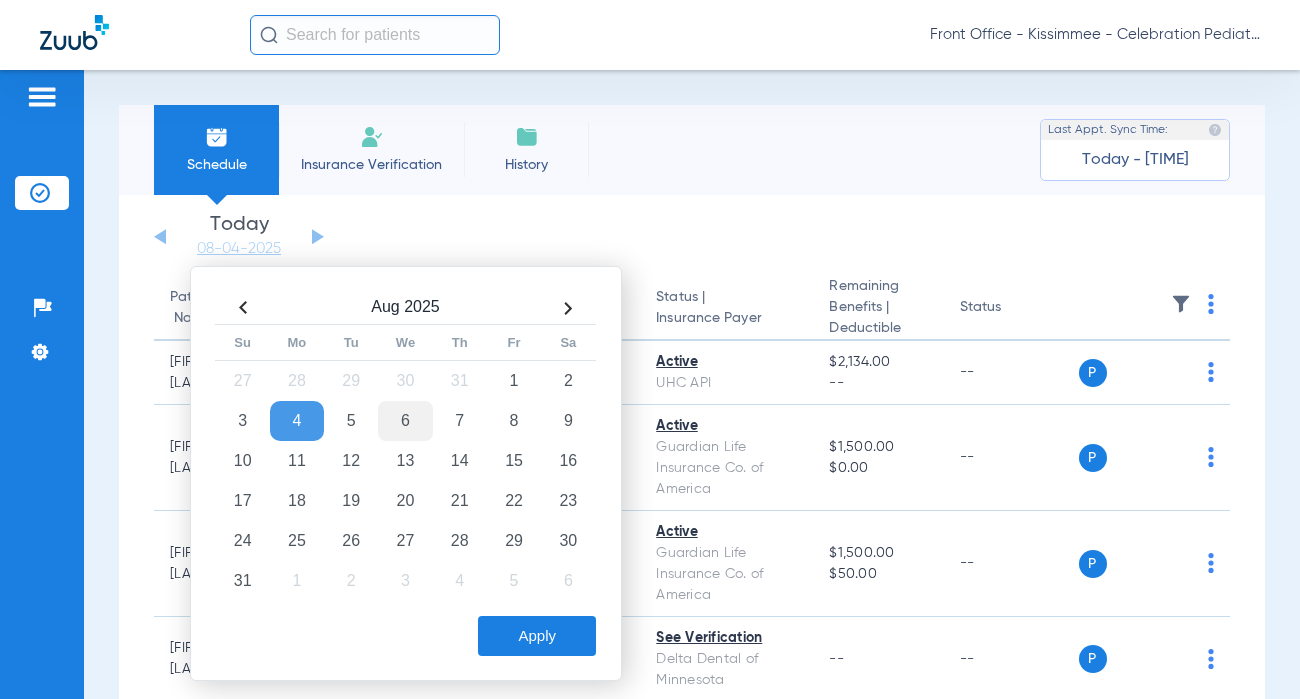 click on "6" 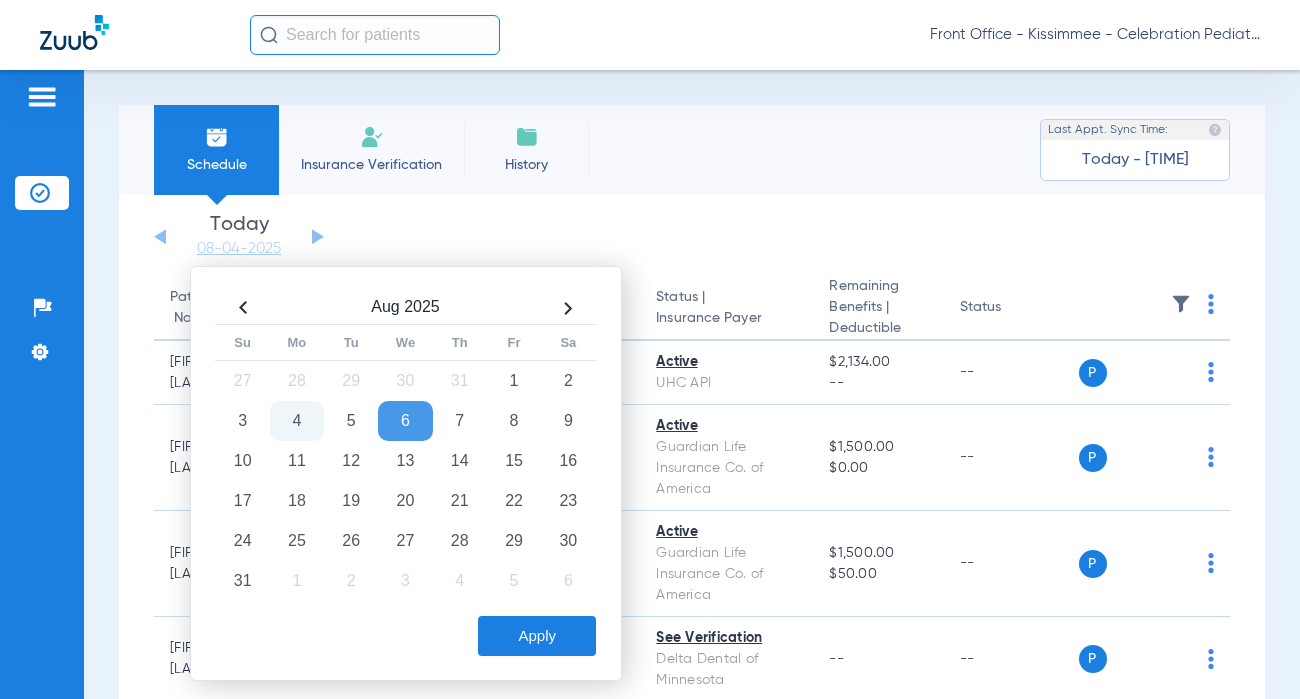 click on "Apply" 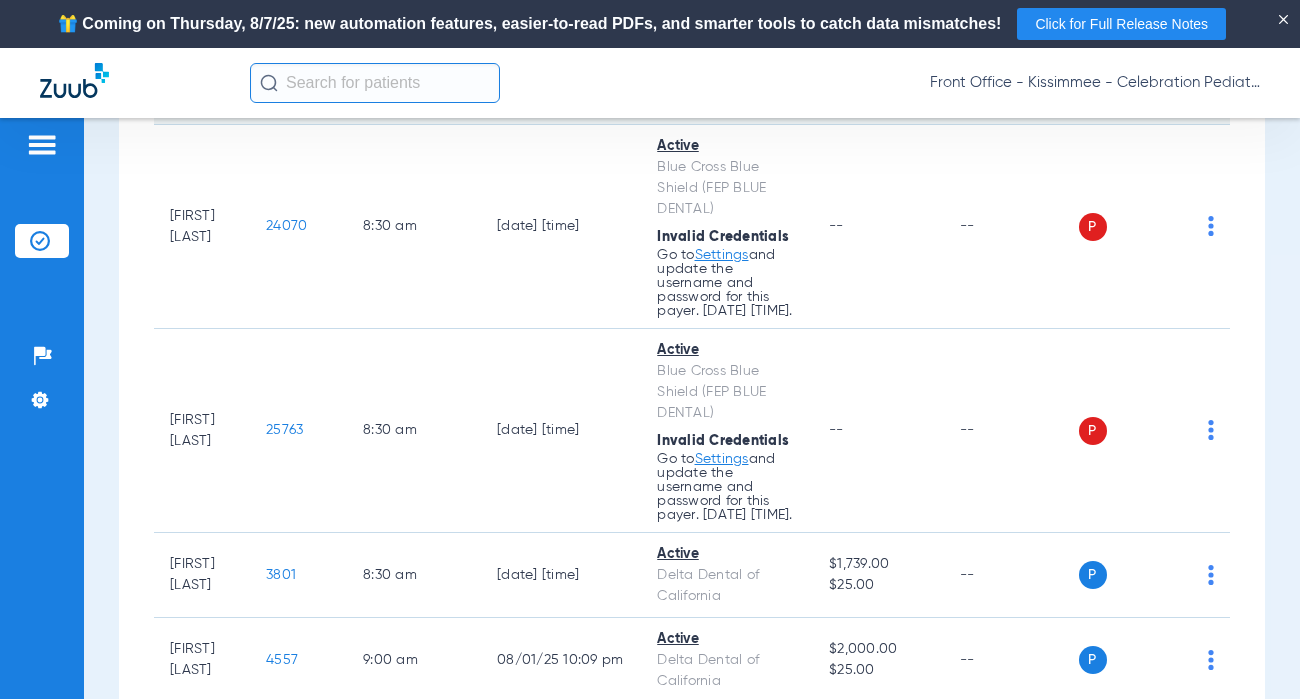 scroll, scrollTop: 1100, scrollLeft: 0, axis: vertical 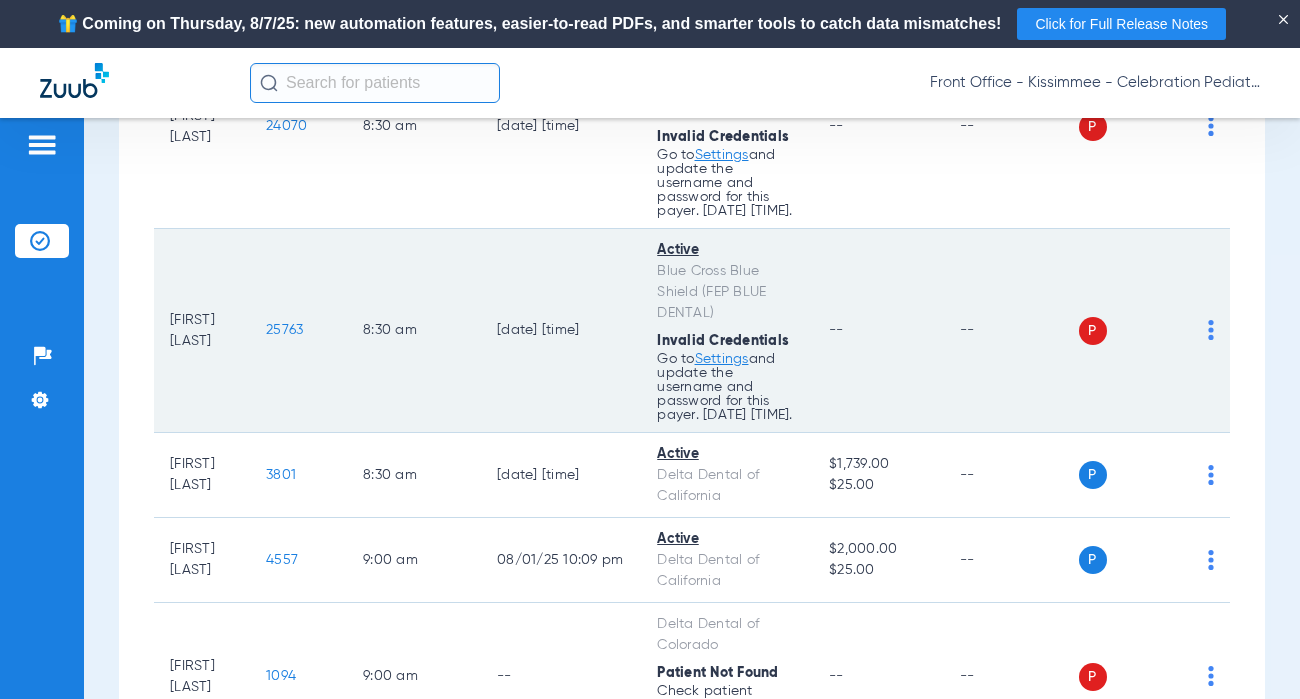 click on "25763" 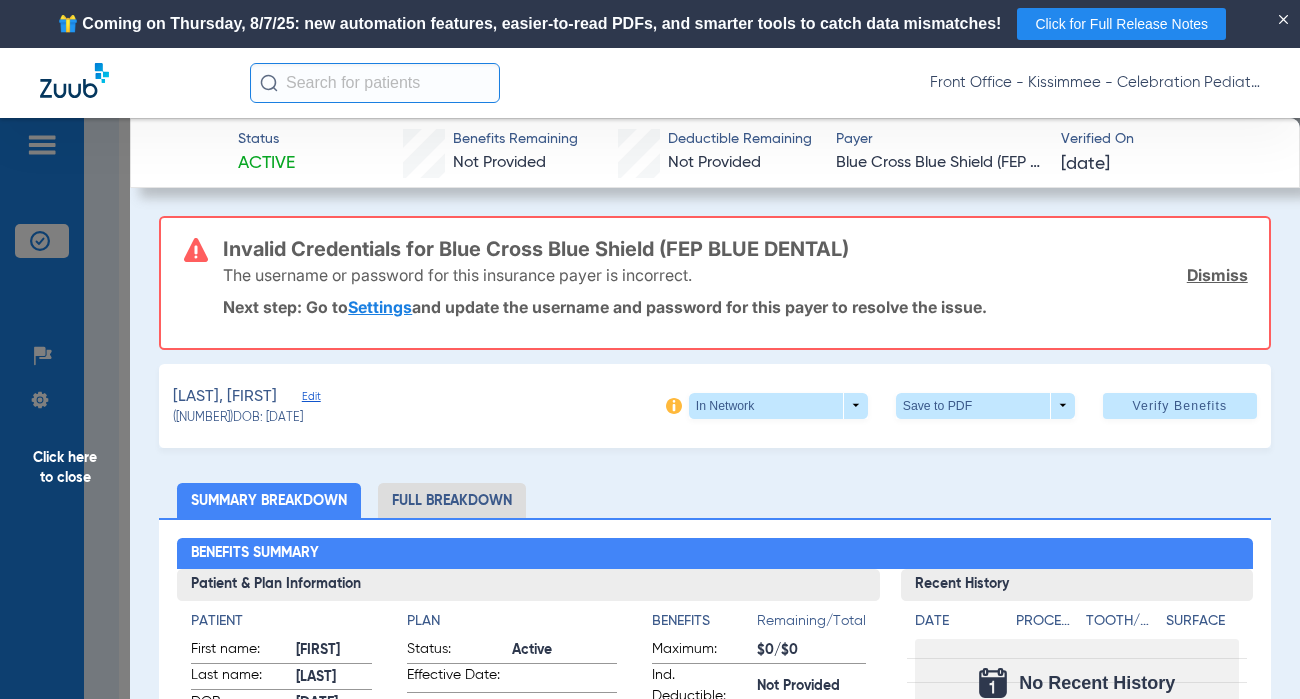 scroll, scrollTop: 100, scrollLeft: 0, axis: vertical 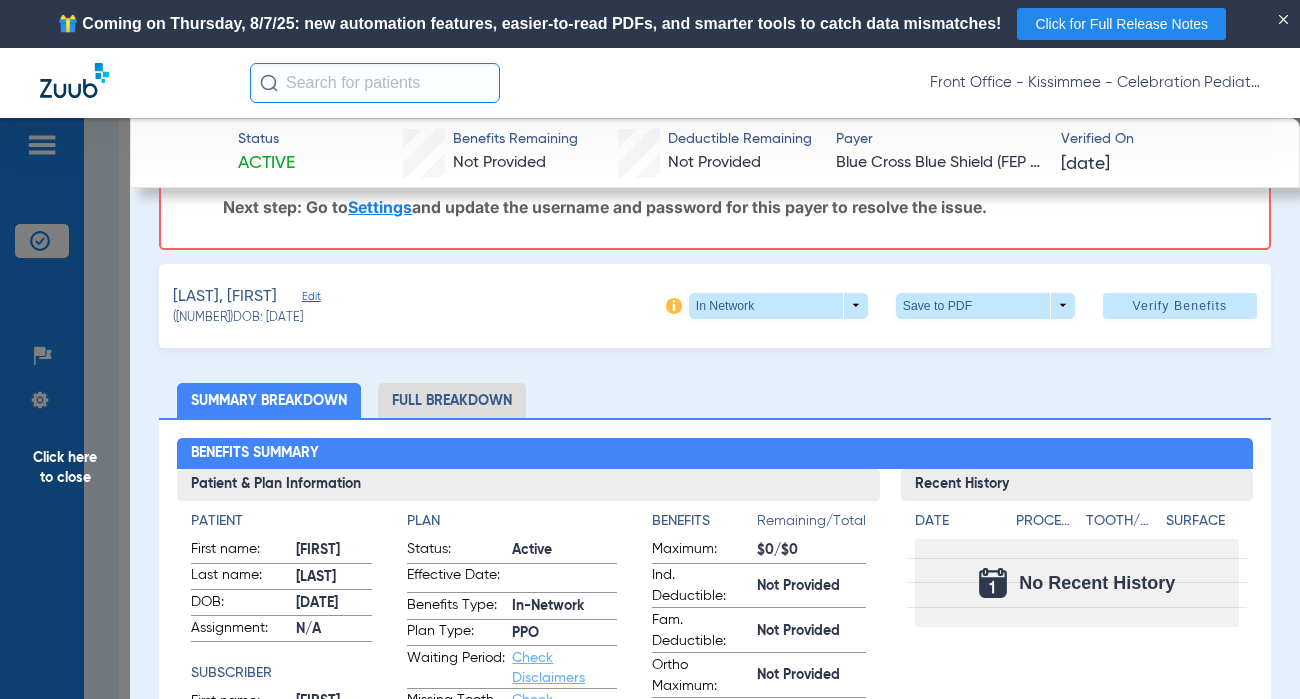 click on "Full Breakdown" 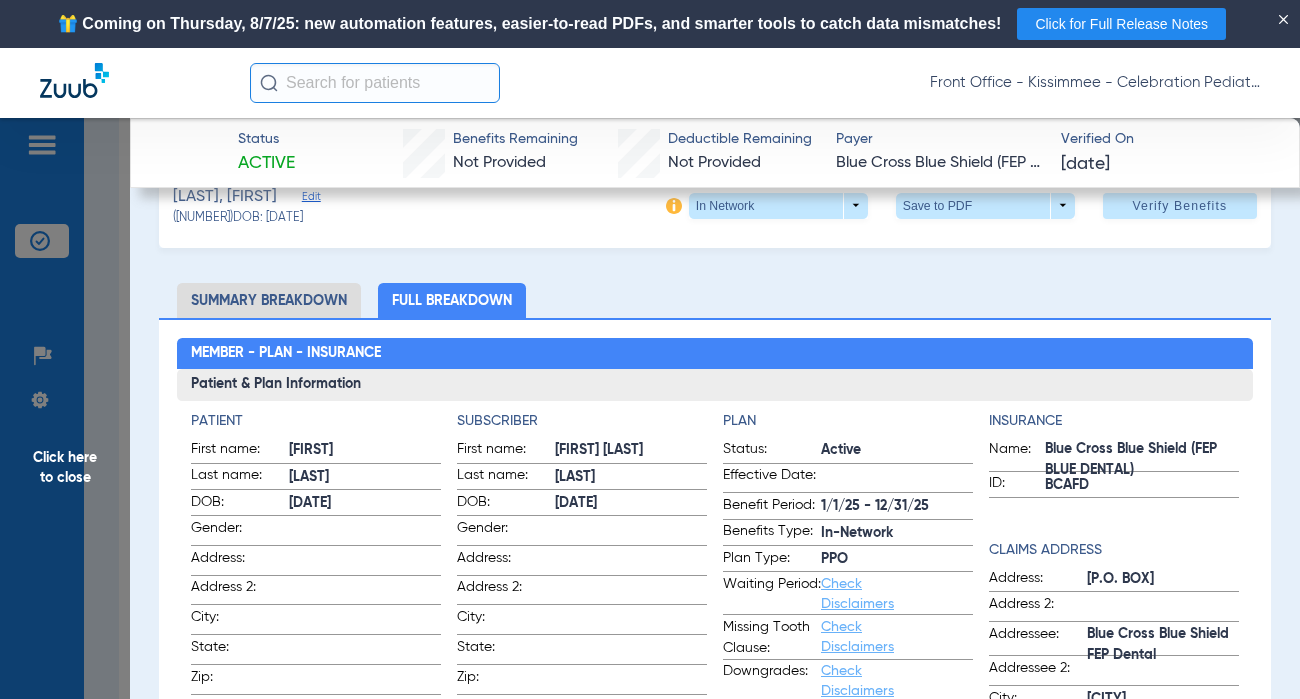 scroll, scrollTop: 300, scrollLeft: 0, axis: vertical 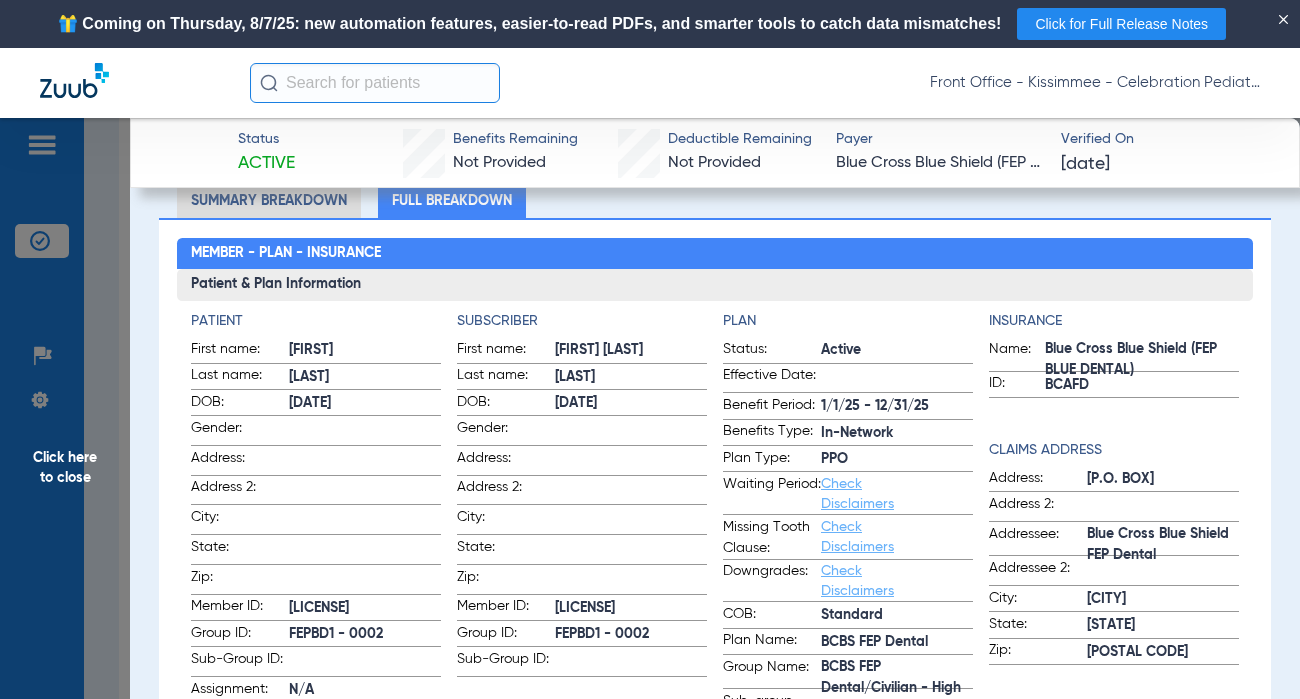 click on "Click here to close" 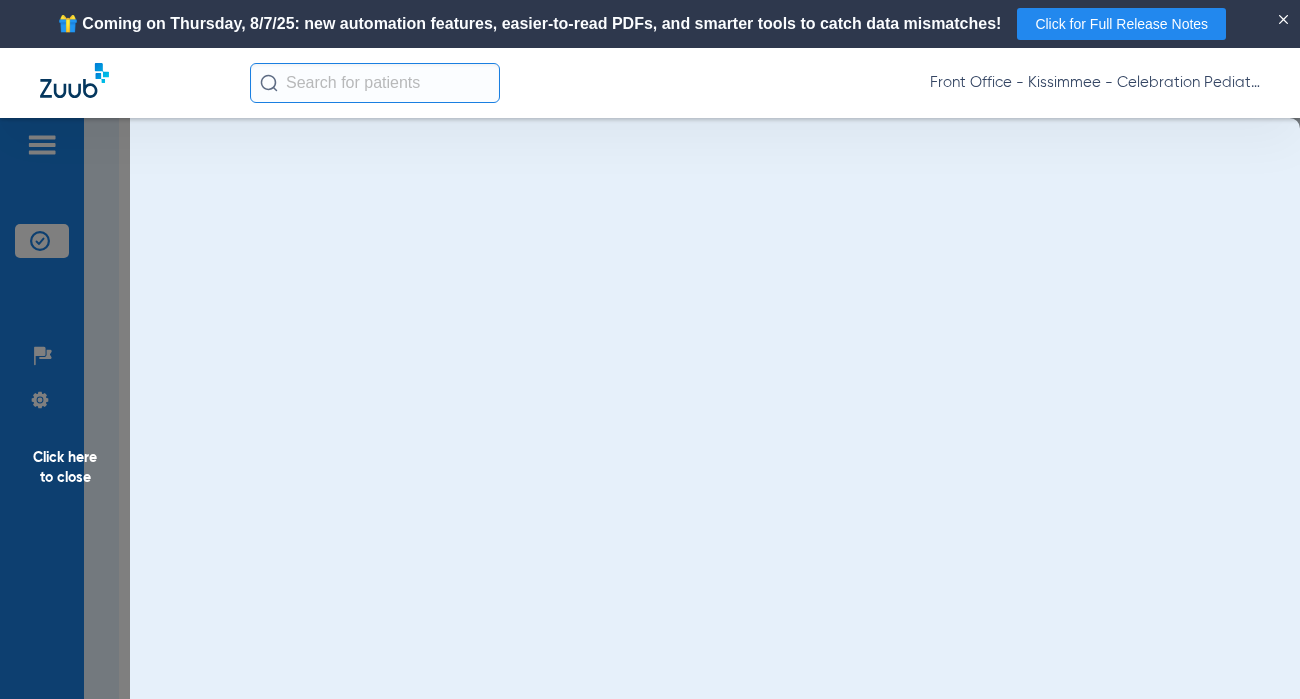 scroll, scrollTop: 0, scrollLeft: 0, axis: both 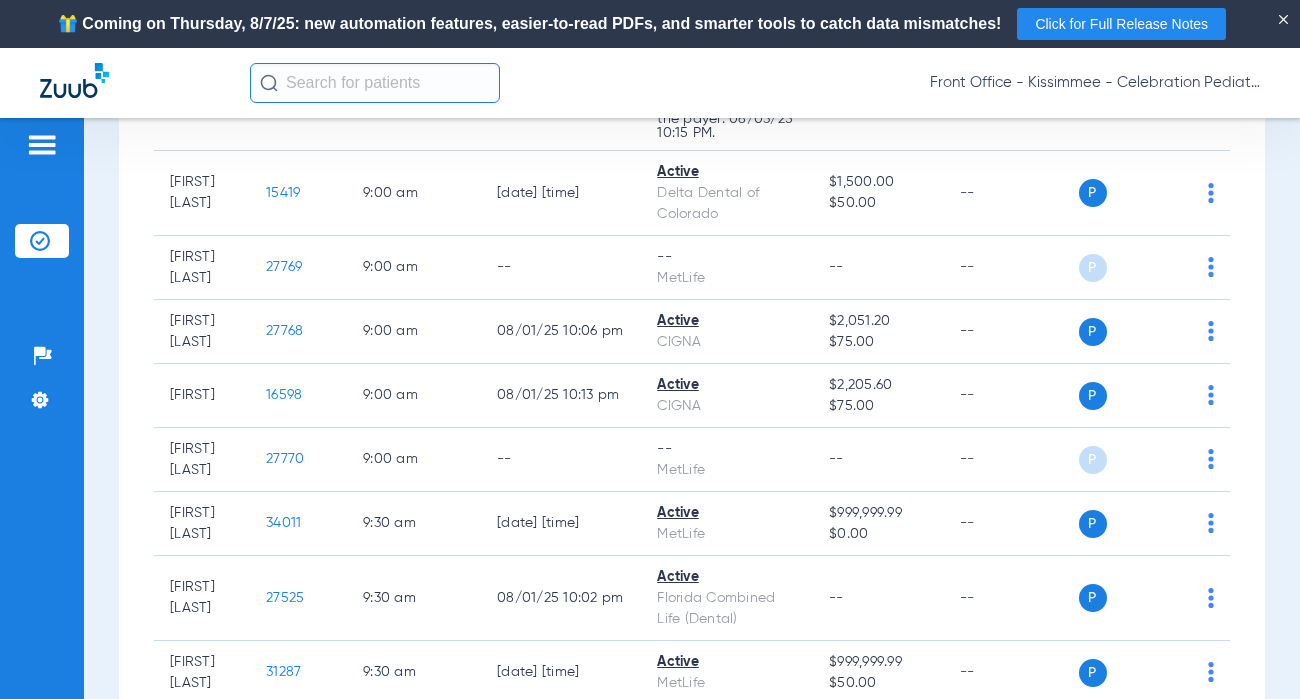 click on "--" 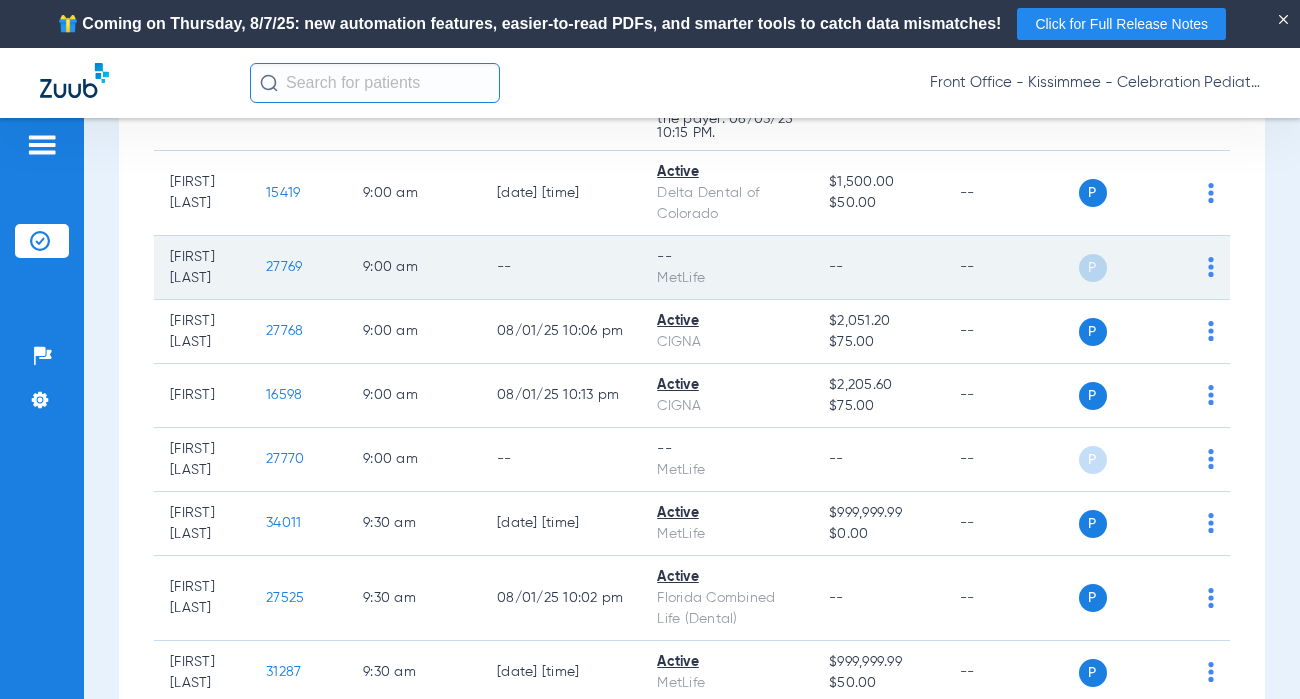 click on "27769" 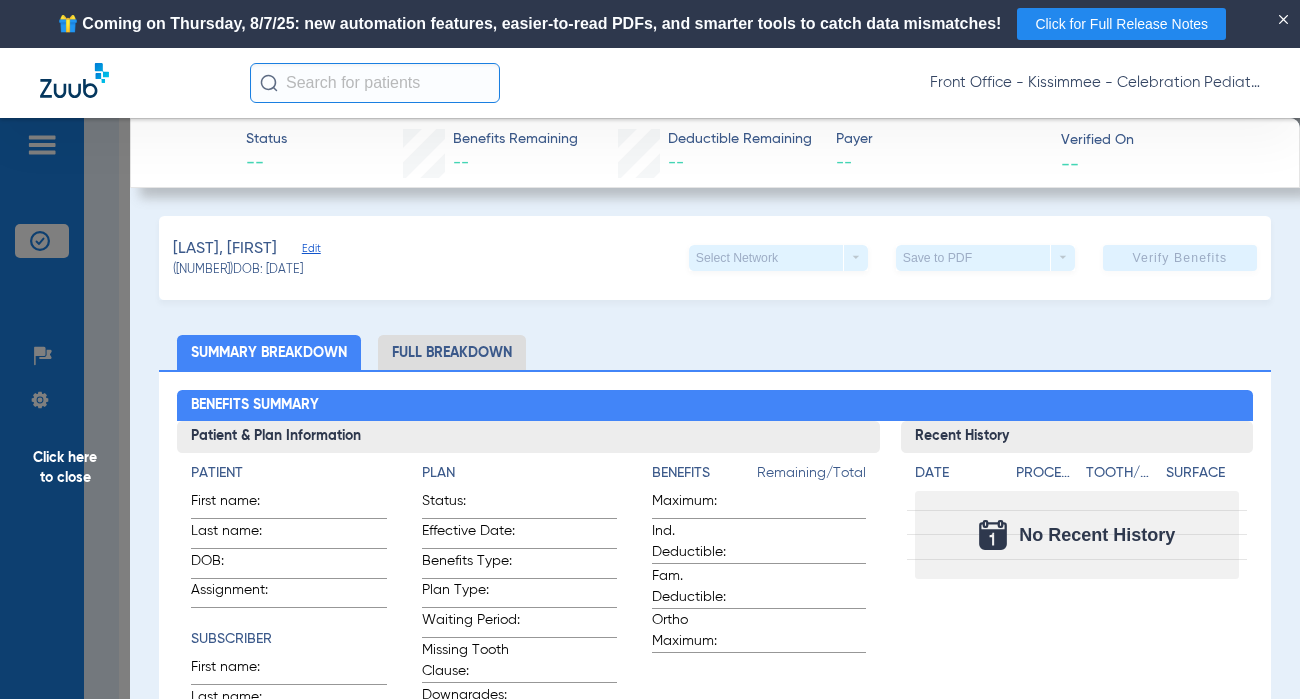 click on "Click here to close" 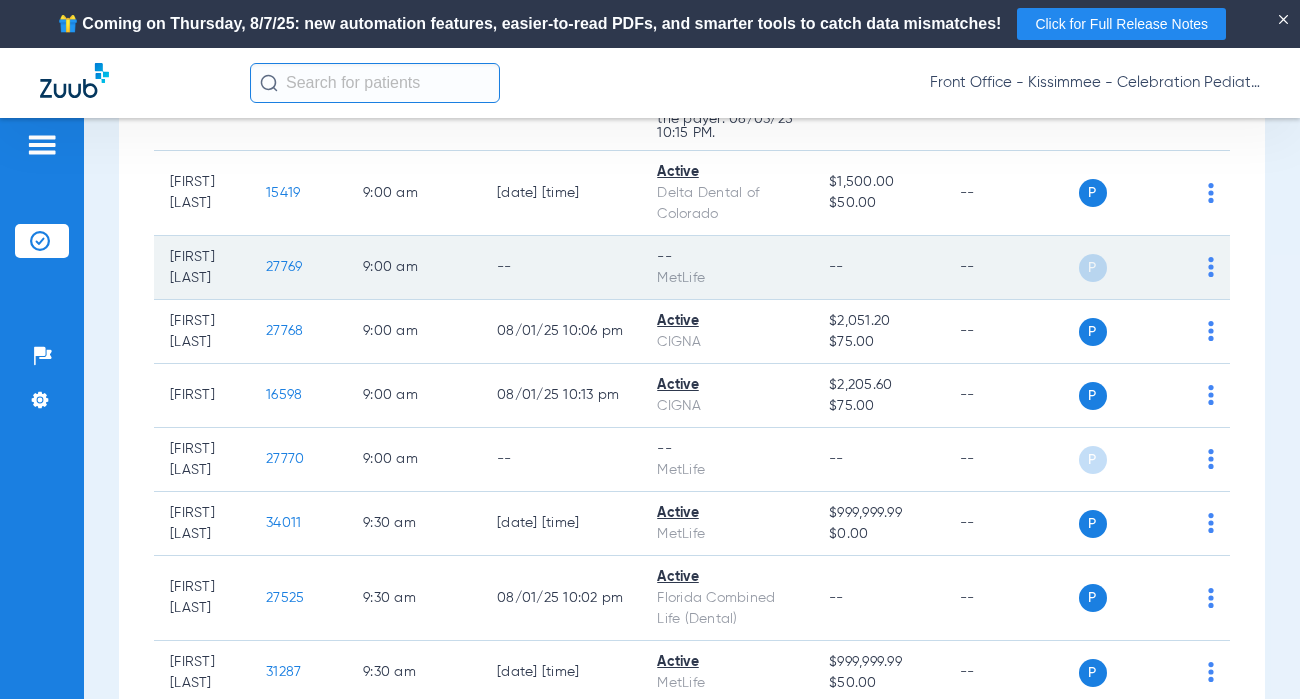 scroll, scrollTop: 1800, scrollLeft: 0, axis: vertical 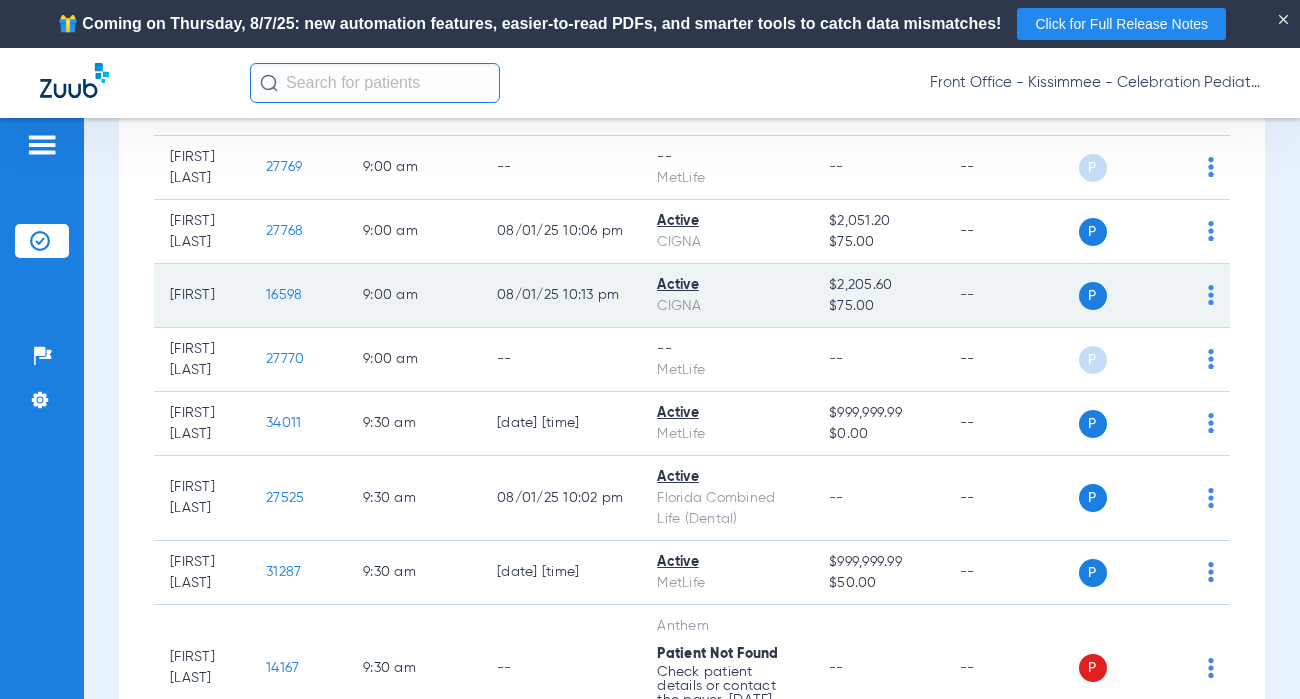 click on "16598" 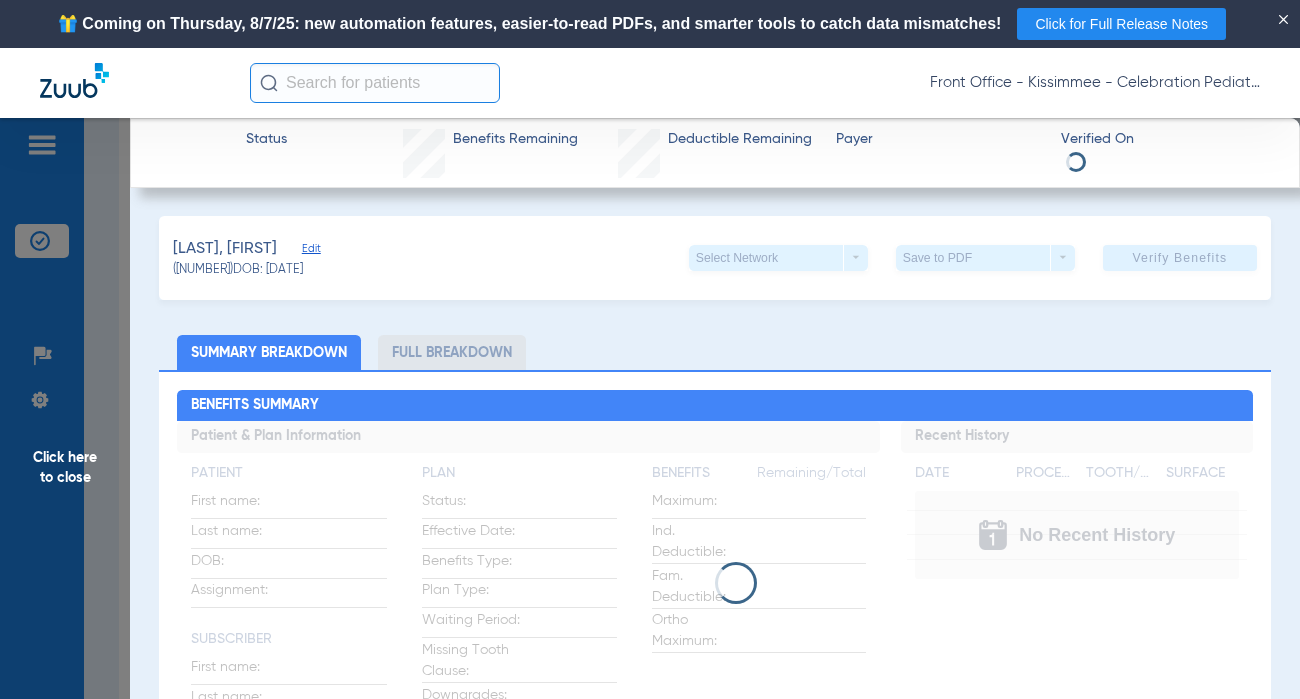 click on "Full Breakdown" 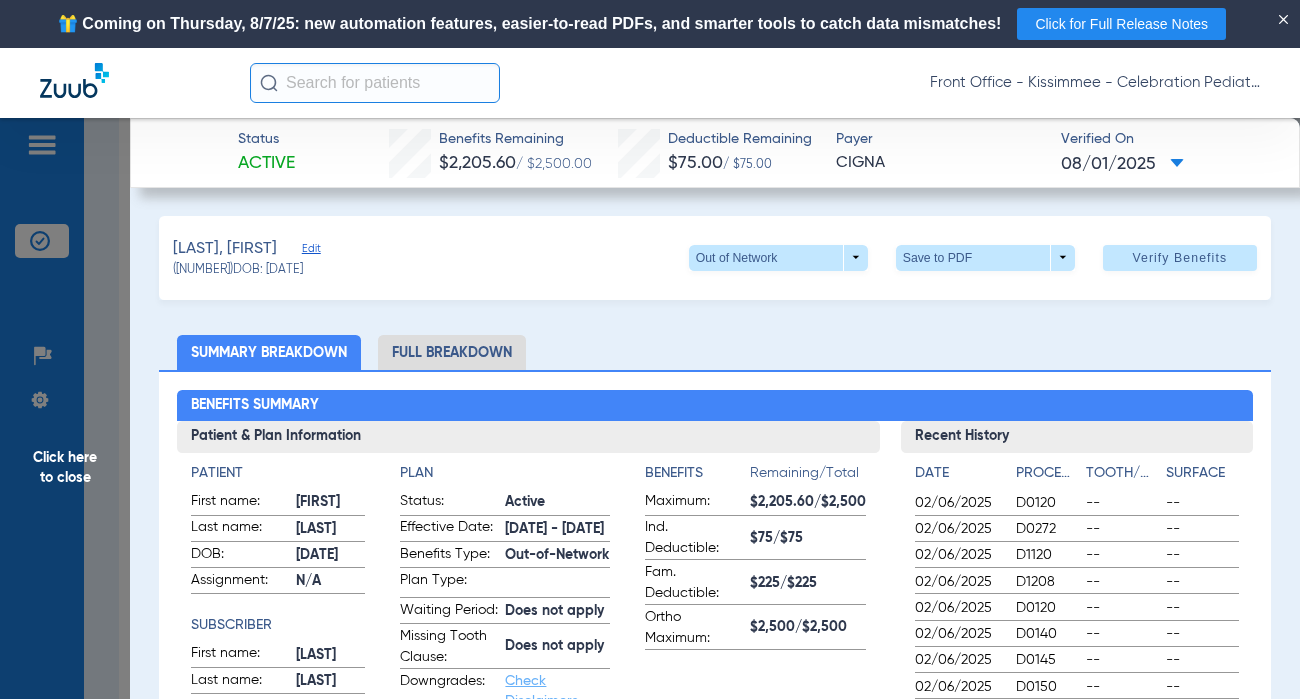 drag, startPoint x: 469, startPoint y: 347, endPoint x: 546, endPoint y: 348, distance: 77.00649 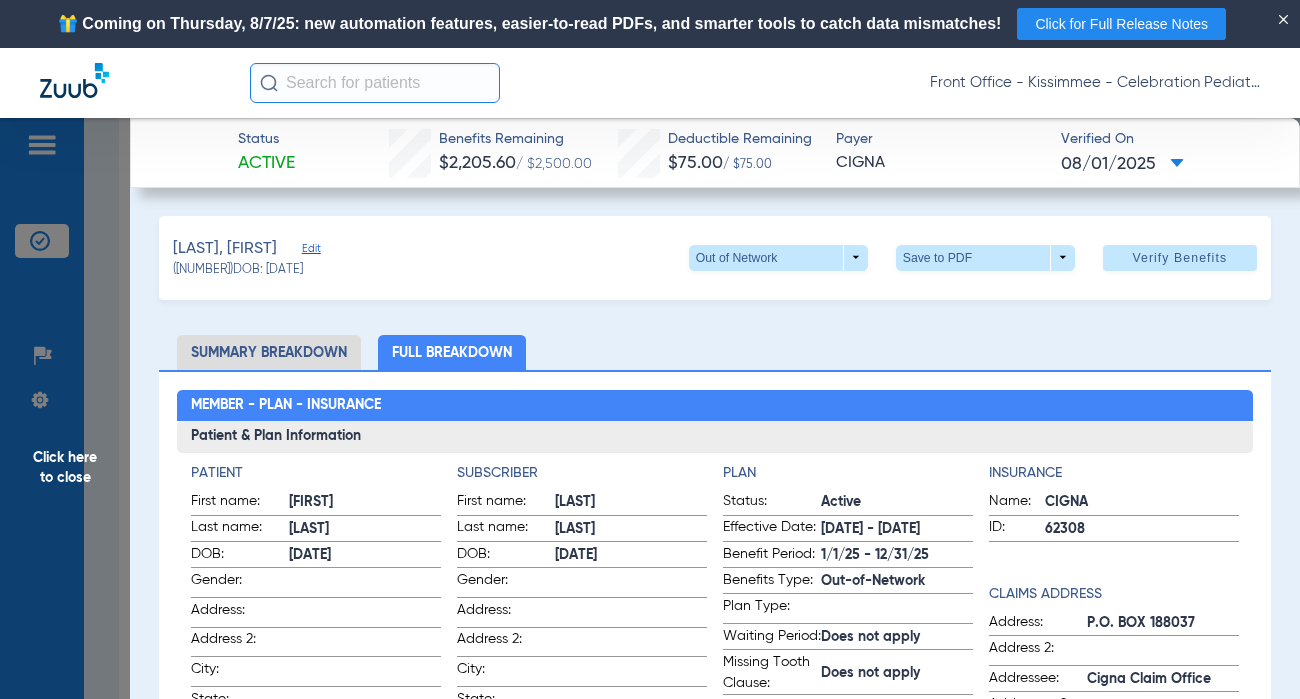 click on "Click here to close" 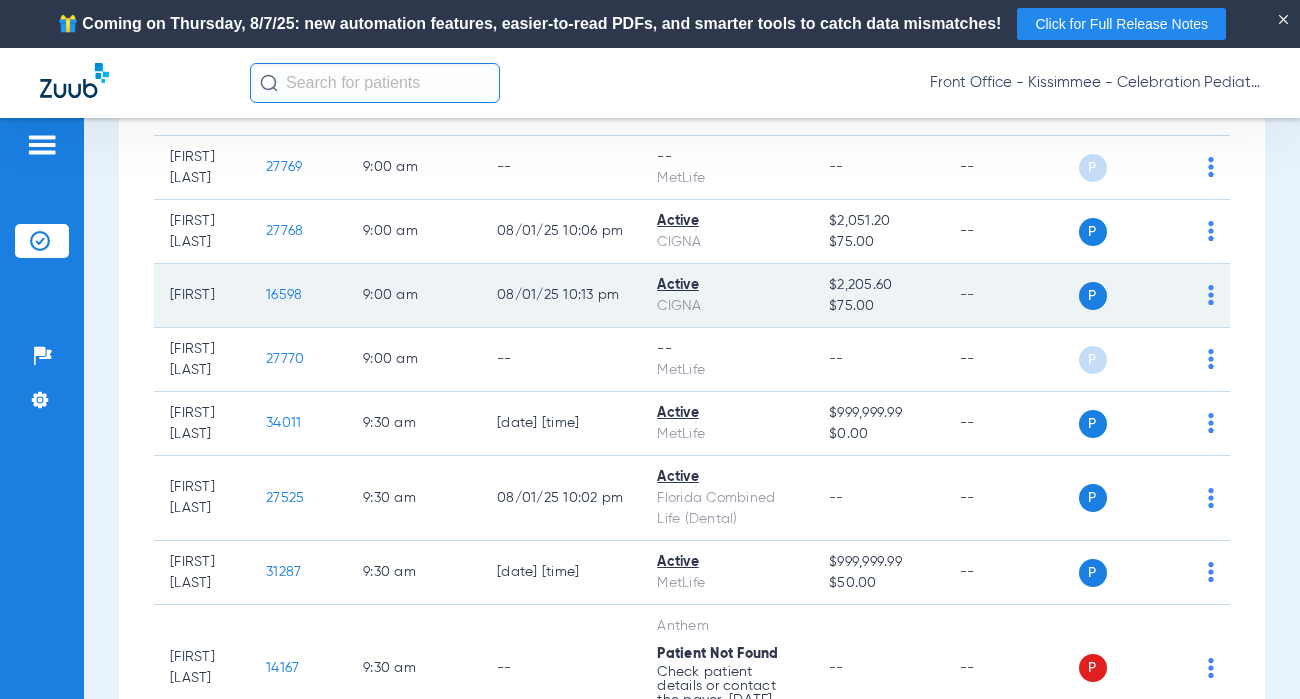 click on "16598" 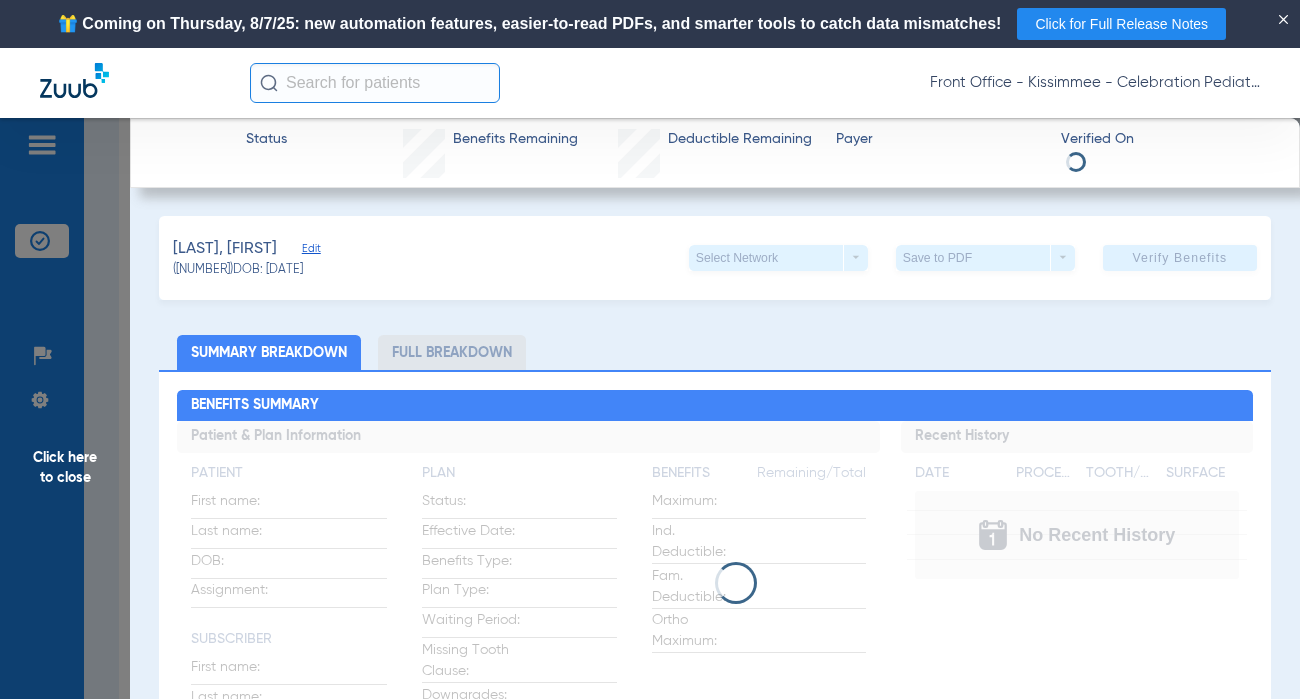 click on "Full Breakdown" 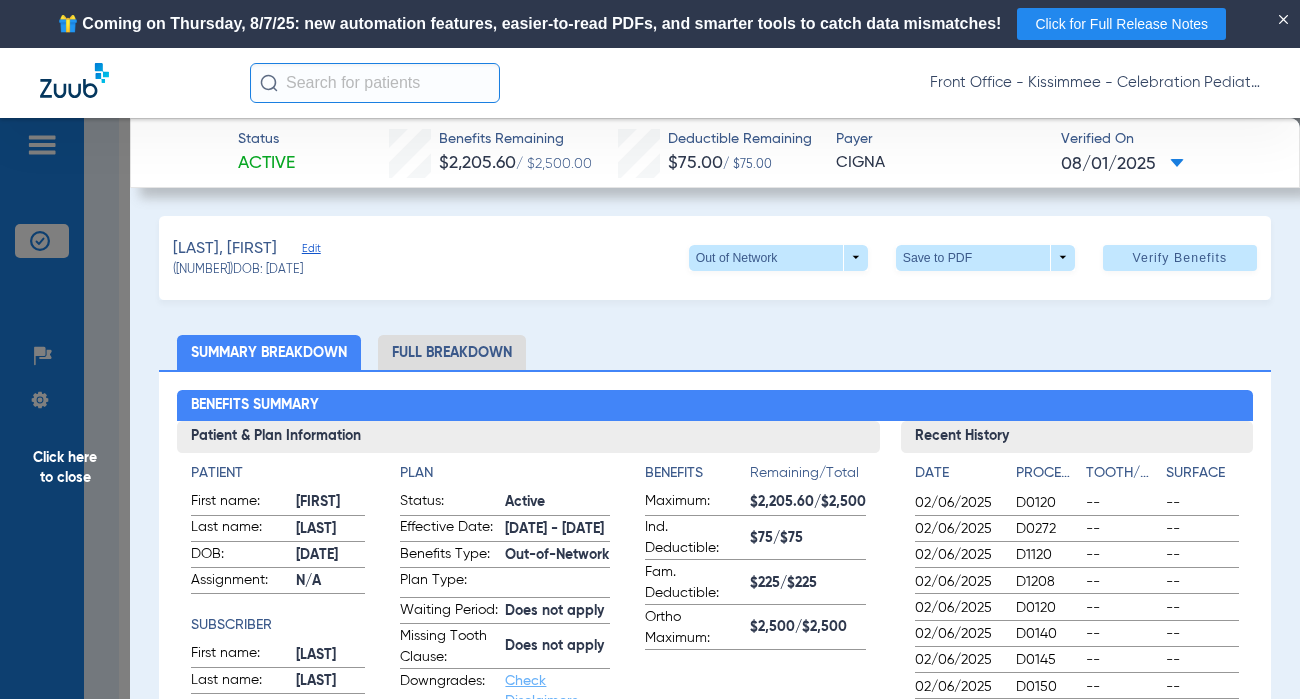 click on "Full Breakdown" 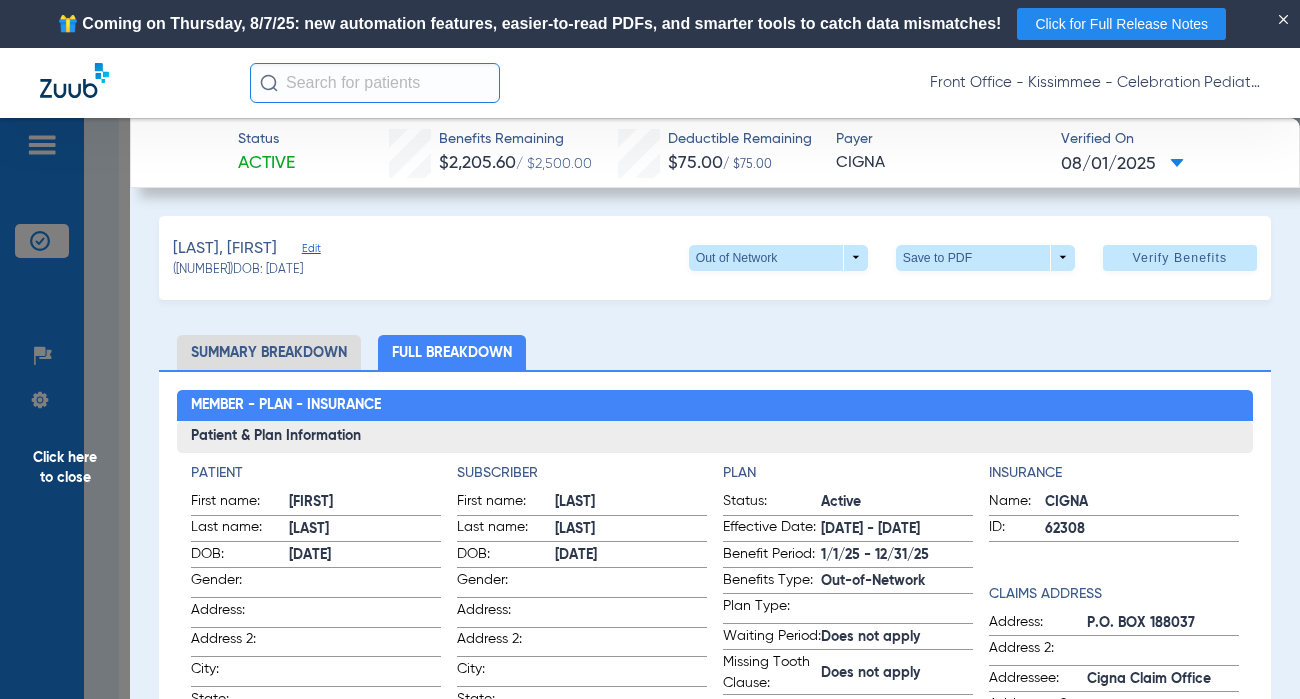 click on "Patient First name:  [FIRST]  Last name:  [LAST]  DOB:  [DATE]  Gender:    Address:    Address 2:    City:    State:    Zip:    Member ID:  [NUMBER] [NUMBER]  Group ID:  [NUMBER]  Sub-Group ID:    Assignment:  N/A  Subscriber First name:  [FIRST]  Last name:  [LAST]  DOB:  [DATE]  Gender:    Address:    Address 2:    City:    State:    Zip:    Member ID:  [NUMBER]  Group ID:  [NUMBER]  Sub-Group ID:    Plan Status:  Active  Effective Date:  [DATE] - [DATE]  Benefit Period:  [DATE] - [DATE]  Benefits Type:  Out-of-Network  Plan Type:    Waiting Period:  Does not apply  Missing Tooth Clause:  Does not apply  Downgrades:  Check Disclaimers  COB:  Check Disclaimers  Plan Name:  TOTAL  Group Name:  WM  Sub-group Name:    Fee Schedule:  Coming Soon  Office Effective Date:  N/A  Insurance Name:  CIGNA  ID:  [NUMBER]  Claims Address Address:  [P.O. BOX]  Address 2:    Addressee:  Cigna Claim Office  Addressee 2:    City:  [CITY]  State:  [STATE]  Zip:  37422" 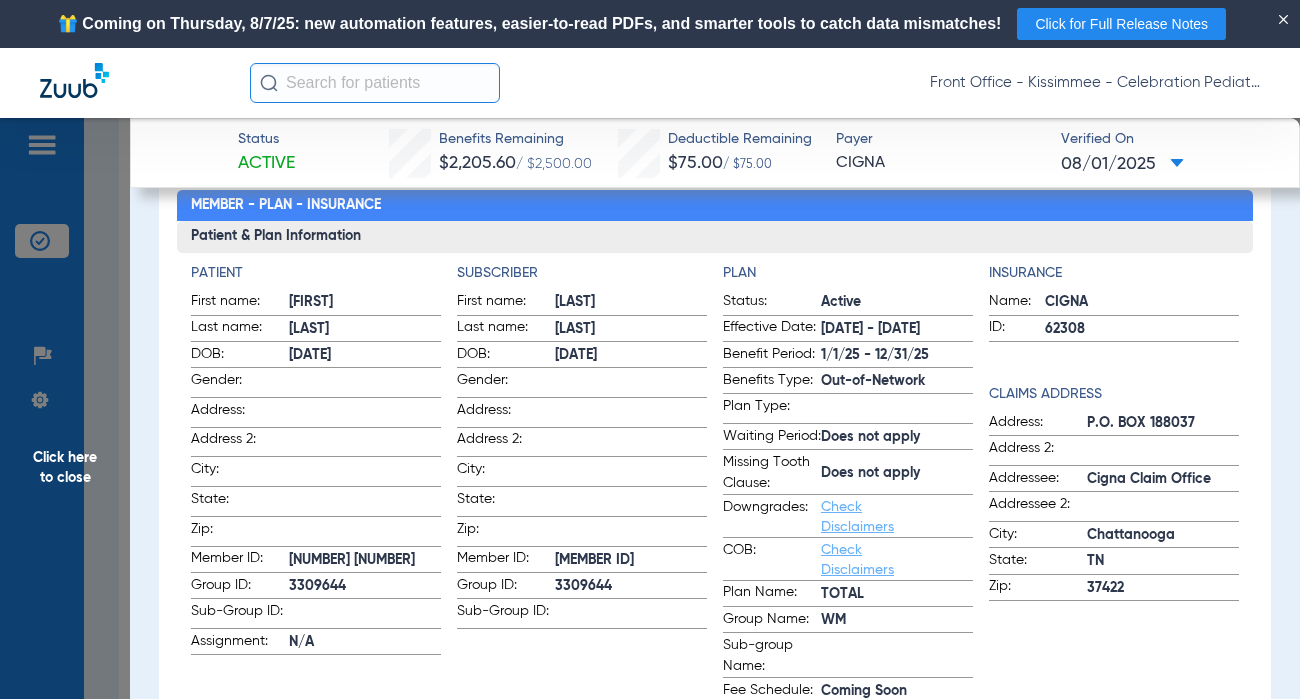 scroll, scrollTop: 300, scrollLeft: 0, axis: vertical 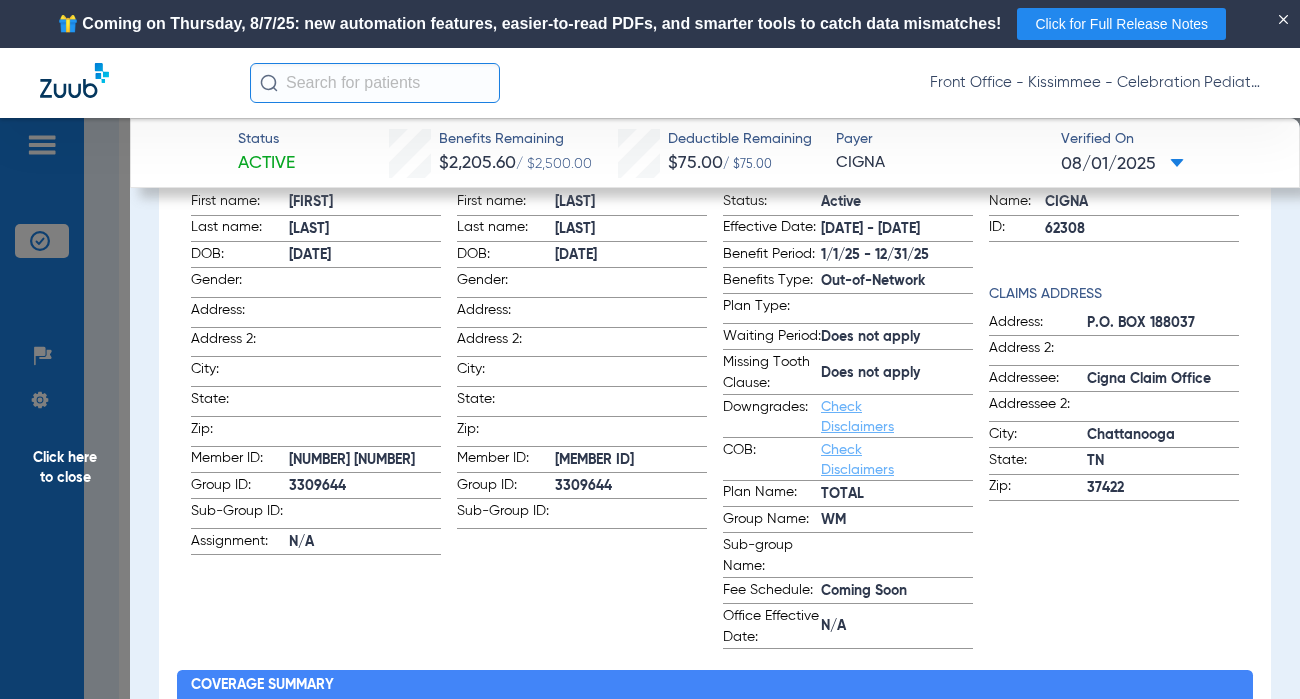 click on "Patient First name:  [FIRST]  Last name:  [LAST]  DOB:  [DATE]  Gender:    Address: [ADDRESS]    Address 2: [ADDRESS]    City: [CITY]    State: [STATE]    Zip: [ZIP]    Member ID:  [MEMBER ID]  Group ID:  [GROUP ID]  Sub-Group ID:    Assignment:  N/A" 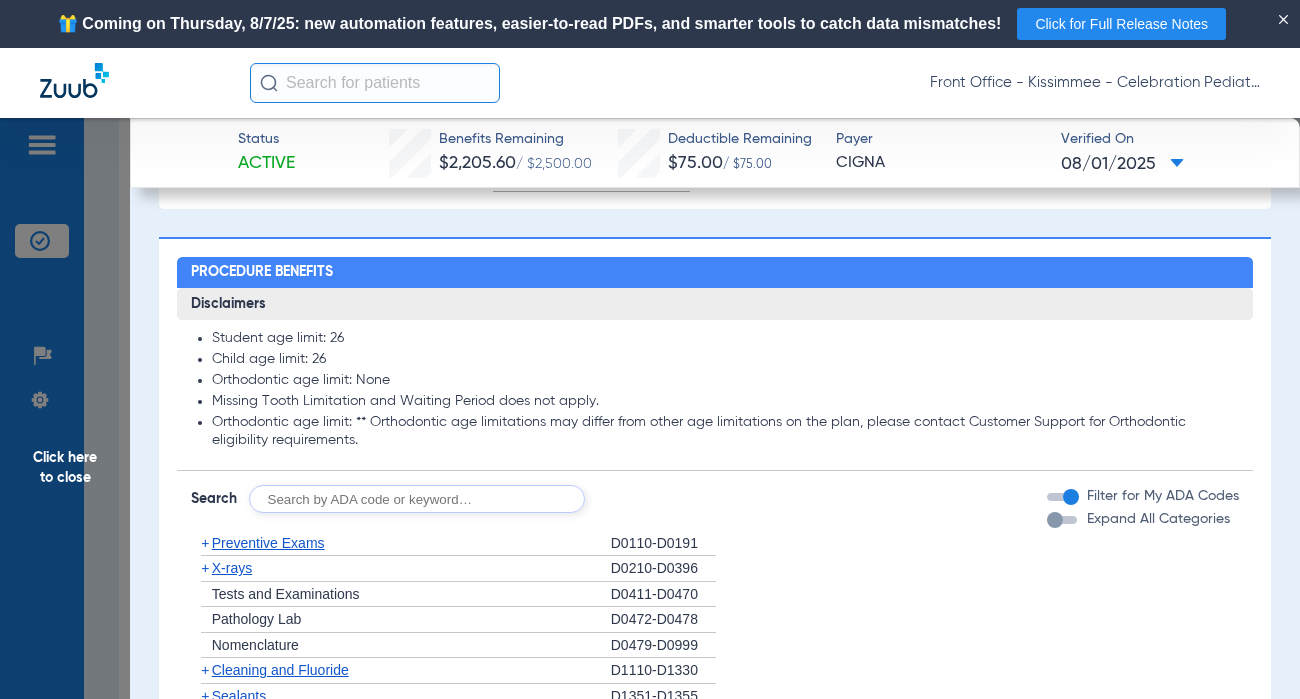 scroll, scrollTop: 1600, scrollLeft: 0, axis: vertical 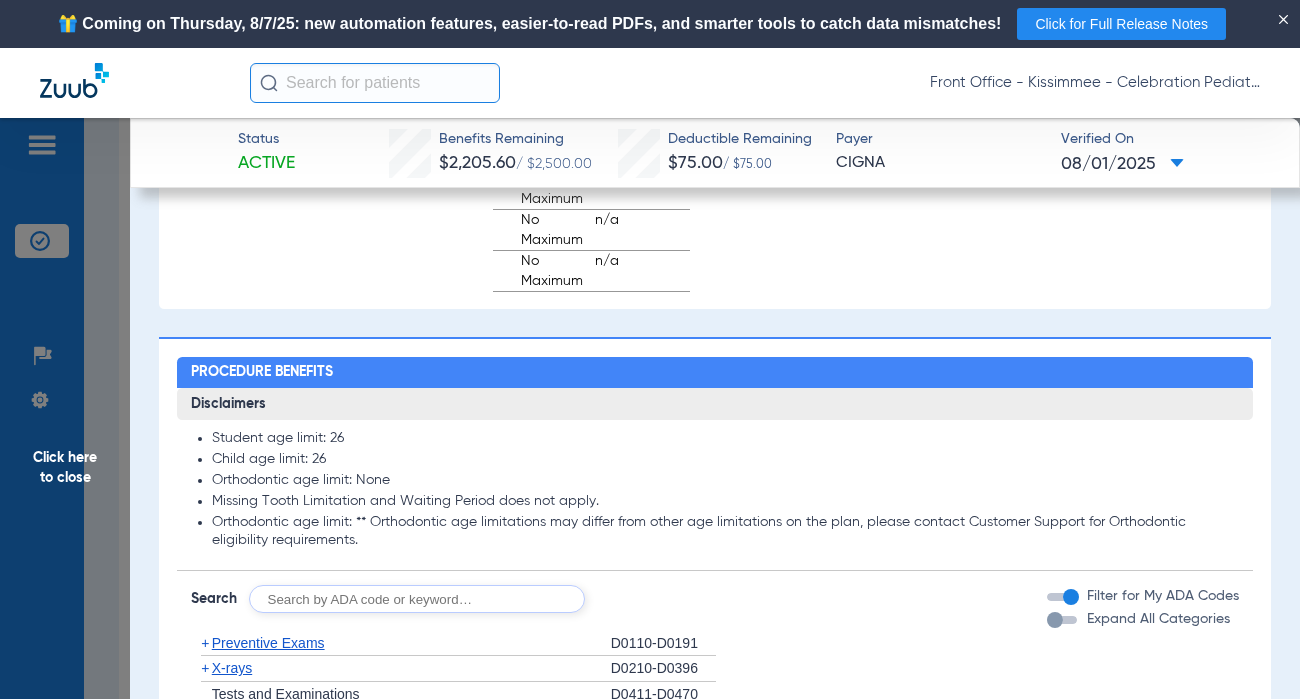 click at bounding box center (1055, 620) 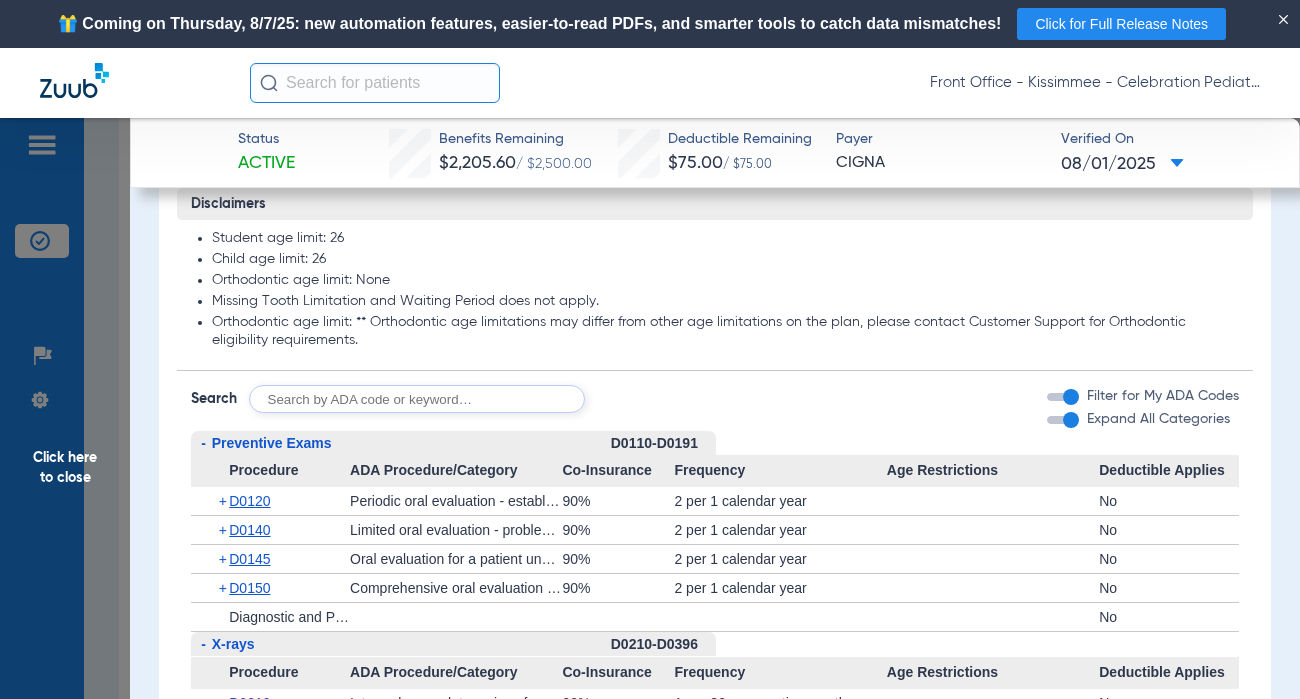 scroll, scrollTop: 1900, scrollLeft: 0, axis: vertical 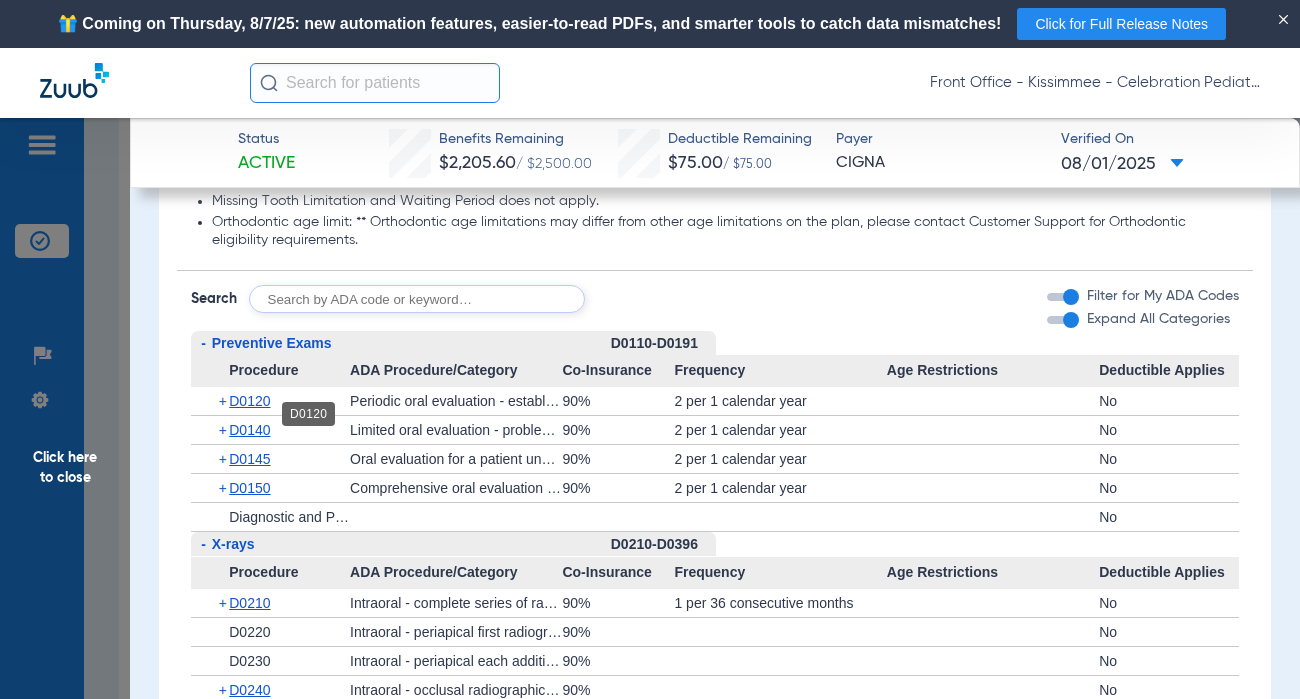 click on "D0120" 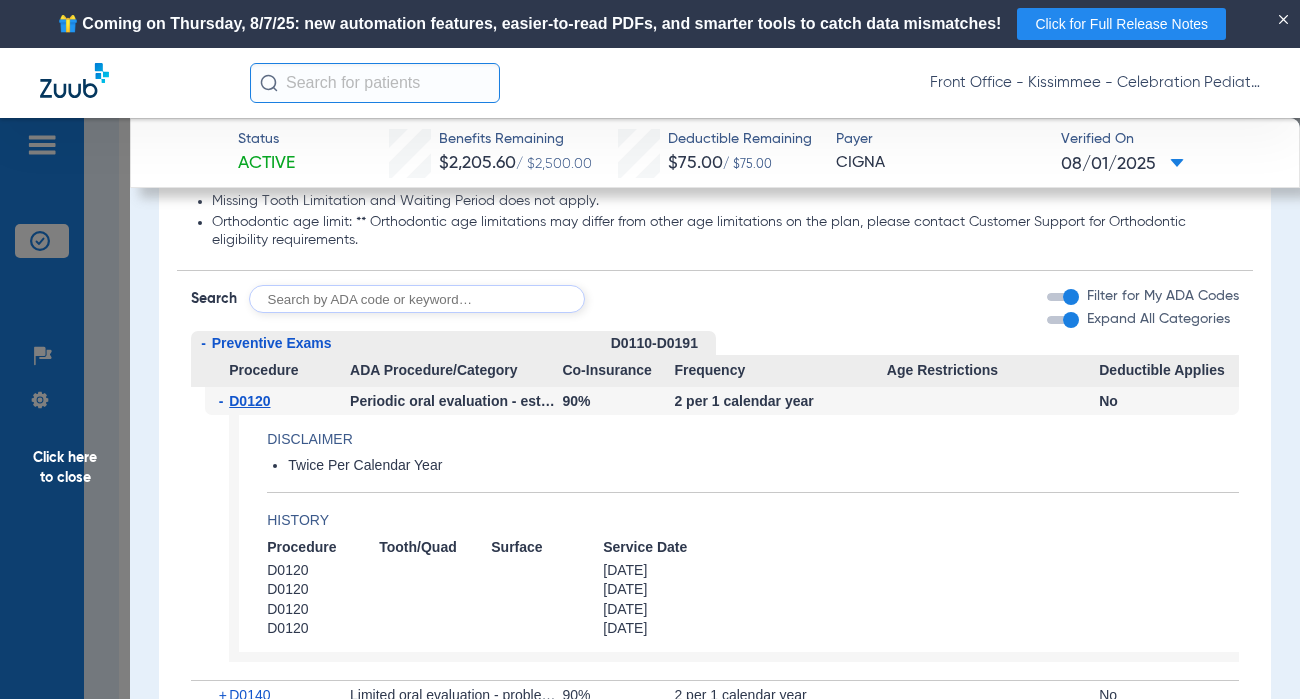 click on "D0120" 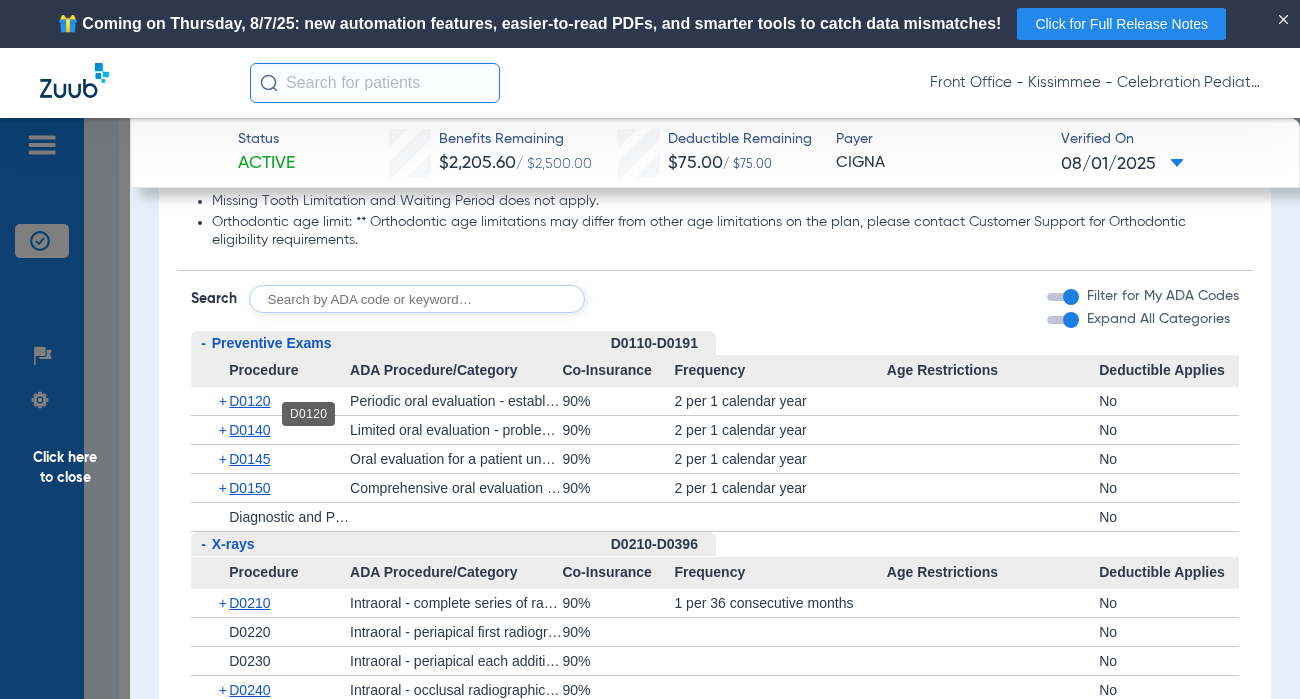 click on "D0120" 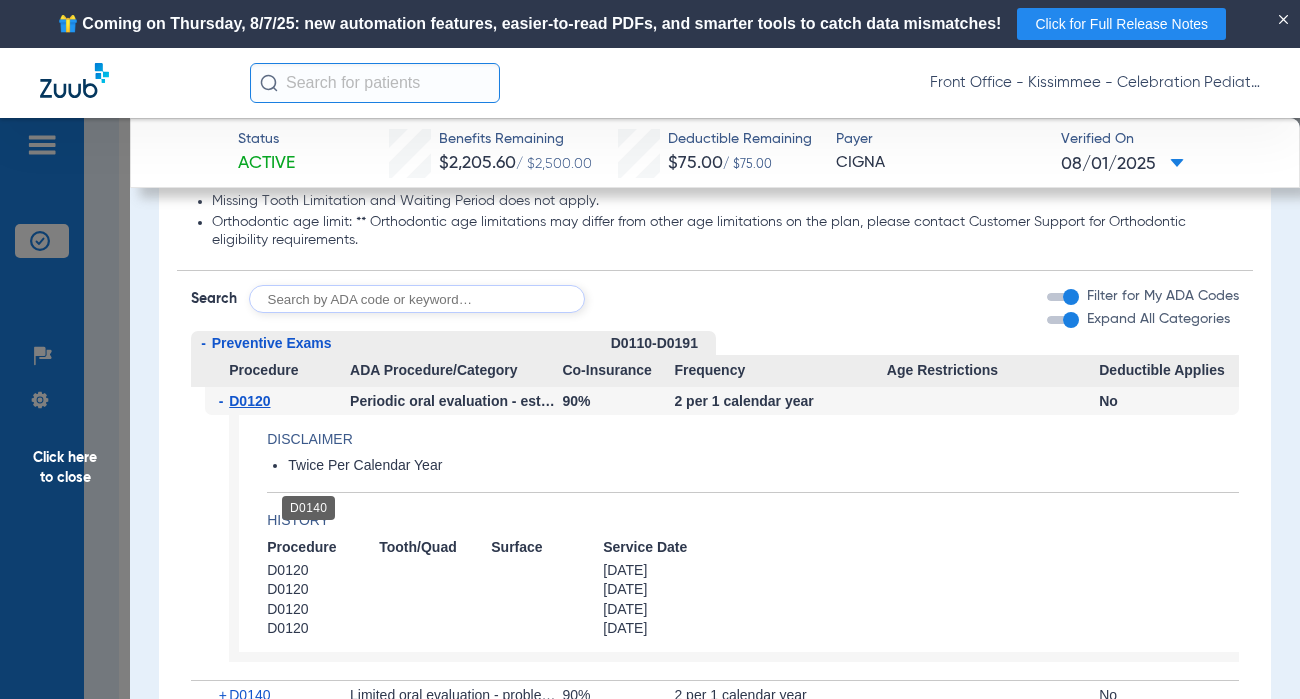 scroll, scrollTop: 2100, scrollLeft: 0, axis: vertical 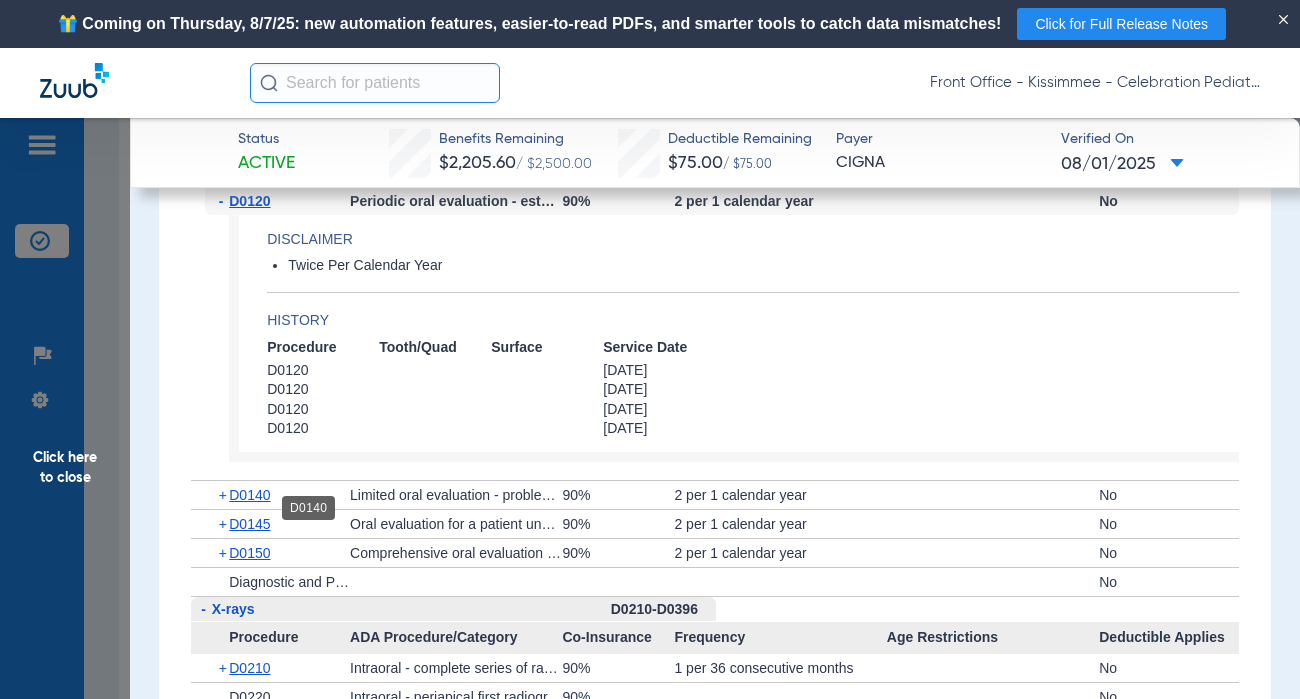 click on "D0140" 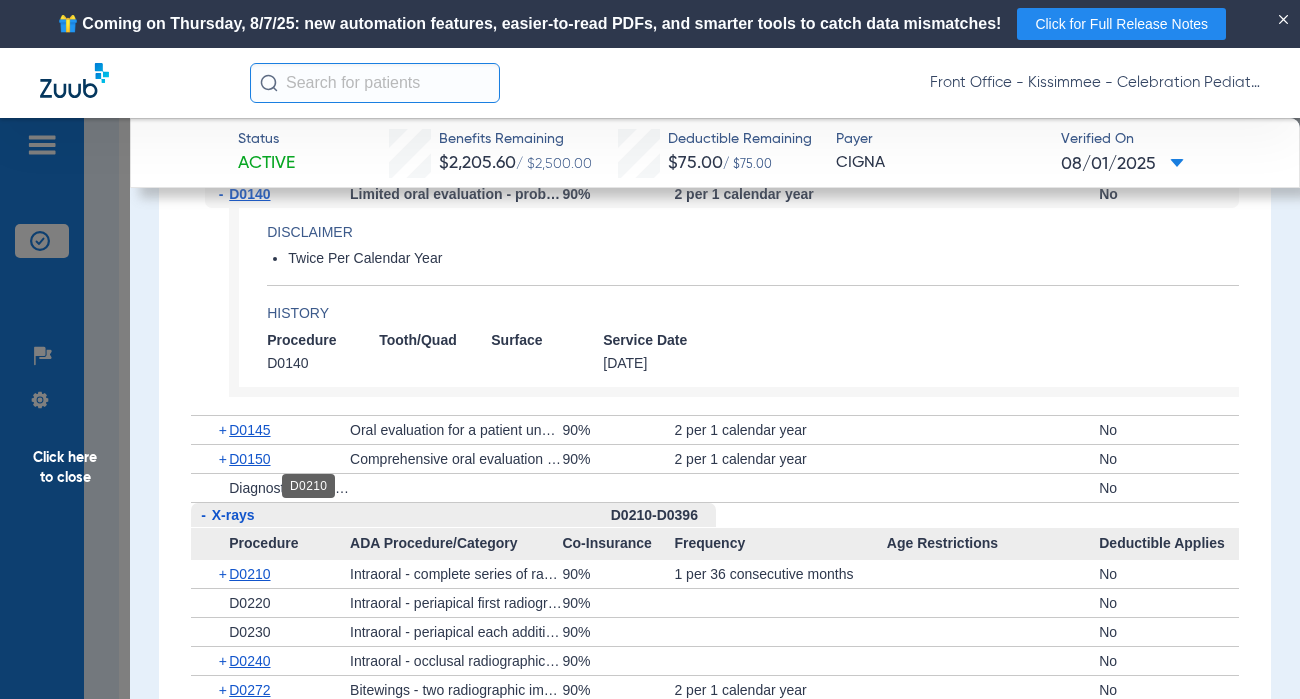scroll, scrollTop: 2500, scrollLeft: 0, axis: vertical 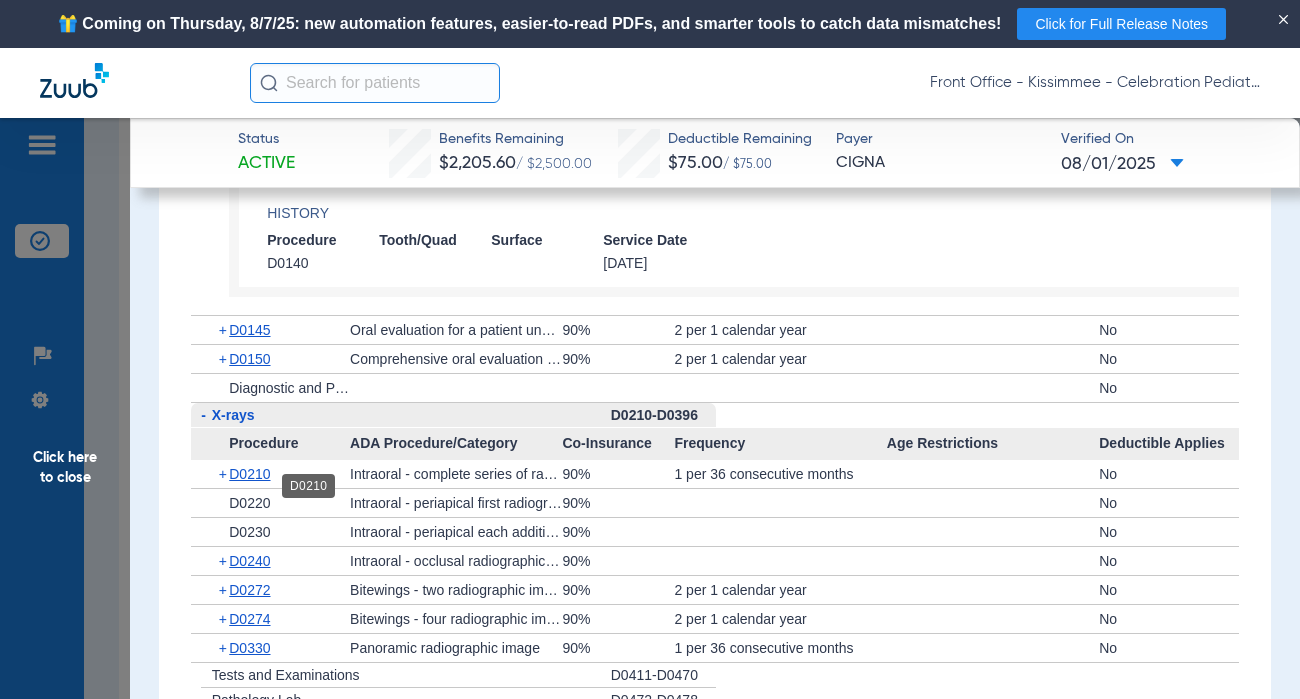 click on "D0210" 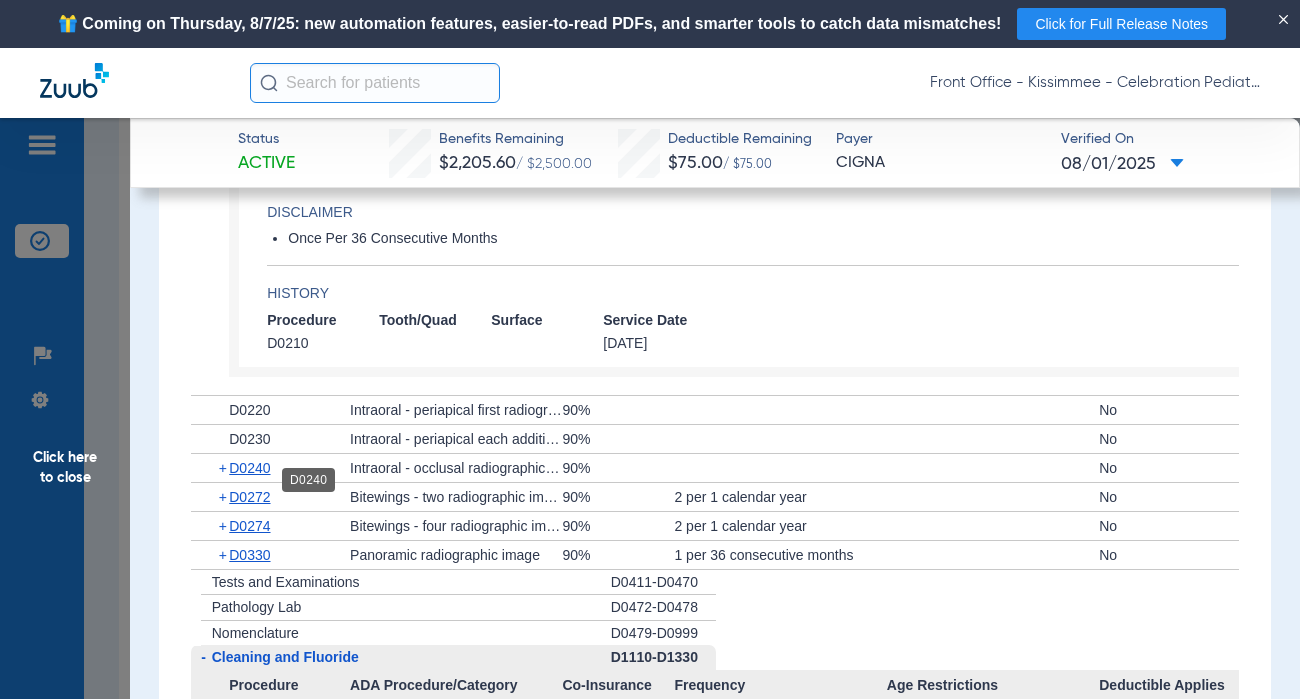 scroll, scrollTop: 2900, scrollLeft: 0, axis: vertical 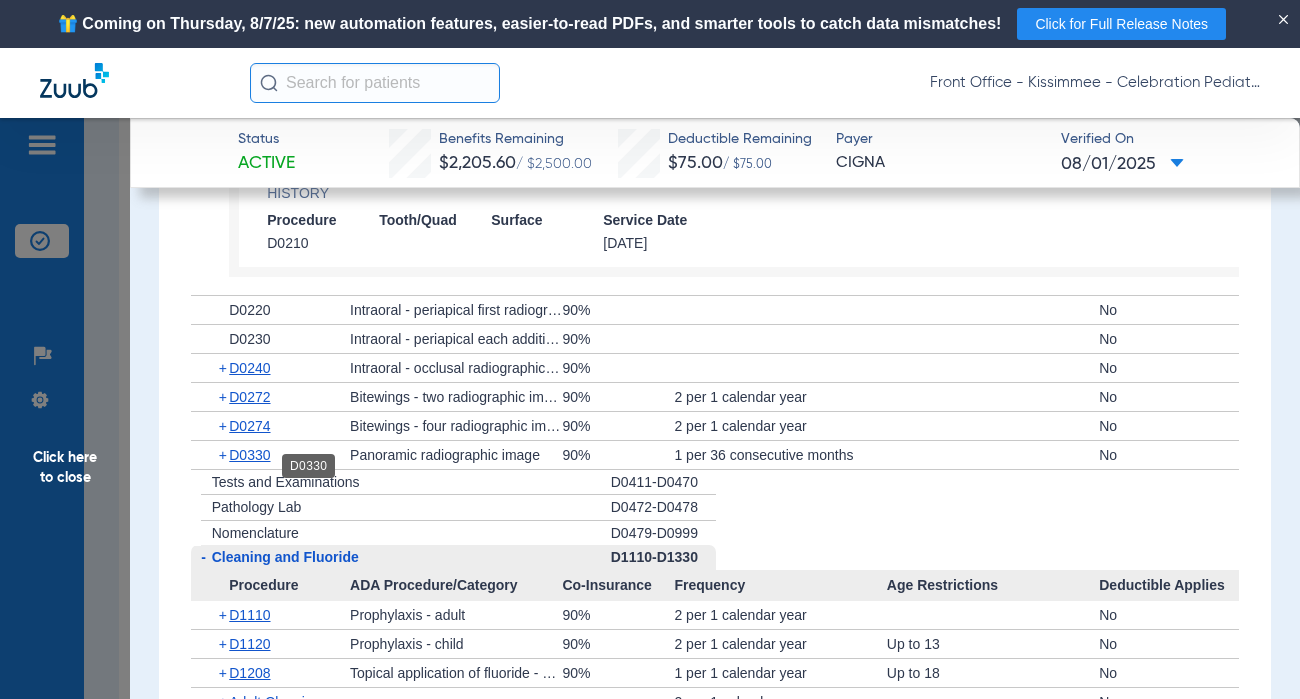 click on "D0330" 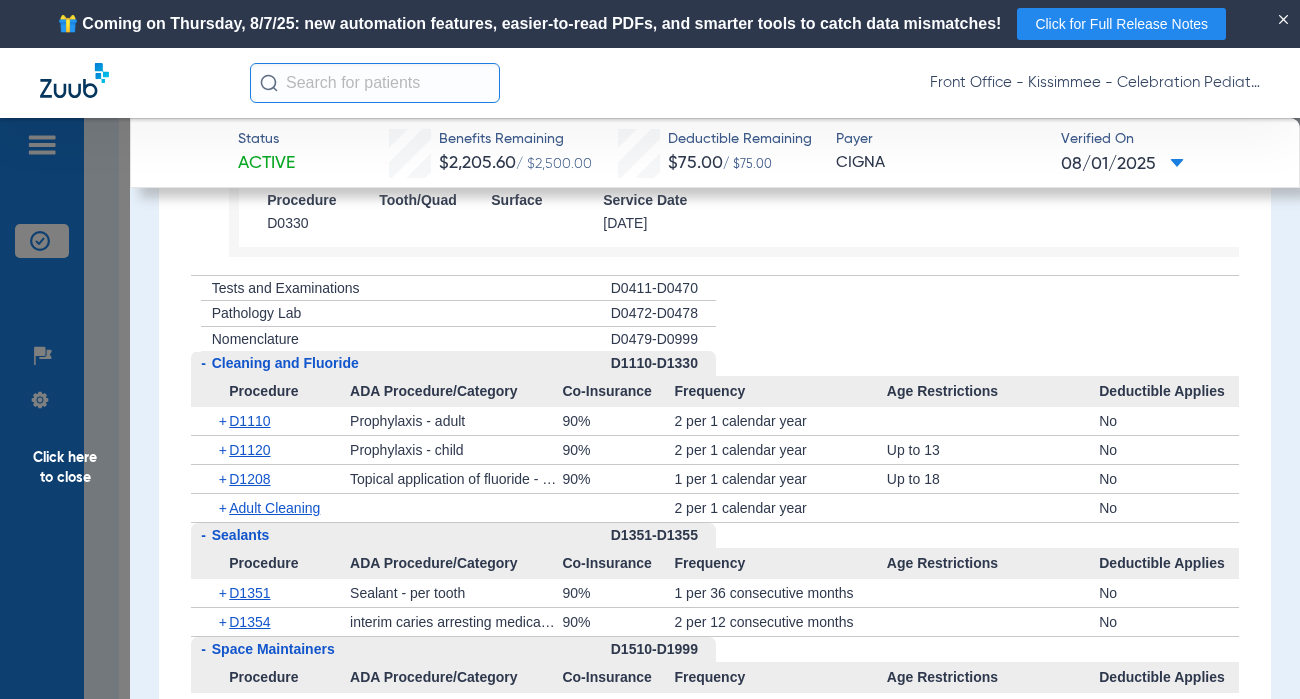 scroll, scrollTop: 3400, scrollLeft: 0, axis: vertical 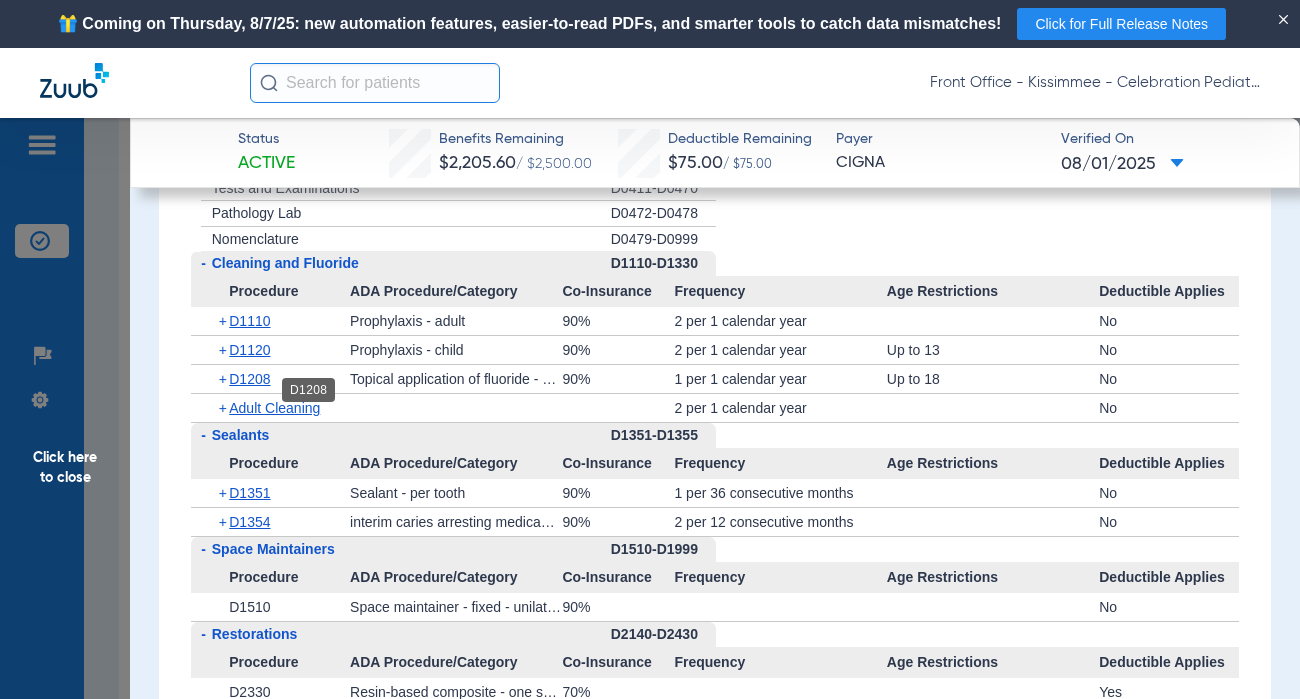 click on "D1208" 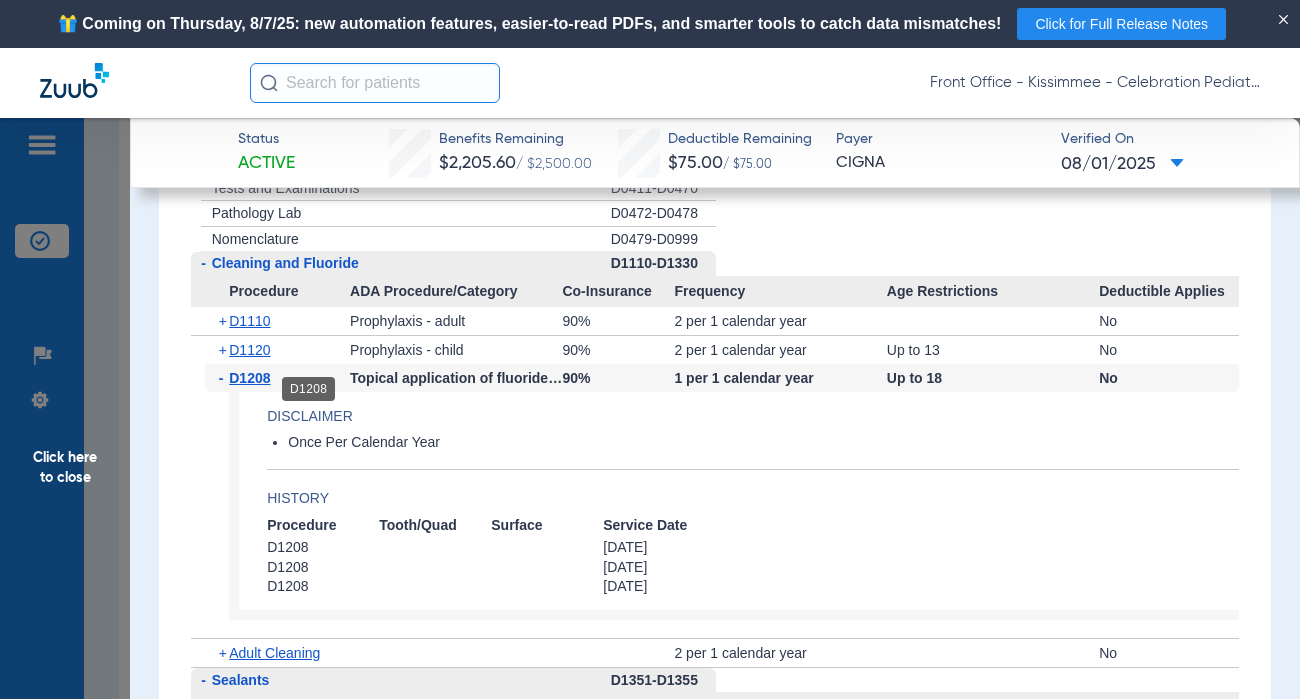 click on "D1208" 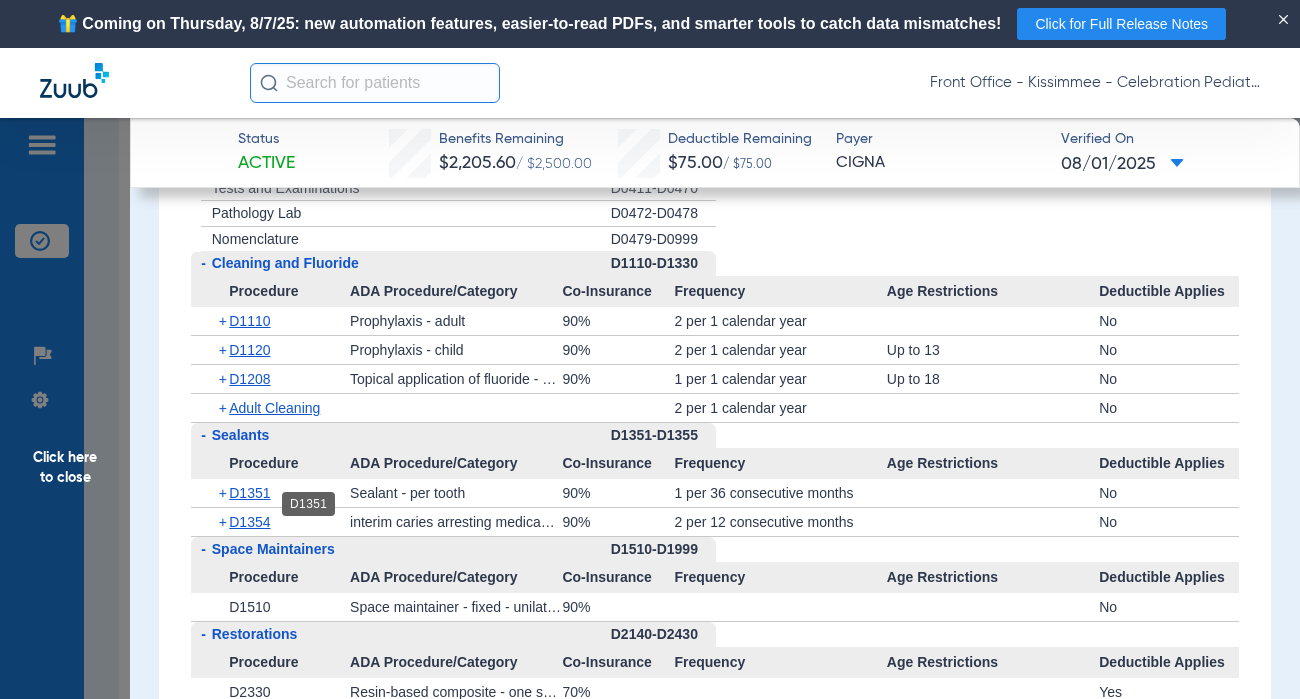 click on "D1351" 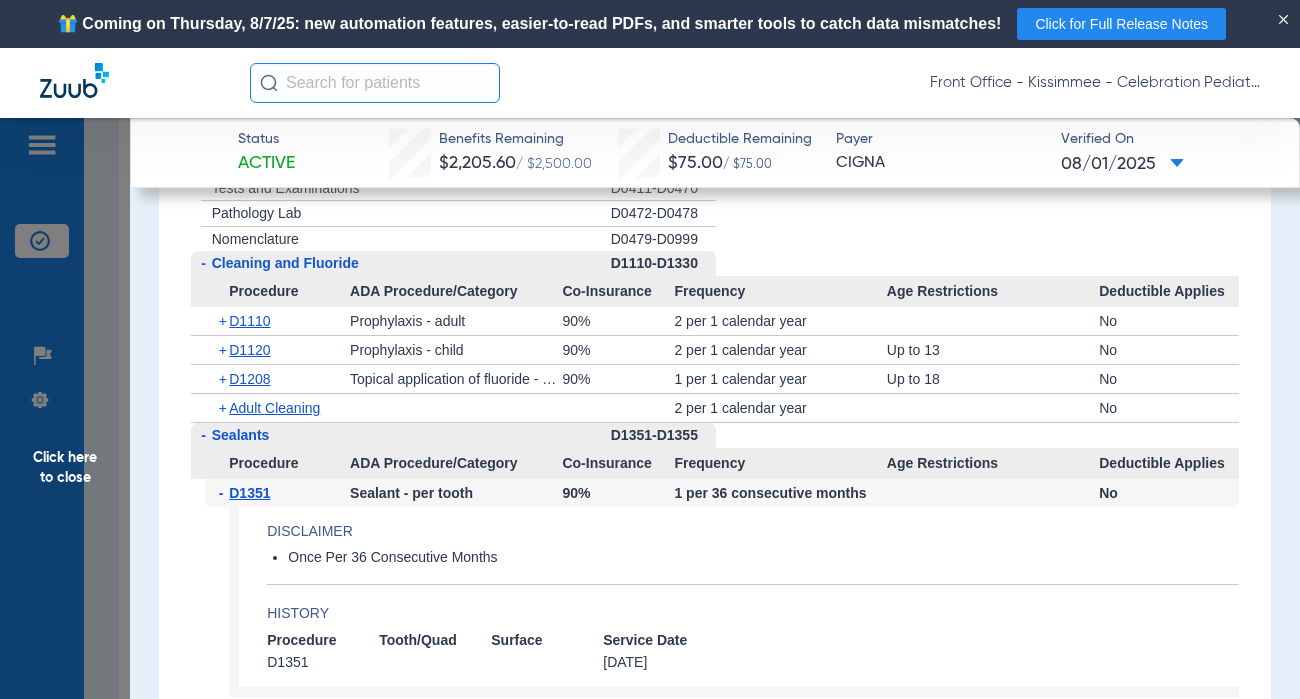 scroll, scrollTop: 3600, scrollLeft: 0, axis: vertical 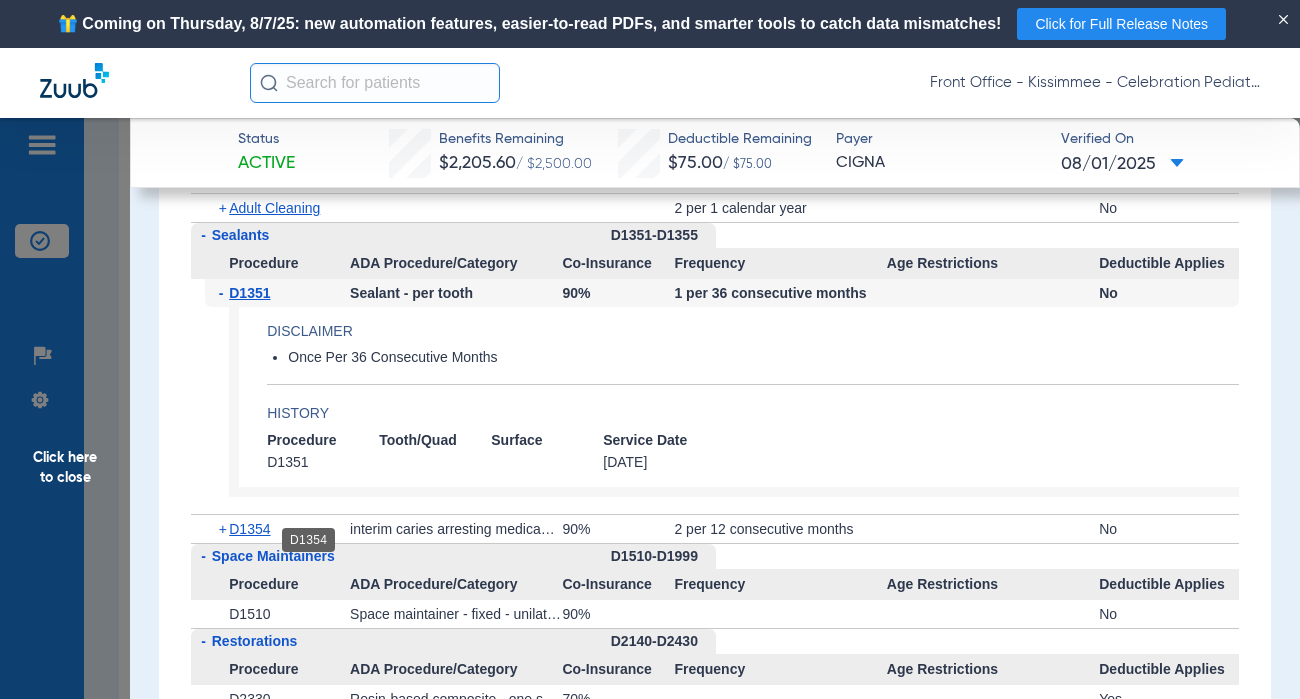 click on "D1354" 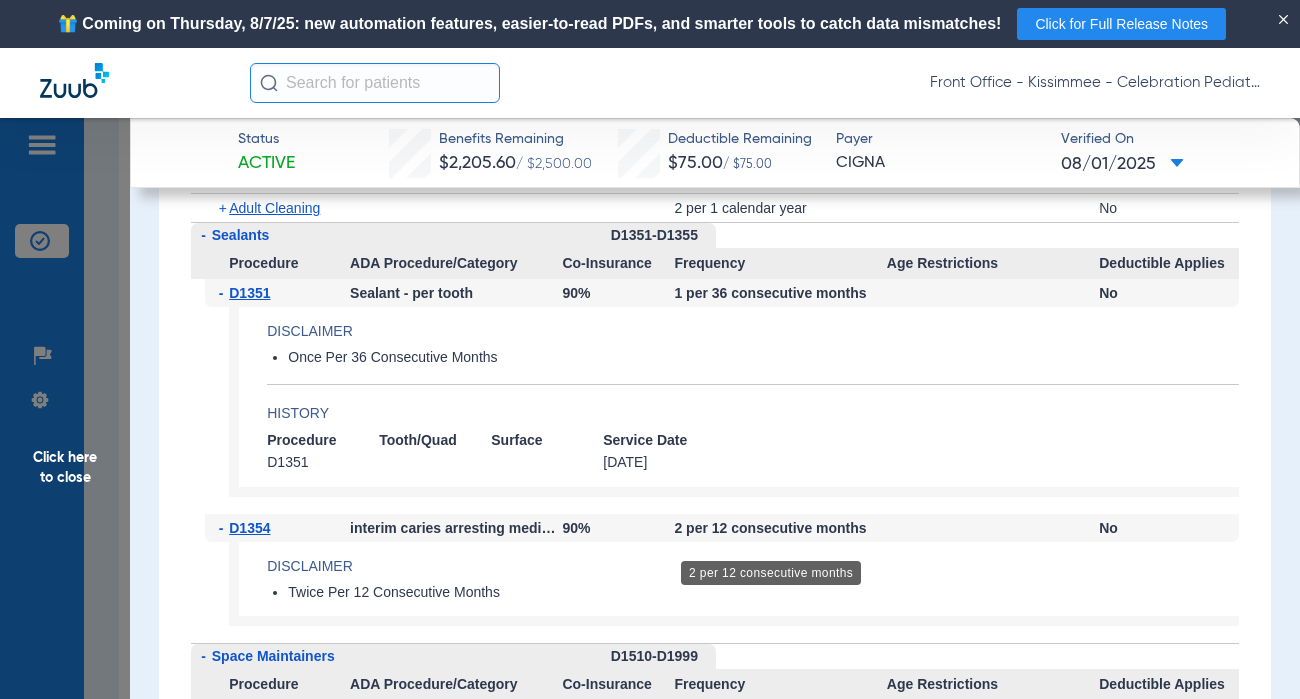 drag, startPoint x: 757, startPoint y: 570, endPoint x: 996, endPoint y: 477, distance: 256.45663 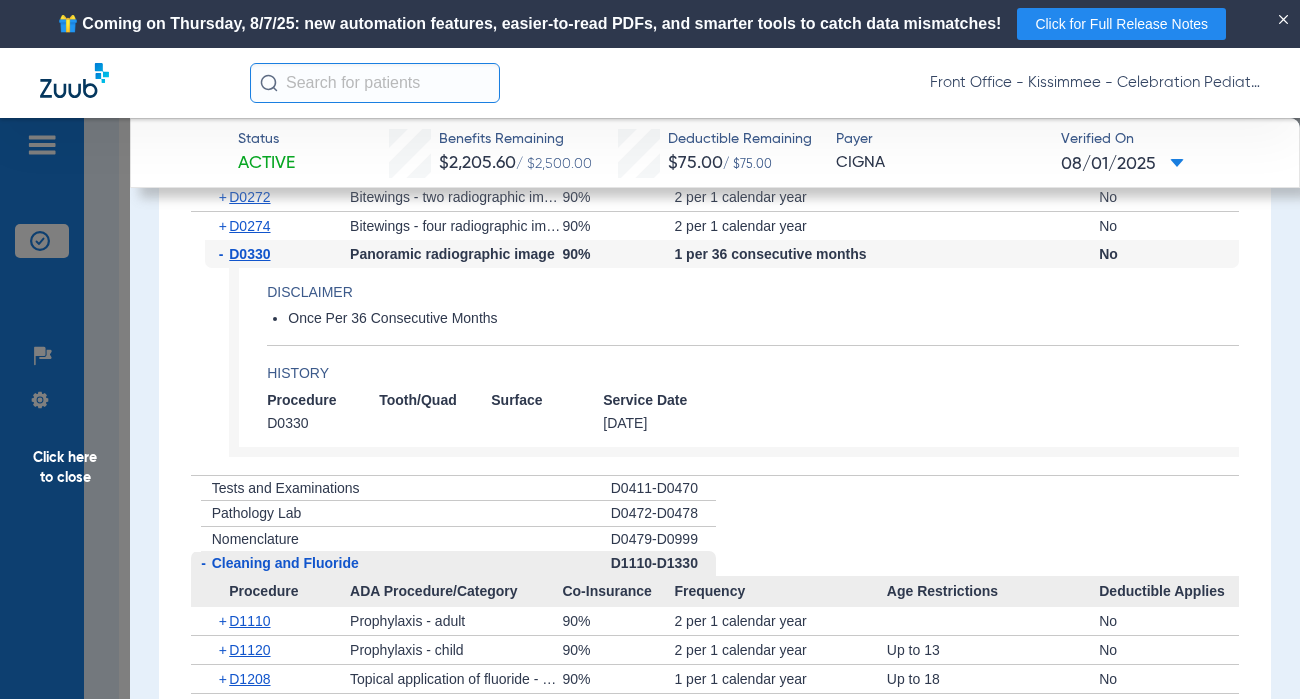scroll, scrollTop: 3000, scrollLeft: 0, axis: vertical 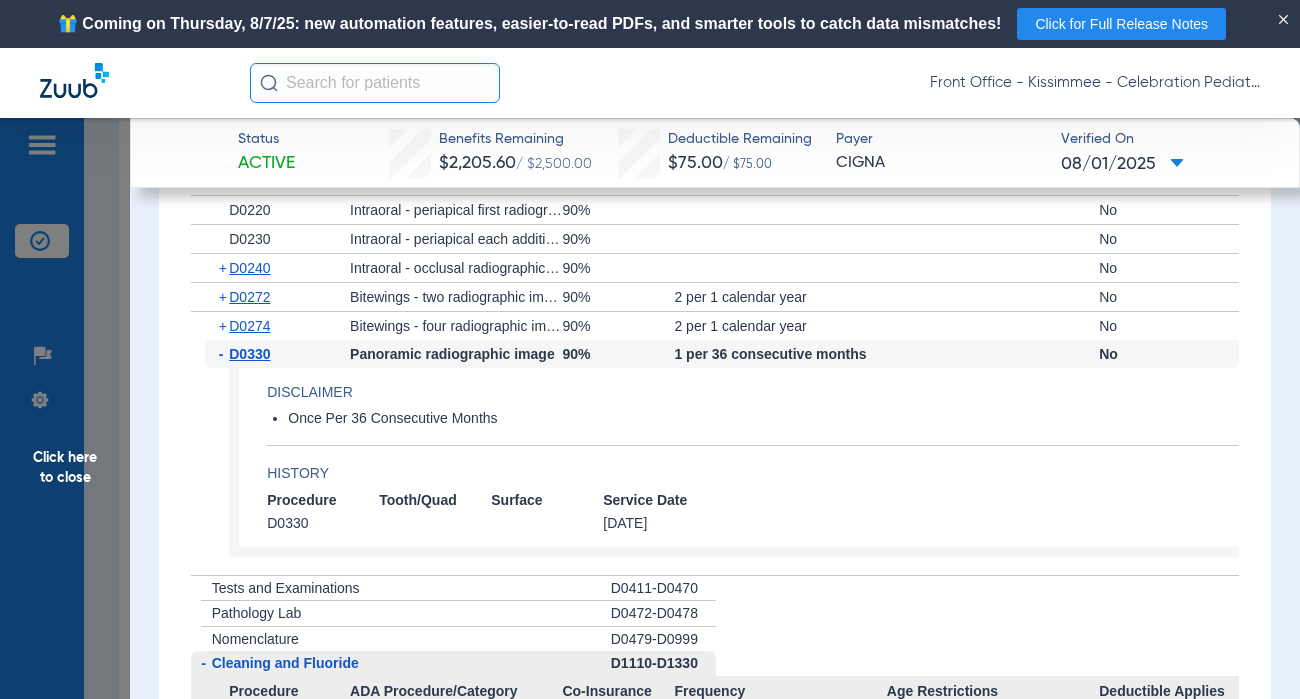 click on "Once Per 36 Consecutive Months" 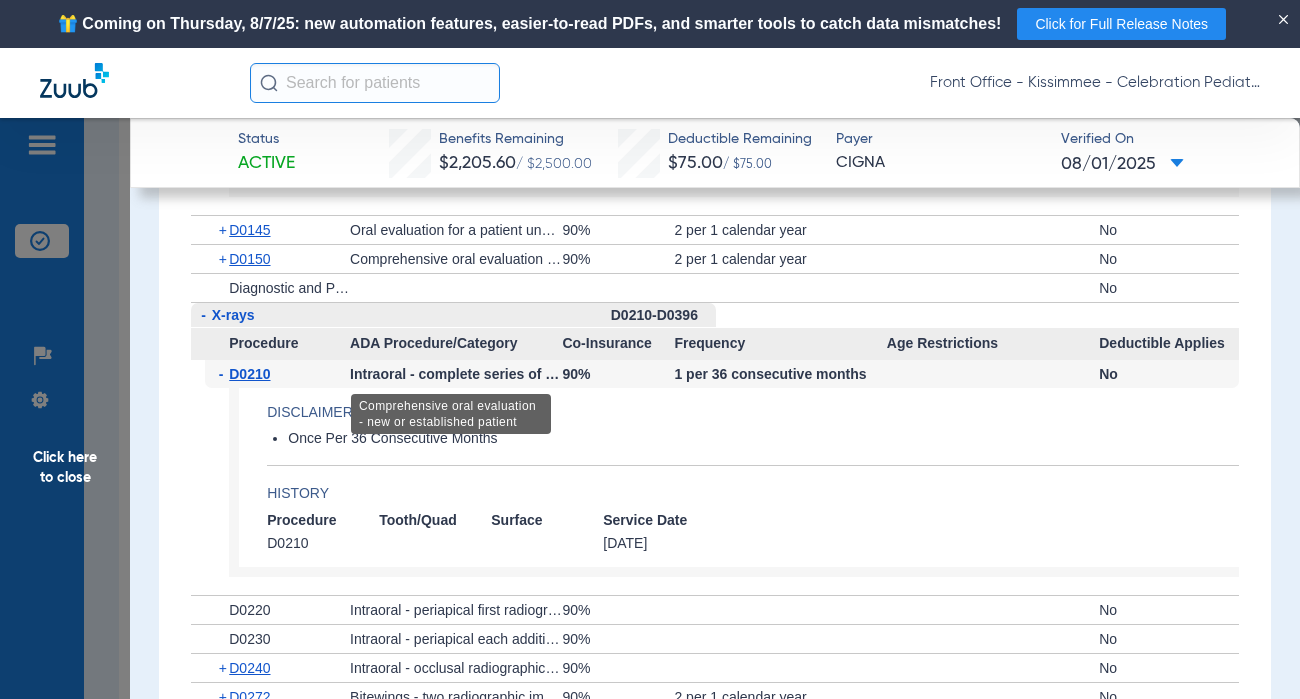 scroll, scrollTop: 2500, scrollLeft: 0, axis: vertical 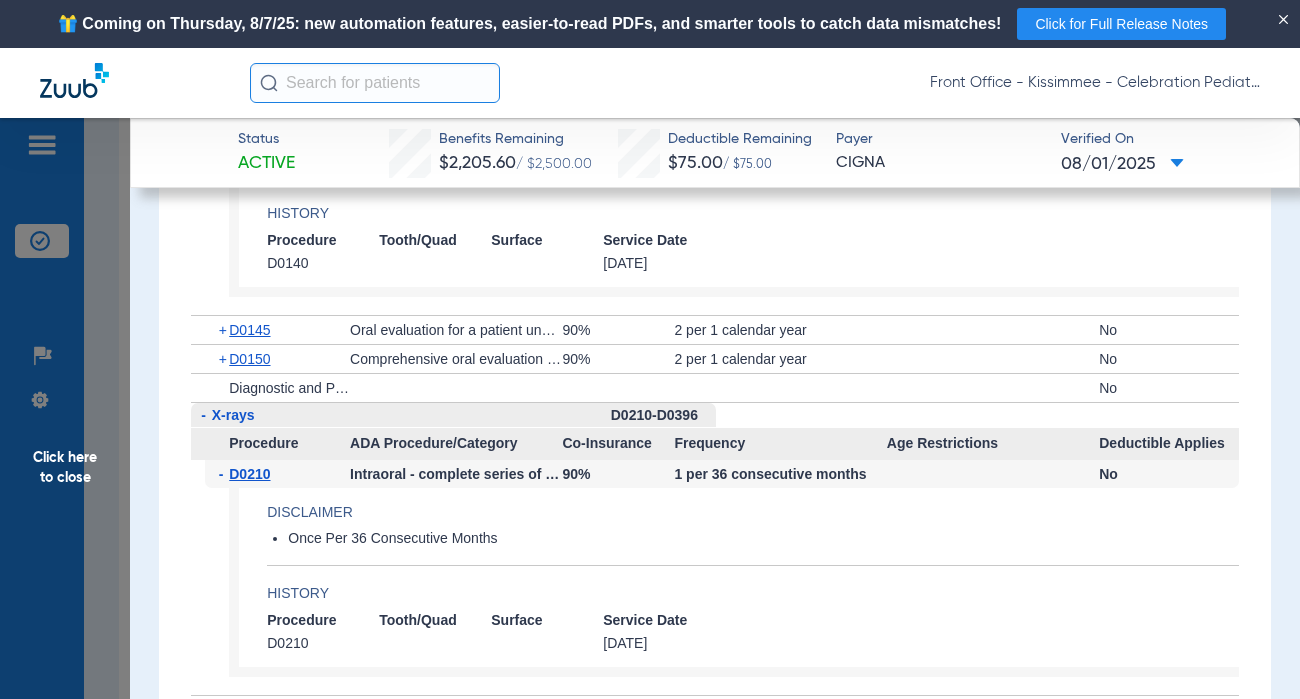 click on "Click here to close" 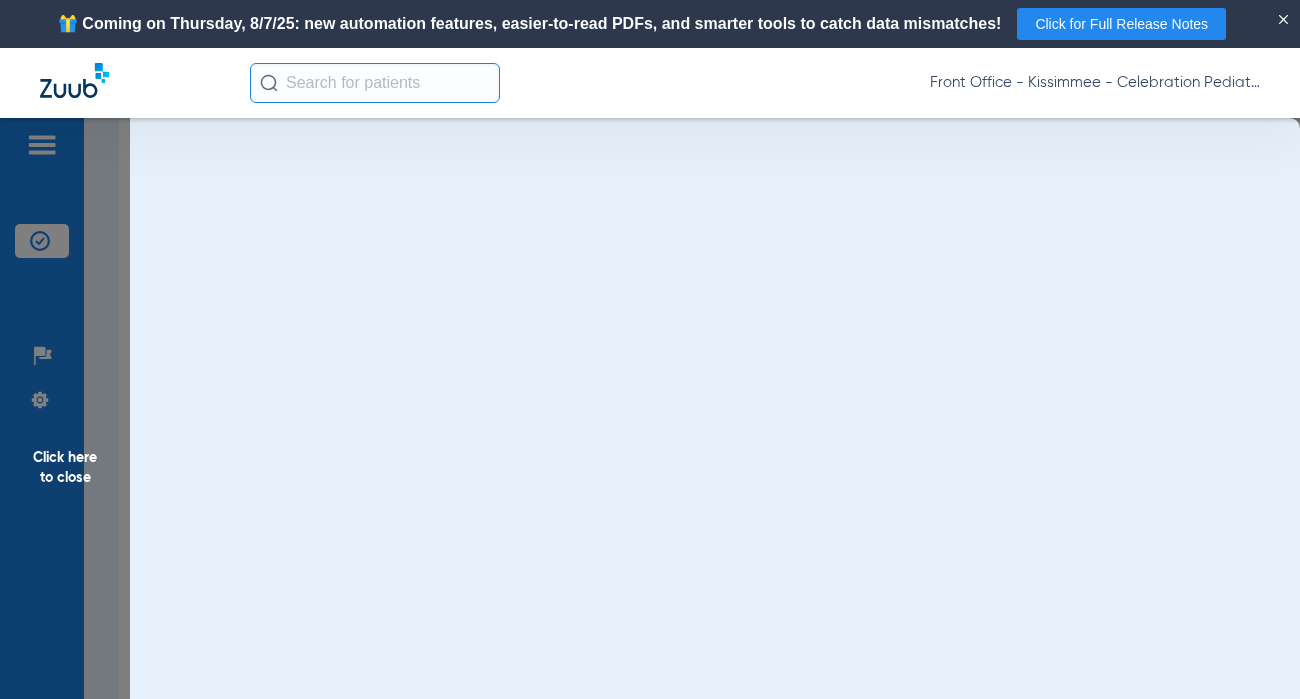 scroll, scrollTop: 0, scrollLeft: 0, axis: both 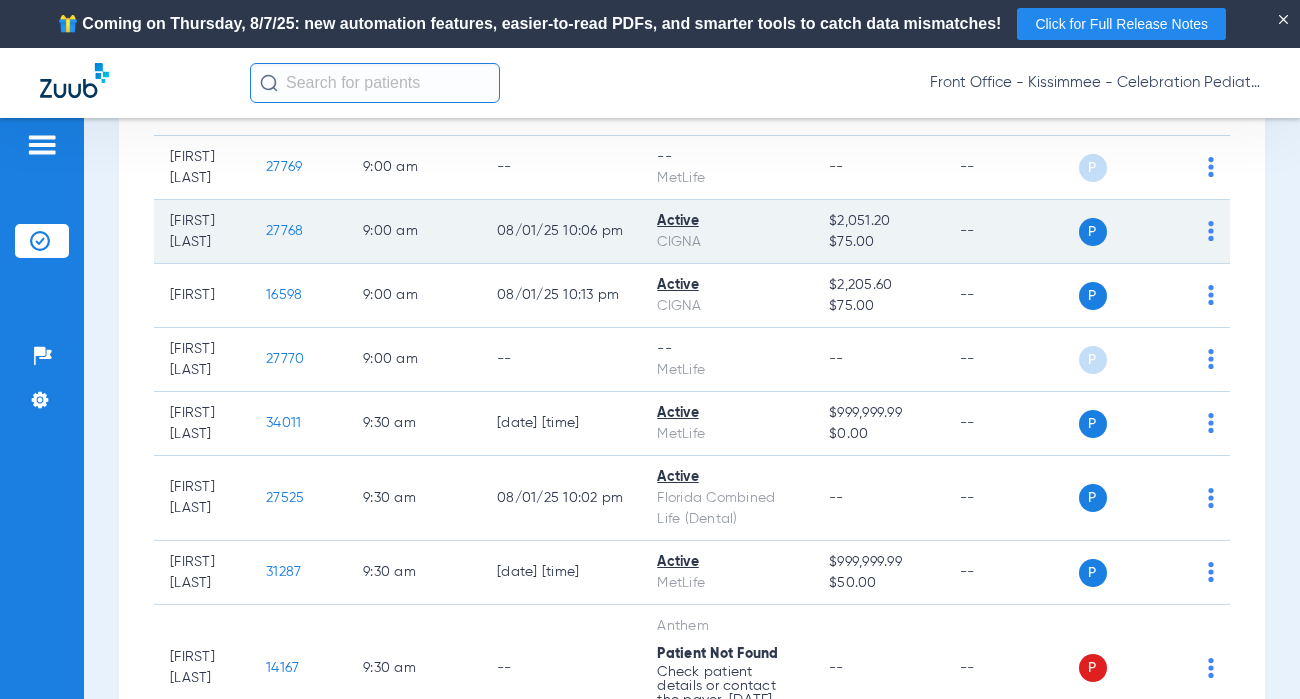 click on "27768" 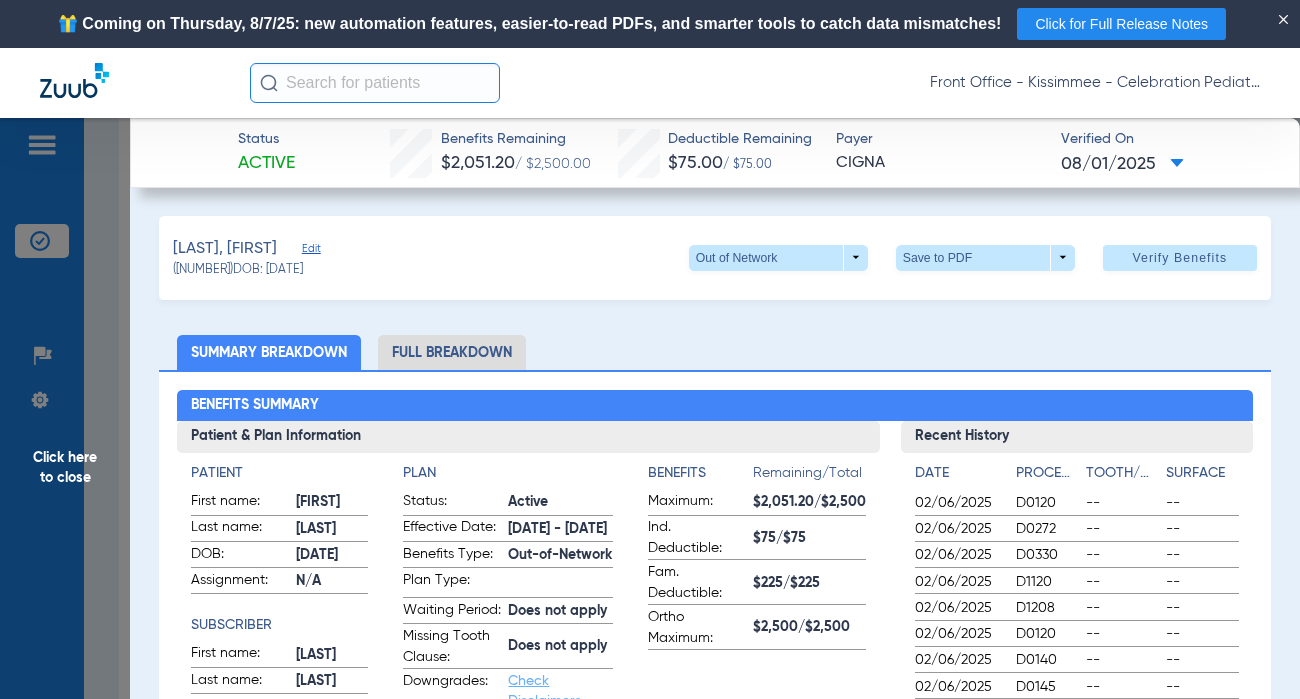 click on "Full Breakdown" 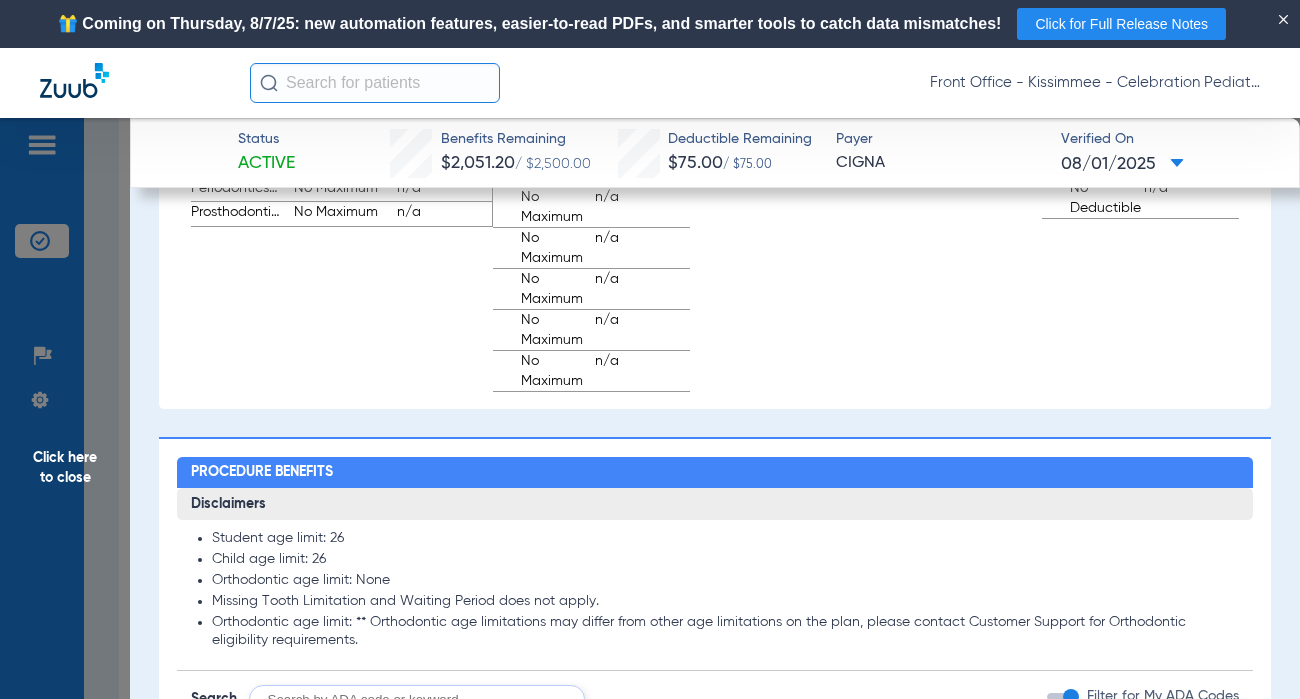 scroll, scrollTop: 1800, scrollLeft: 0, axis: vertical 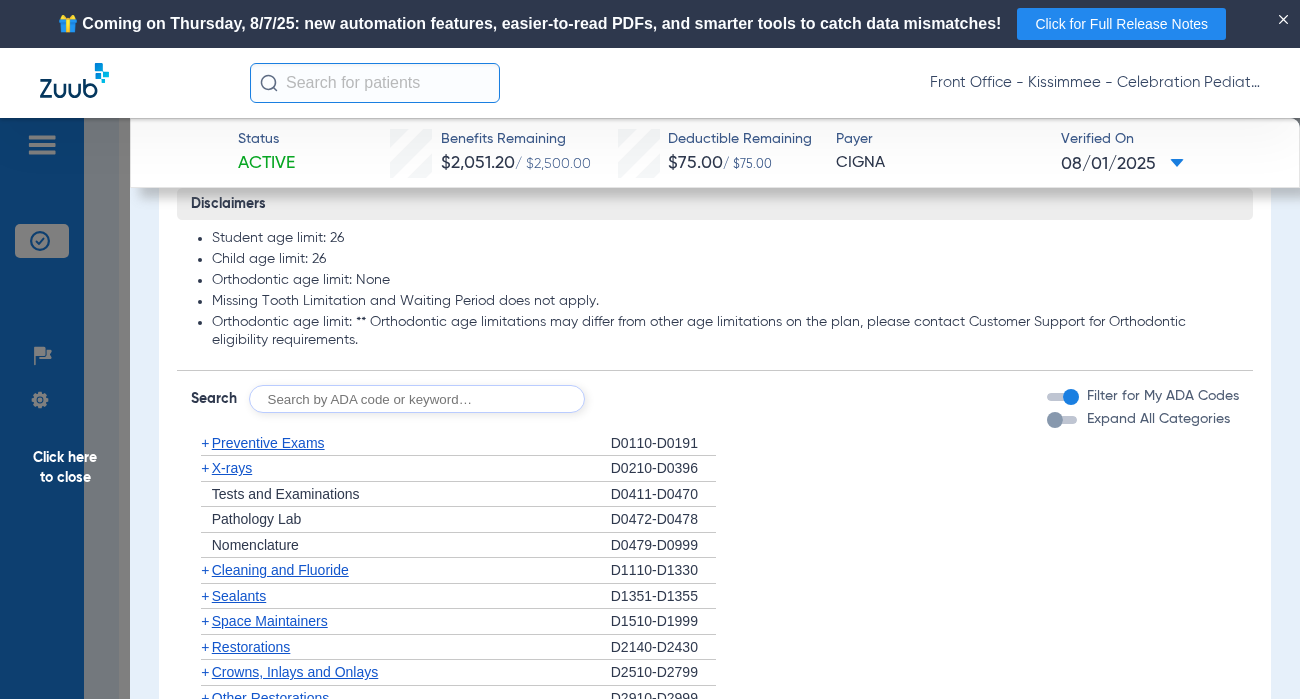 click at bounding box center (1055, 420) 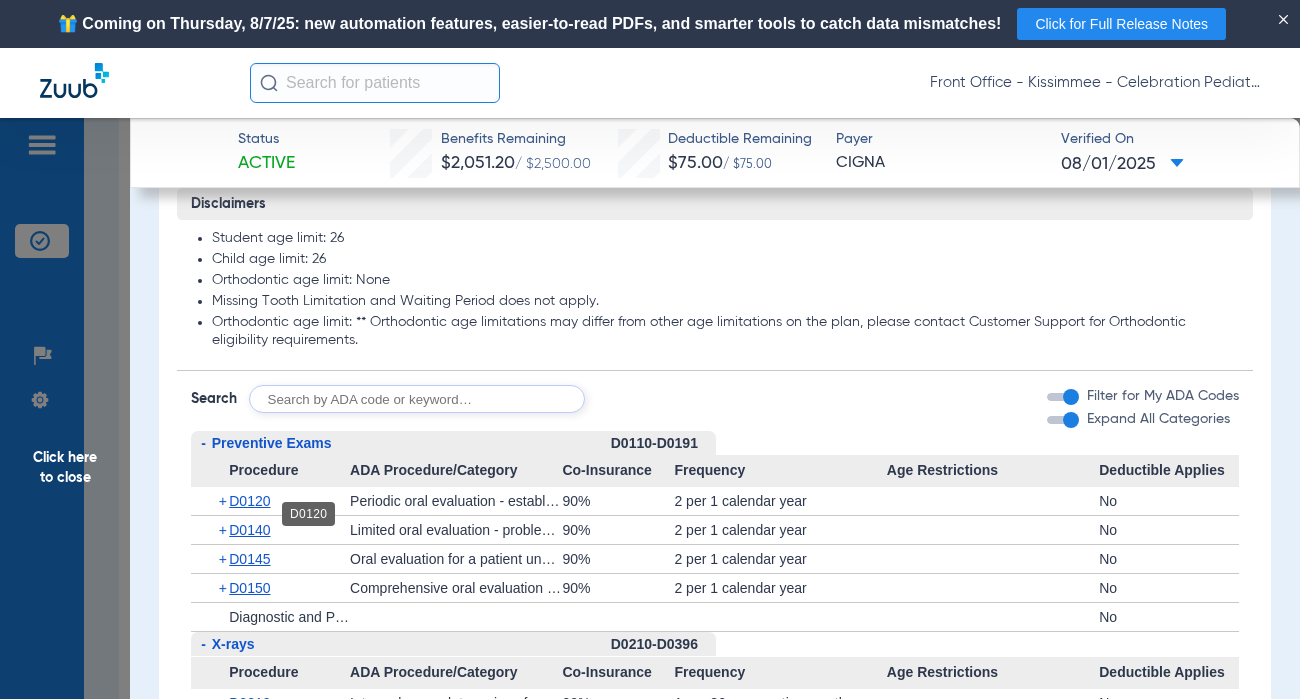 click on "D0120" 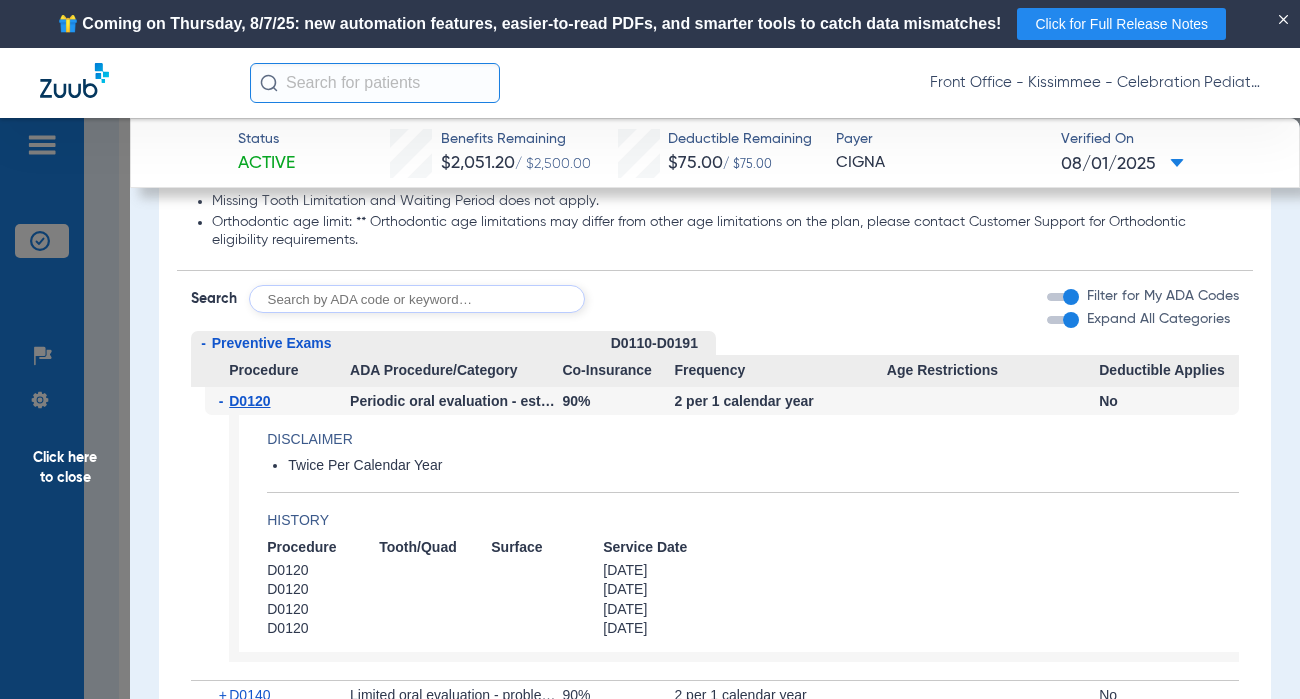 scroll, scrollTop: 2000, scrollLeft: 0, axis: vertical 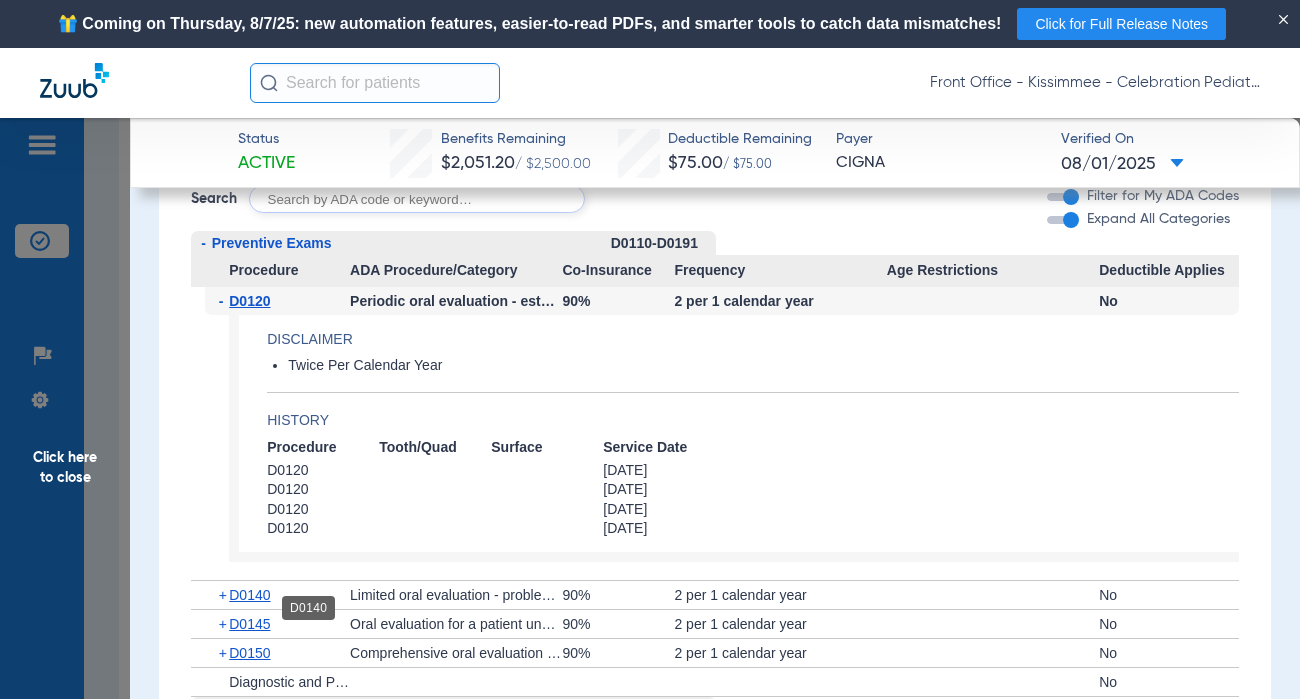 click on "D0140" 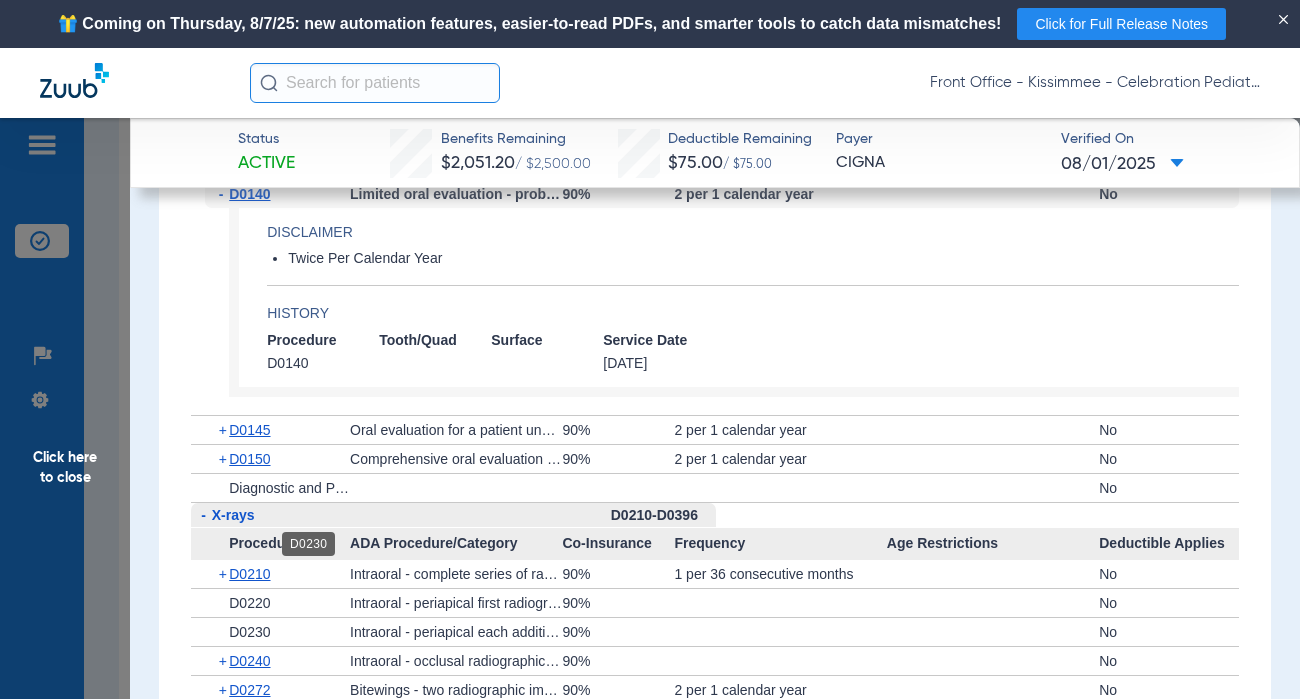 scroll, scrollTop: 2500, scrollLeft: 0, axis: vertical 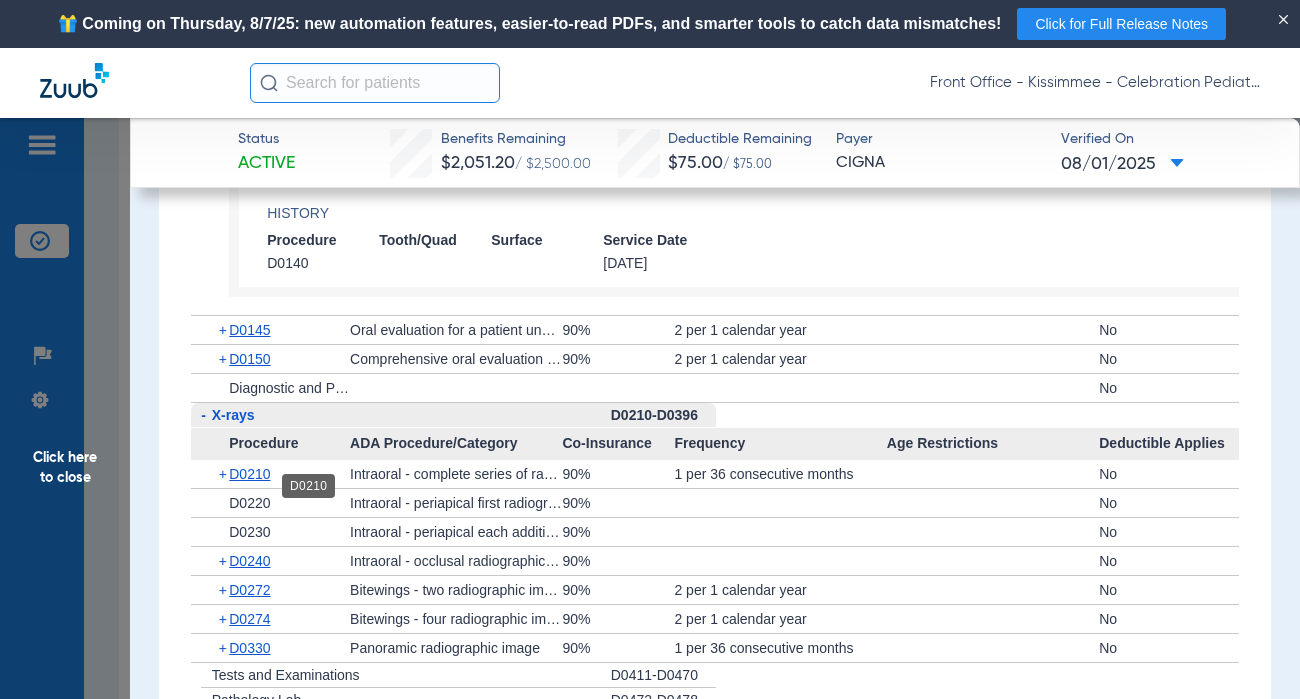 click on "D0210" 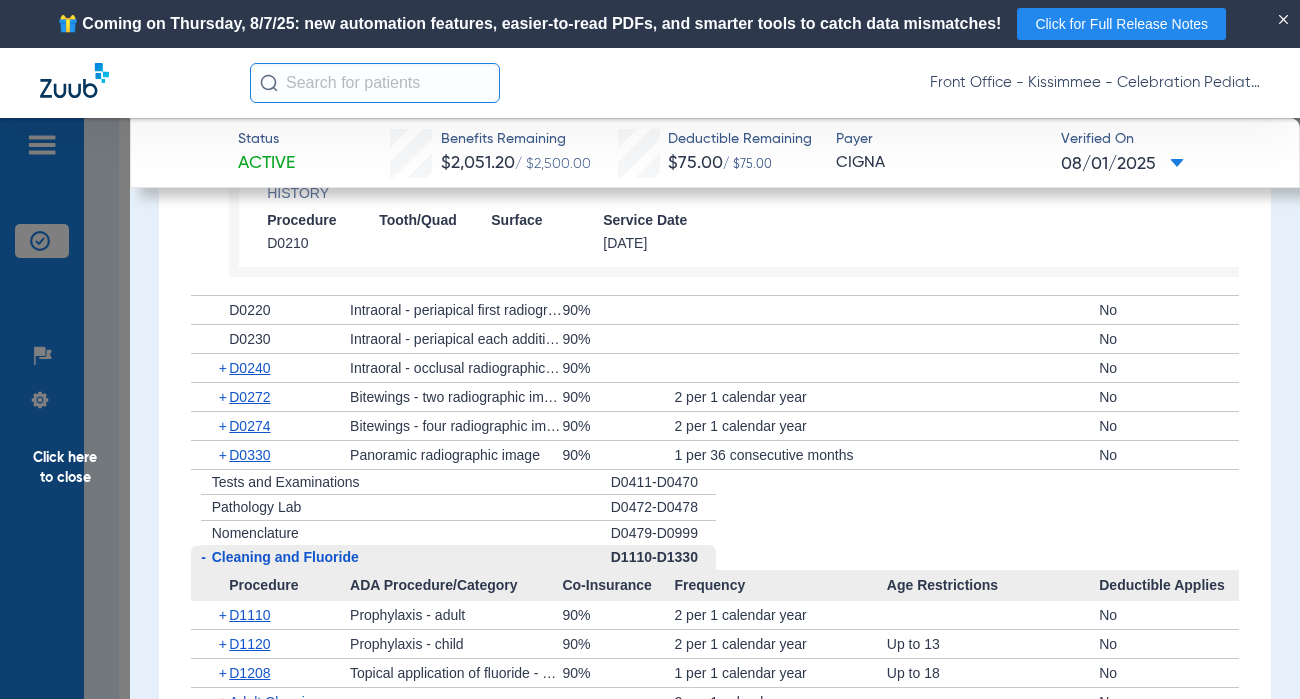 scroll, scrollTop: 3000, scrollLeft: 0, axis: vertical 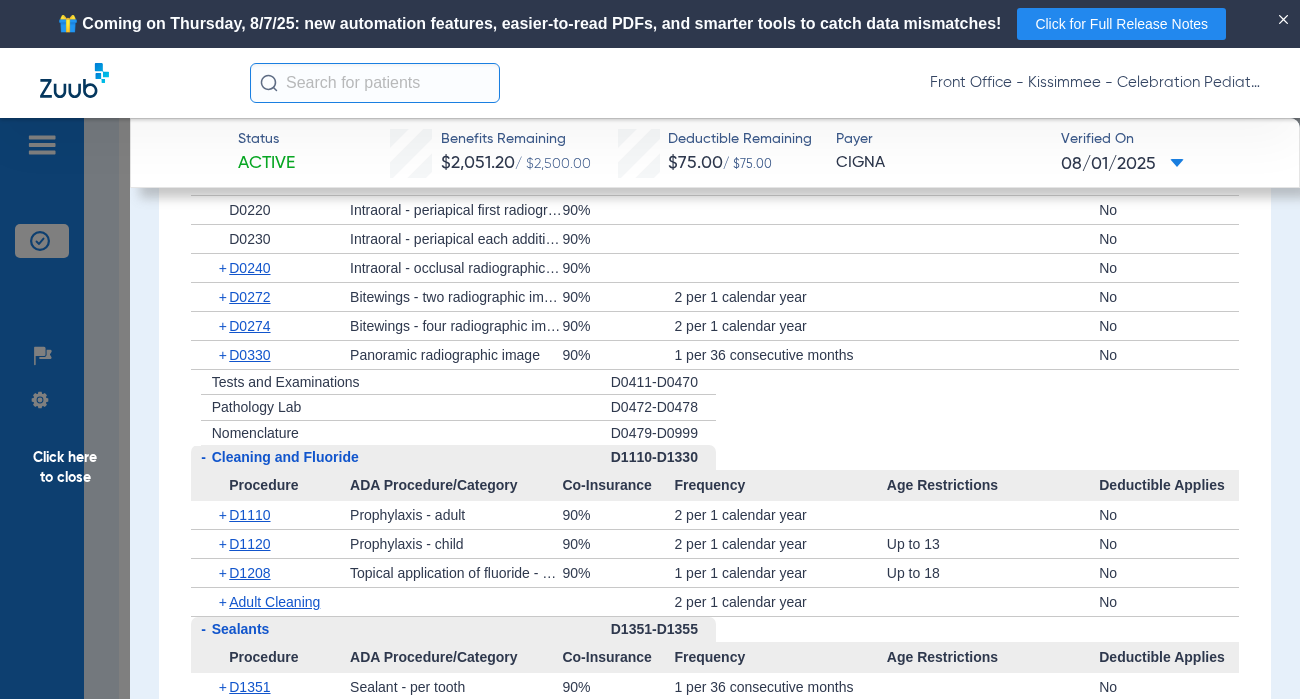 click on "D1208" 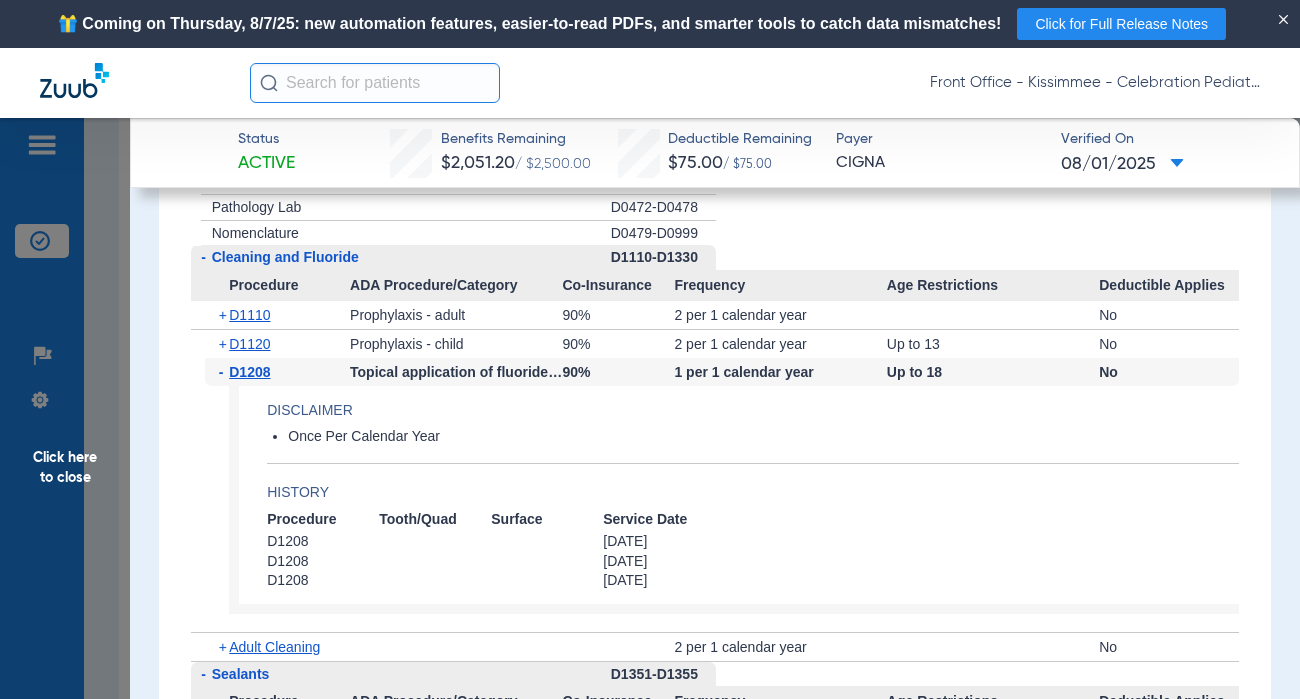 scroll, scrollTop: 3400, scrollLeft: 0, axis: vertical 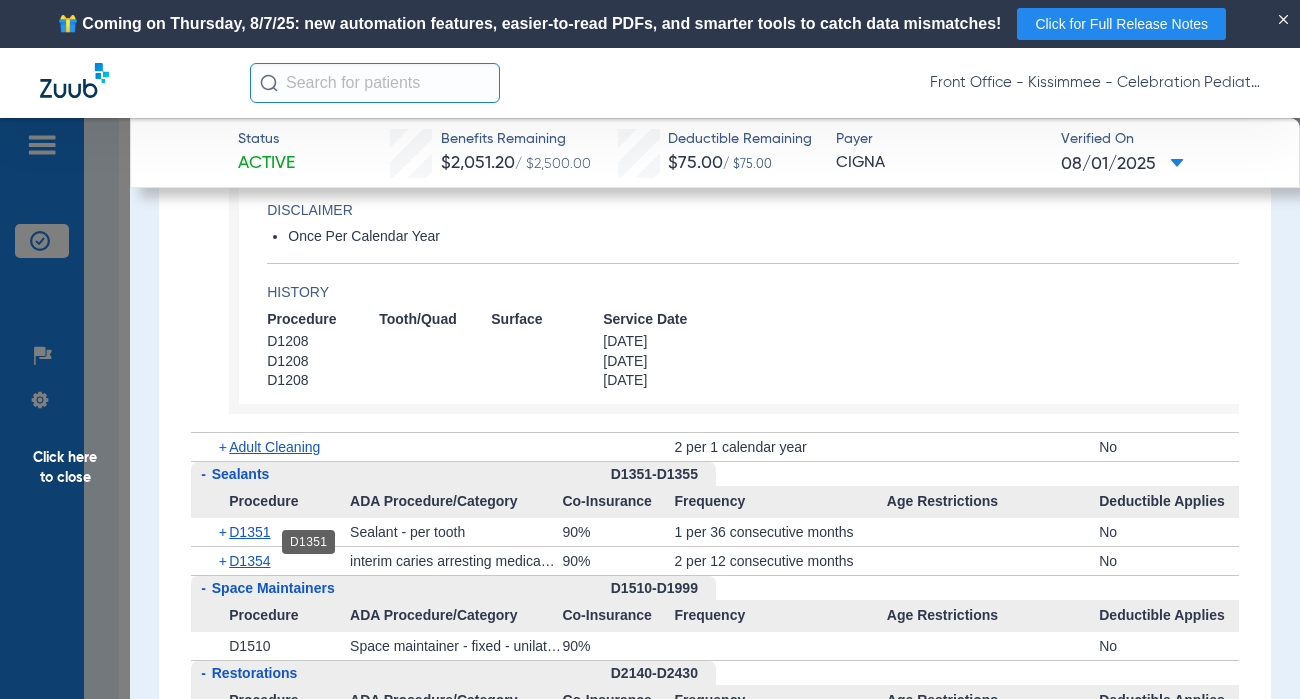 click on "D1351" 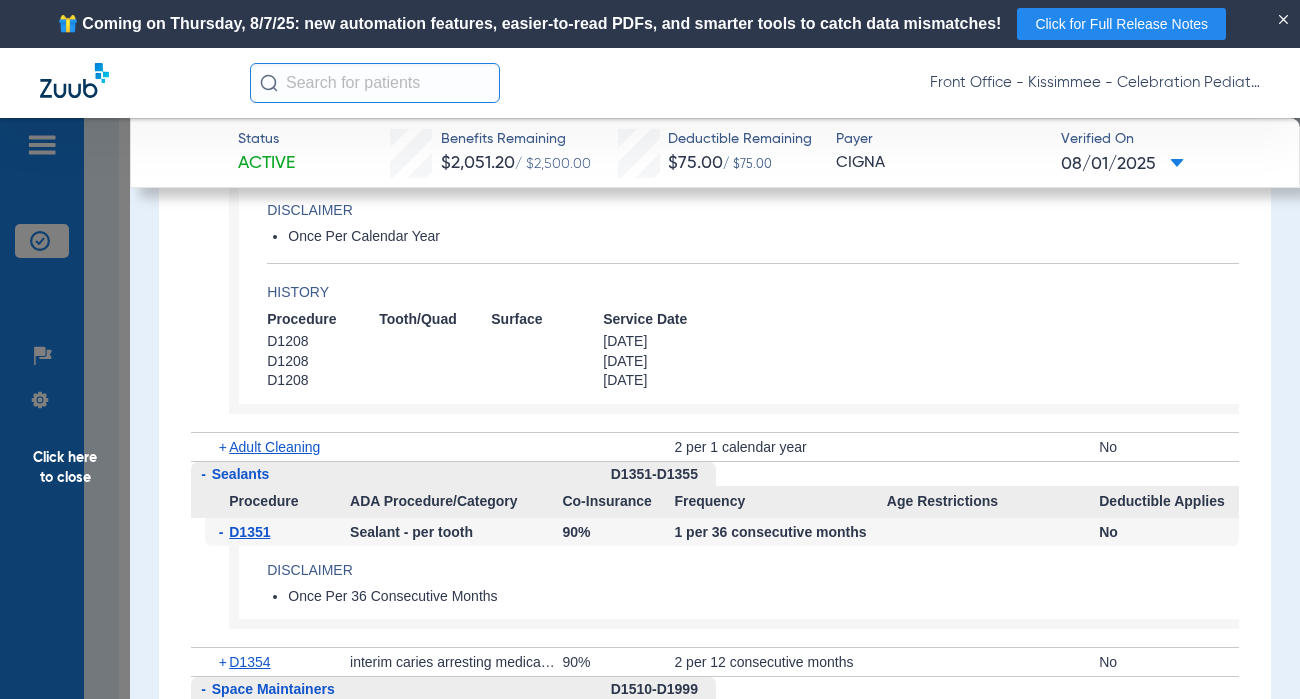 scroll, scrollTop: 3500, scrollLeft: 0, axis: vertical 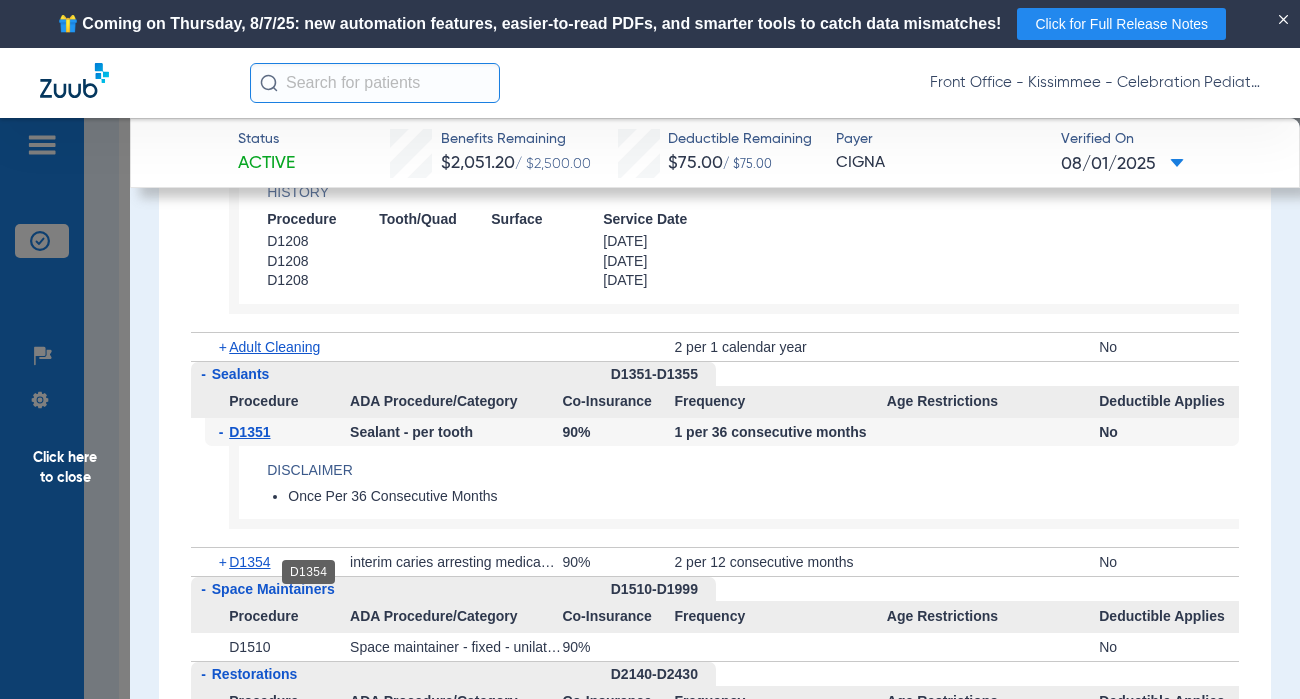 click on "D1354" 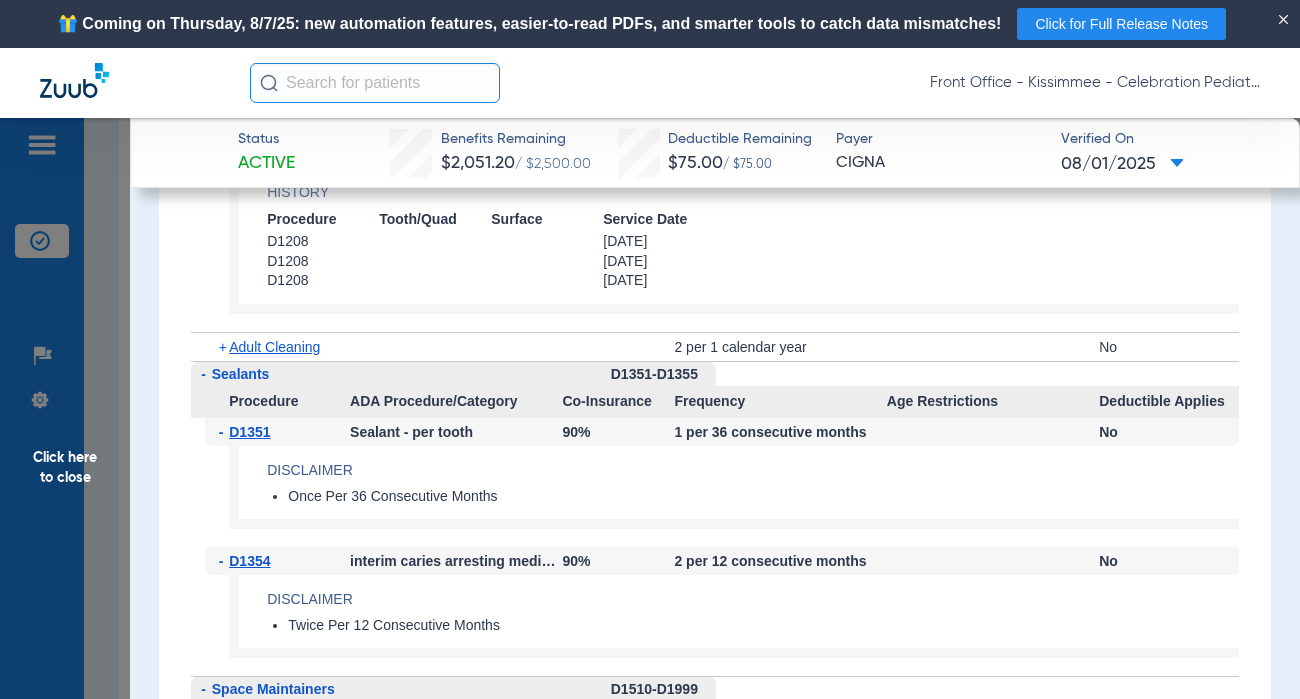 click on "Click here to close" 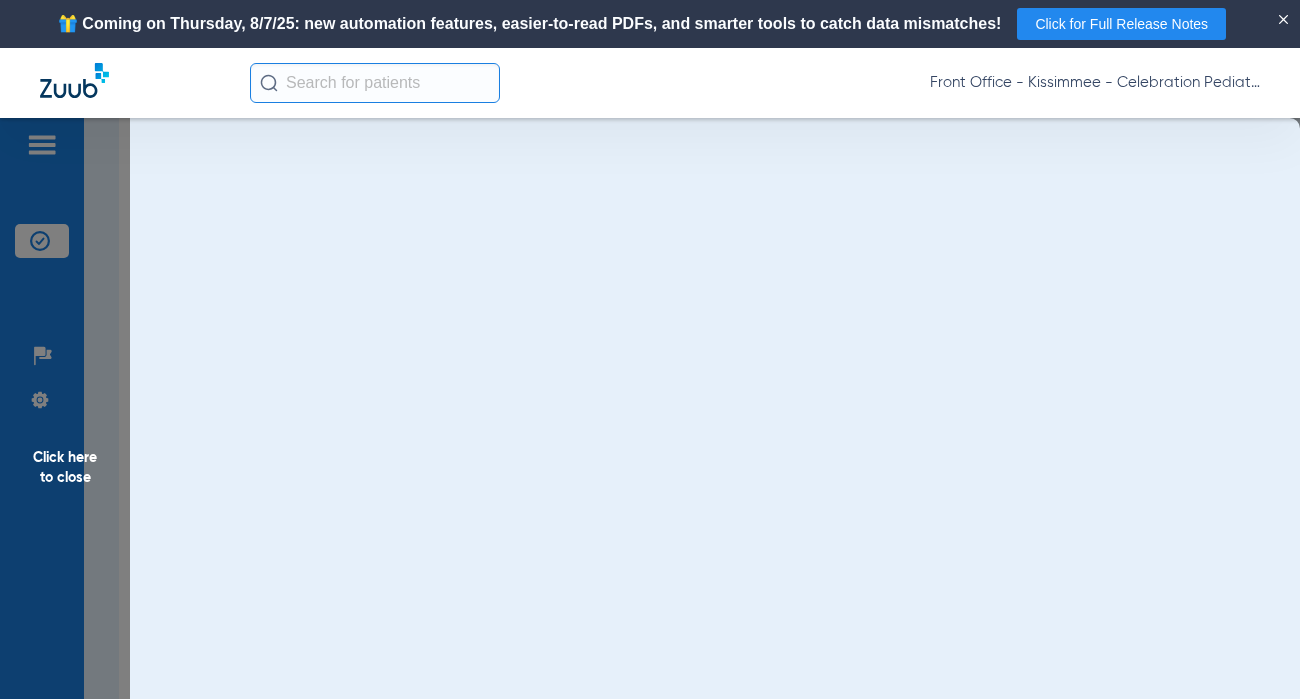 scroll, scrollTop: 0, scrollLeft: 0, axis: both 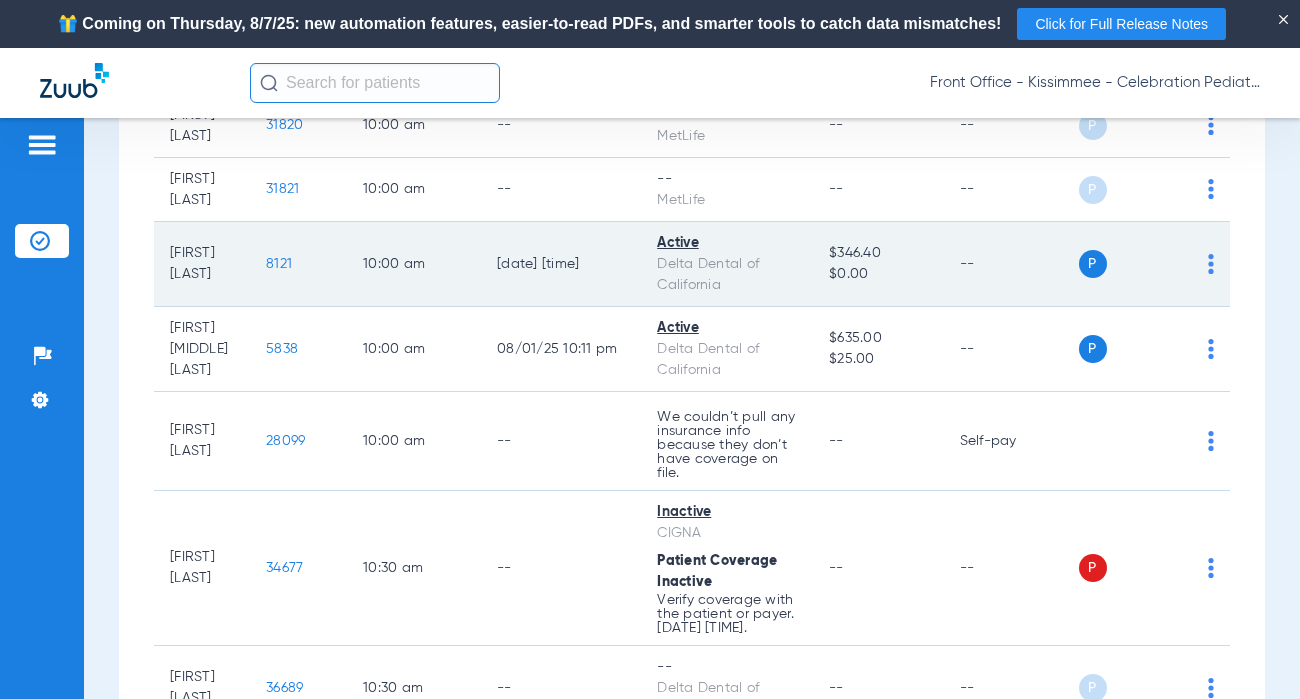 click on "8121" 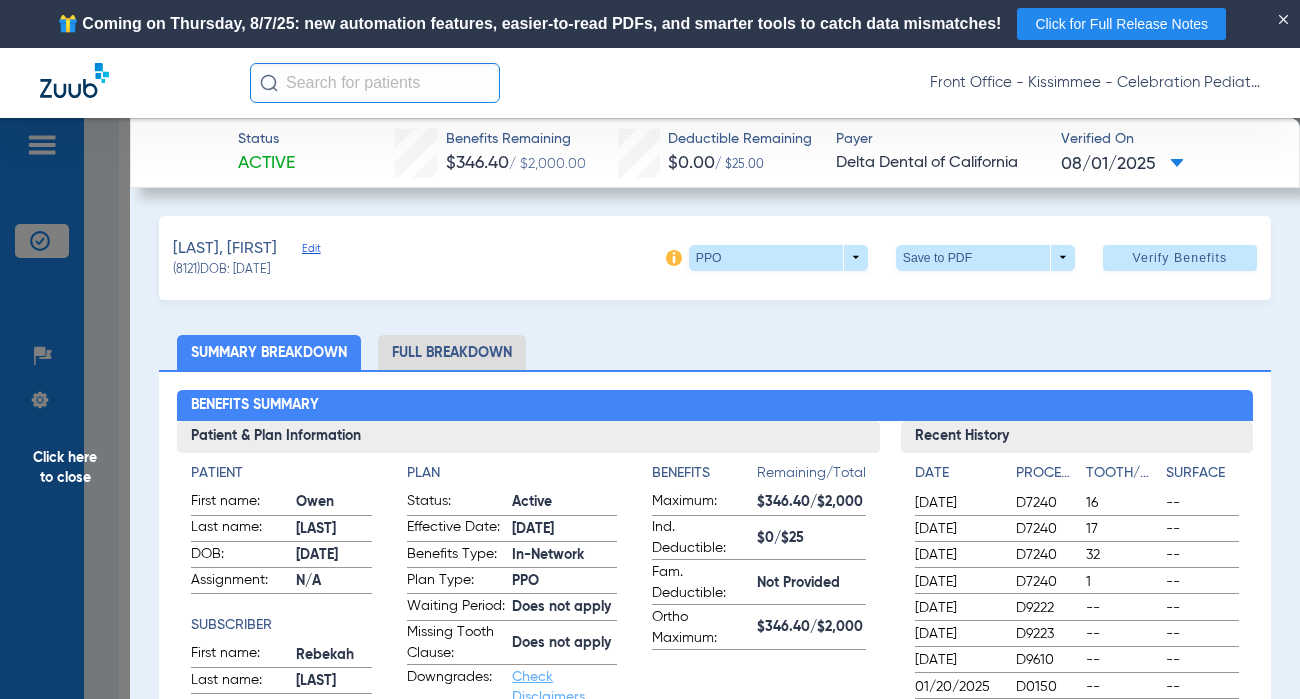 click on "Full Breakdown" 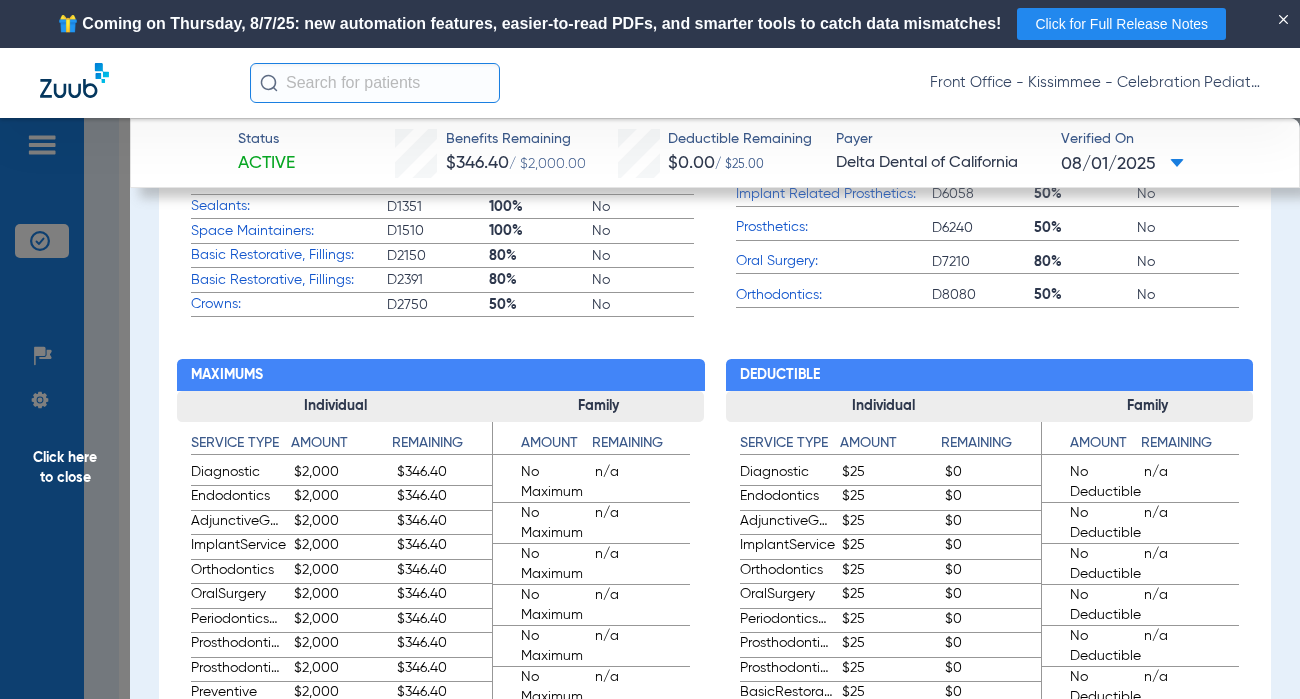 scroll, scrollTop: 1200, scrollLeft: 0, axis: vertical 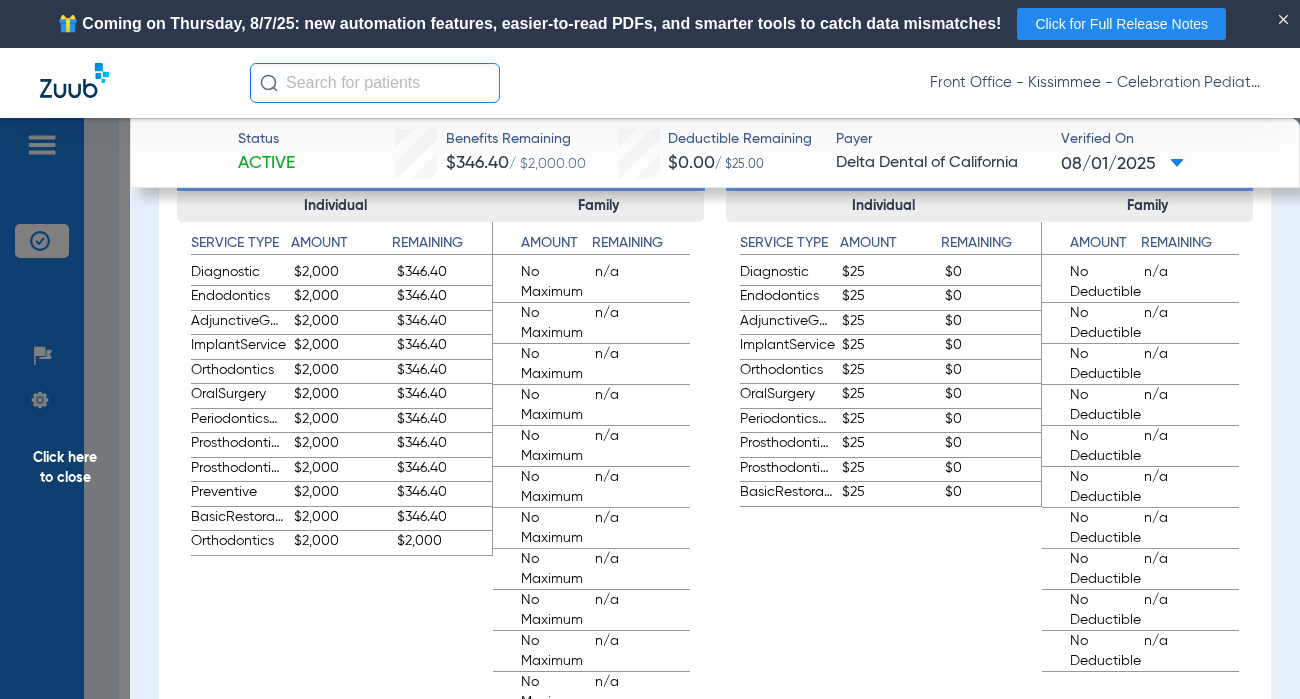 click on "Individual Service Type Amount Remaining  Diagnostic   $2,000   $346.40   Endodontics   $2,000   $346.40   AdjunctiveGeneralServices   $2,000   $346.40   ImplantService   $2,000   $346.40   Orthodontics   $2,000   $346.40   OralSurgery   $2,000   $346.40   PeriodonticsNonSurgical   $2,000   $346.40   ProsthodonticsFixed   $2,000   $346.40   ProsthodonticsRemovable   $2,000   $346.40   Preventive   $2,000   $346.40   BasicRestorative   $2,000   $346.40   Orthodontics   $2,000   $2,000" 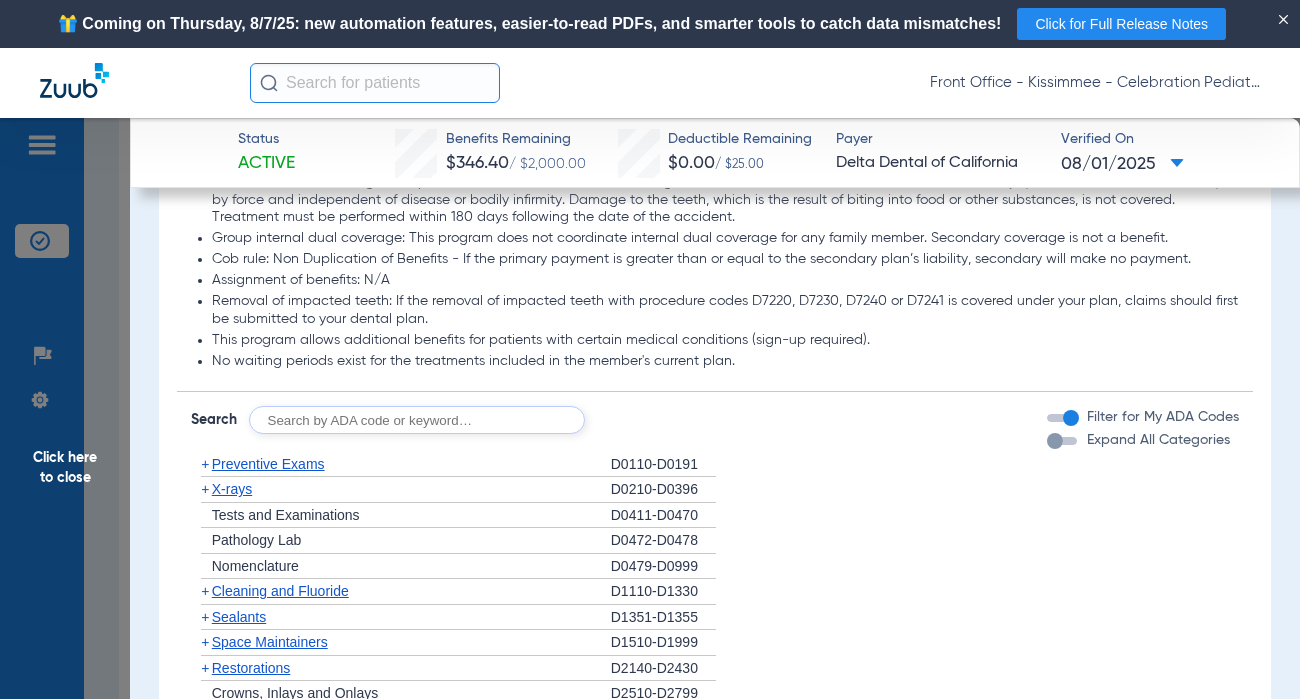 scroll, scrollTop: 2200, scrollLeft: 0, axis: vertical 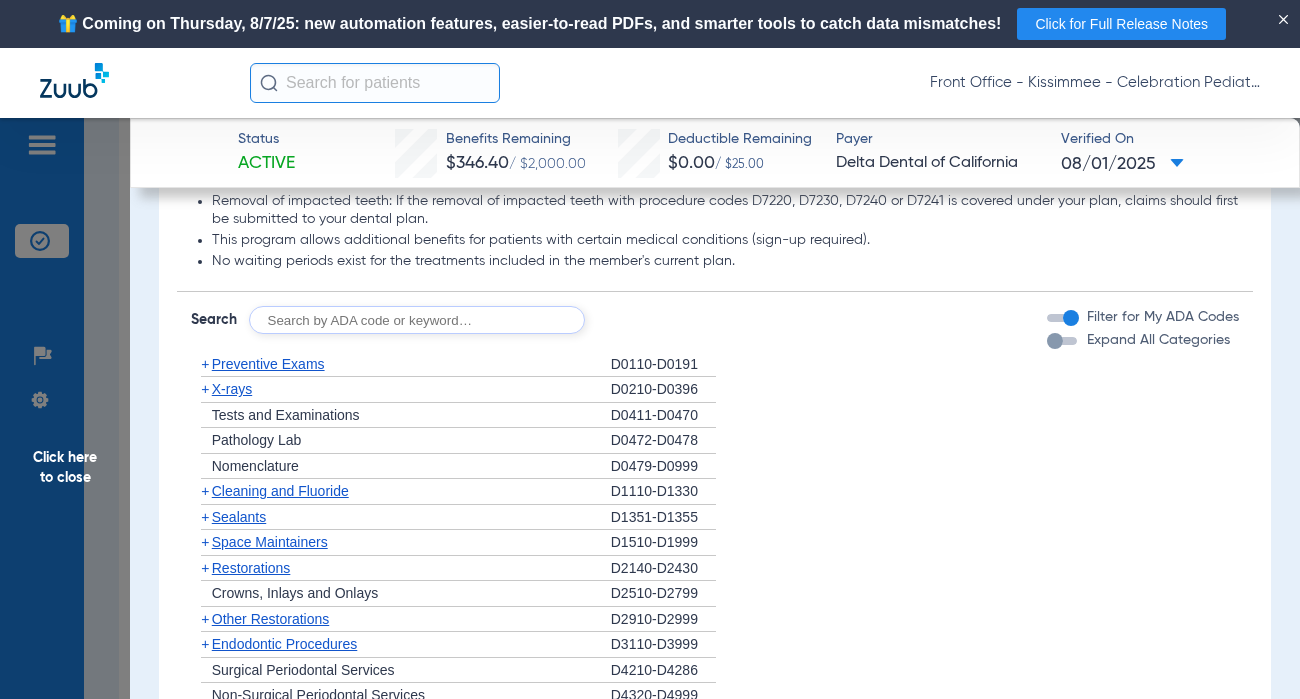 click at bounding box center (1055, 341) 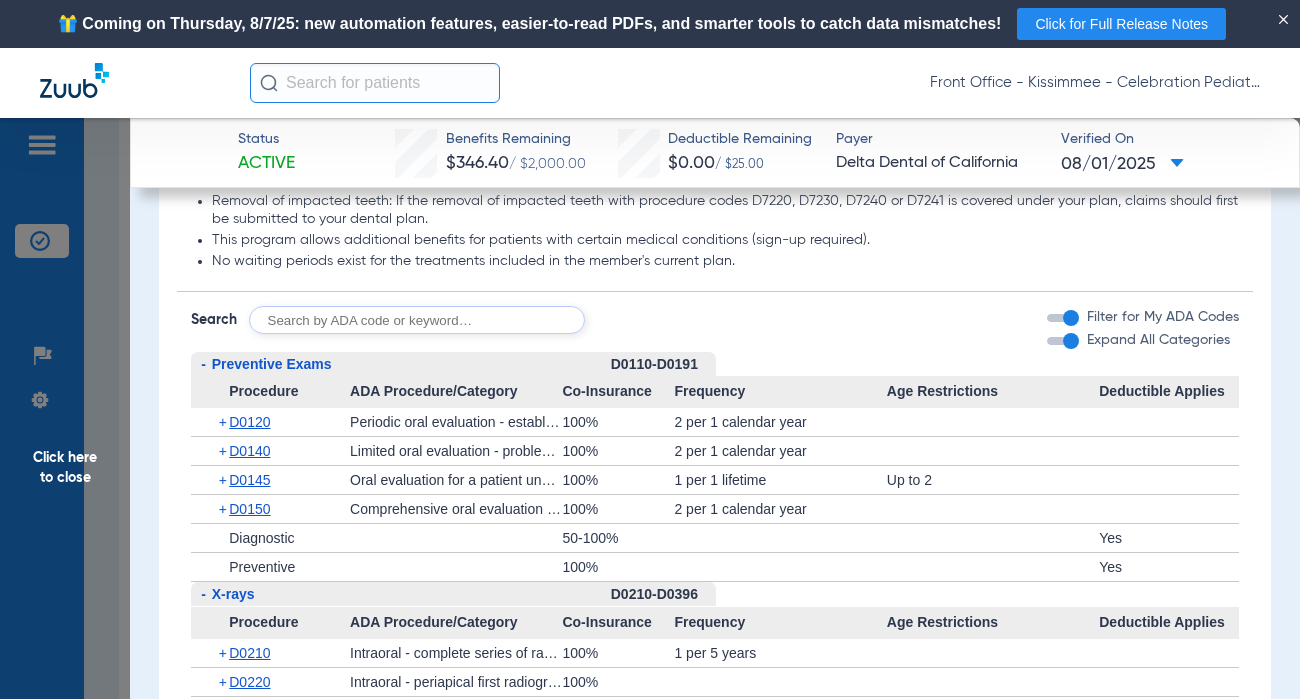 click on "D0120" 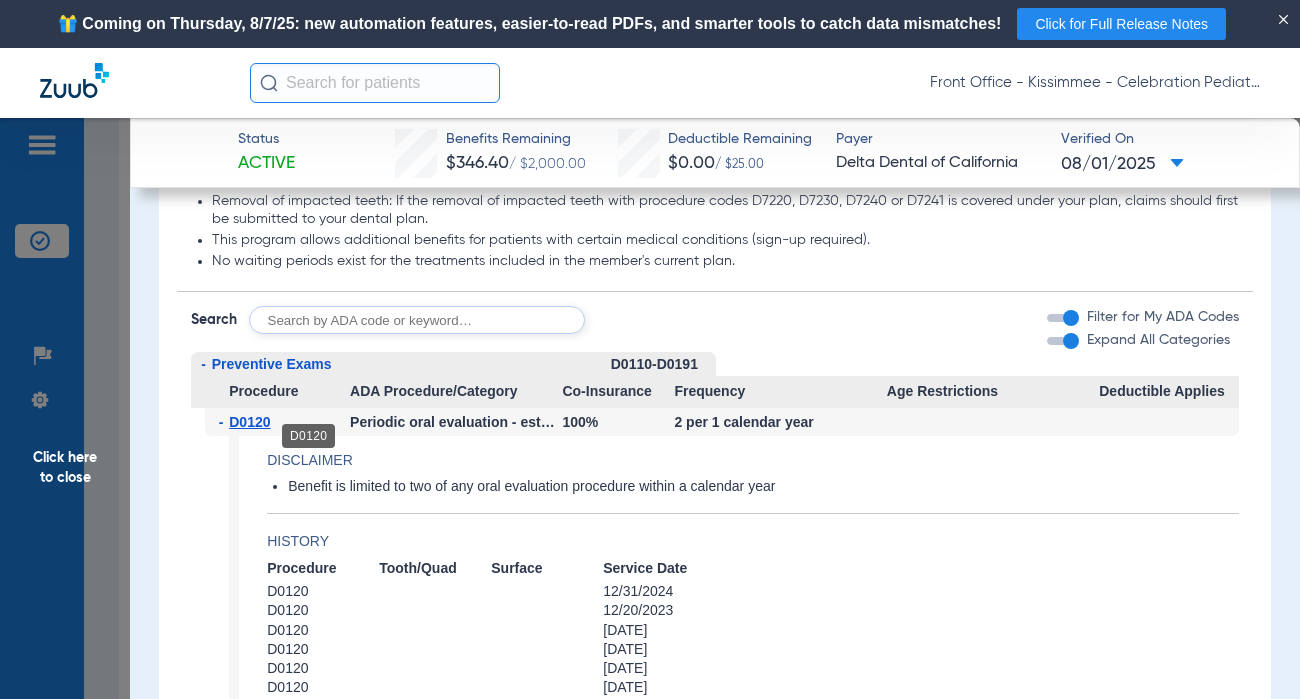 click on "D0120" 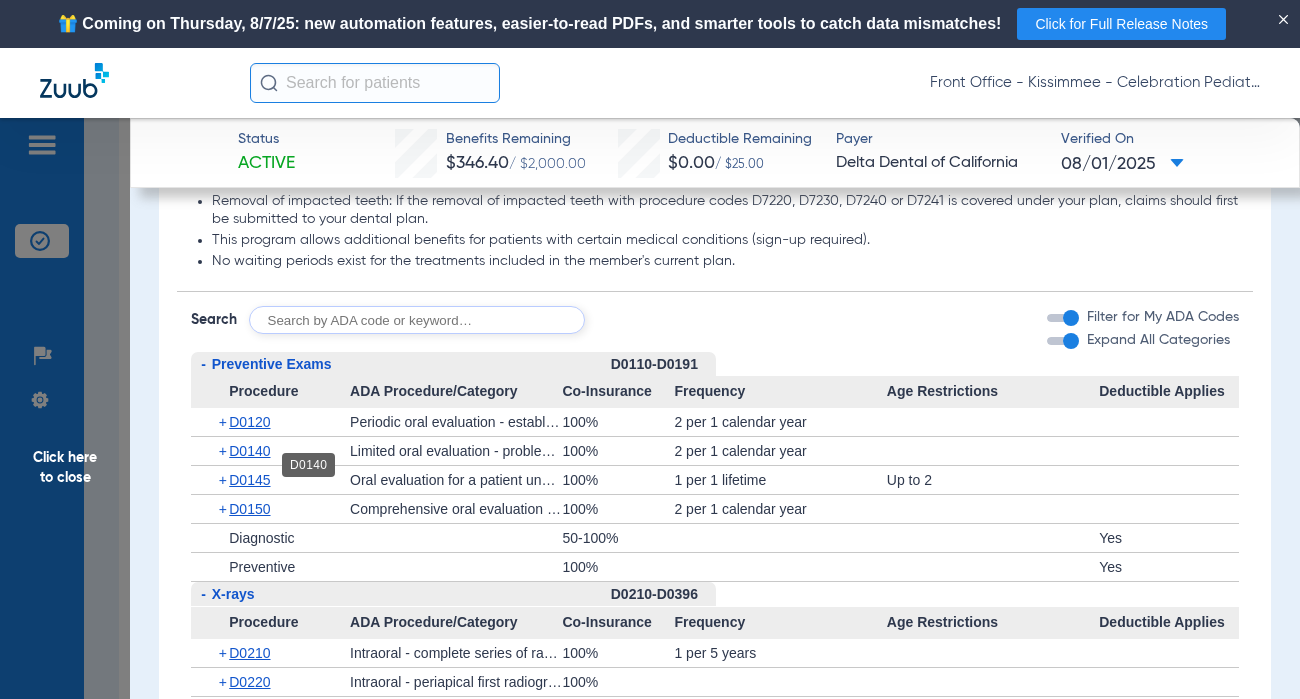 click on "D0140" 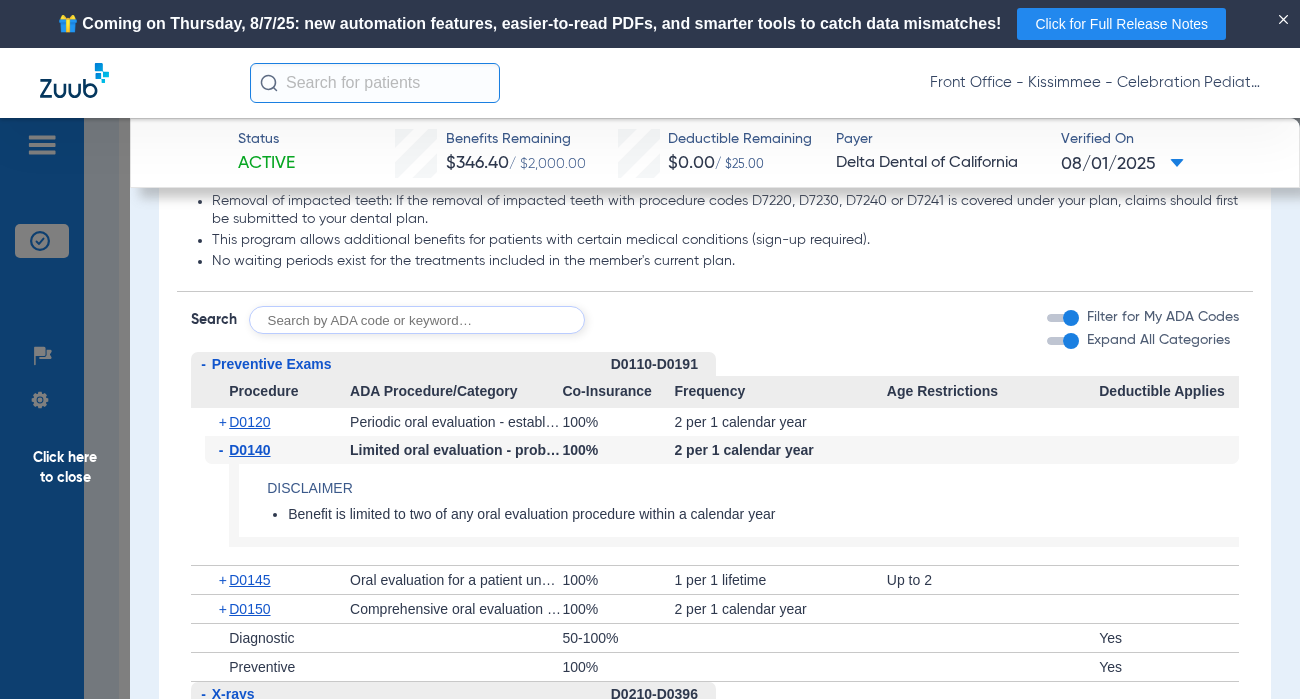 click on "D0140" 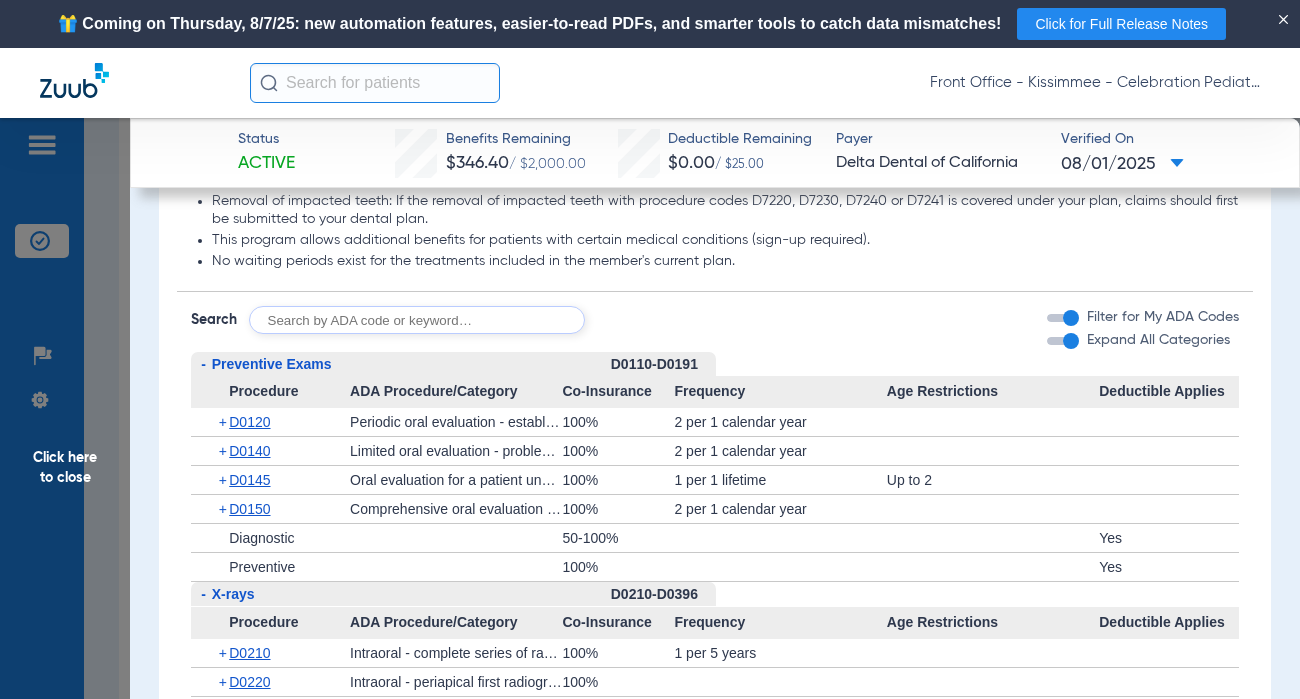 click on "D0145" 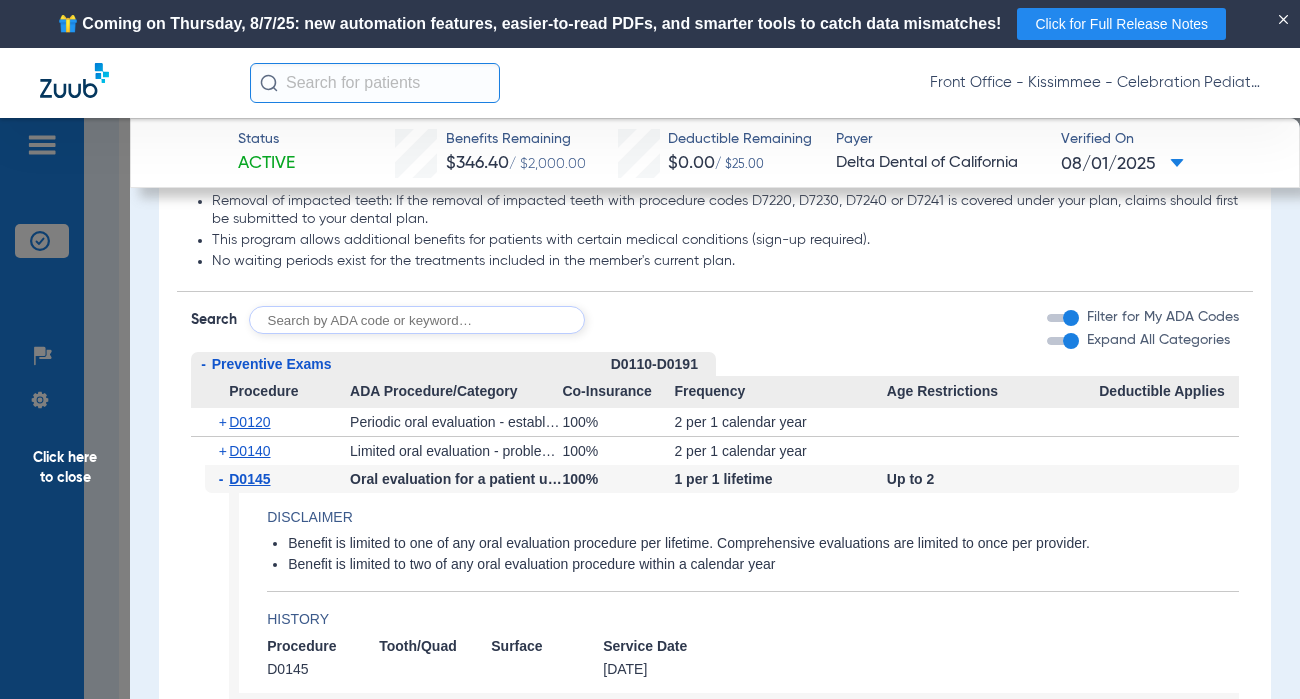 click on "D0145" 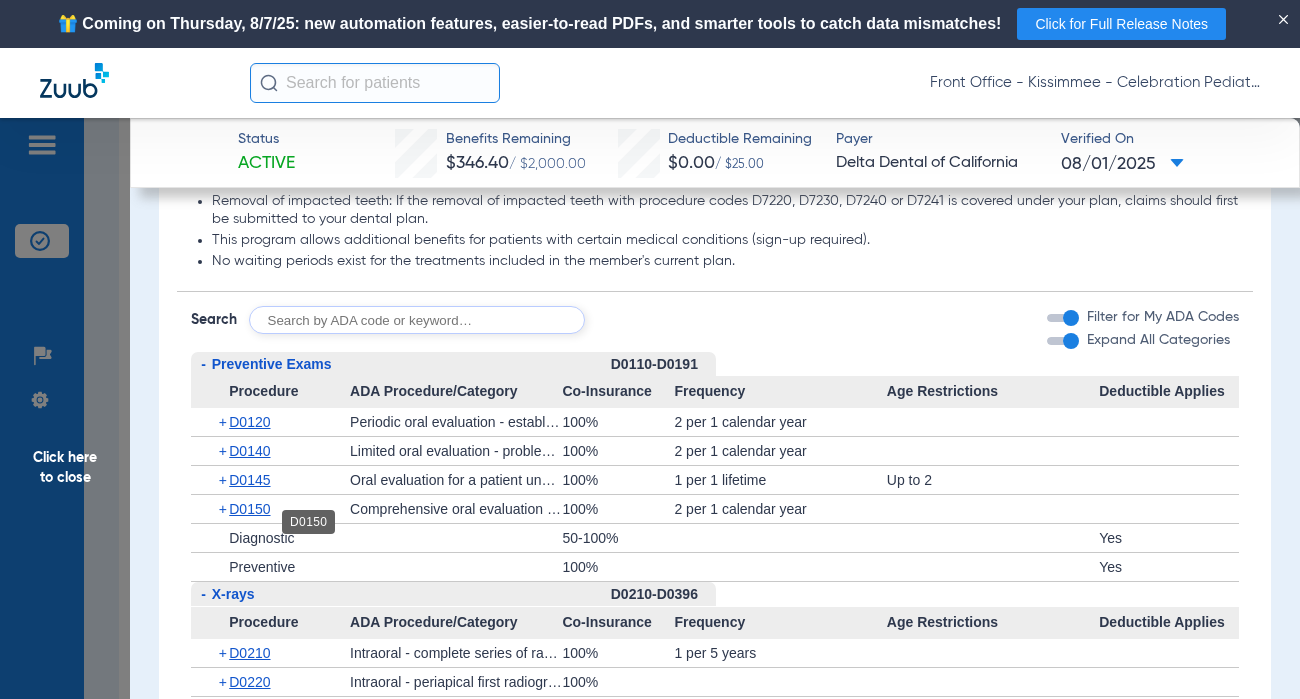 click on "D0150" 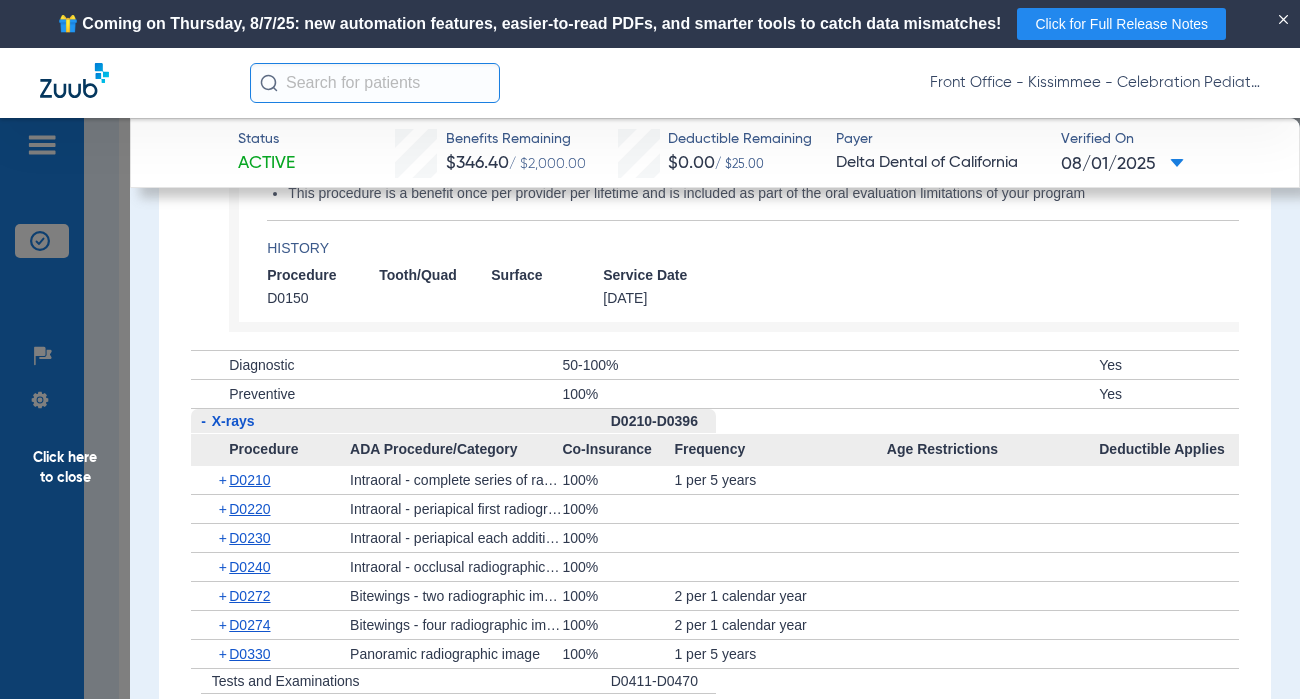 scroll, scrollTop: 2700, scrollLeft: 0, axis: vertical 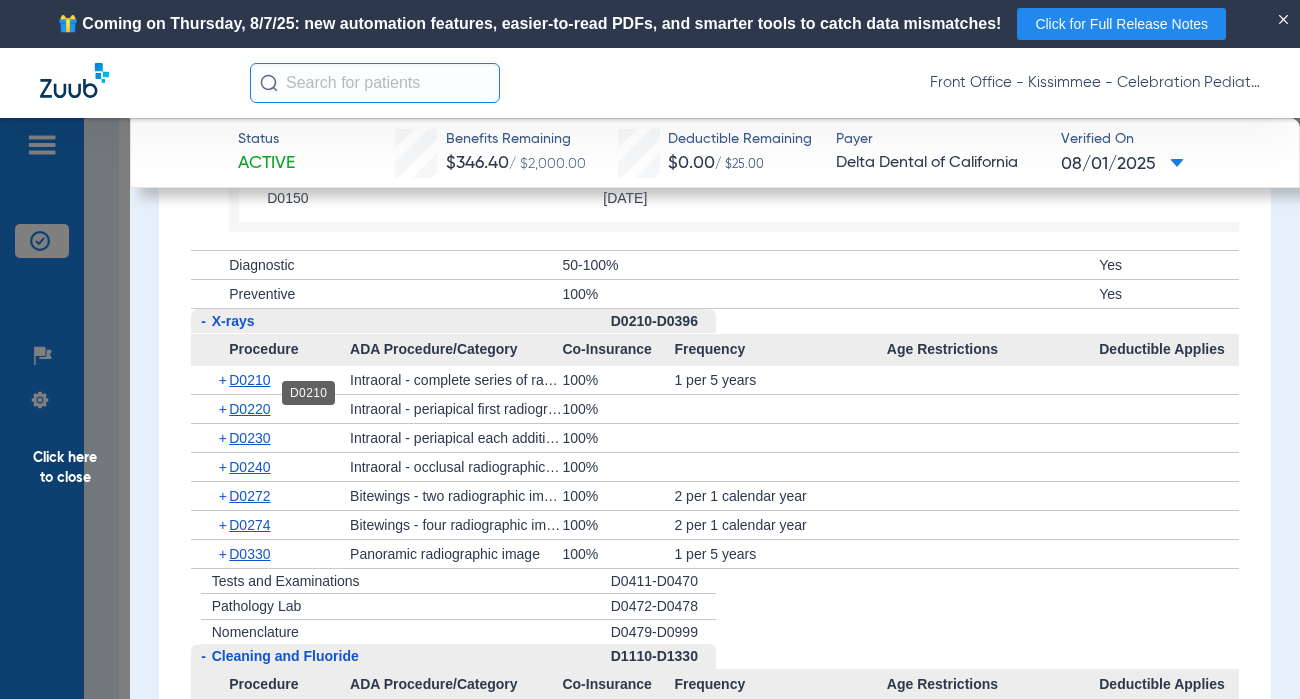 click on "D0210" 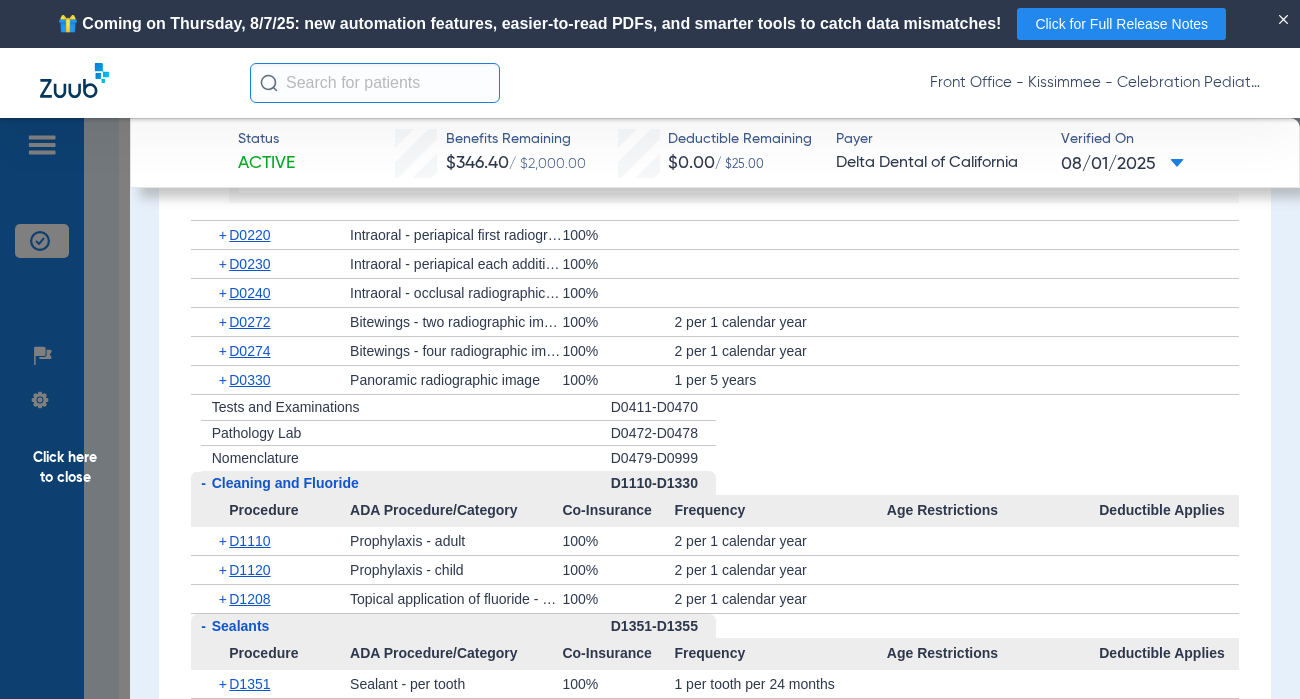 scroll, scrollTop: 3300, scrollLeft: 0, axis: vertical 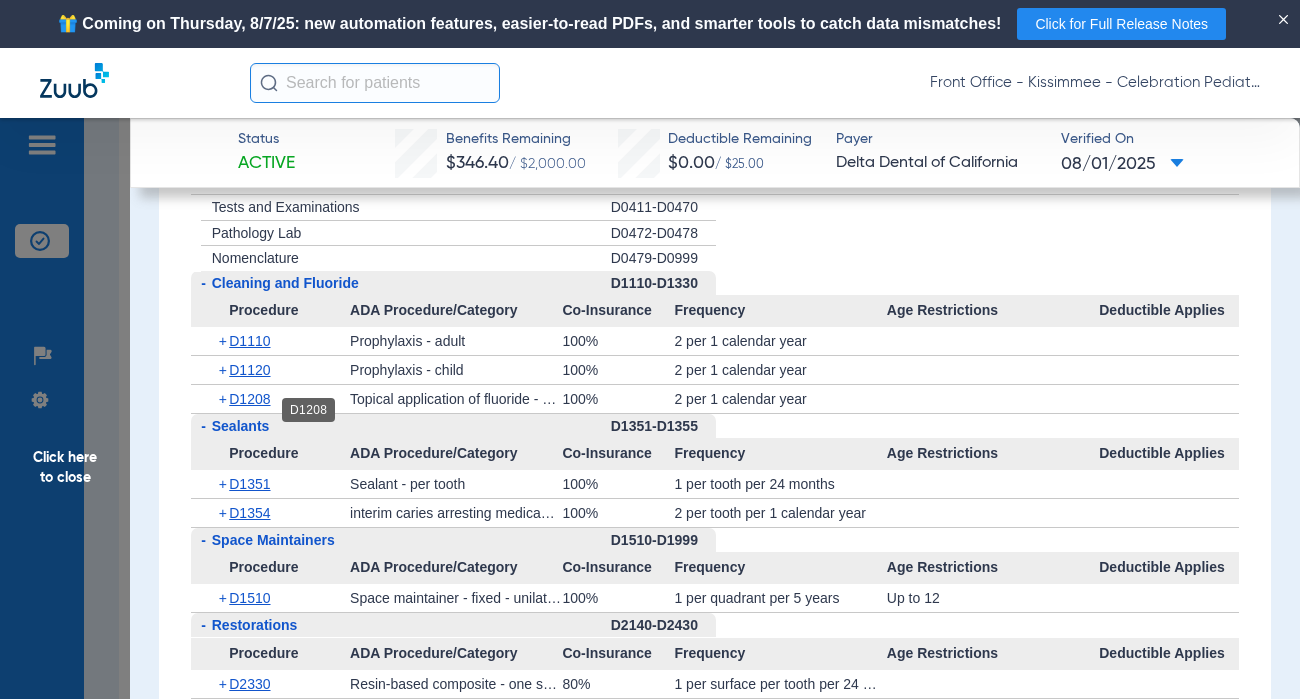 click on "D1208" 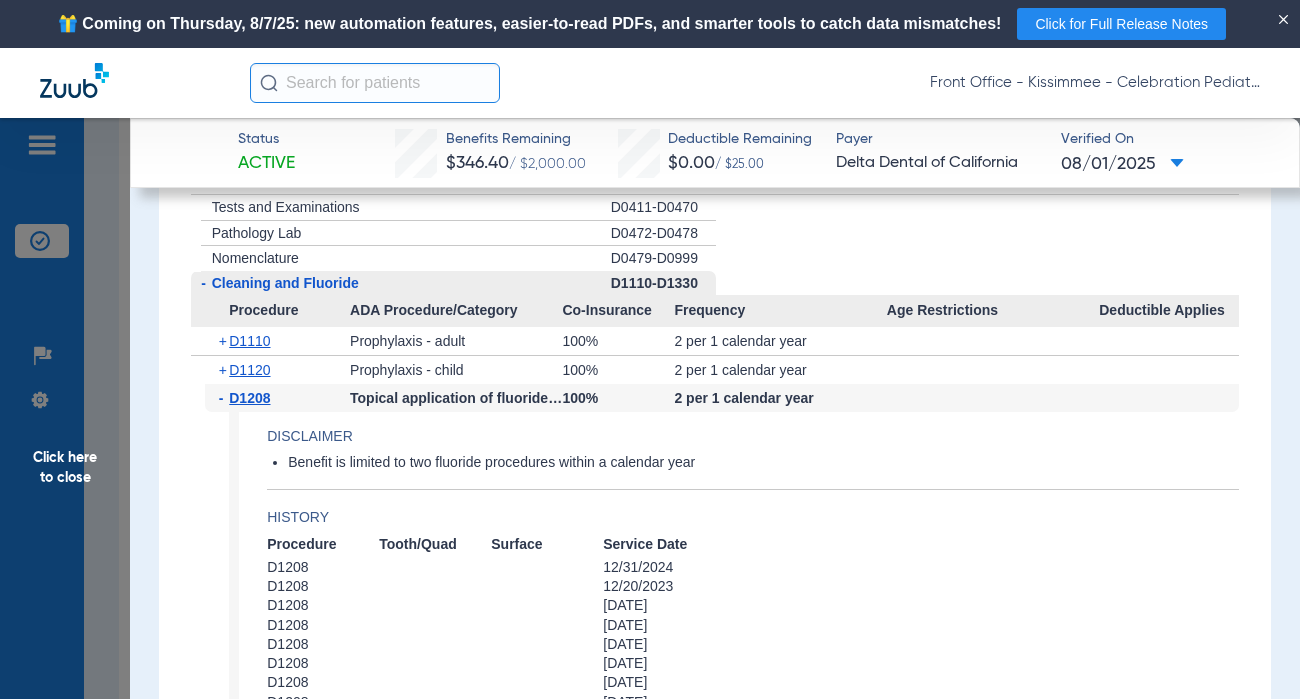 click on "Click here to close" 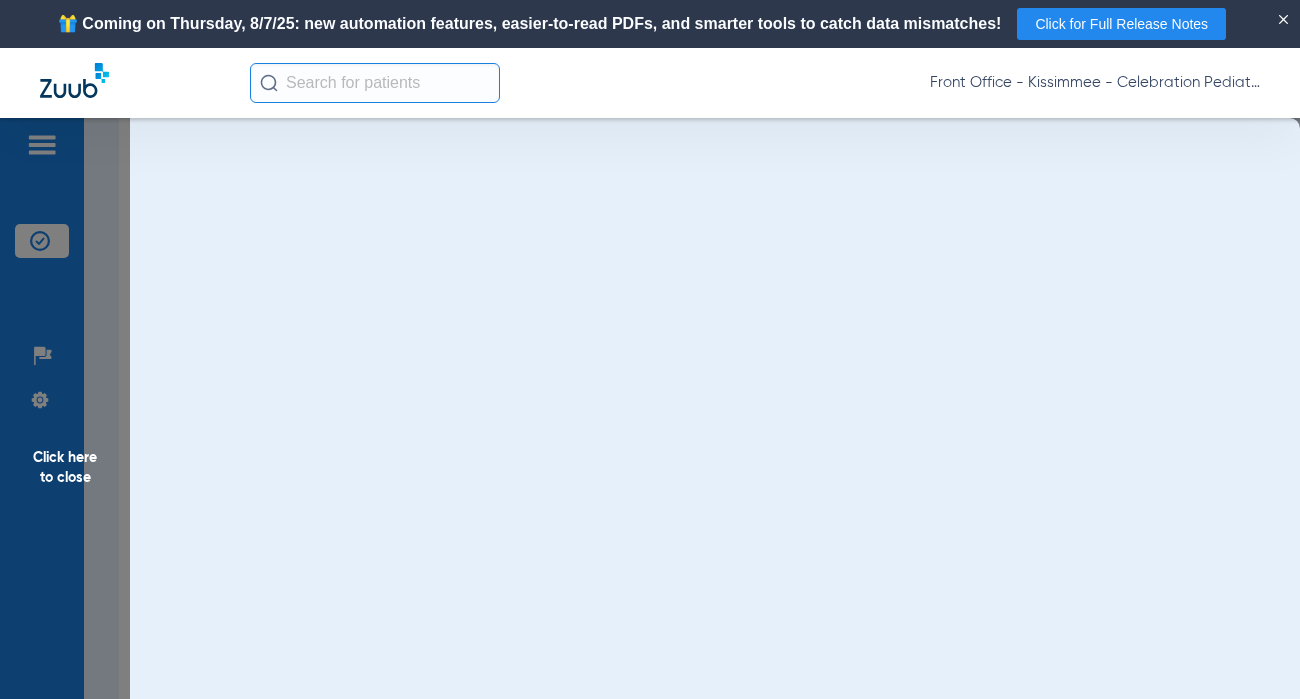 scroll, scrollTop: 0, scrollLeft: 0, axis: both 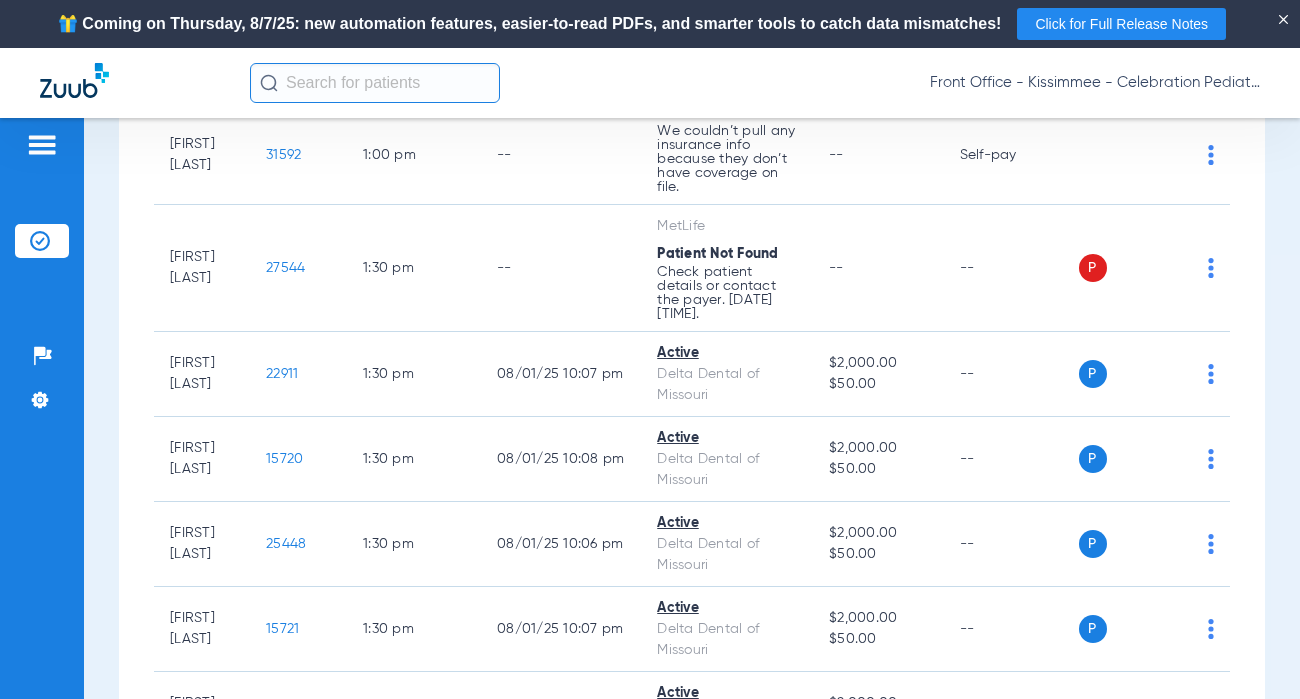 click on "34867" 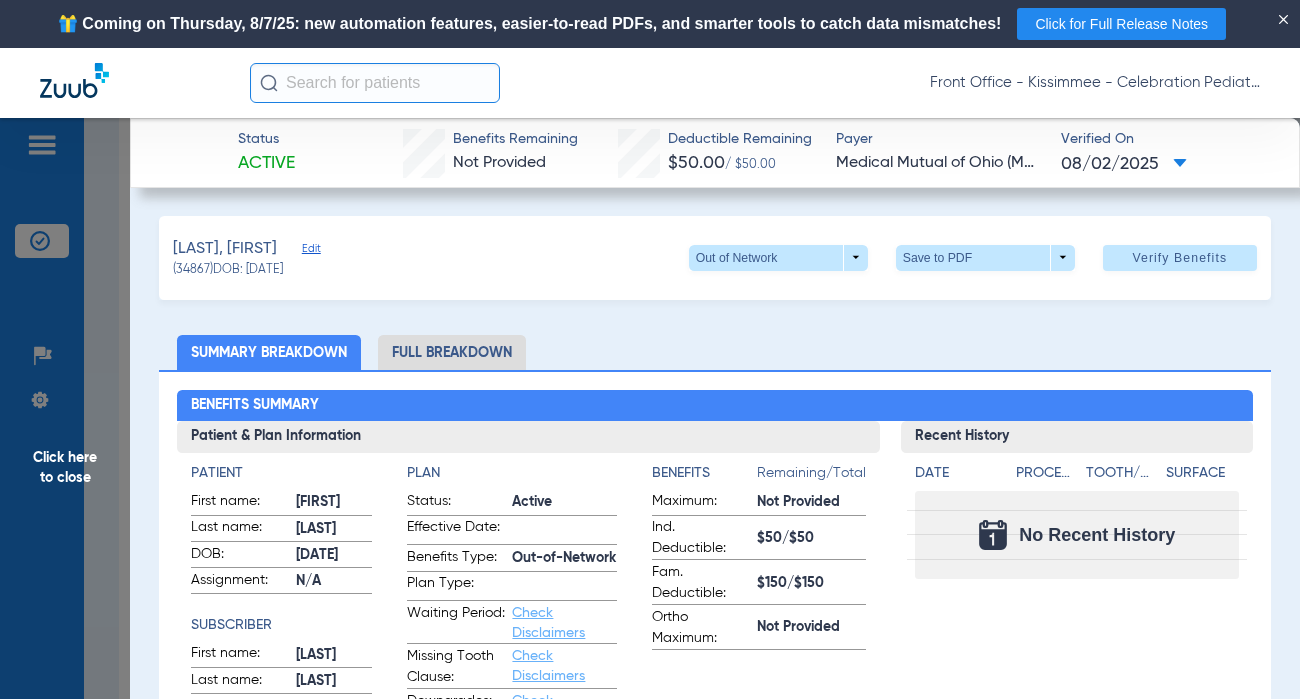 click on "Full Breakdown" 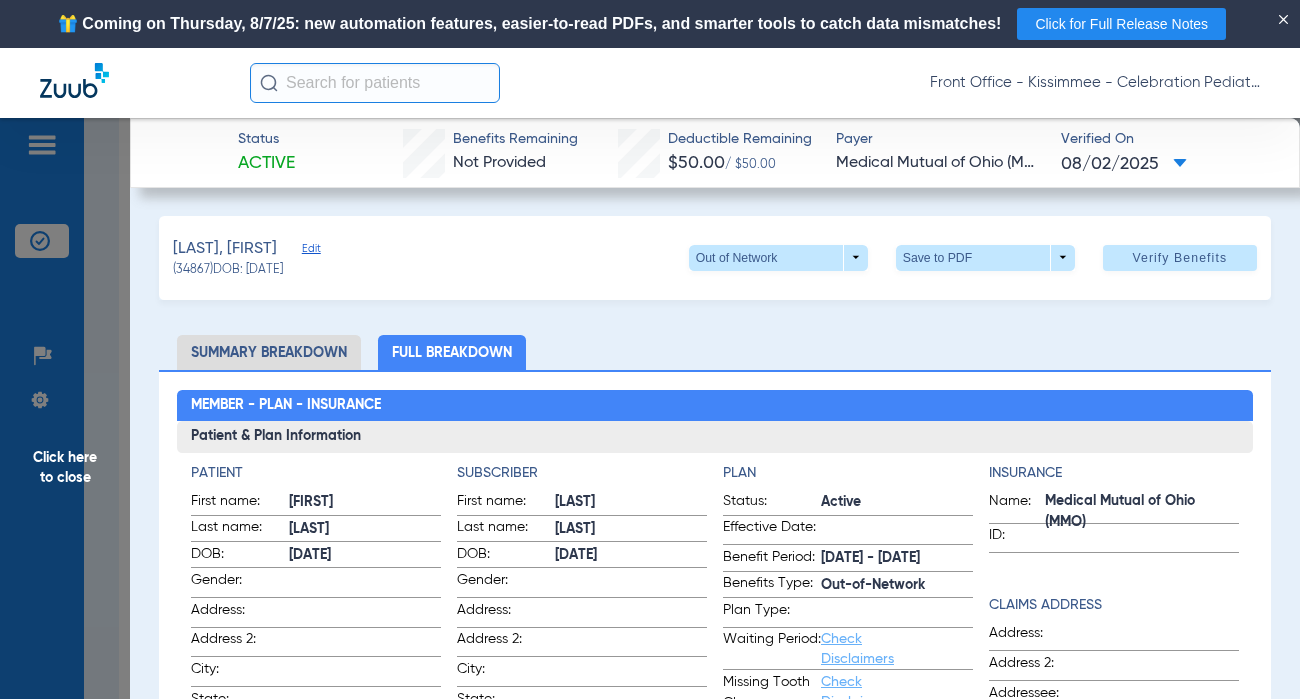 click on "Summary Breakdown   Full Breakdown" 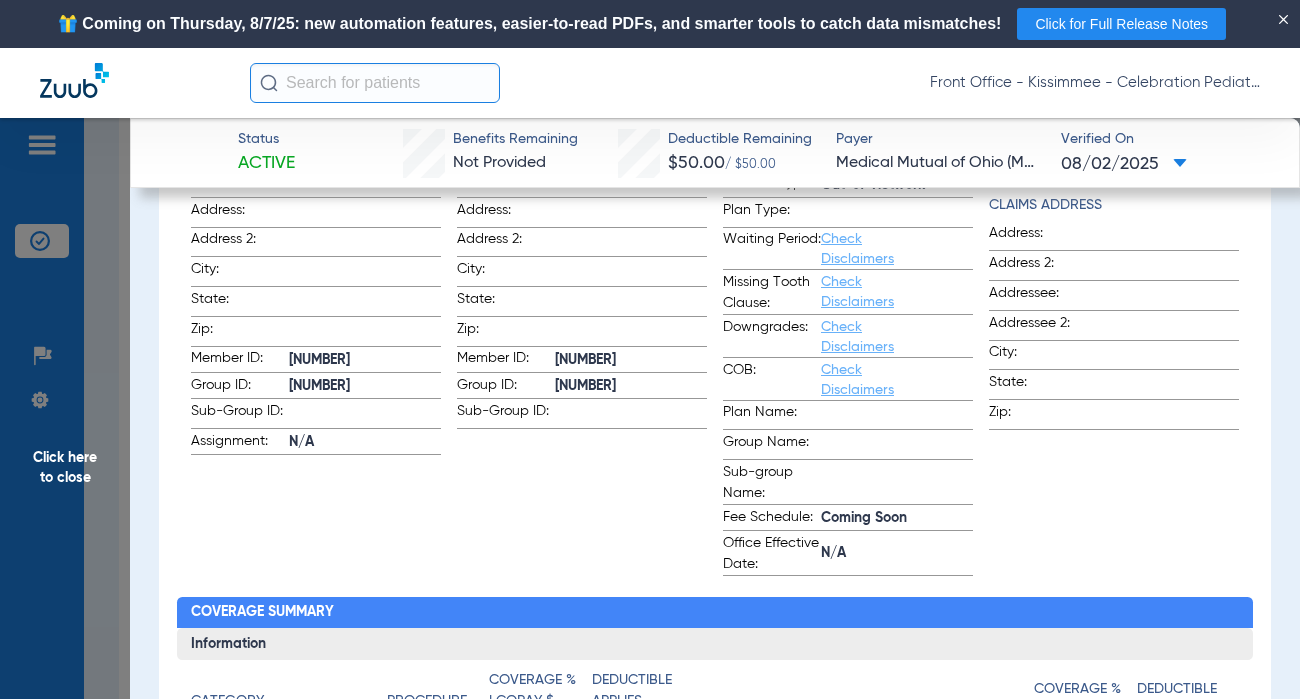 scroll, scrollTop: 200, scrollLeft: 0, axis: vertical 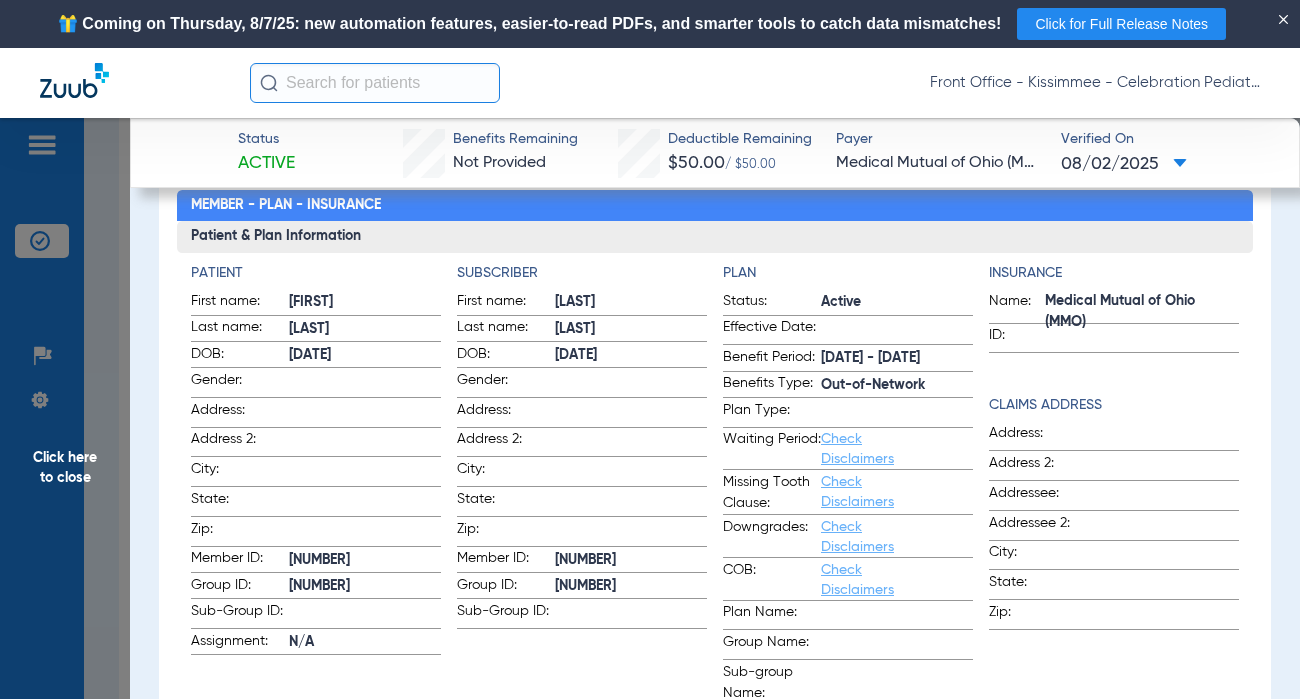 click on "Click here to close" 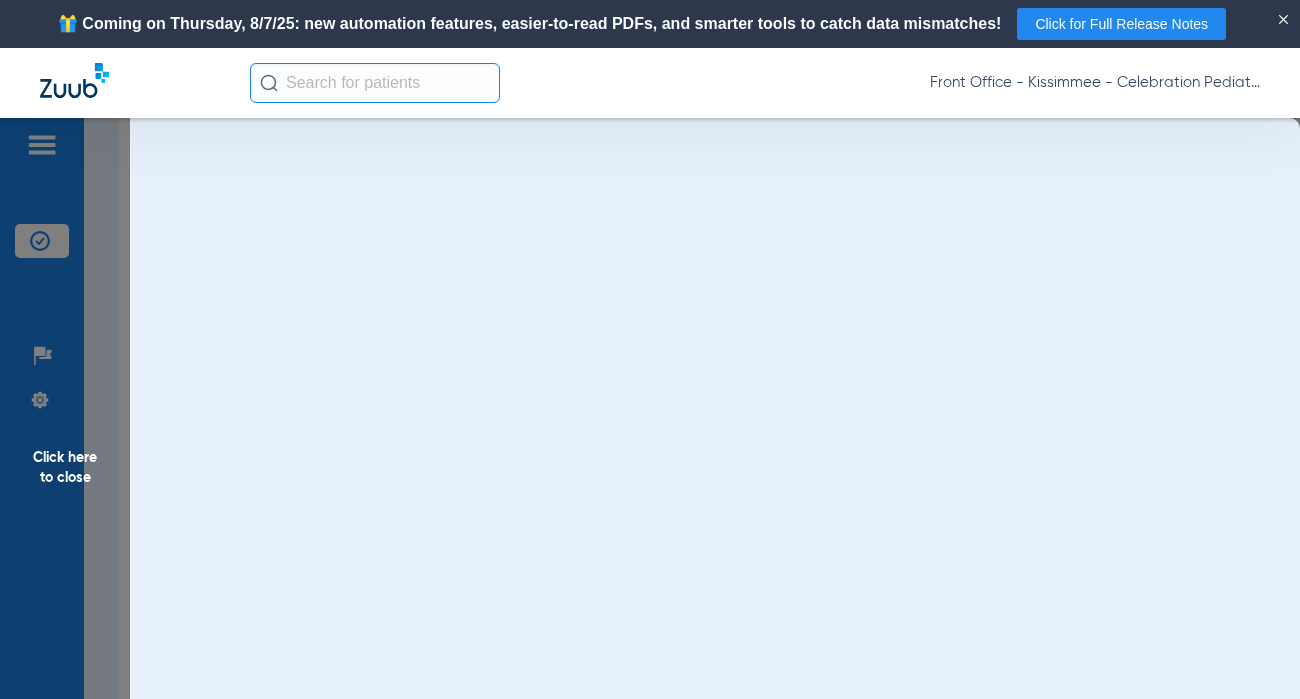 scroll, scrollTop: 0, scrollLeft: 0, axis: both 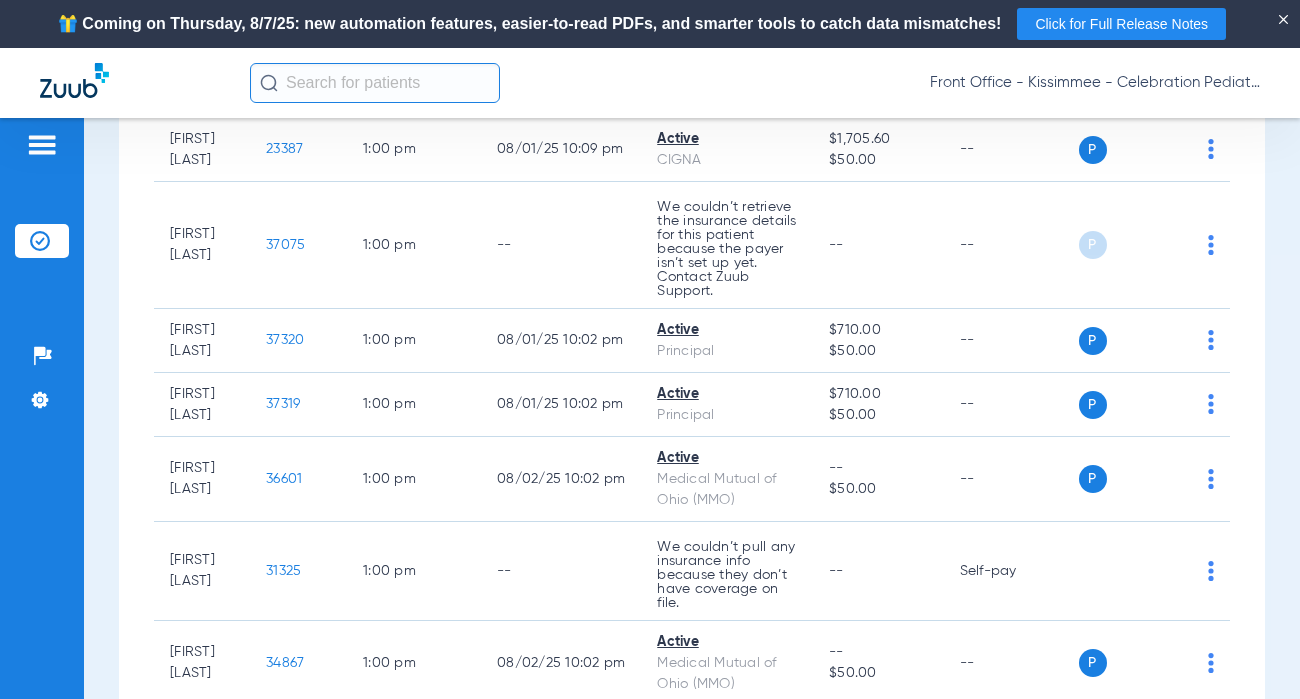 click on "31511" 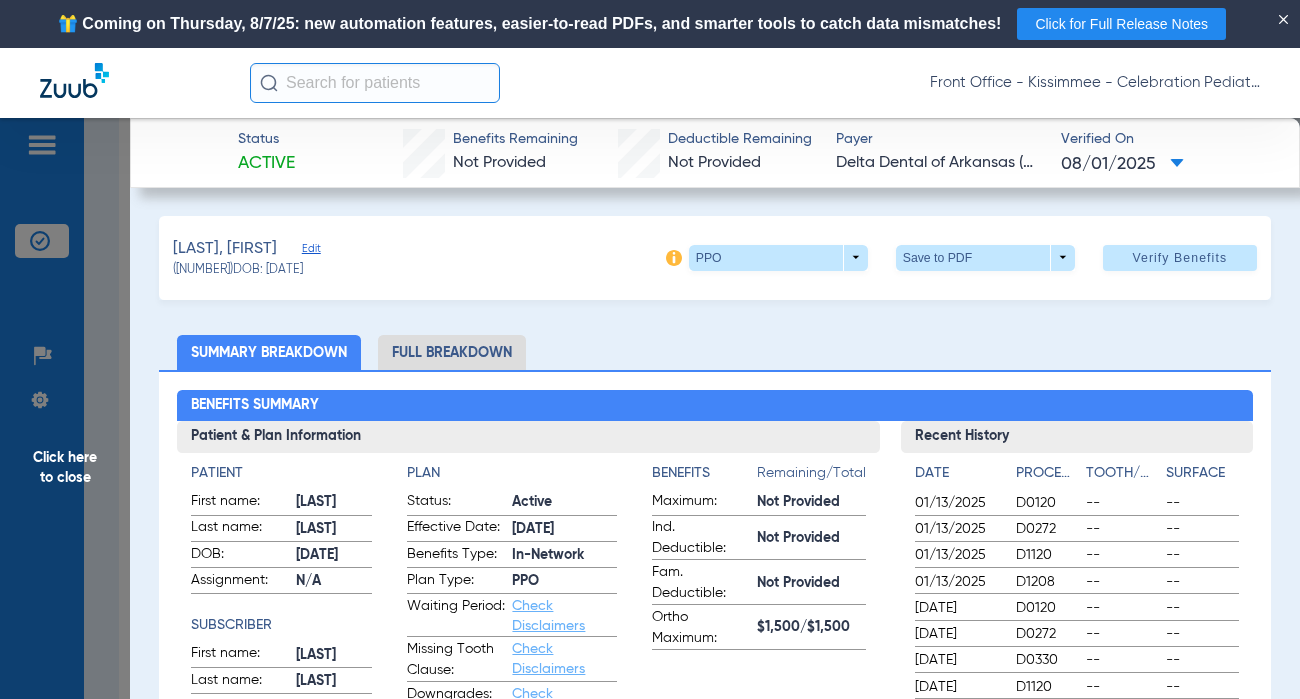 click on "Full Breakdown" 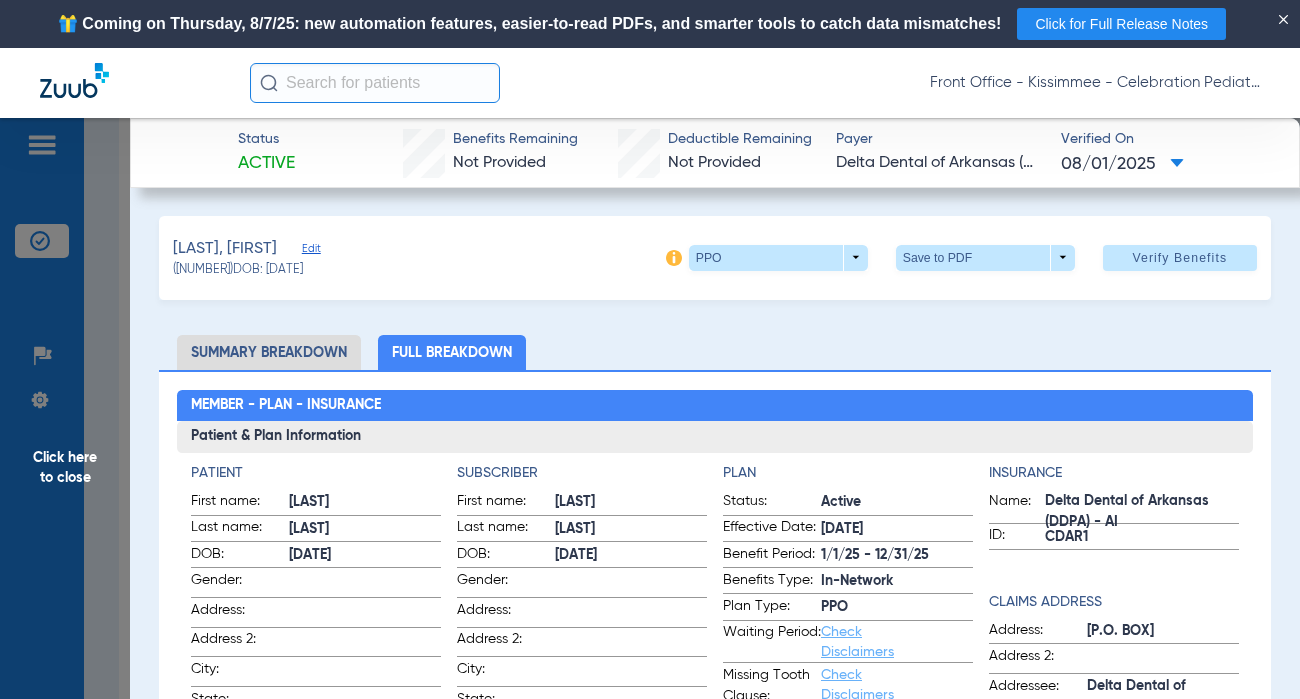 click on "Patient & Plan Information" 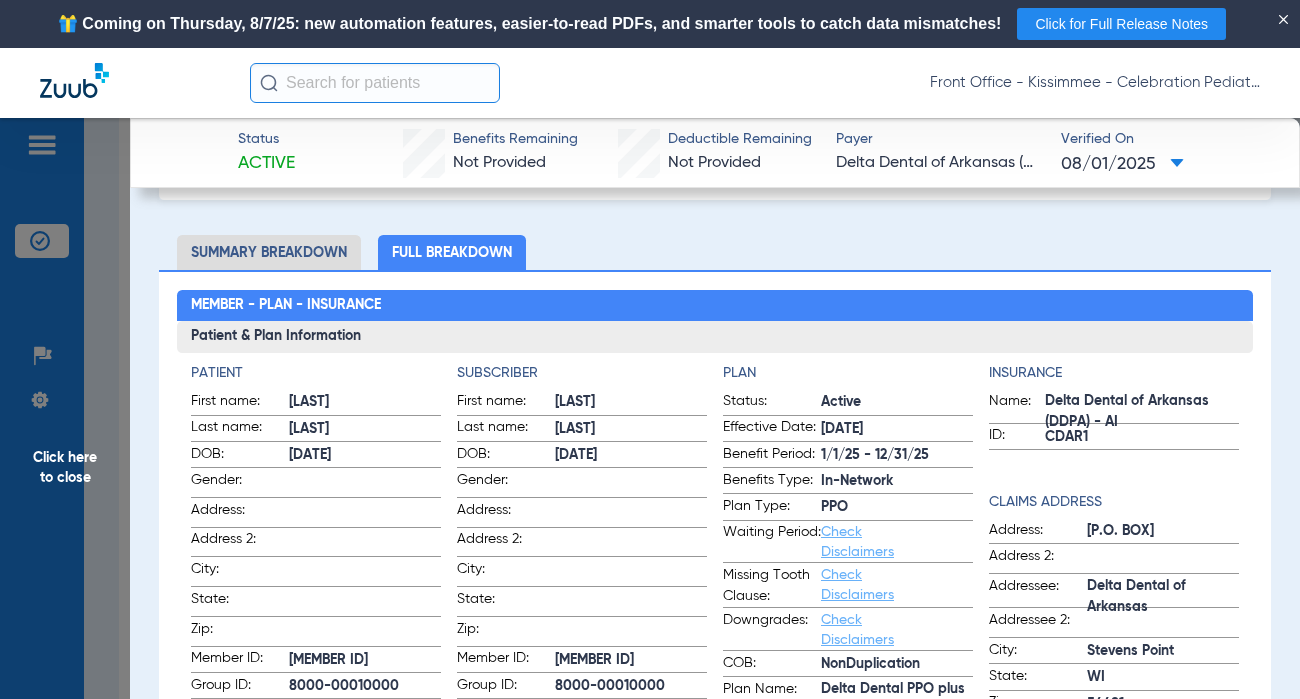 scroll, scrollTop: 200, scrollLeft: 0, axis: vertical 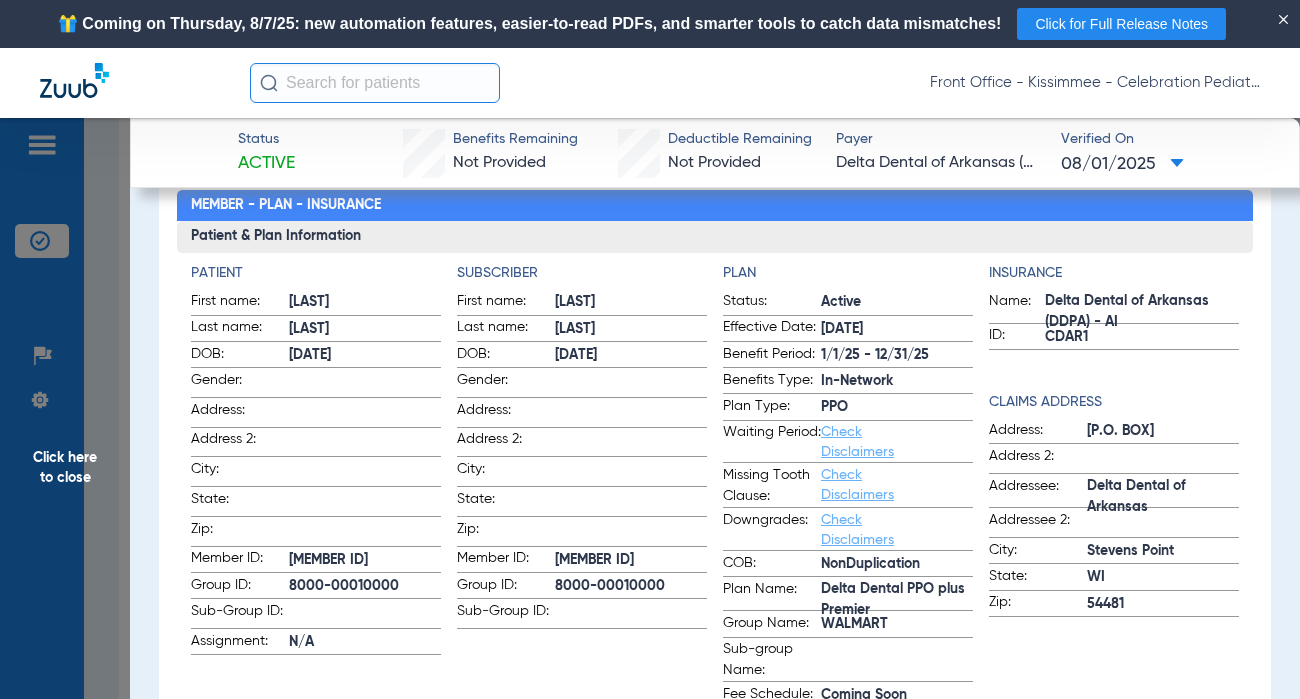 click on "Subscriber First name:  [FIRST]  Last name:  [LAST]  DOB:  [DATE]  Gender:    Address: [ADDRESS]    Address 2: [ADDRESS]    City: [CITY]    State: [STATE]    Zip: [ZIP]    Member ID:  [MEMBER ID]  Group ID:  [GROUP ID]  Sub-Group ID:" 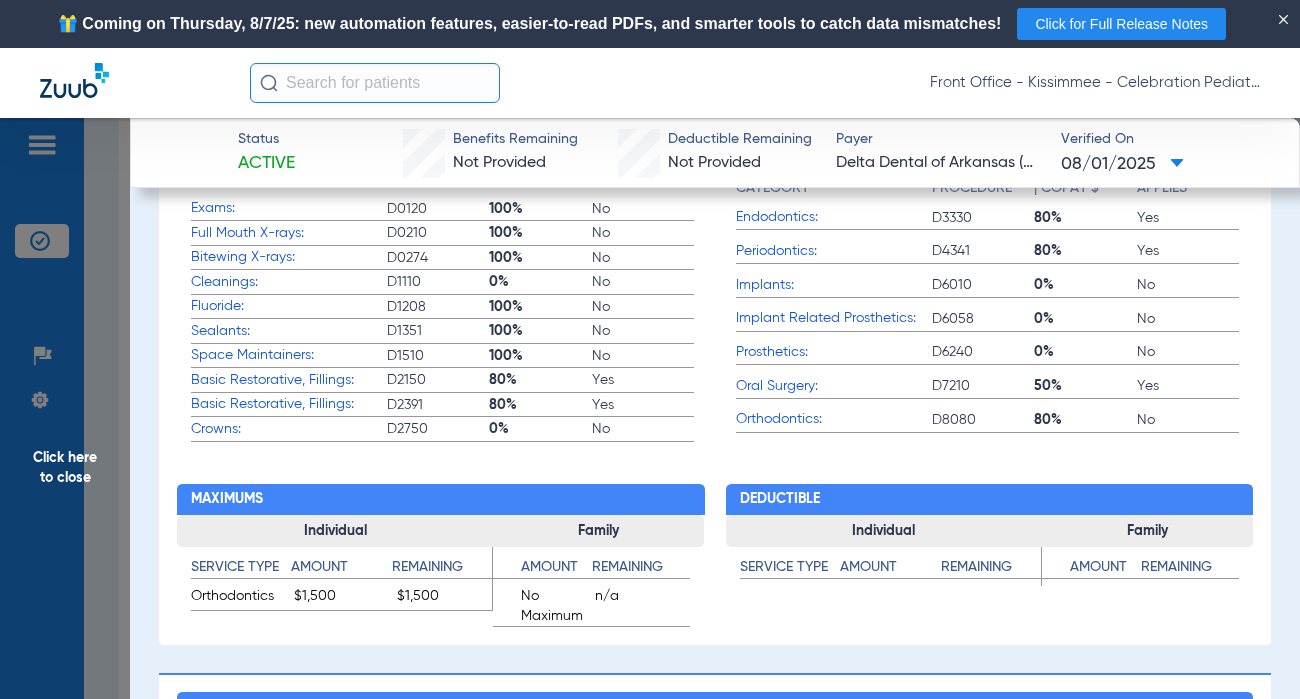 scroll, scrollTop: 800, scrollLeft: 0, axis: vertical 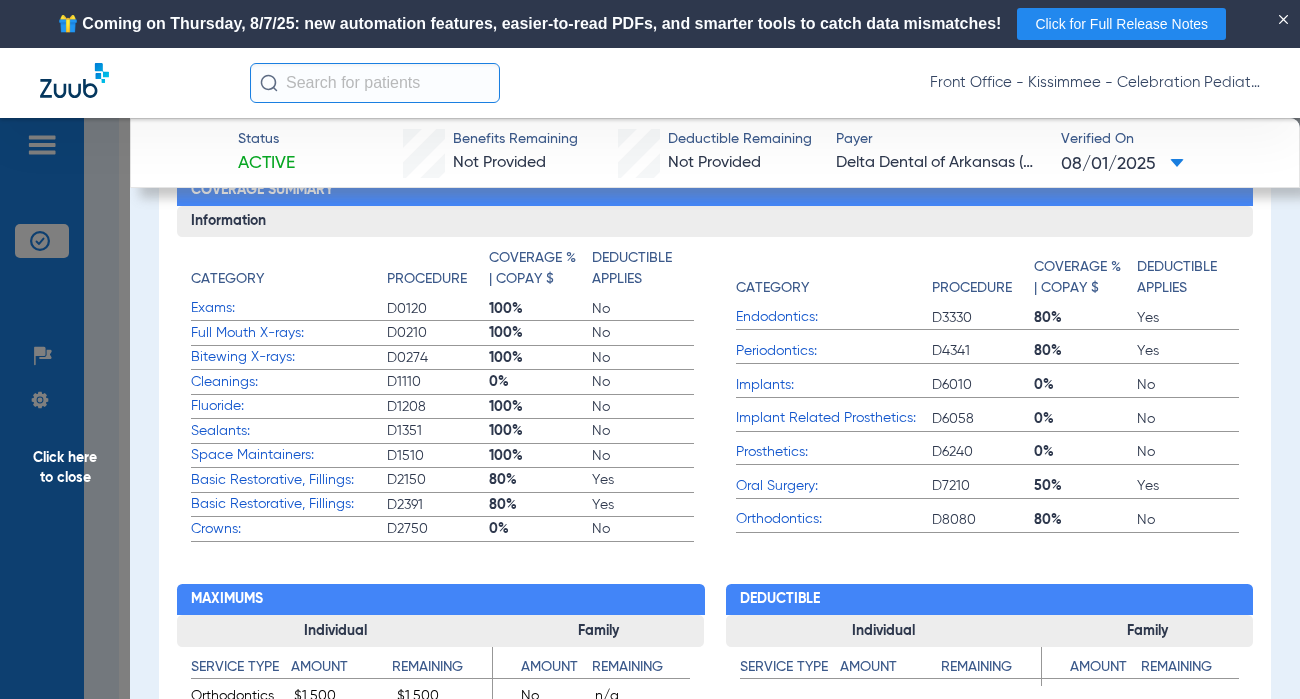 click on "Deductible Individual Service Type Amount Remaining Family Service Type Amount Remaining" 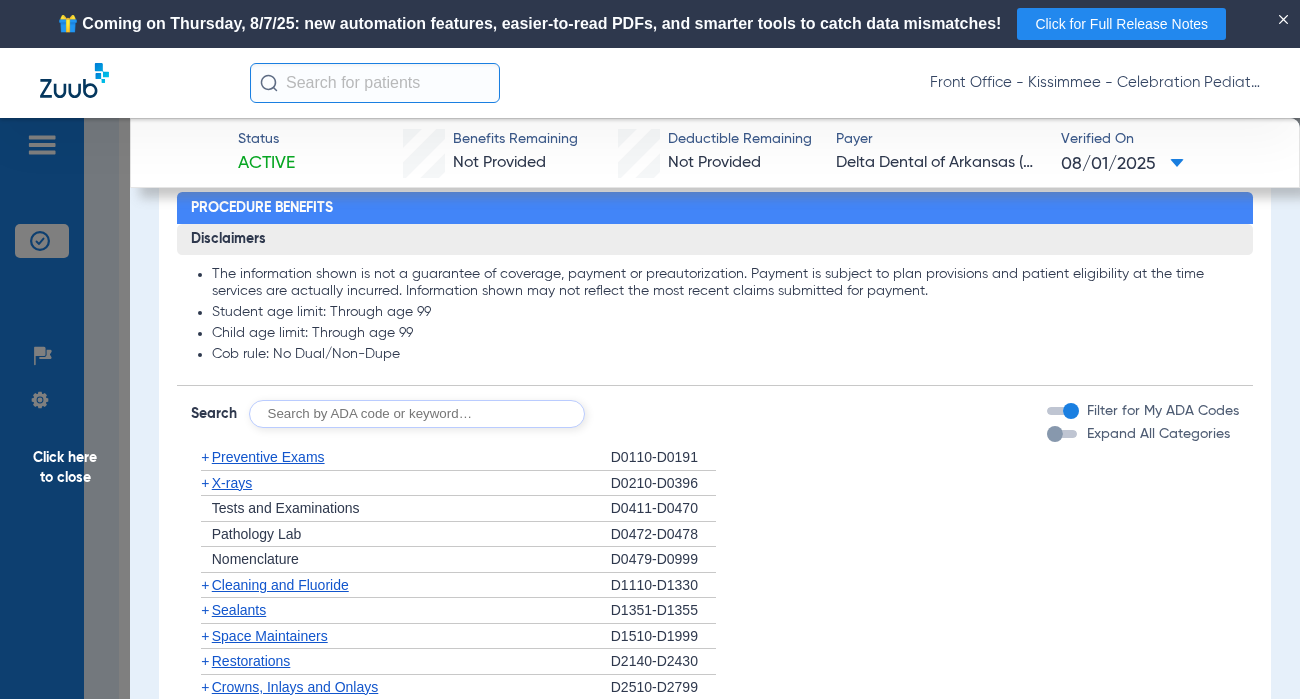 scroll, scrollTop: 1500, scrollLeft: 0, axis: vertical 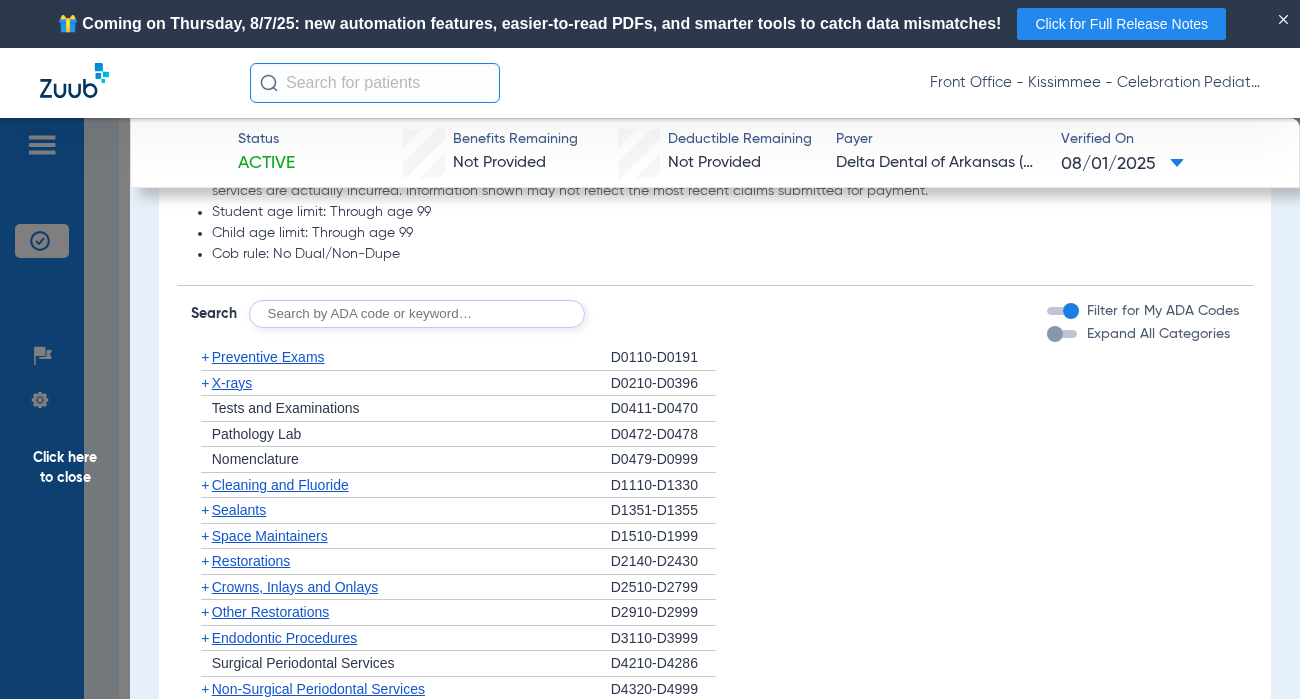 click at bounding box center [1055, 334] 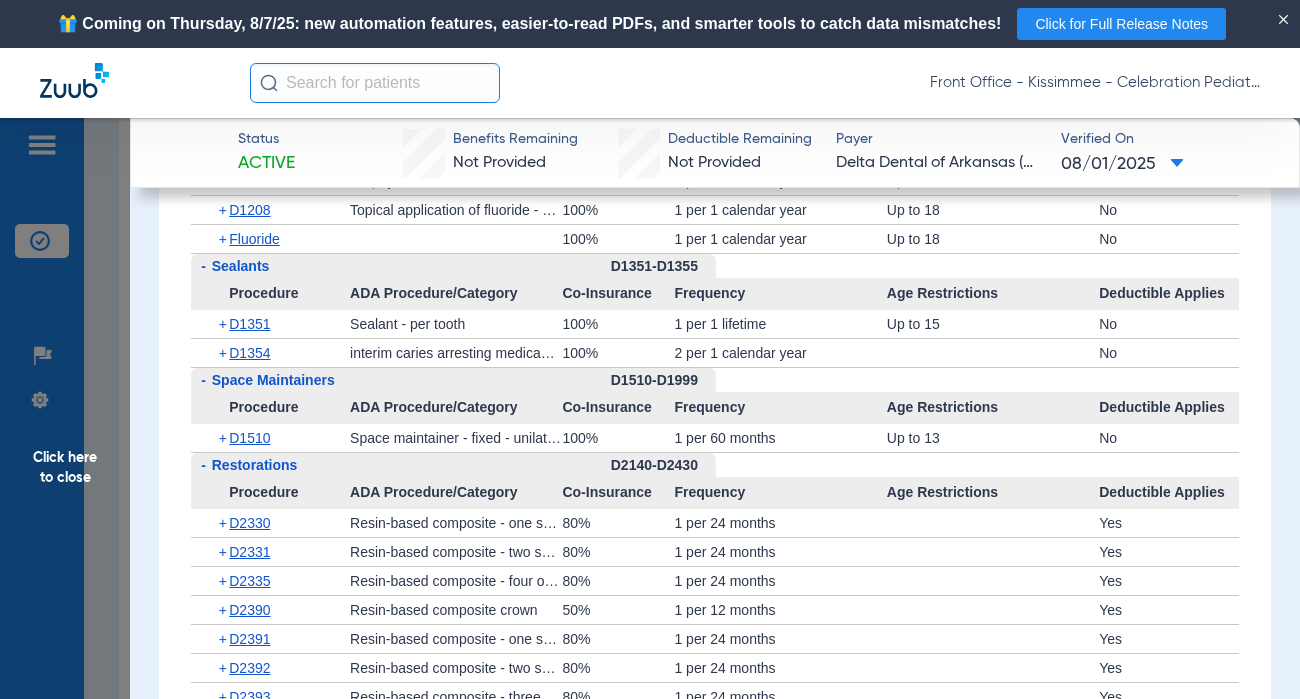 scroll, scrollTop: 2200, scrollLeft: 0, axis: vertical 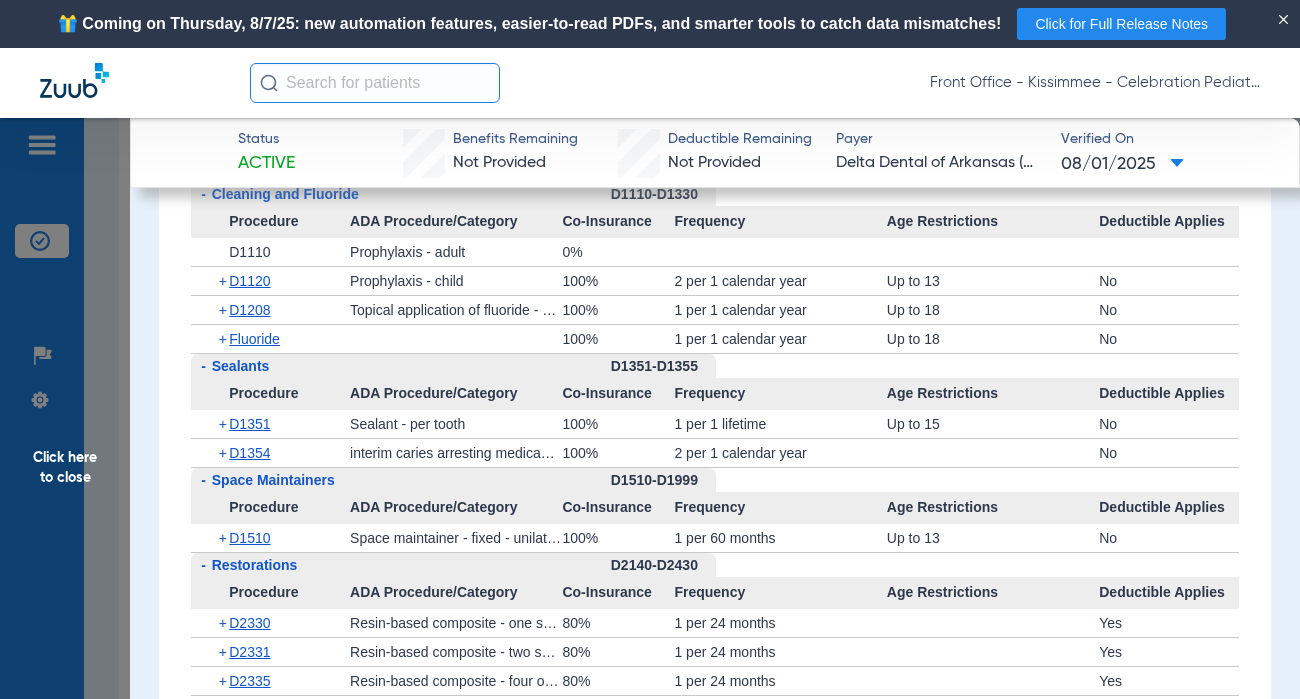 click on "-   Restorations   D2140-D2430  Procedure ADA Procedure/Category Co-Insurance Frequency Age Restrictions Deductible Applies  +   D2330   Resin-based composite - one surface   80%   1 per 24 months      Yes   +   D2331   Resin-based composite - two surfaces   80%   1 per 24 months      Yes   +   D2335   Resin-based composite - four or more surfaces or involving incisal angle (anterior)   80%   1 per 24 months      Yes   +   D2390   Resin-based composite crown   50%   1 per 12 months      Yes   +   D2391   Resin-based composite - one surface   80%   1 per 24 months      Yes   +   D2392   Resin-based composite - two surfaces   80%   1 per 24 months      Yes   +   D2393   Resin-based composite - three surfaces   80%   1 per 24 months      Yes   +   D2394   Resin-based composite - four or more surfaces   80%   1 per 24 months      Yes   +   Amalgam      80%   1 per tooth per 24 months      Yes" 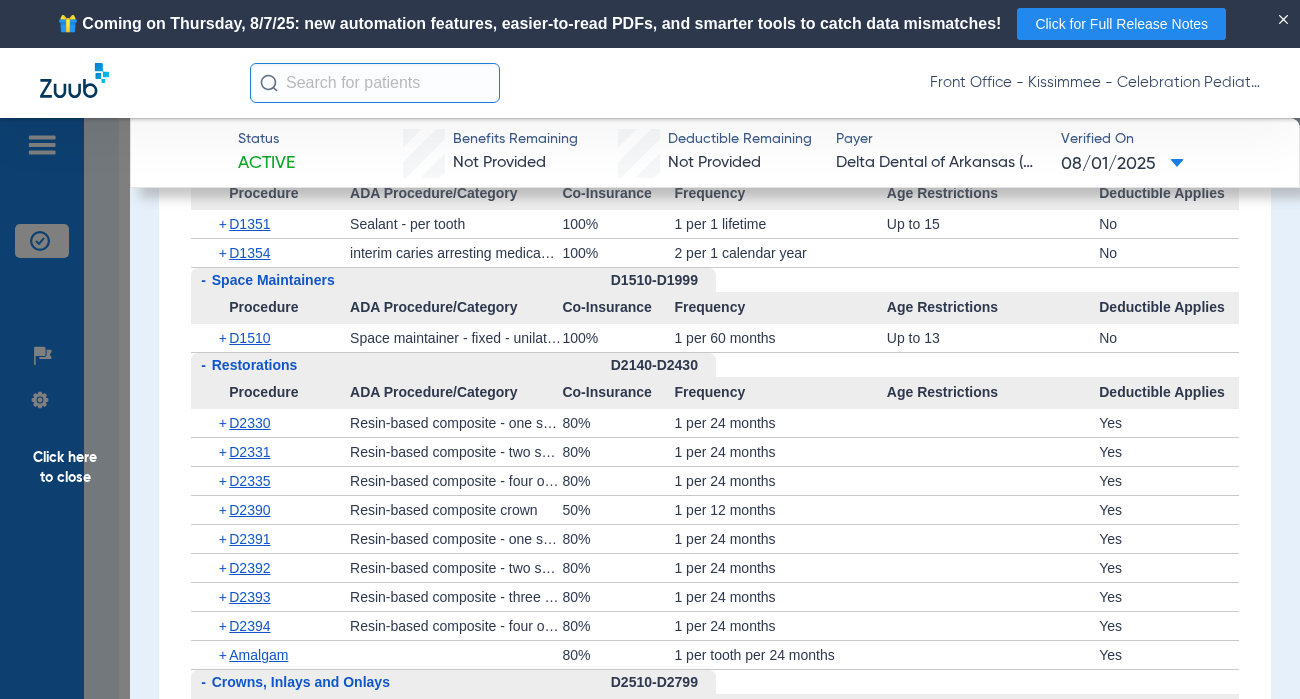scroll, scrollTop: 2300, scrollLeft: 0, axis: vertical 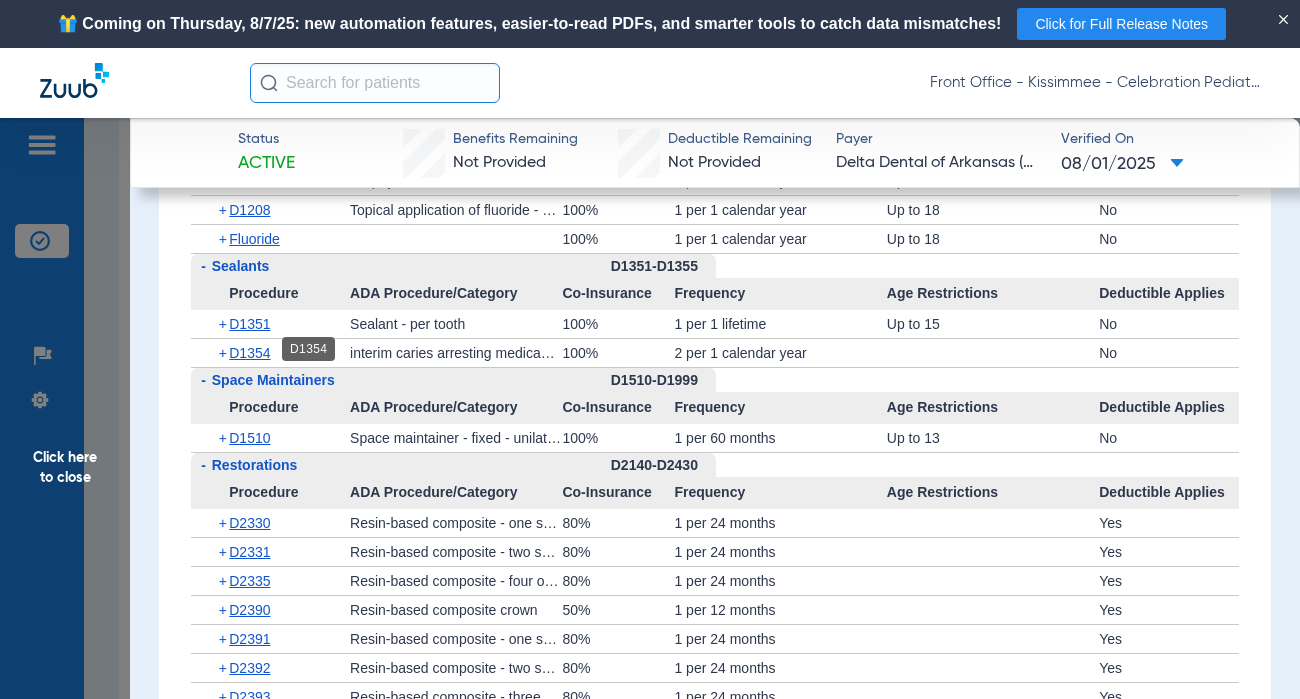 click on "D1354" 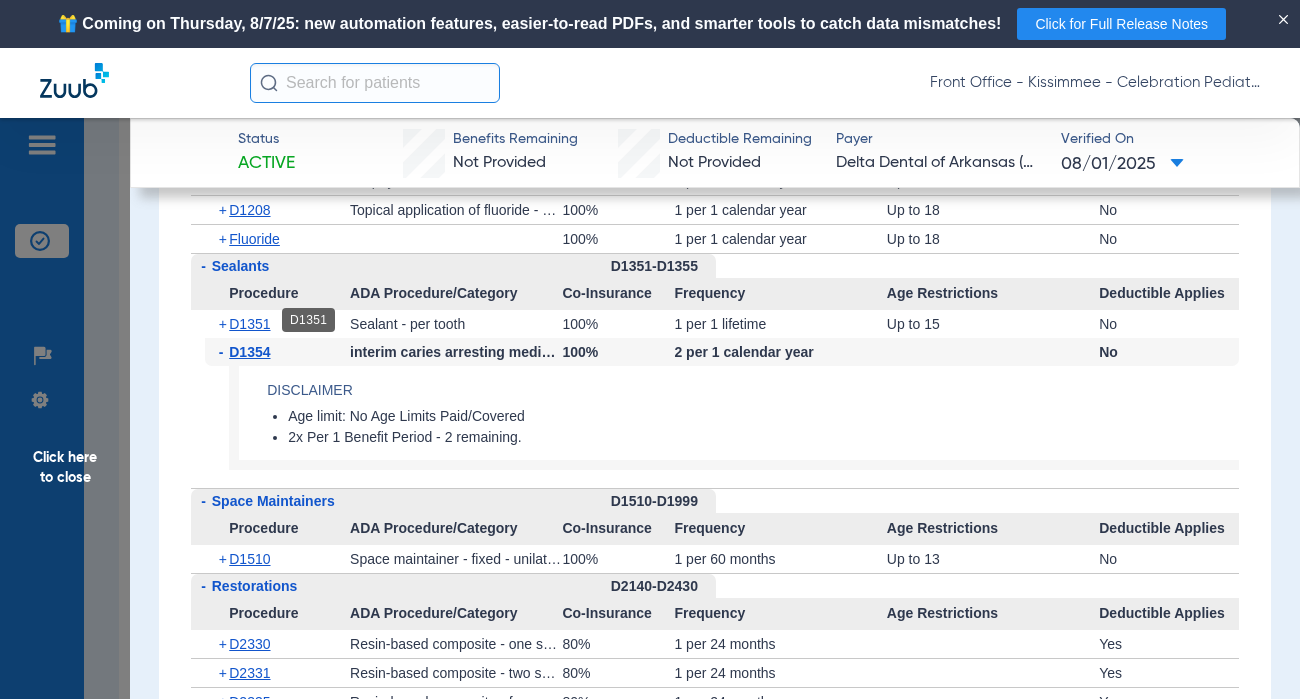 click on "D1351" 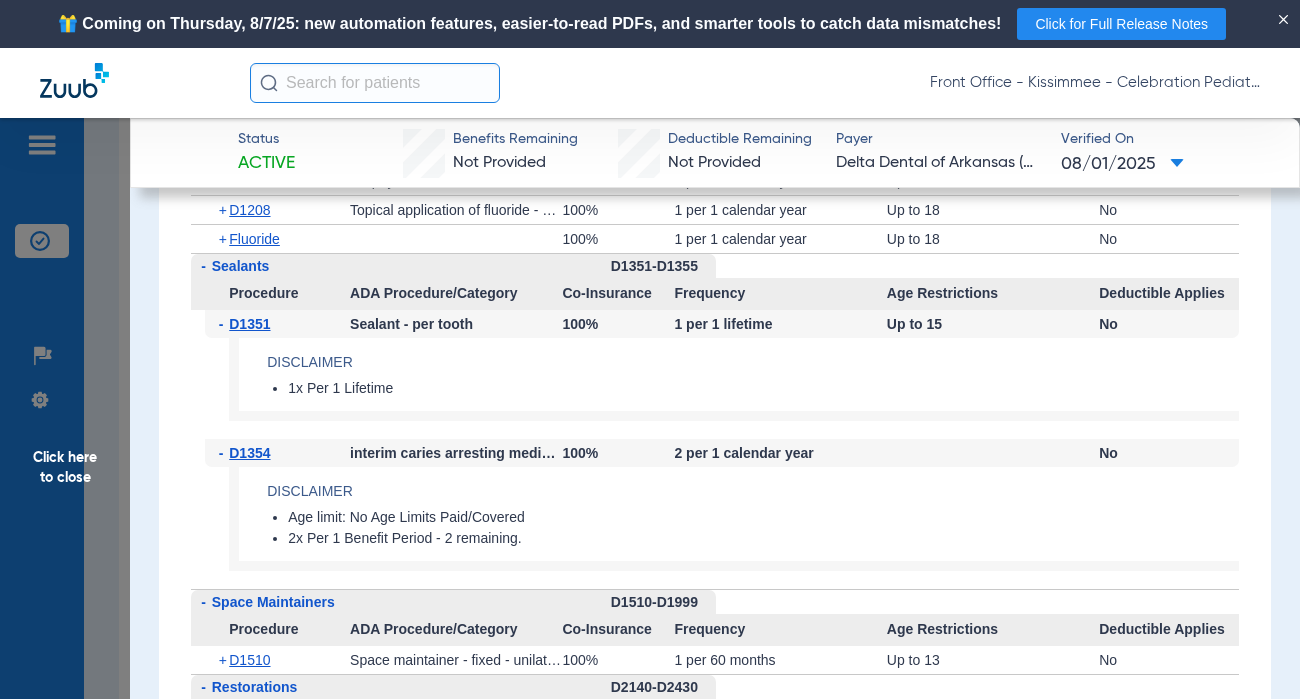 scroll, scrollTop: 2200, scrollLeft: 0, axis: vertical 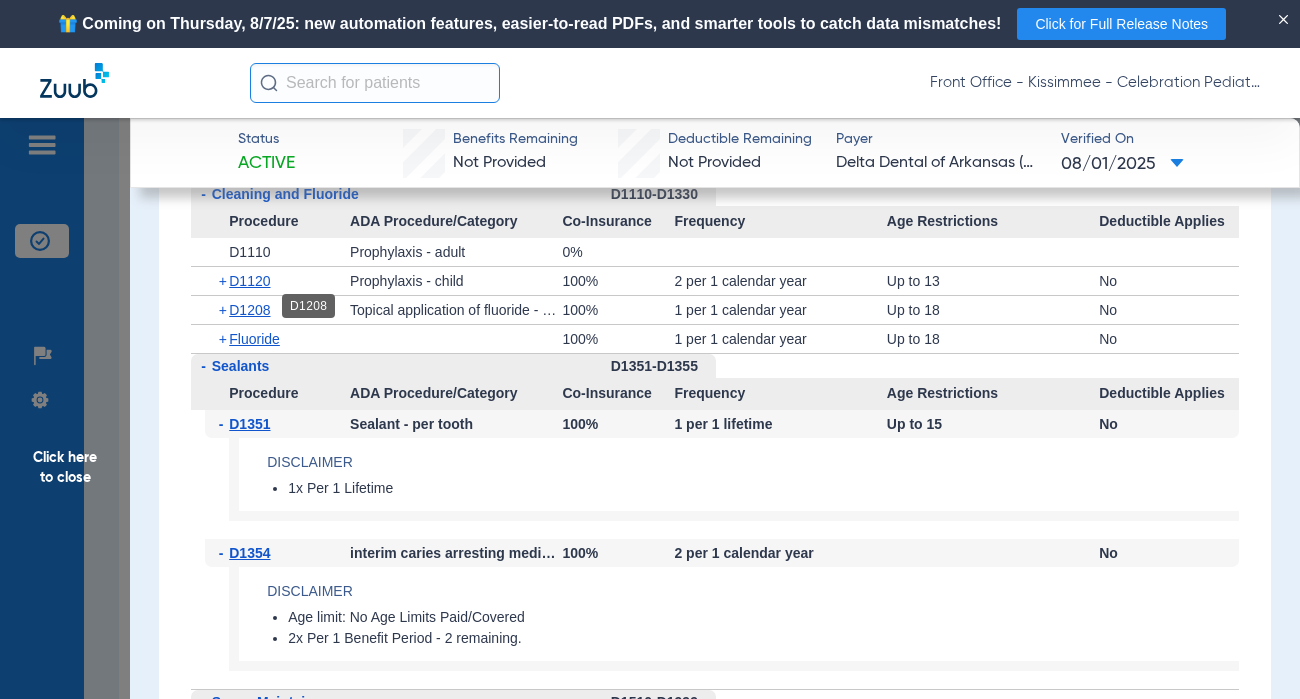 click on "D1208" 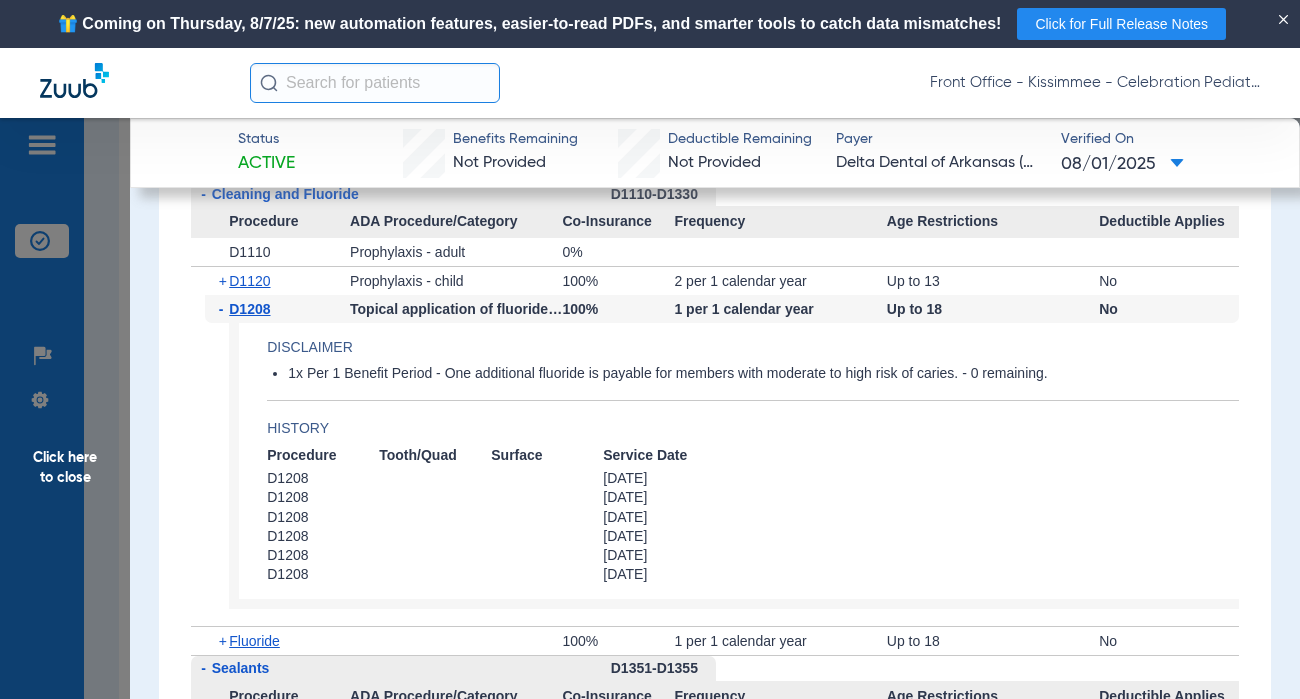 scroll, scrollTop: 2000, scrollLeft: 0, axis: vertical 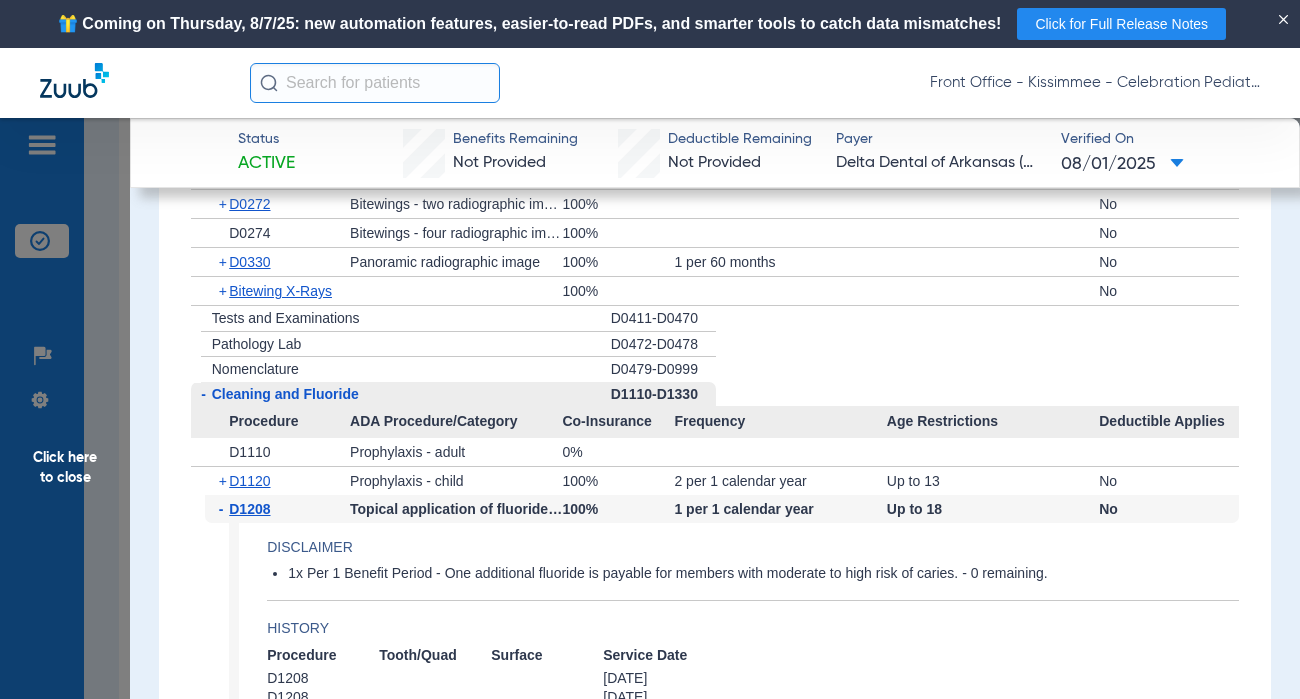 click 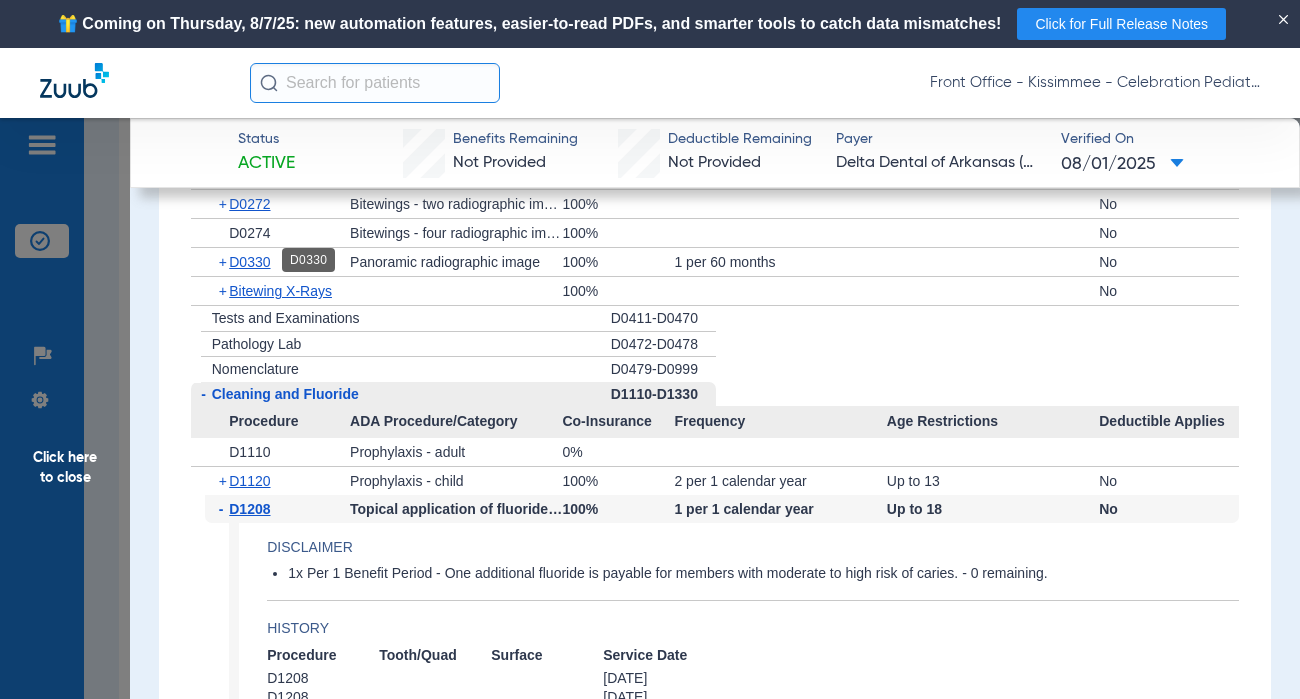 click on "D0330" 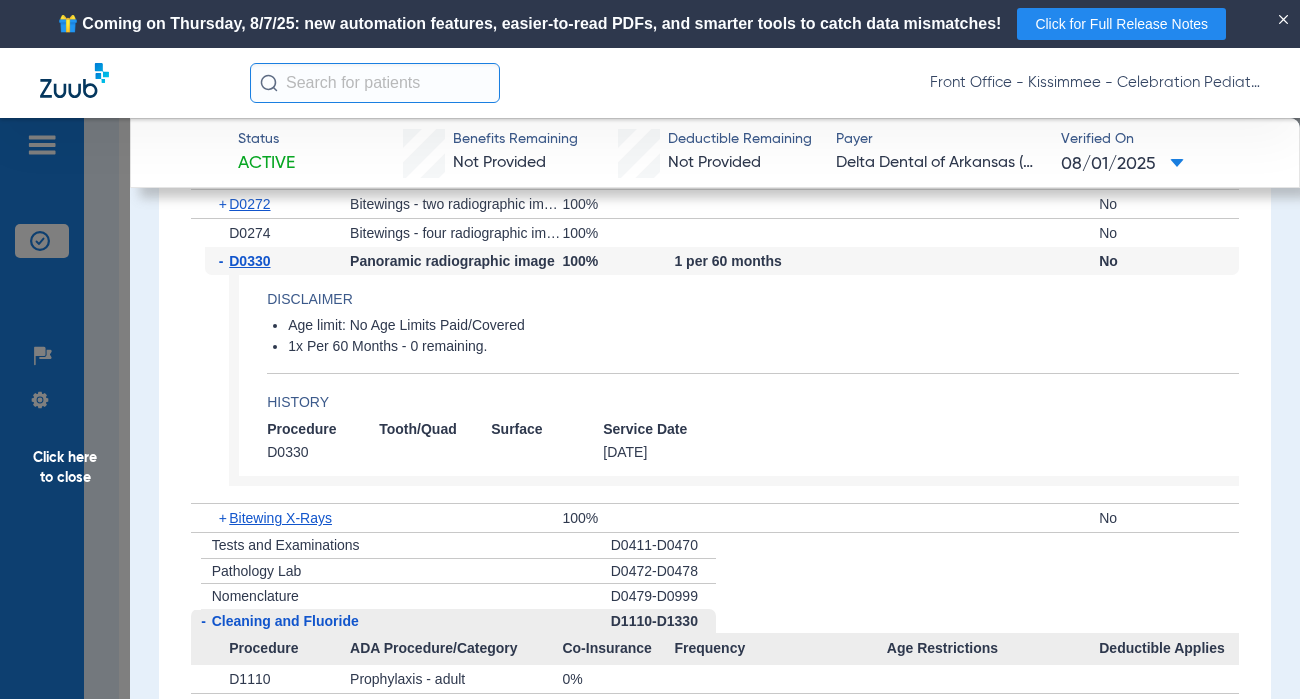 scroll, scrollTop: 1900, scrollLeft: 0, axis: vertical 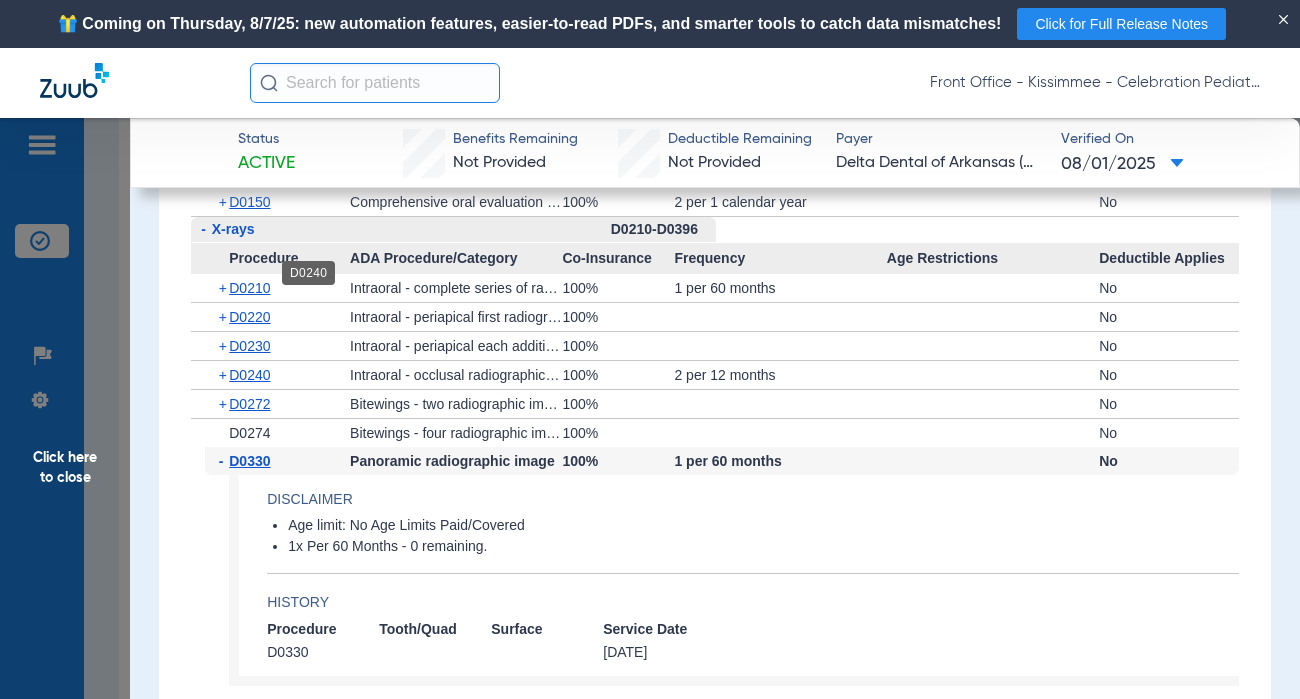 click on "D0210" 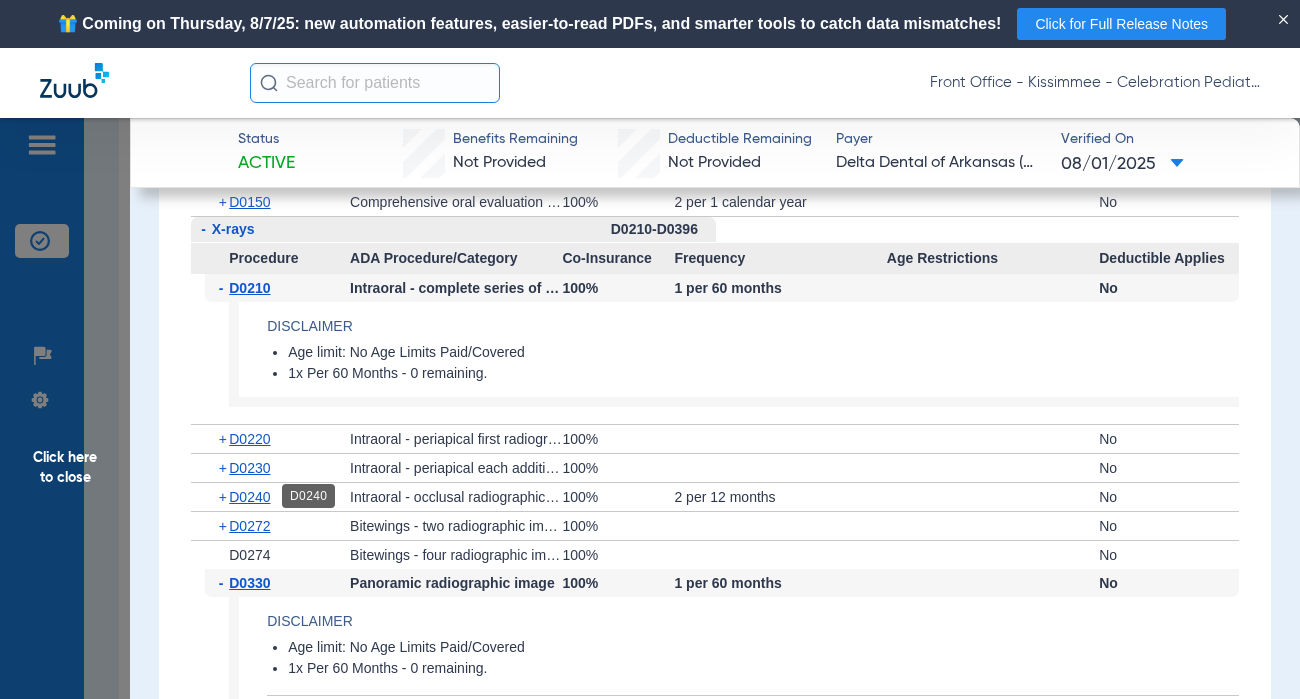 click on "D0240" 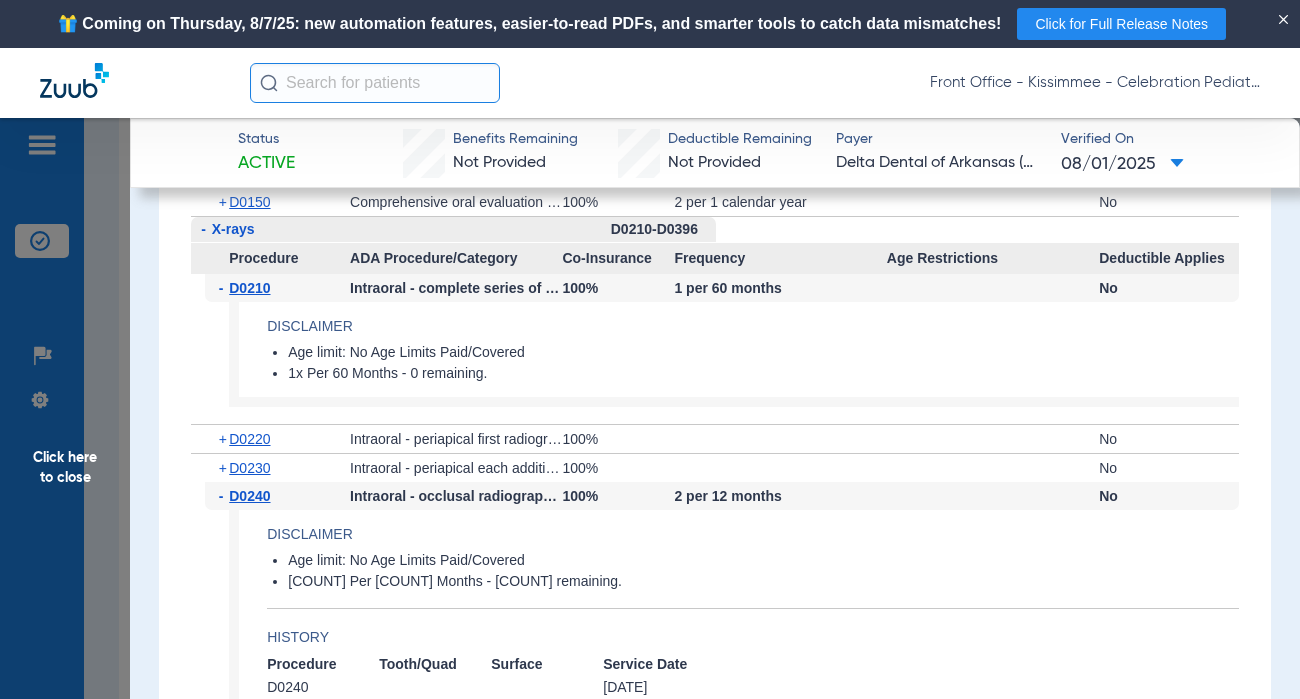 scroll, scrollTop: 1700, scrollLeft: 0, axis: vertical 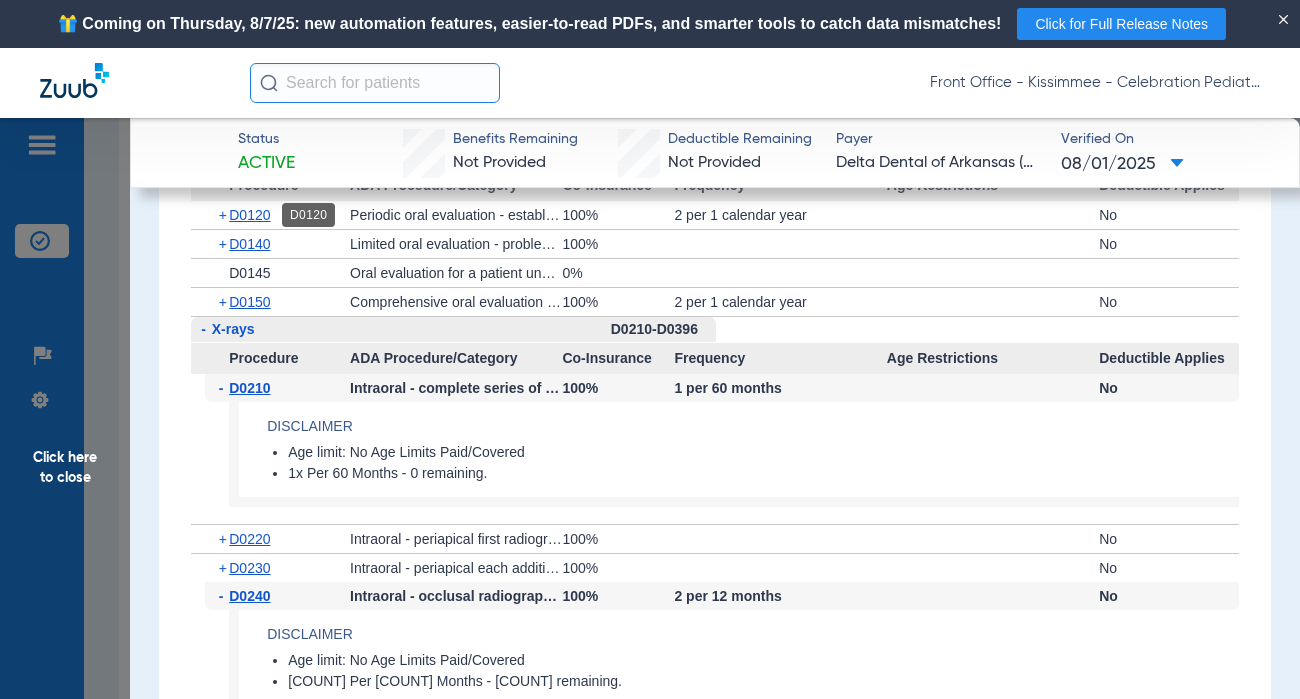 click on "D0120" 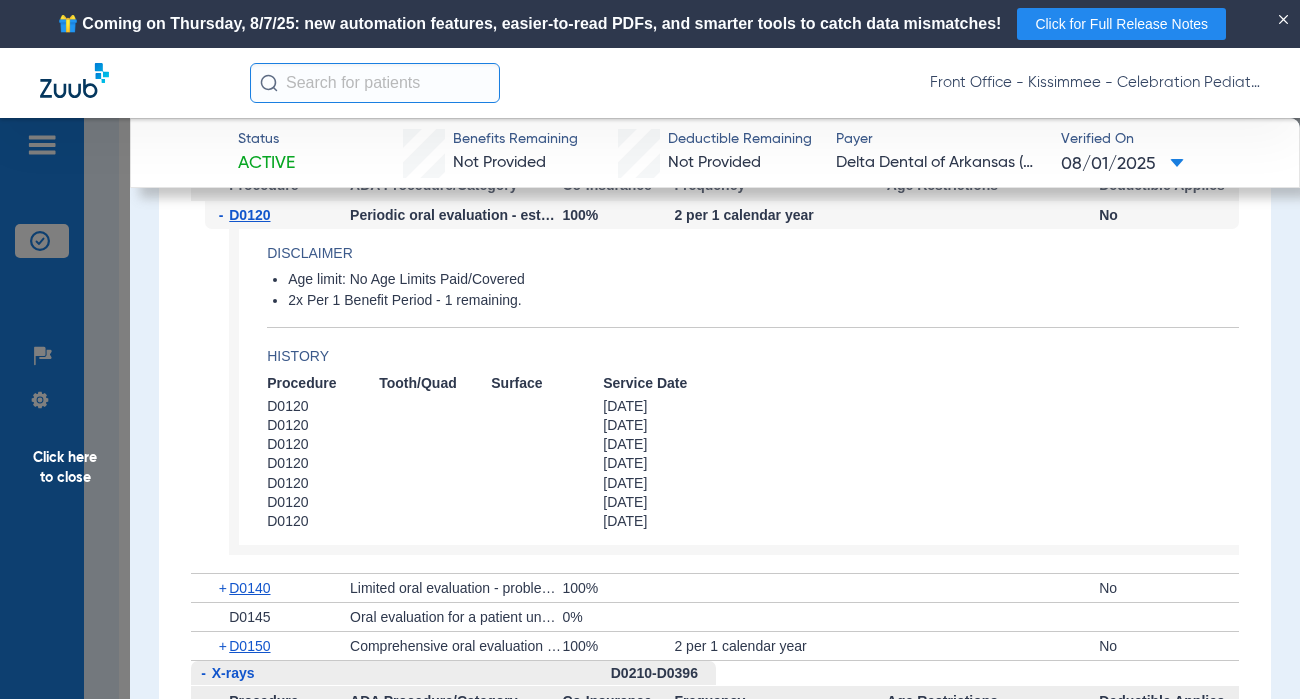scroll, scrollTop: 1800, scrollLeft: 0, axis: vertical 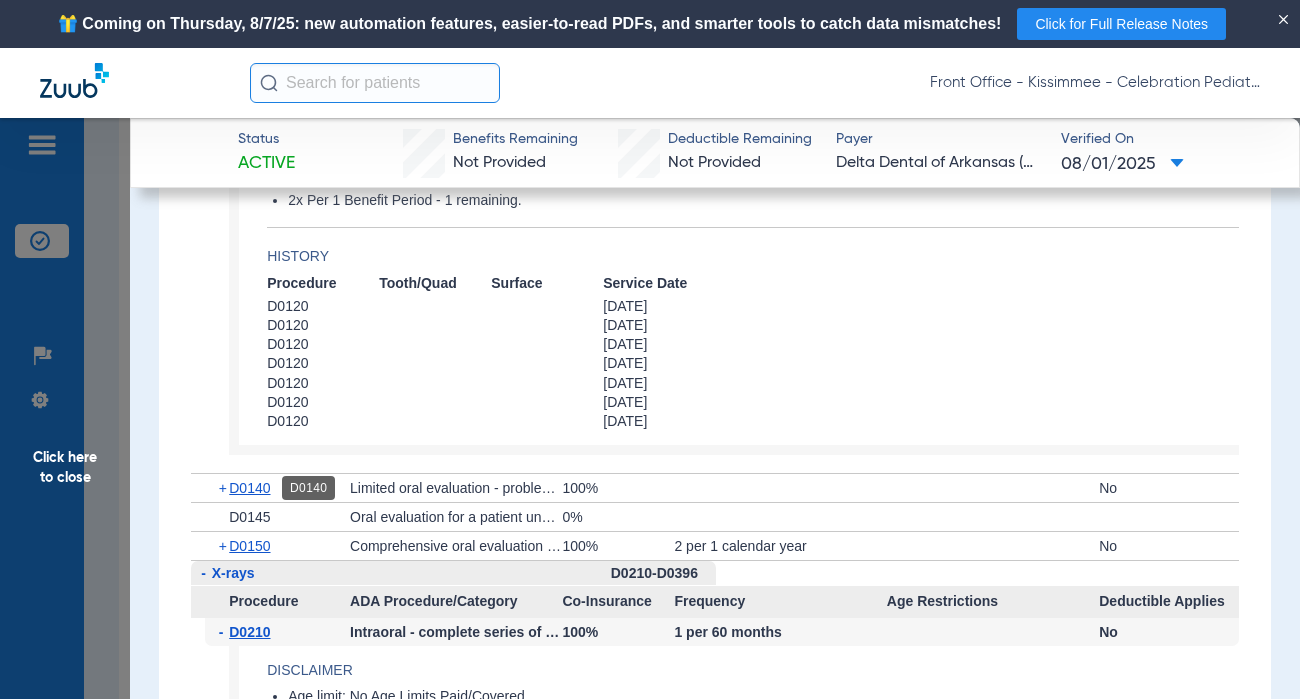 click on "D0140" 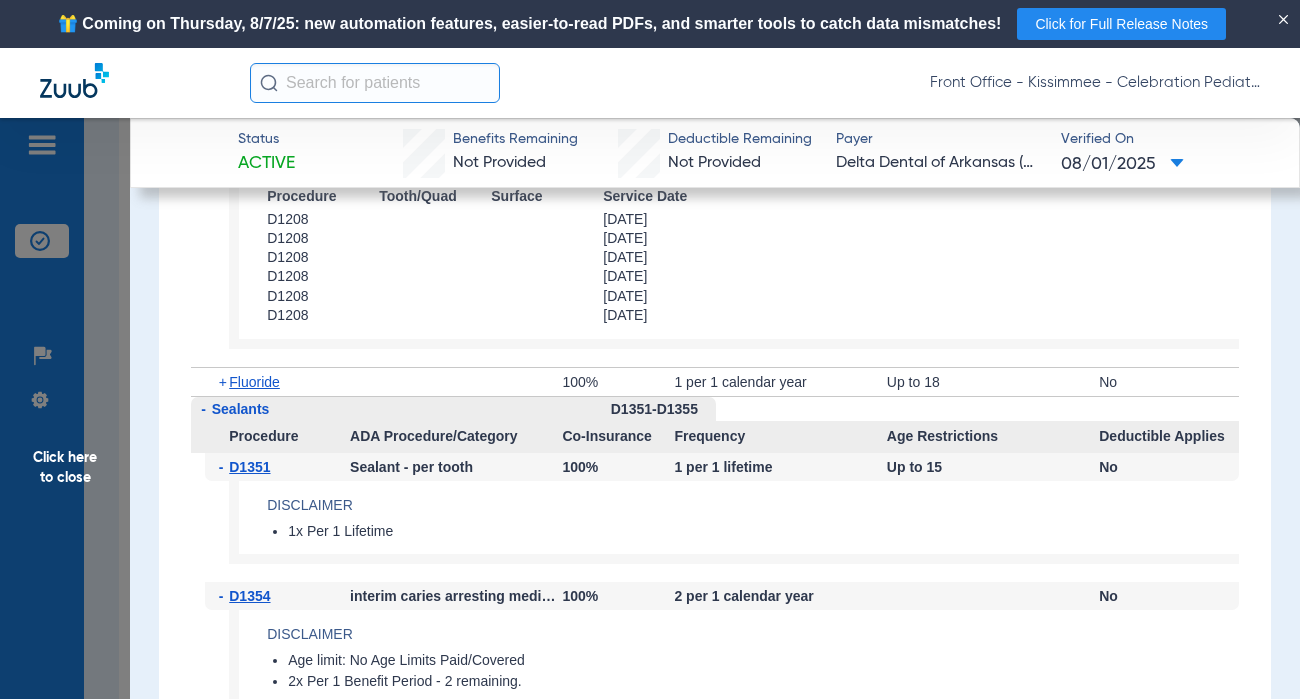 scroll, scrollTop: 3600, scrollLeft: 0, axis: vertical 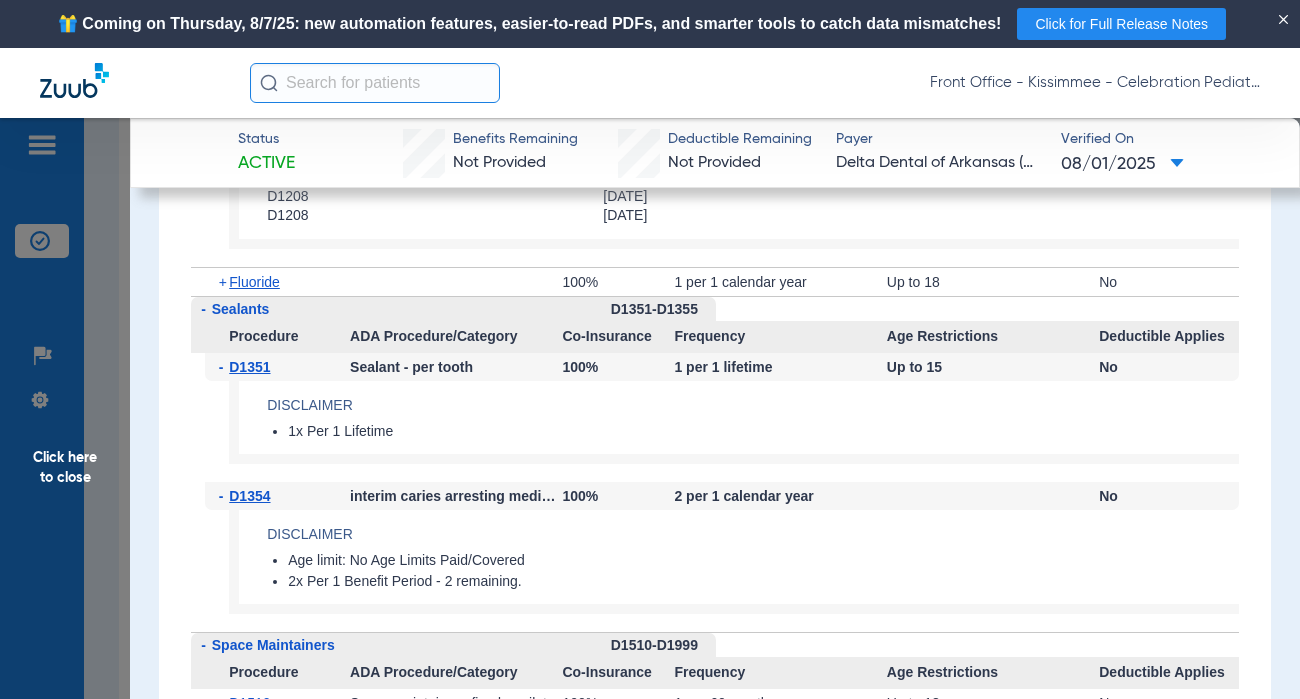 click on "Click here to close" 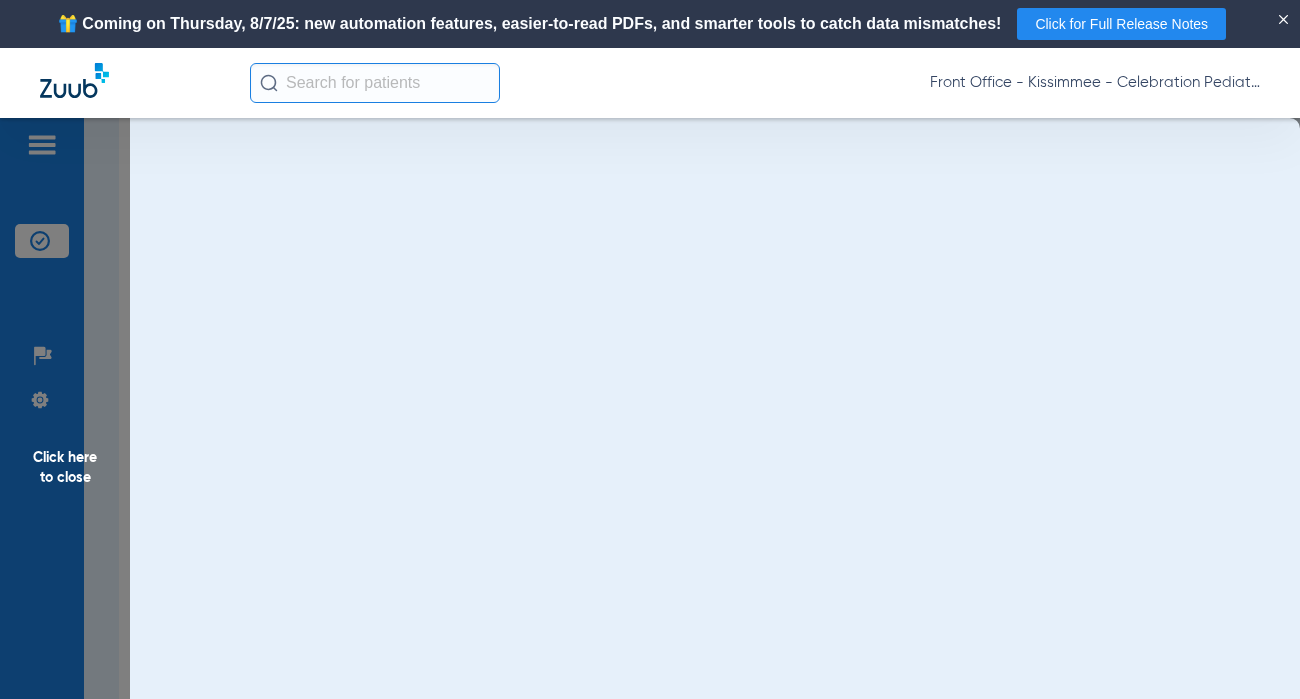scroll, scrollTop: 0, scrollLeft: 0, axis: both 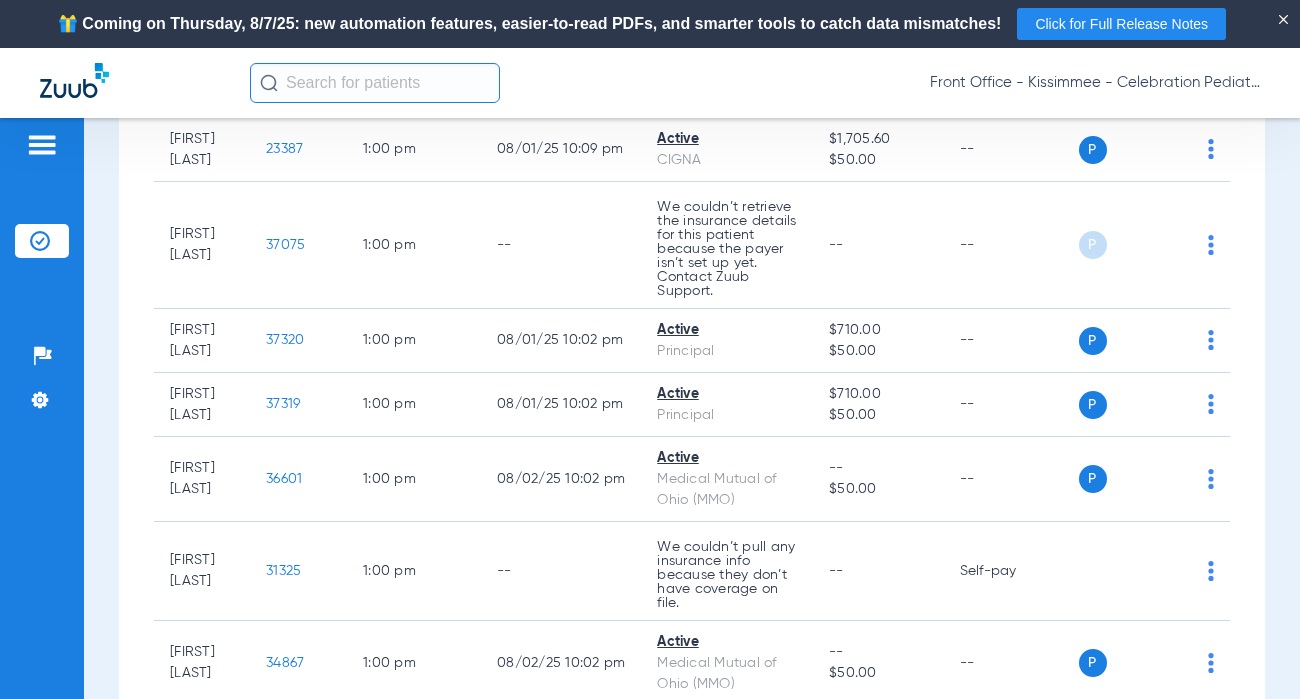 click on "31510" 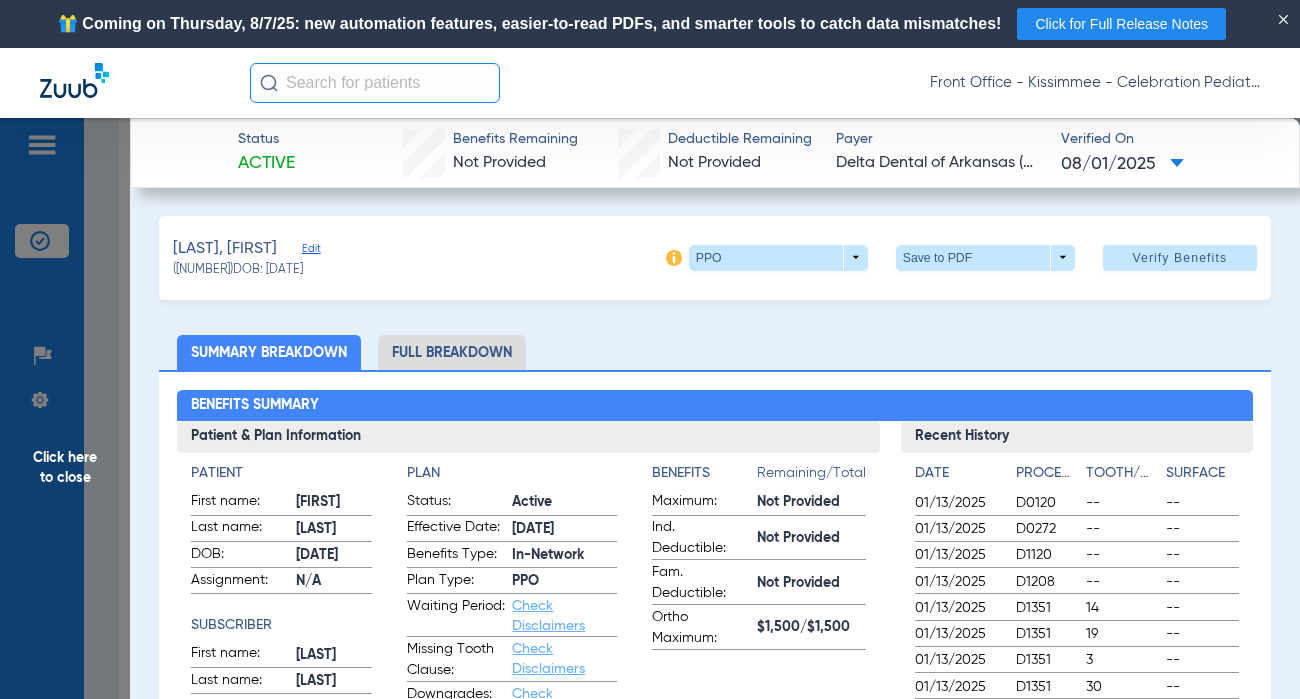 click on "Full Breakdown" 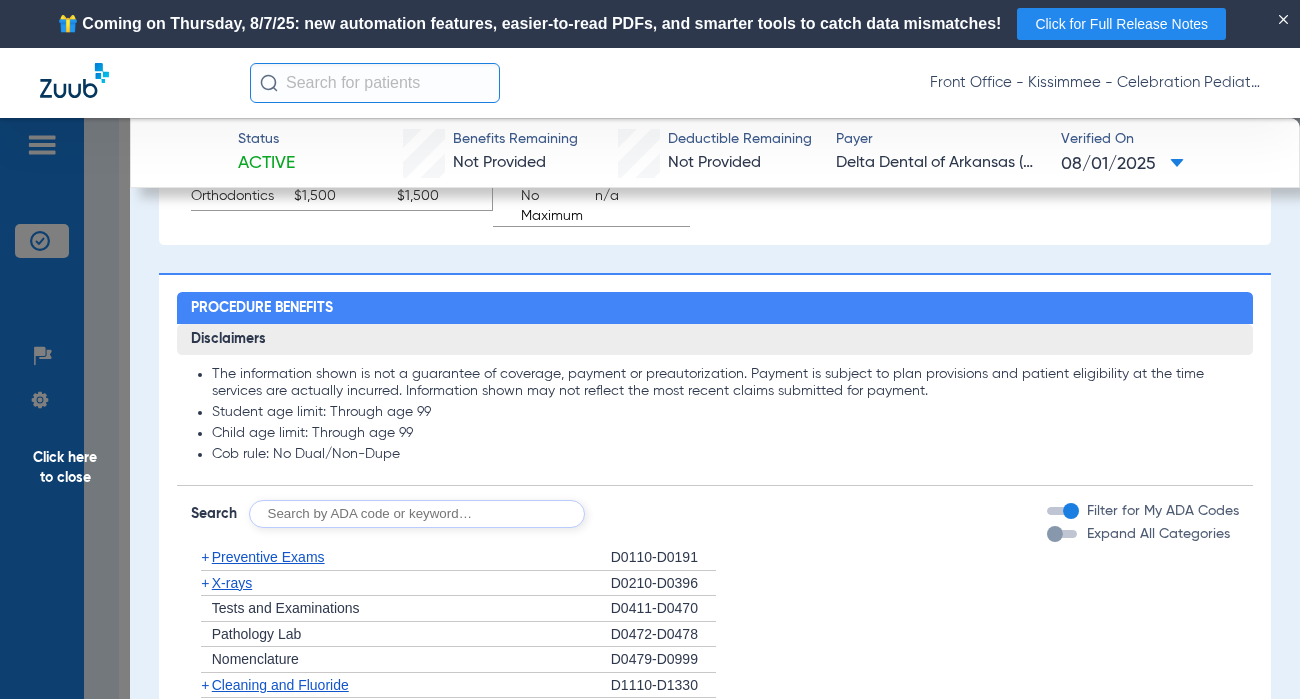 scroll, scrollTop: 1500, scrollLeft: 0, axis: vertical 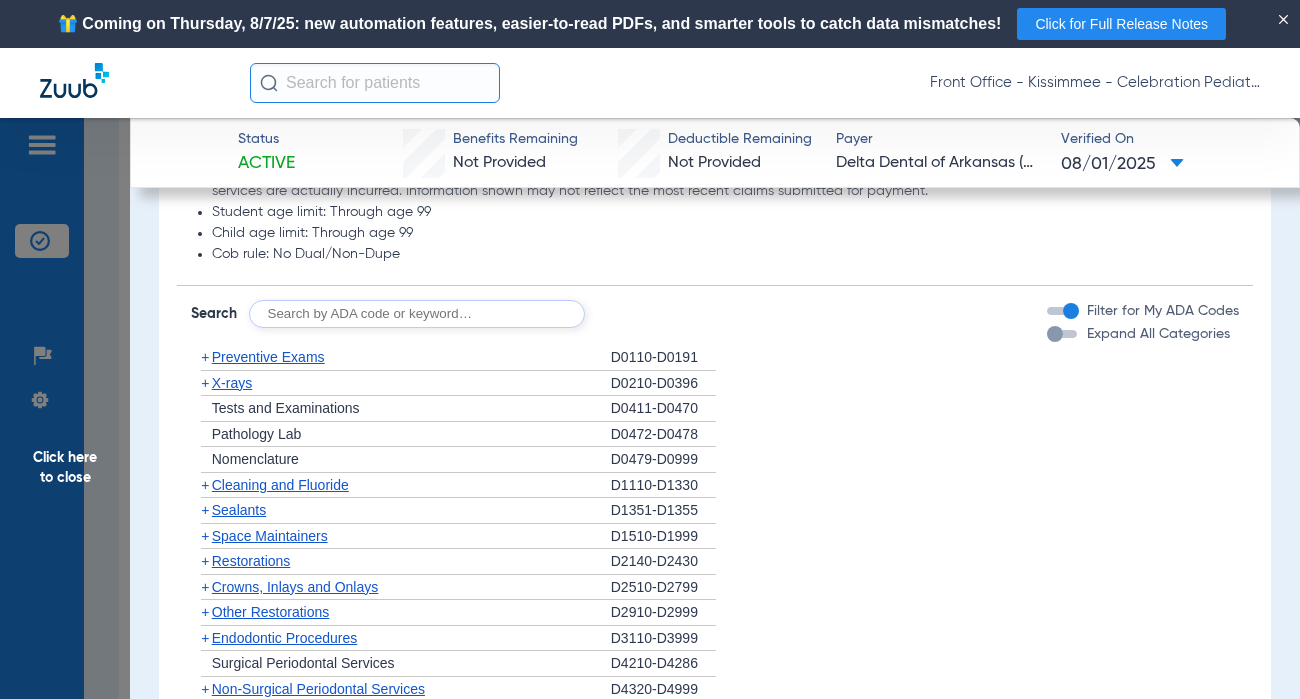 click on "Student age limit: Through age [NUMBER] Child age limit: Through age [NUMBER] Cob rule: No Dual/Non-Dupe" 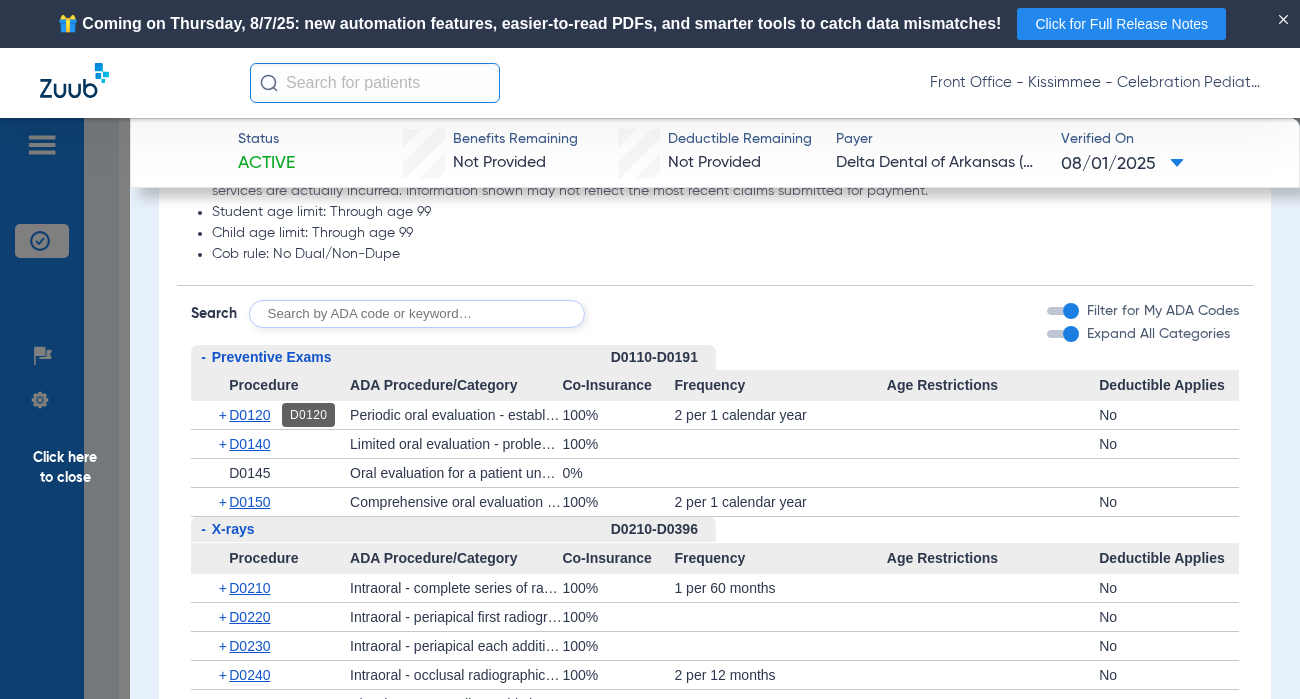 click on "D0120" 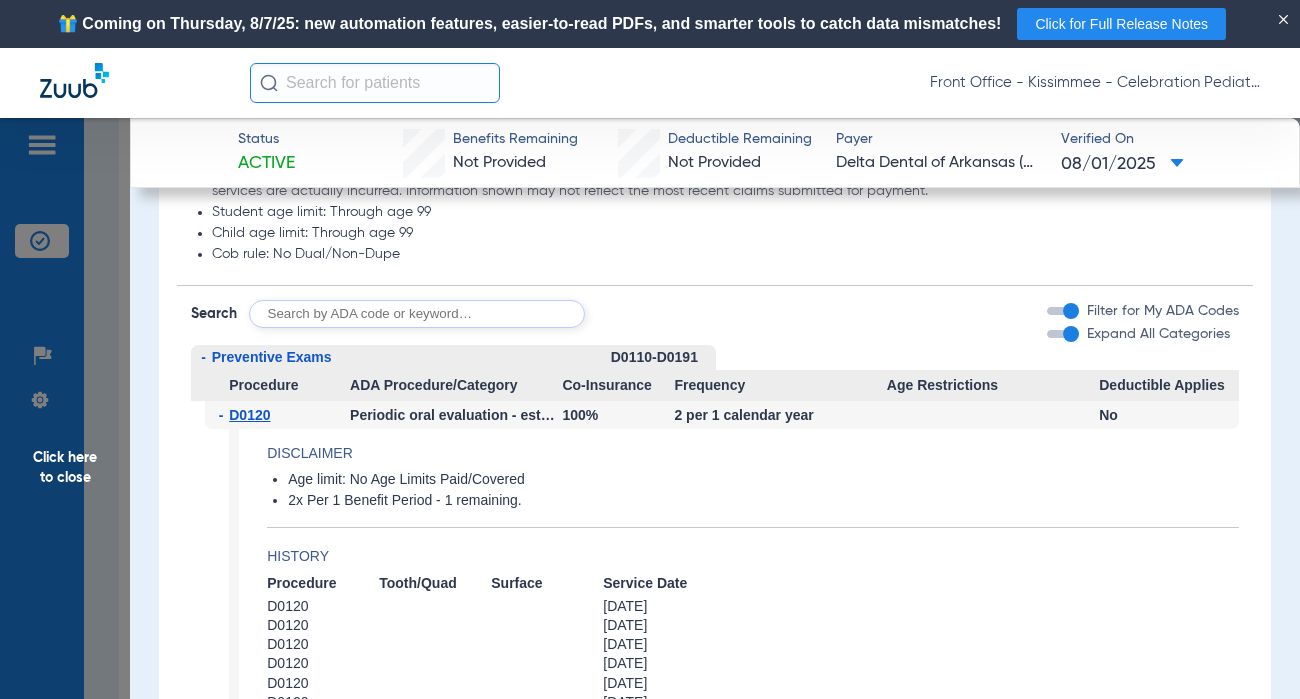 scroll, scrollTop: 1700, scrollLeft: 0, axis: vertical 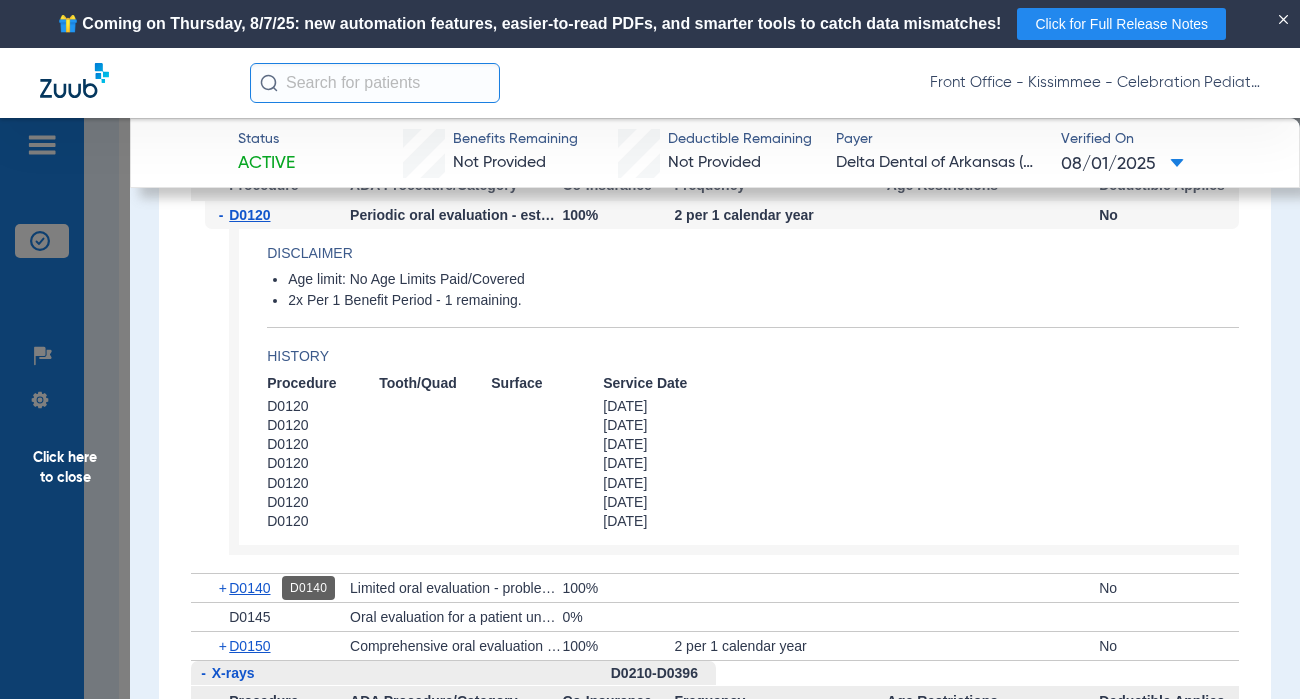 drag, startPoint x: 243, startPoint y: 587, endPoint x: 244, endPoint y: 563, distance: 24.020824 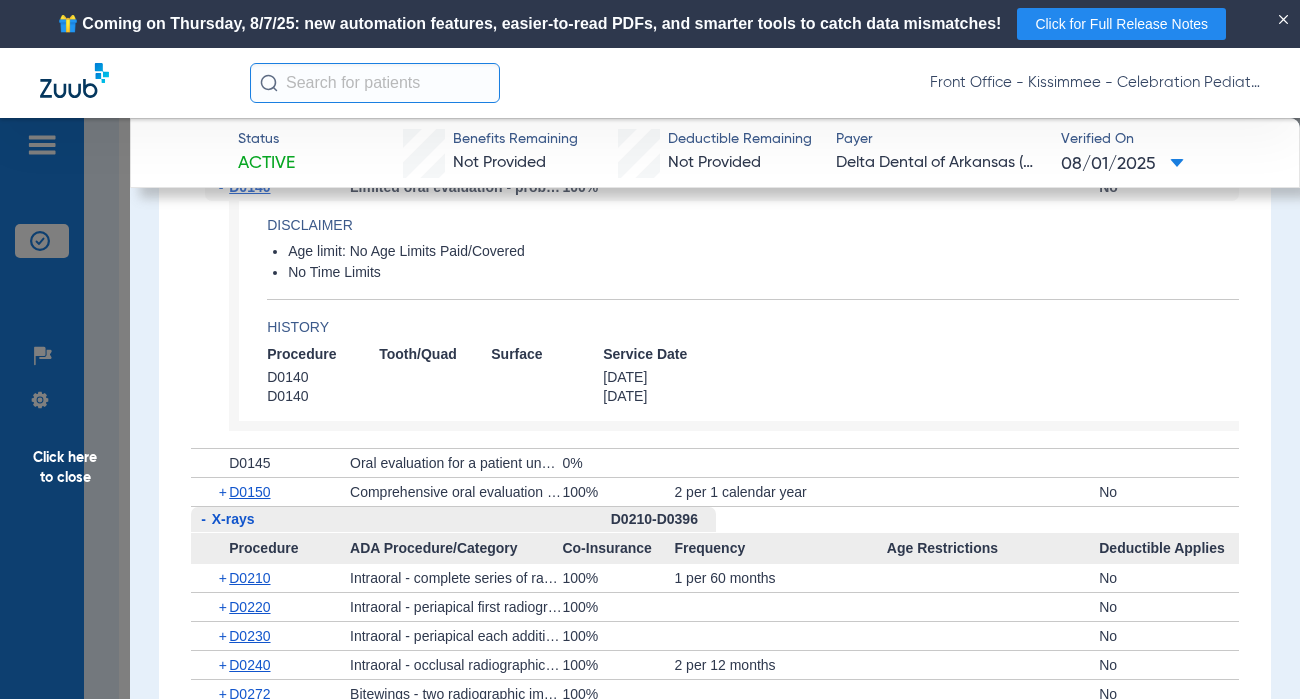 scroll, scrollTop: 2300, scrollLeft: 0, axis: vertical 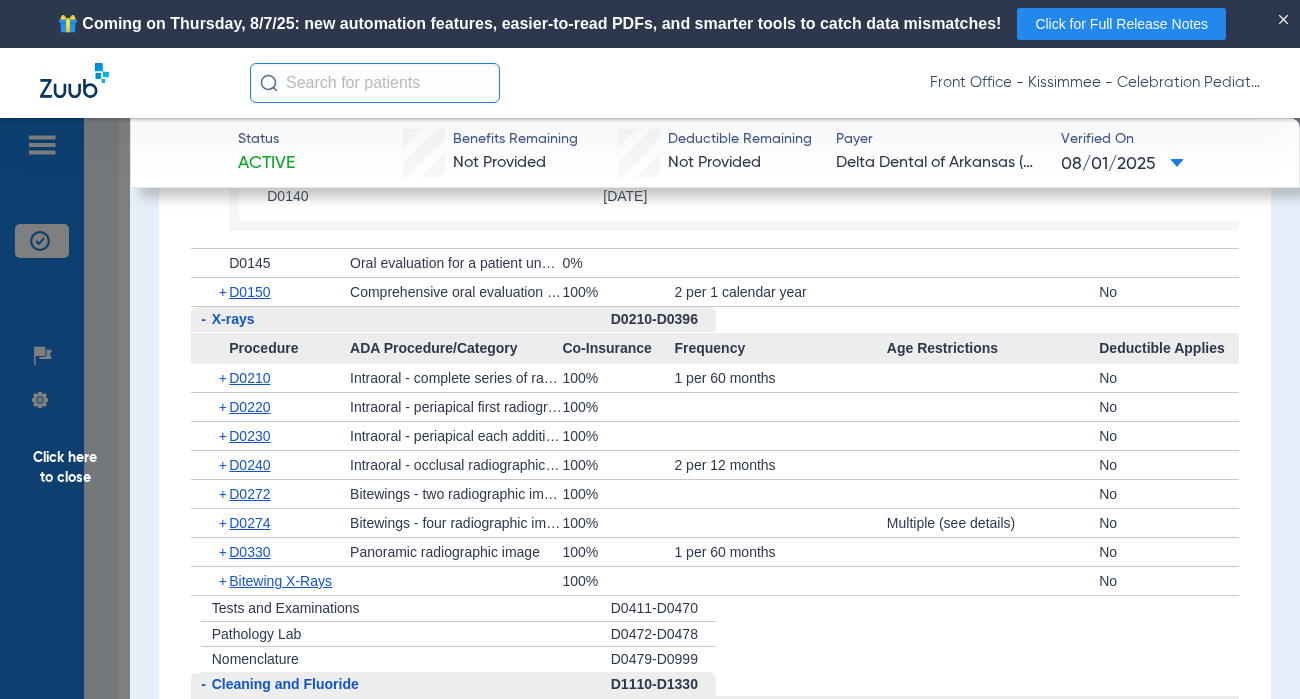 click on "+   D0210" 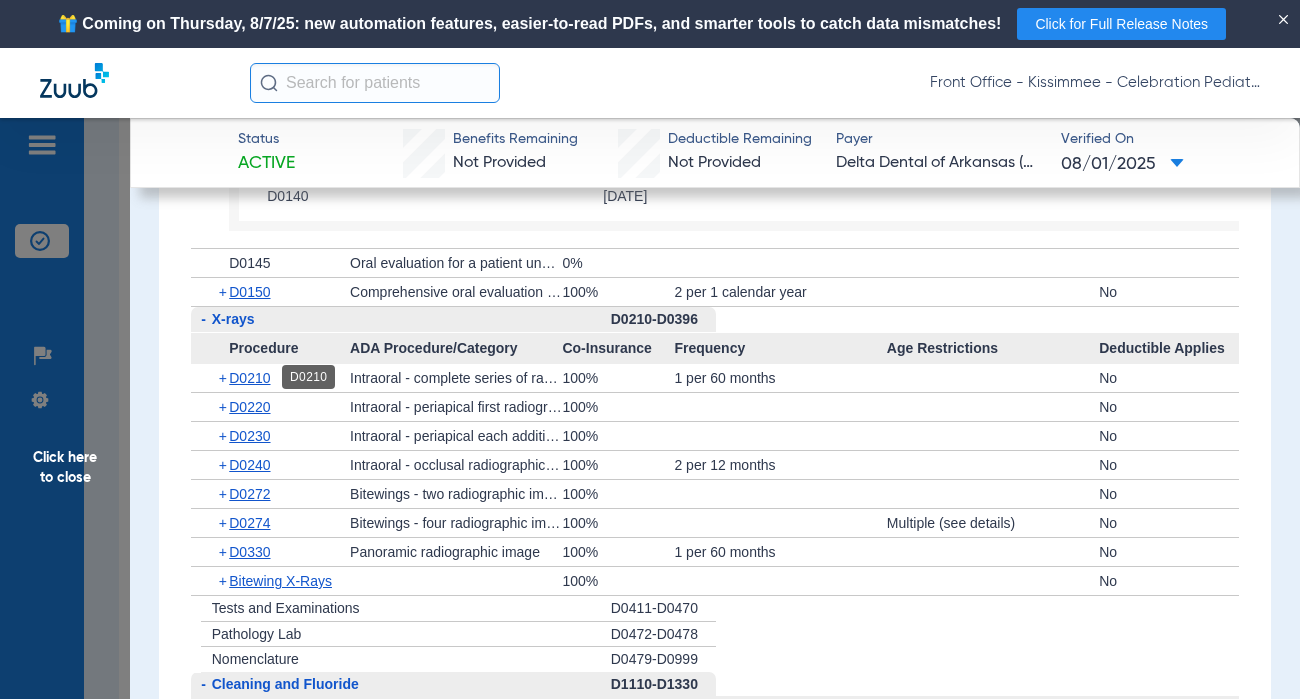 click on "D0210" 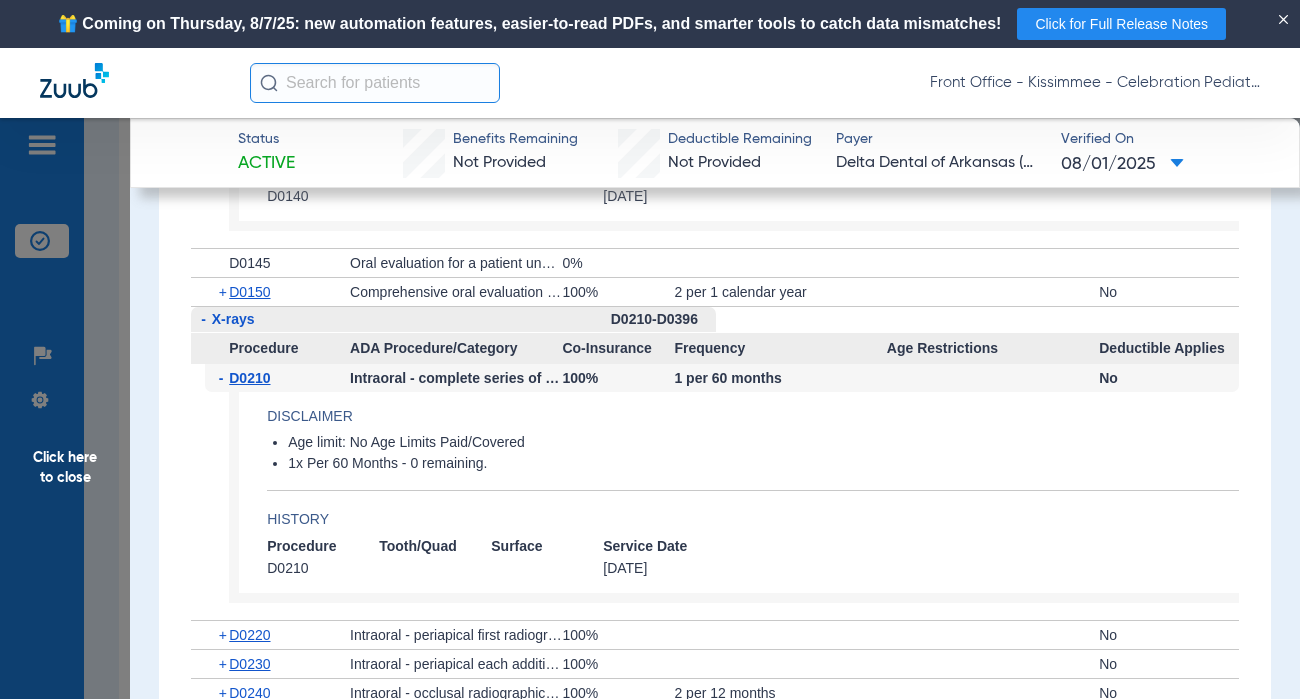 scroll, scrollTop: 2500, scrollLeft: 0, axis: vertical 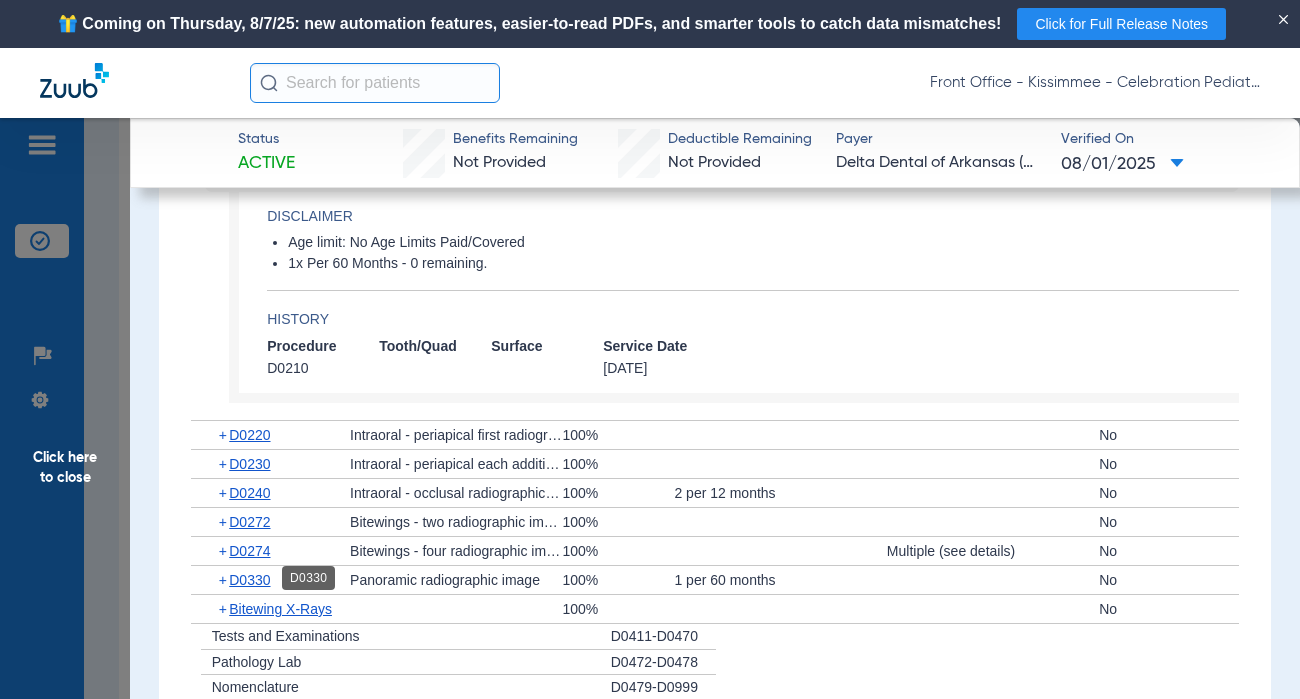 click on "D0330" 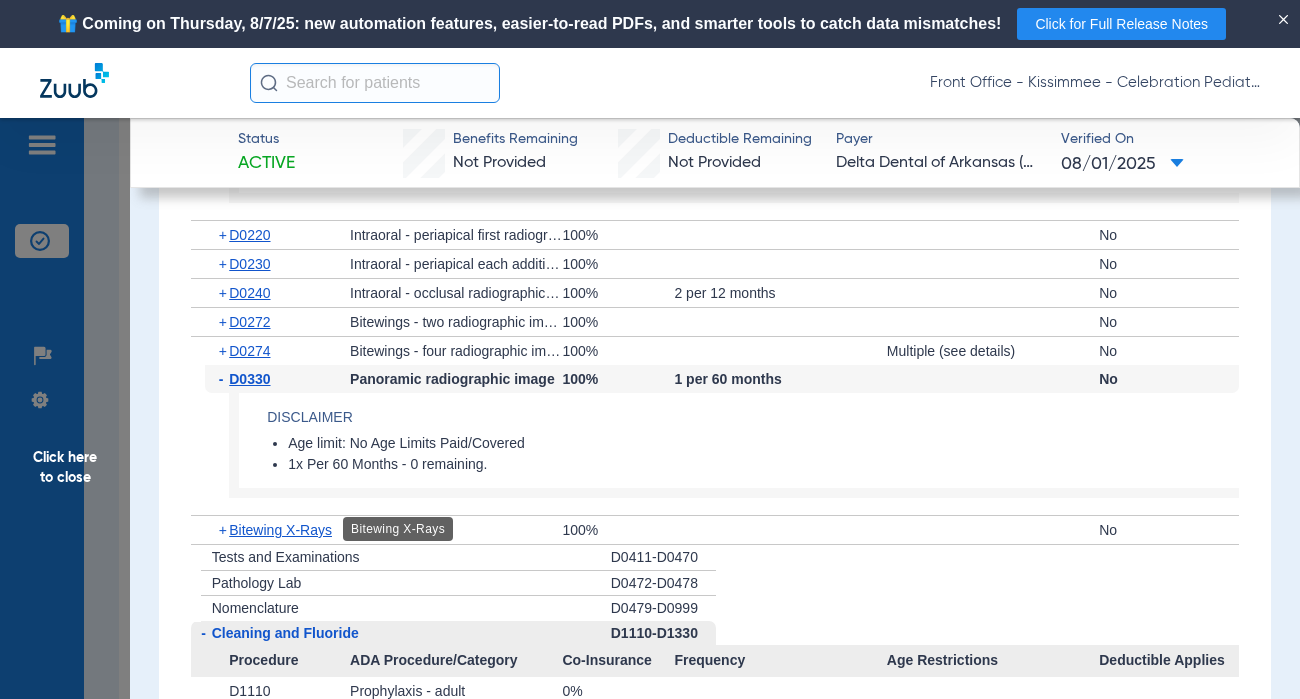 scroll, scrollTop: 2900, scrollLeft: 0, axis: vertical 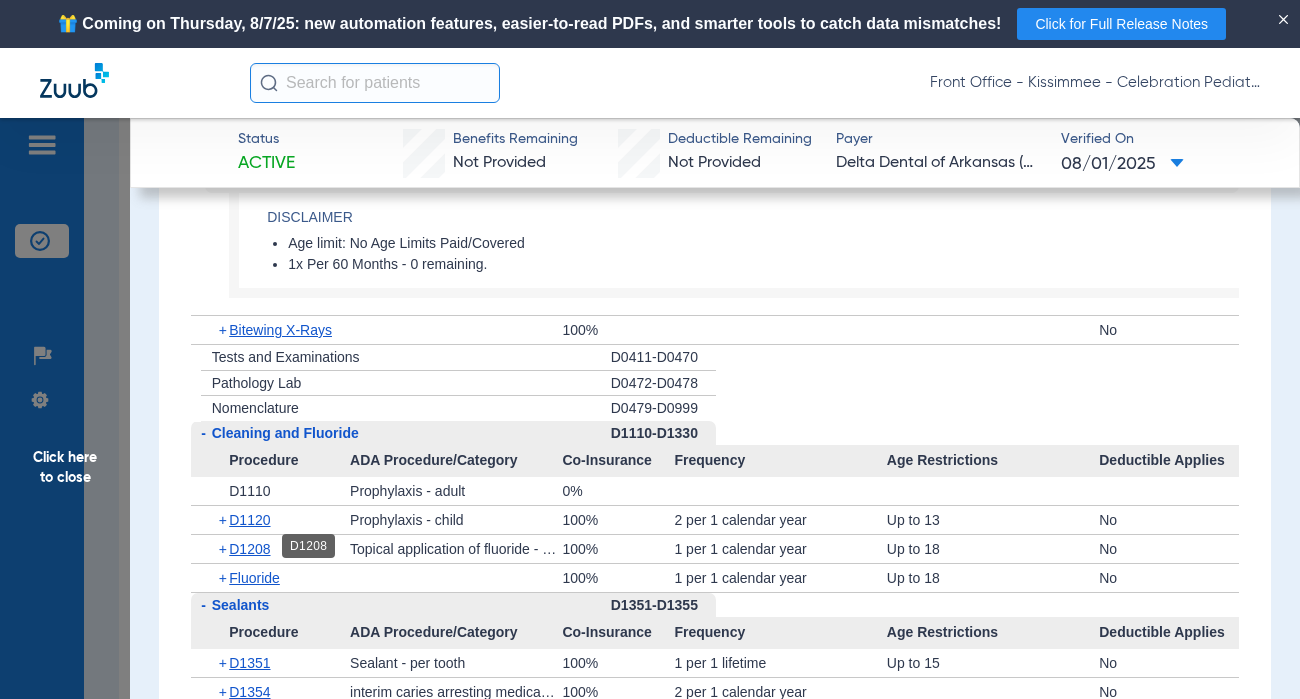 click on "D1208" 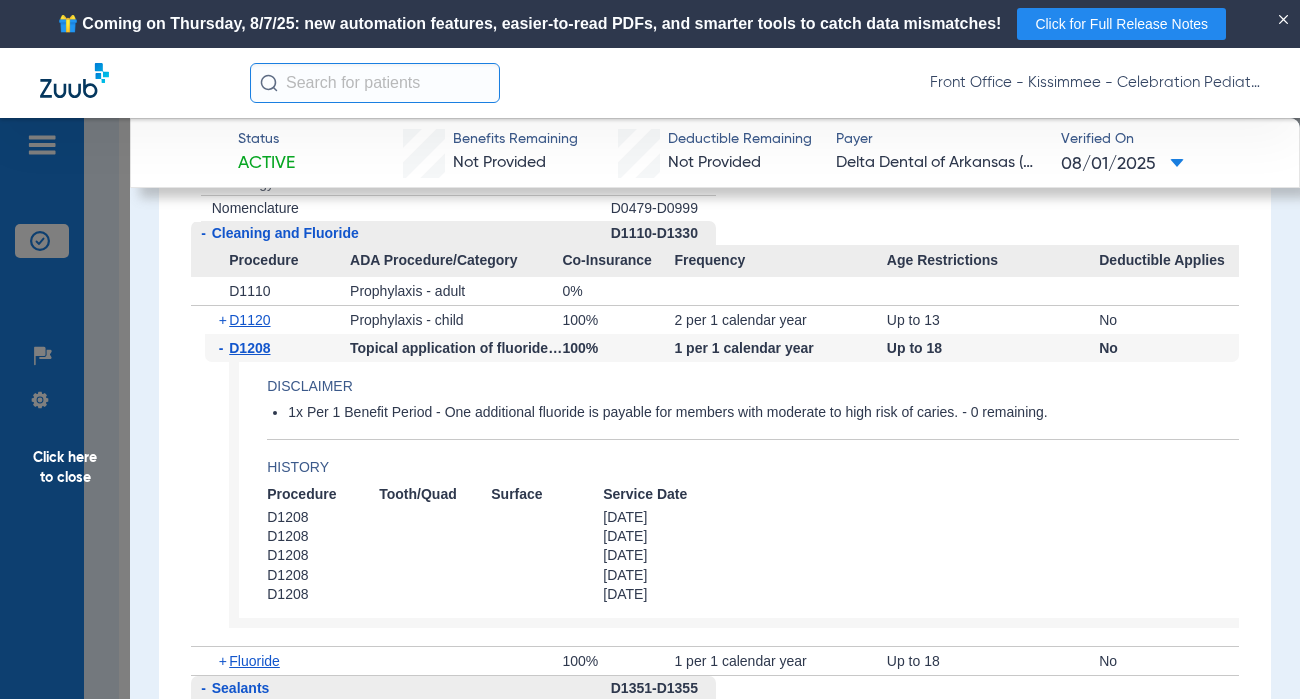 scroll, scrollTop: 3300, scrollLeft: 0, axis: vertical 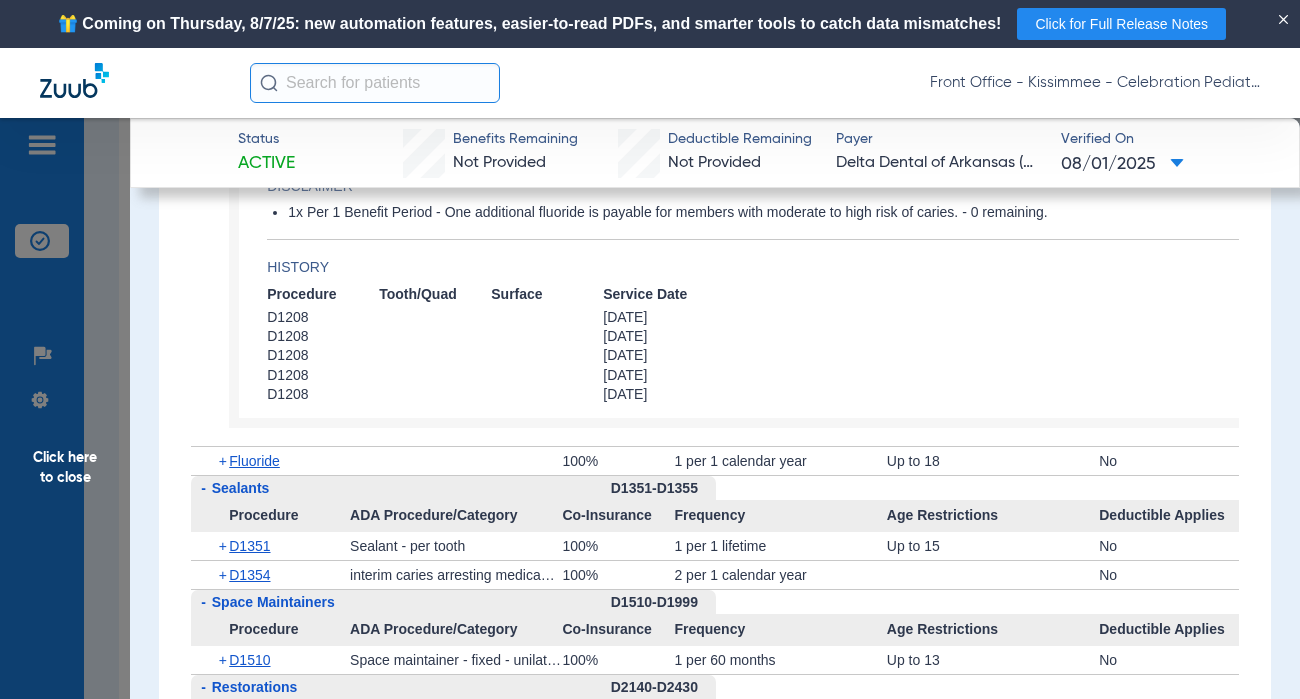 click on "D1351" 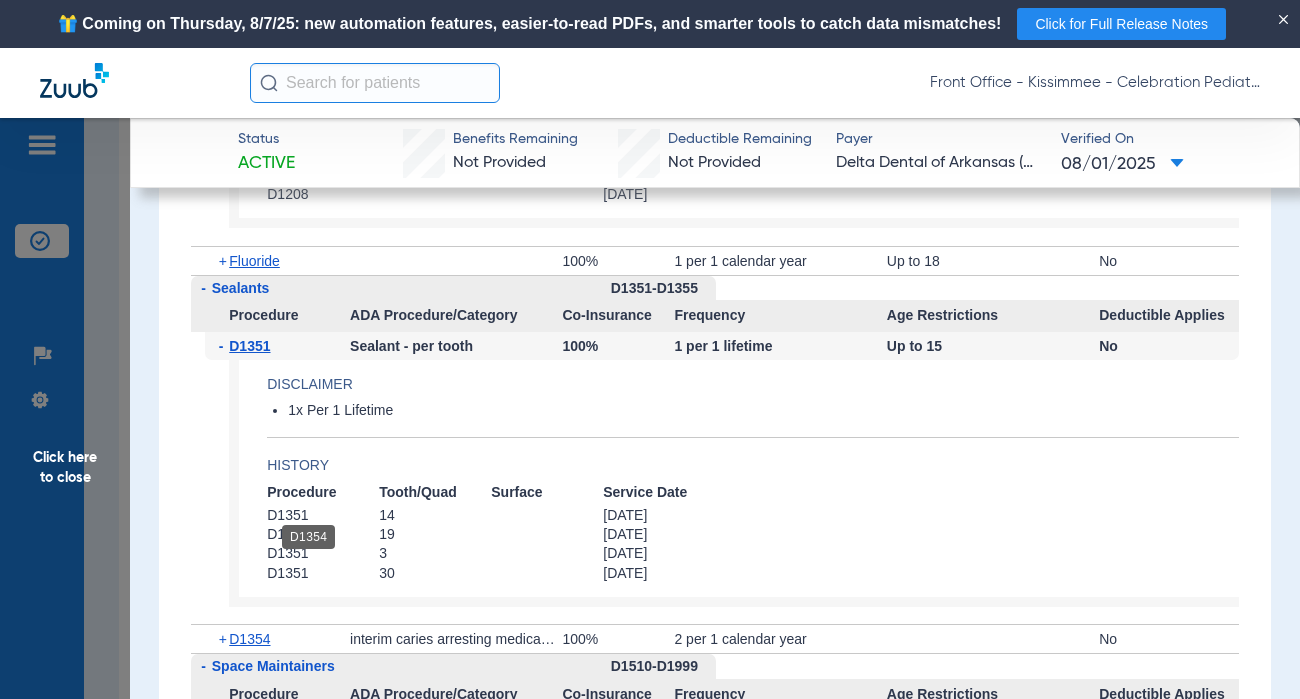 scroll, scrollTop: 3700, scrollLeft: 0, axis: vertical 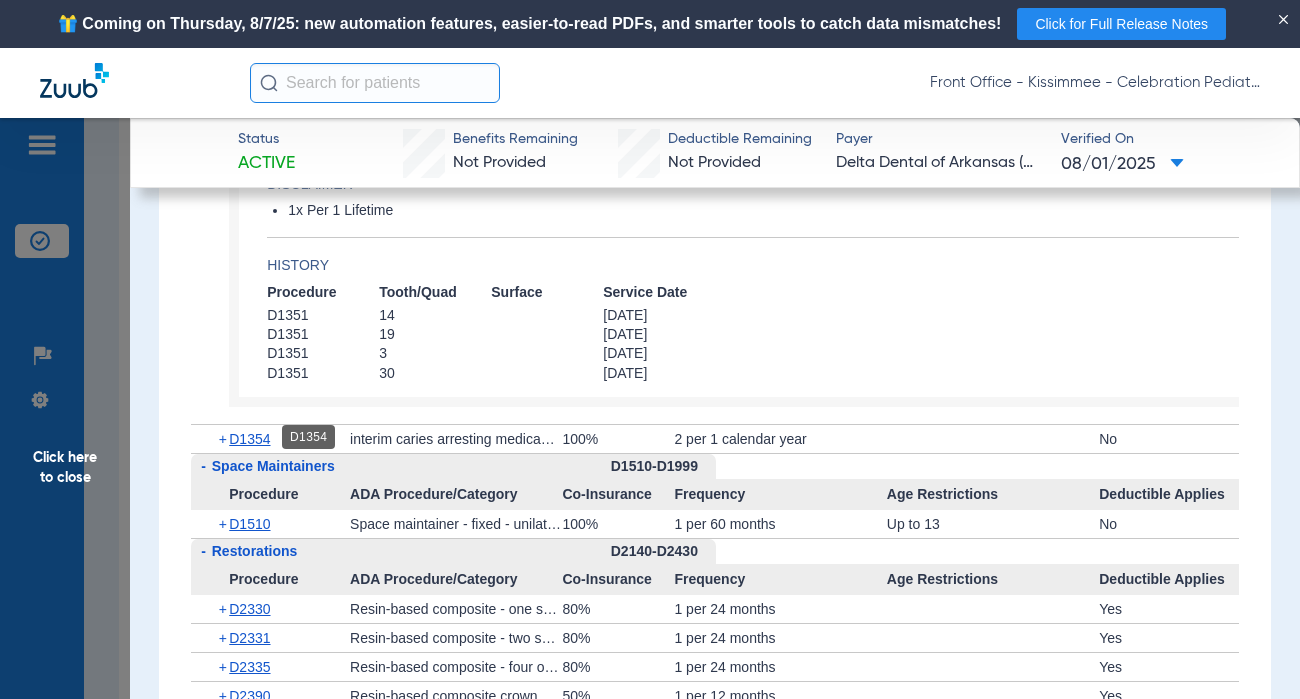 click on "D1354" 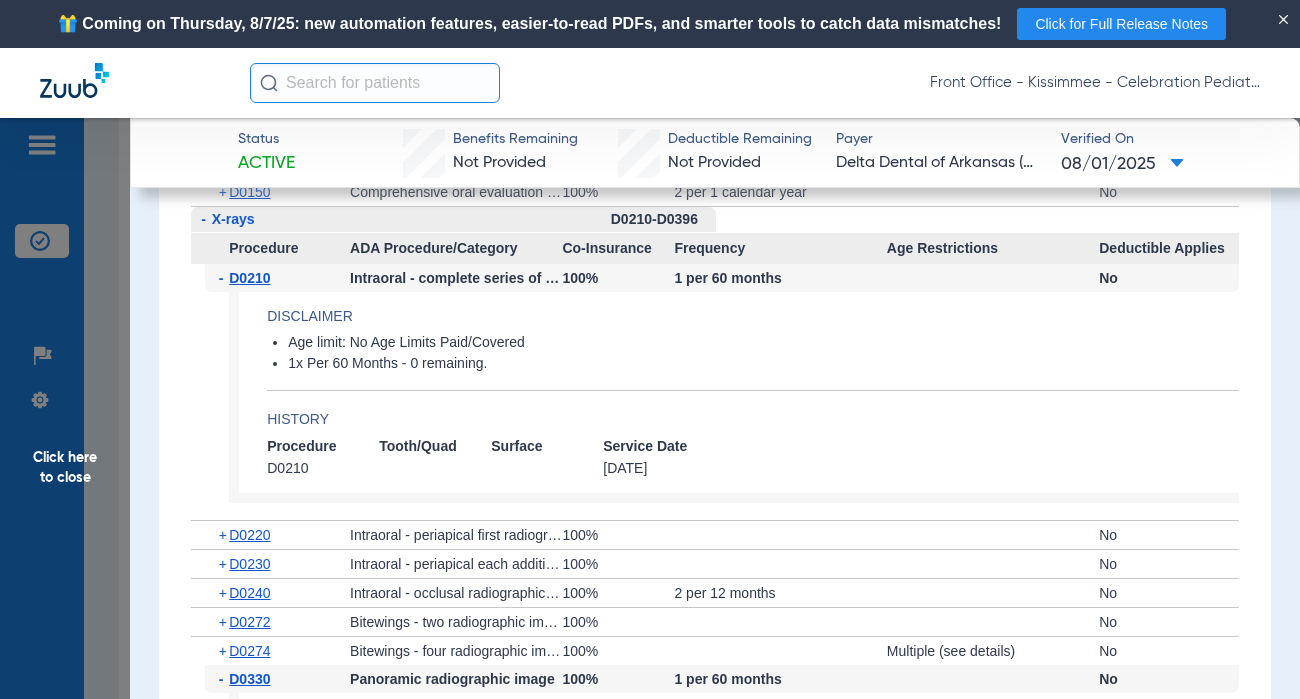 scroll, scrollTop: 2300, scrollLeft: 0, axis: vertical 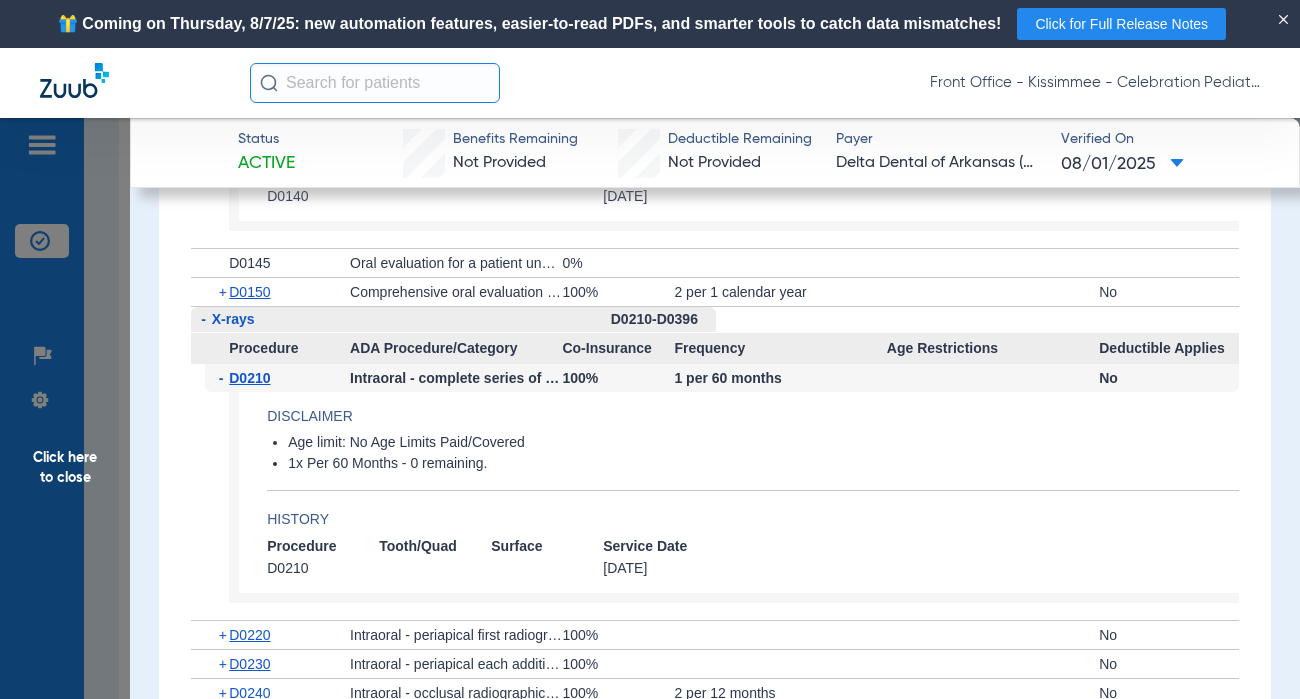 drag, startPoint x: 77, startPoint y: 469, endPoint x: 104, endPoint y: 451, distance: 32.449963 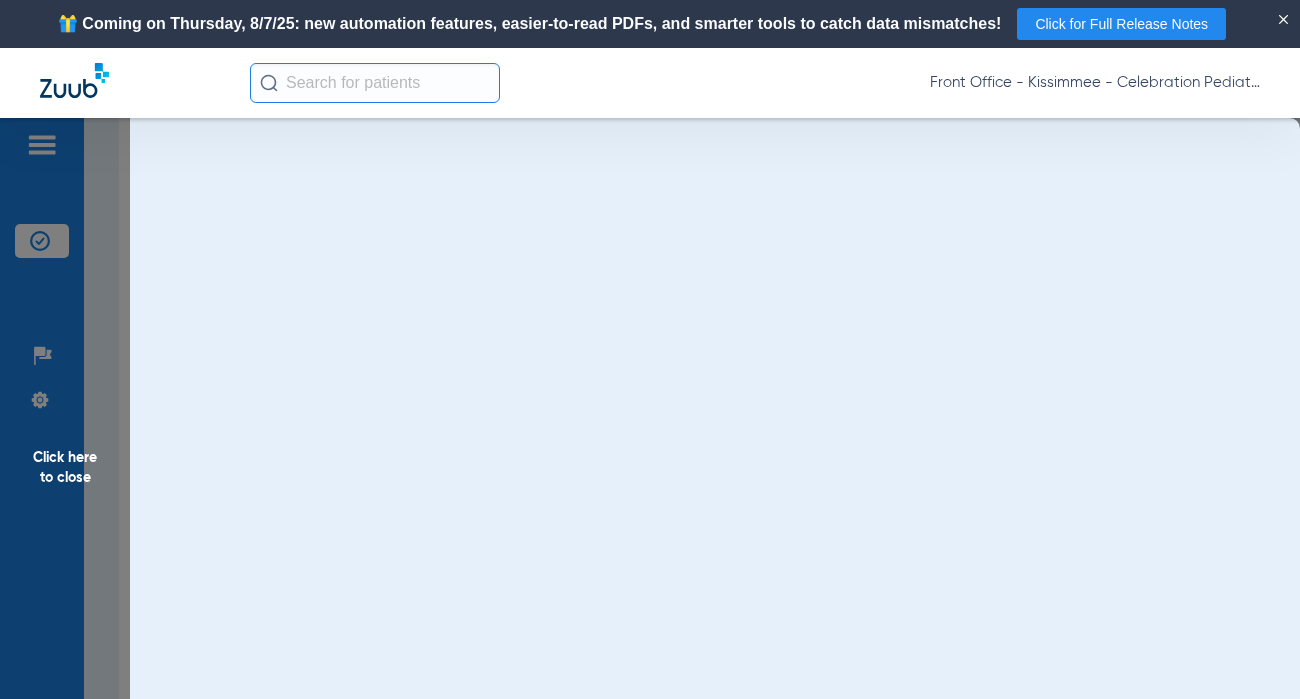 scroll, scrollTop: 0, scrollLeft: 0, axis: both 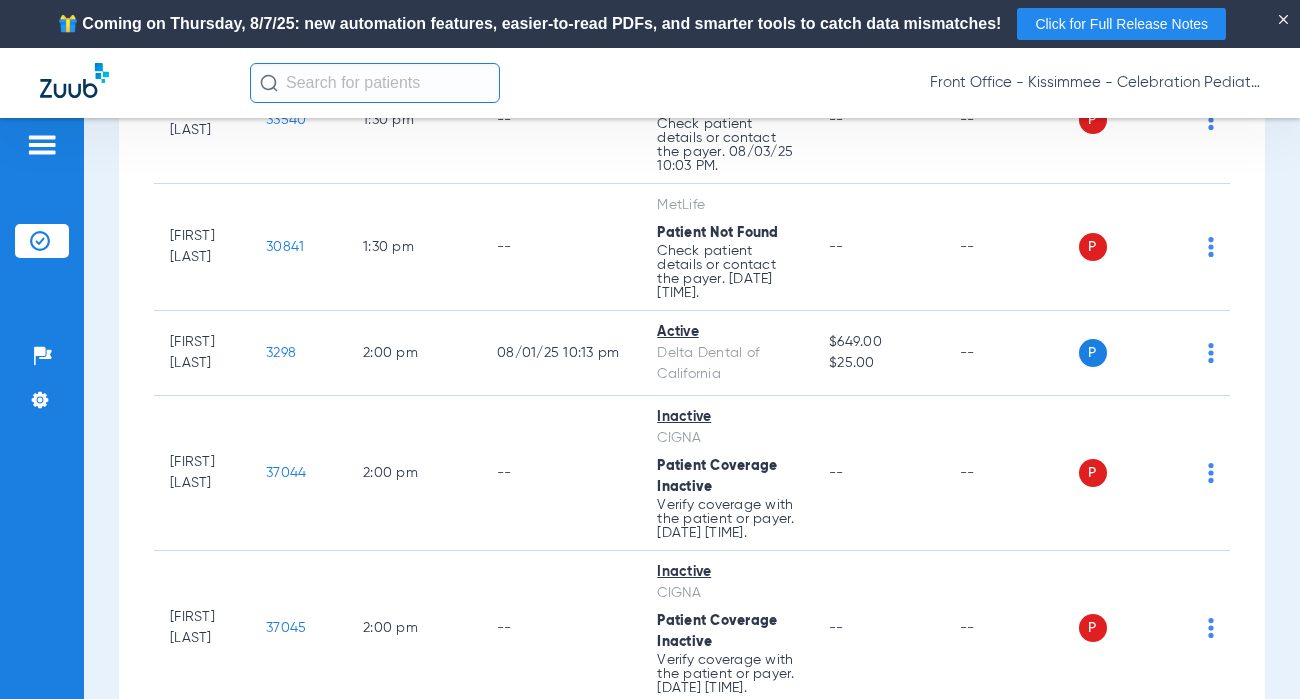 click on "15721" 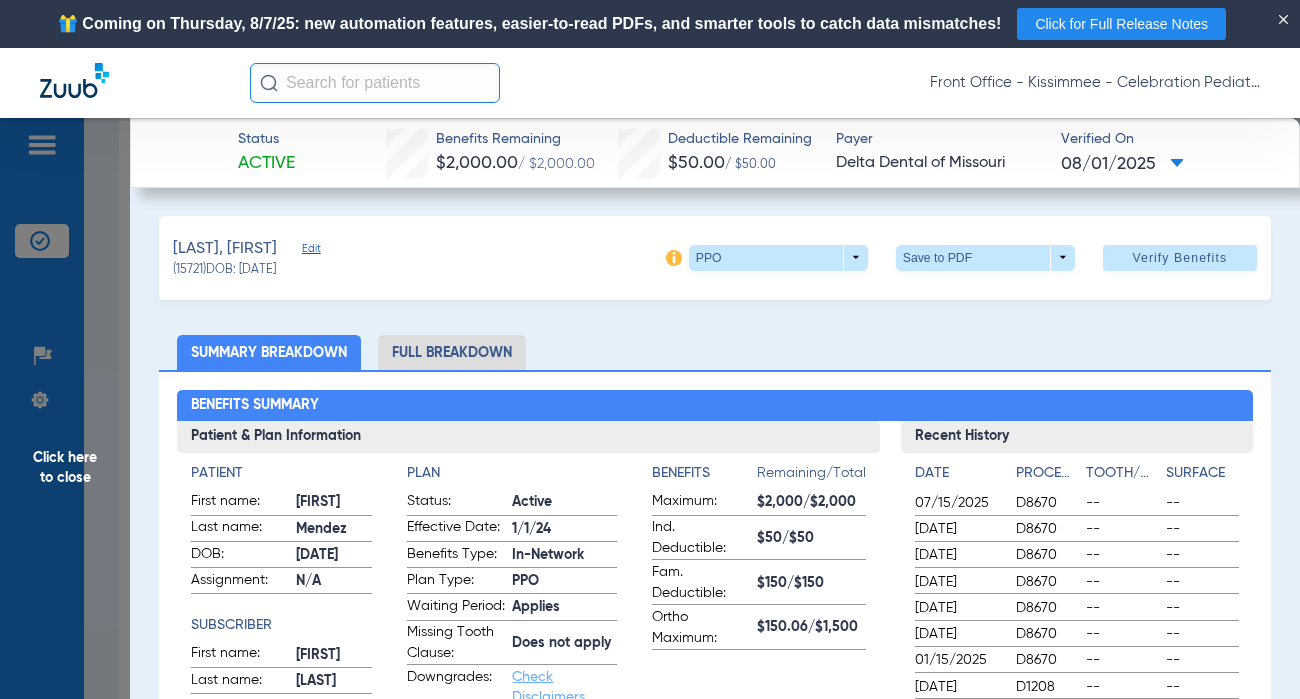 click on "Full Breakdown" 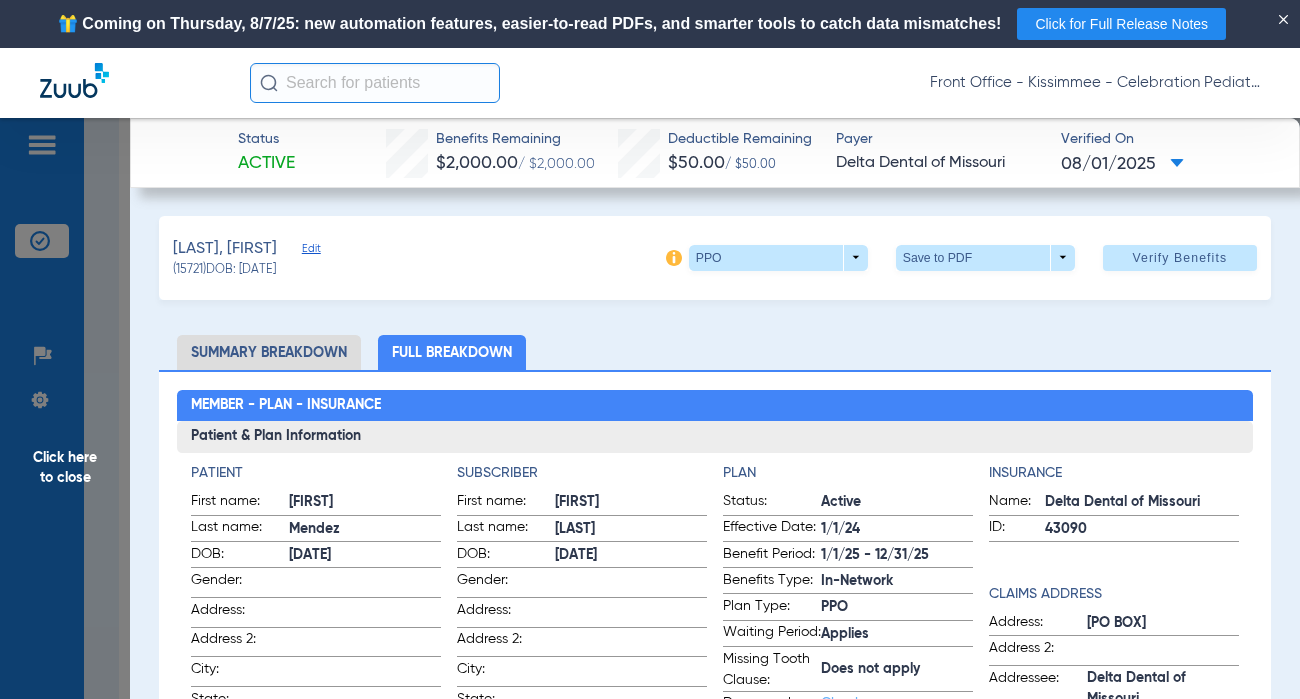 scroll, scrollTop: 200, scrollLeft: 0, axis: vertical 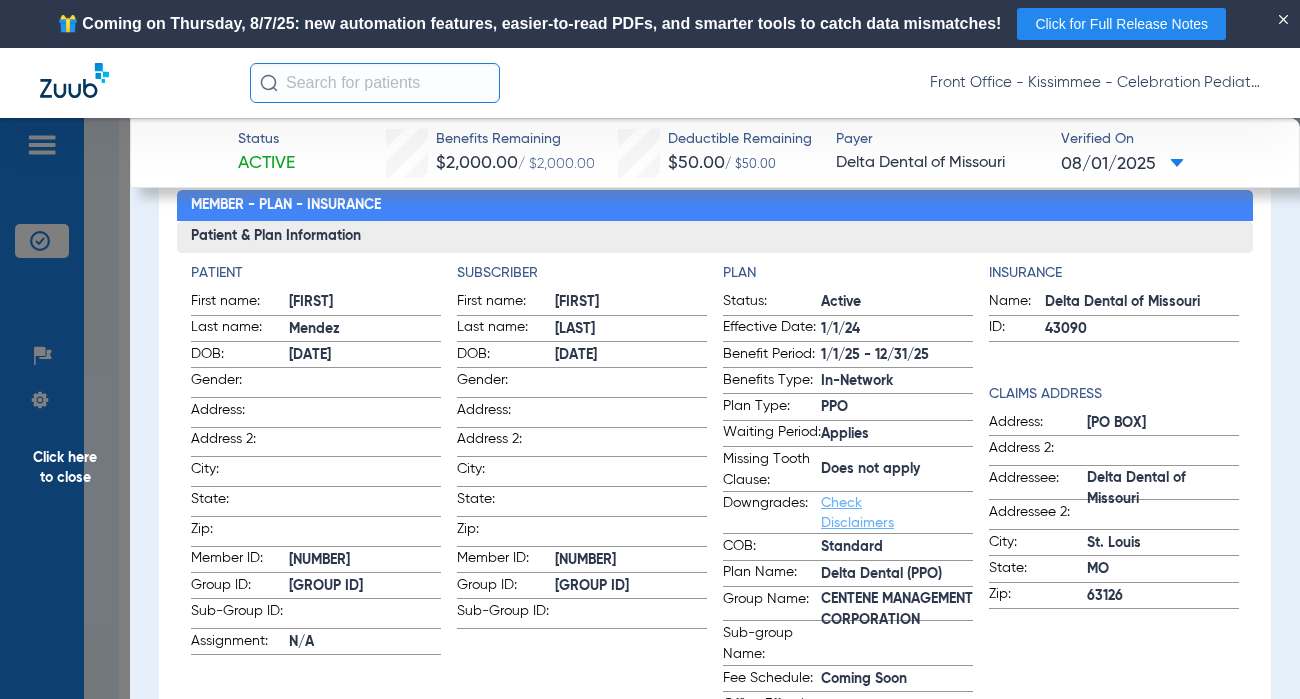 click on "Subscriber First name:  [FIRST]  Last name:  [LAST]  DOB:  [DATE]  Gender:    Address: [ADDRESS]  Address 2: [ADDRESS]    City: [CITY]    State: [STATE]    Zip: [ZIP]    Member ID:  [MEMBER ID]  Group ID:  [GROUP ID]  Sub-Group ID:" 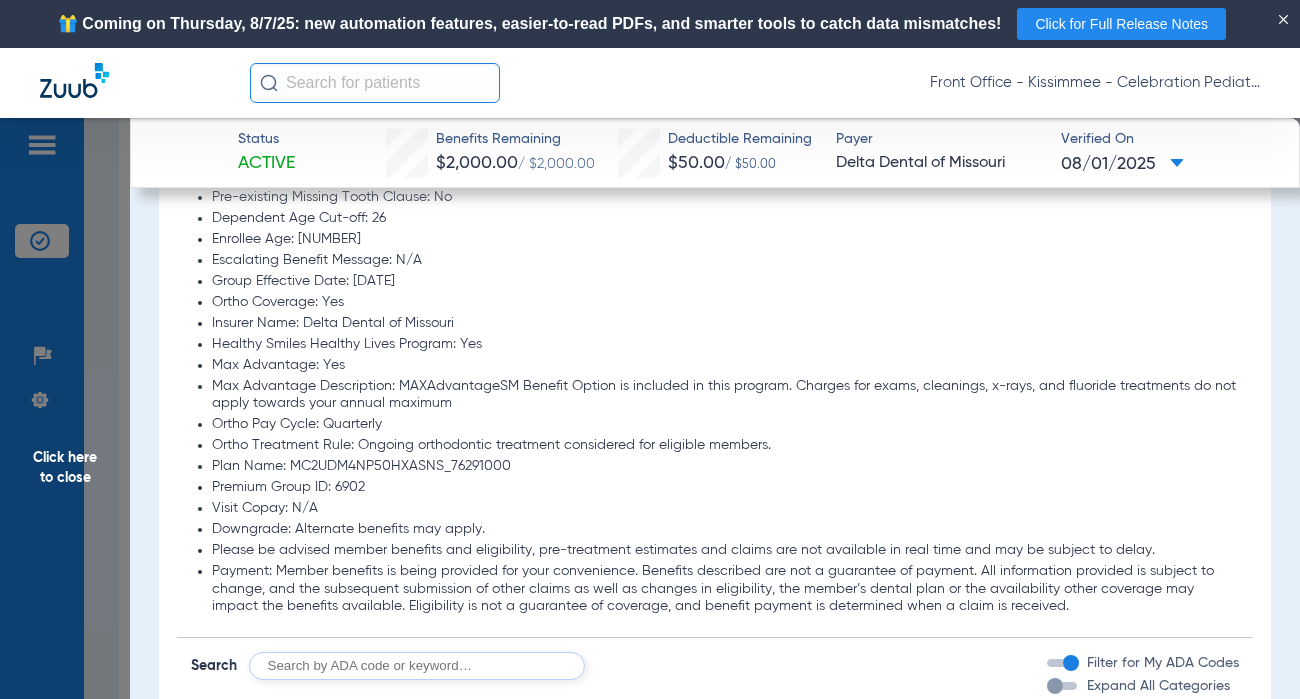 scroll, scrollTop: 1900, scrollLeft: 0, axis: vertical 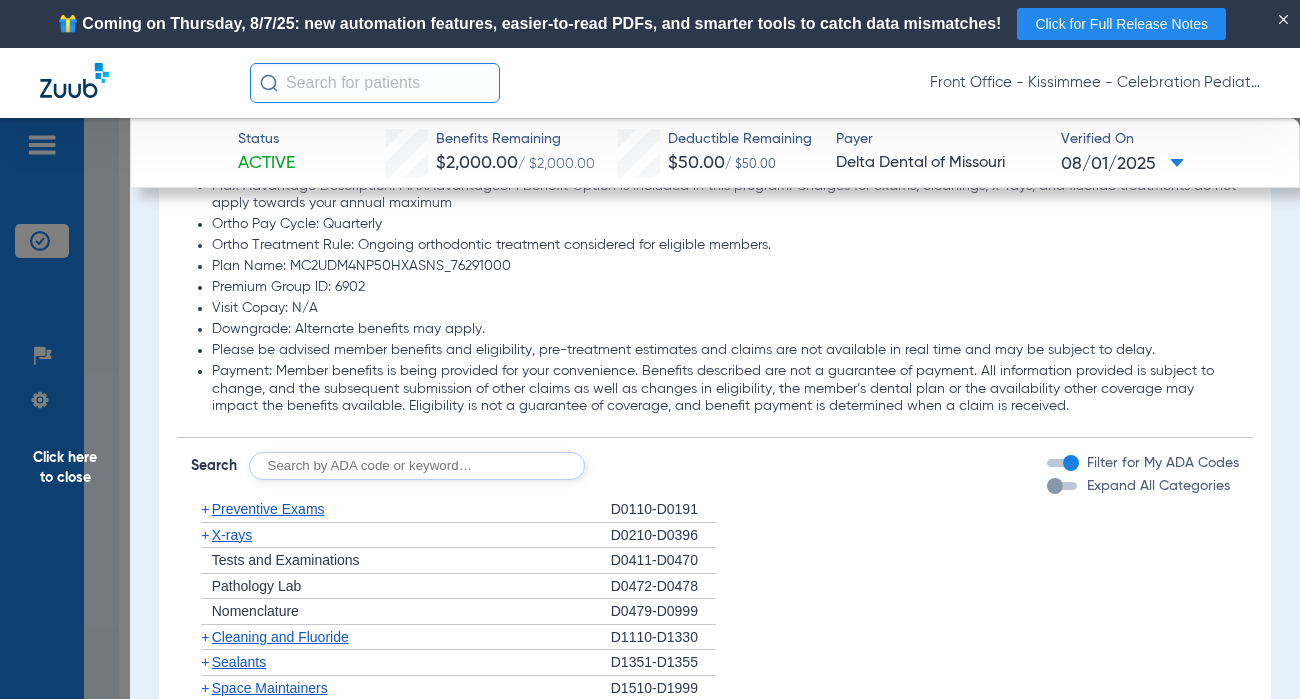 click at bounding box center [1055, 486] 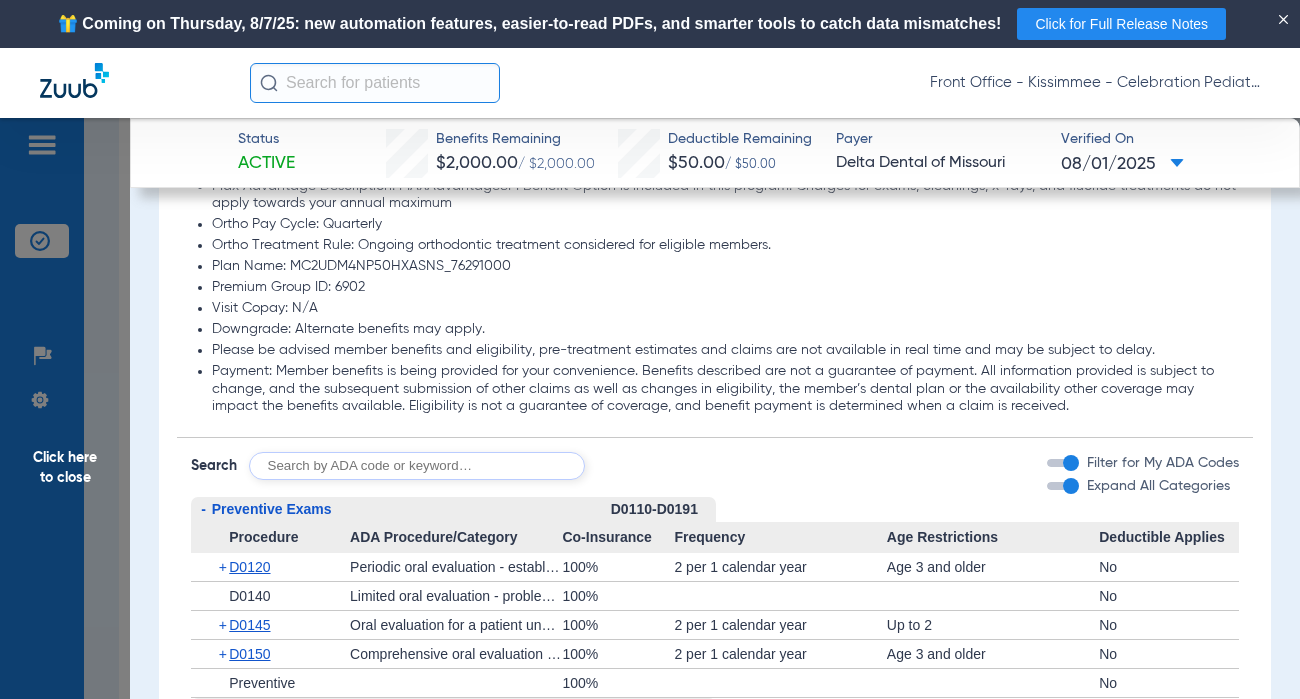 scroll, scrollTop: 2100, scrollLeft: 0, axis: vertical 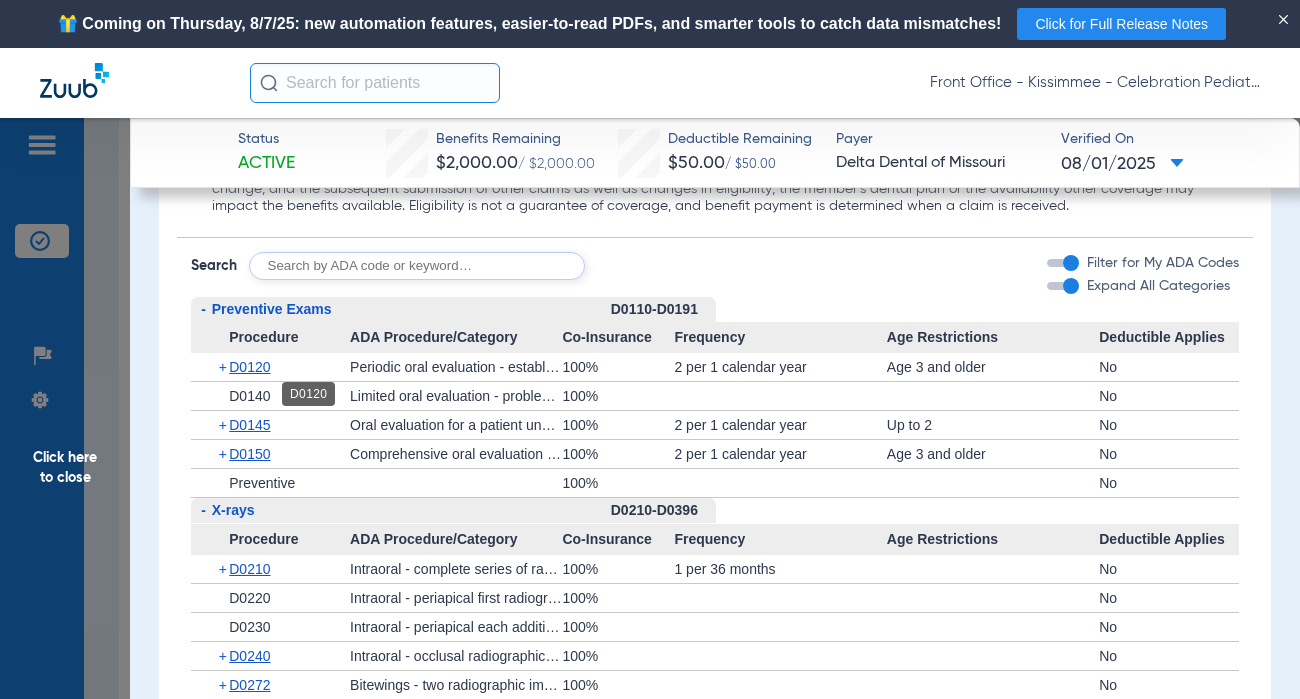 click on "D0120" 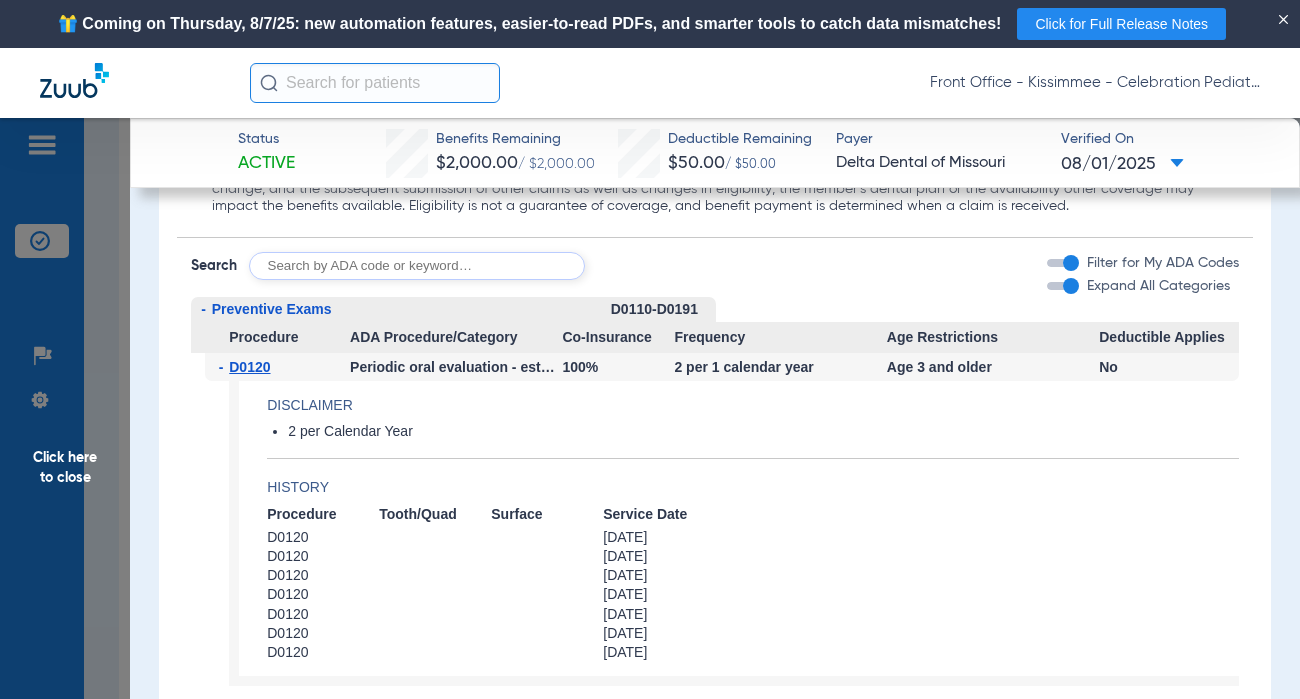 click on "D0120" 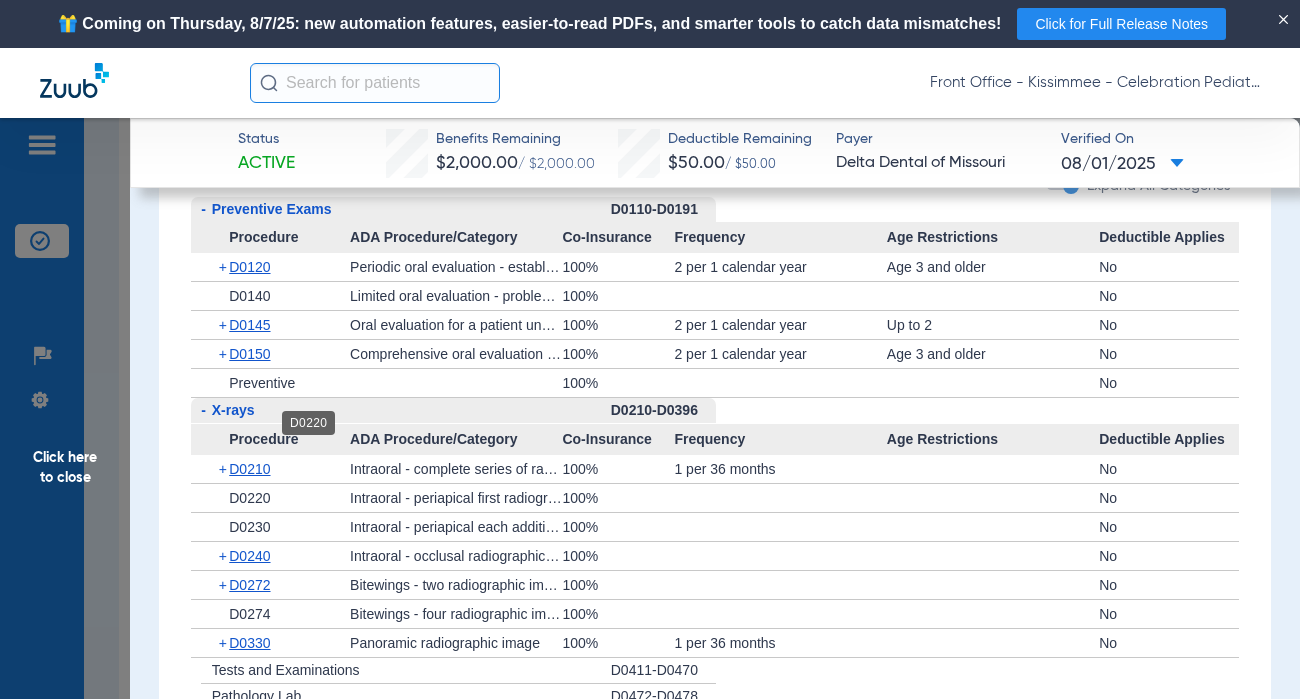 scroll, scrollTop: 2300, scrollLeft: 0, axis: vertical 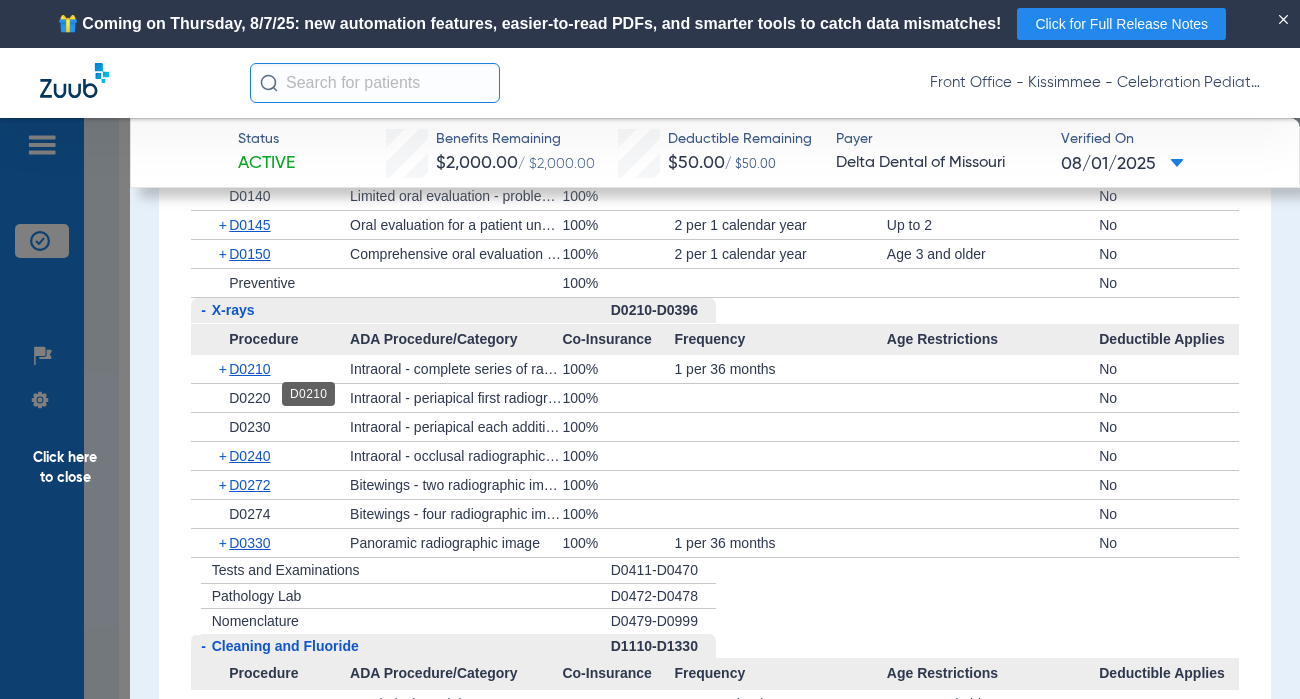 click on "D0210" 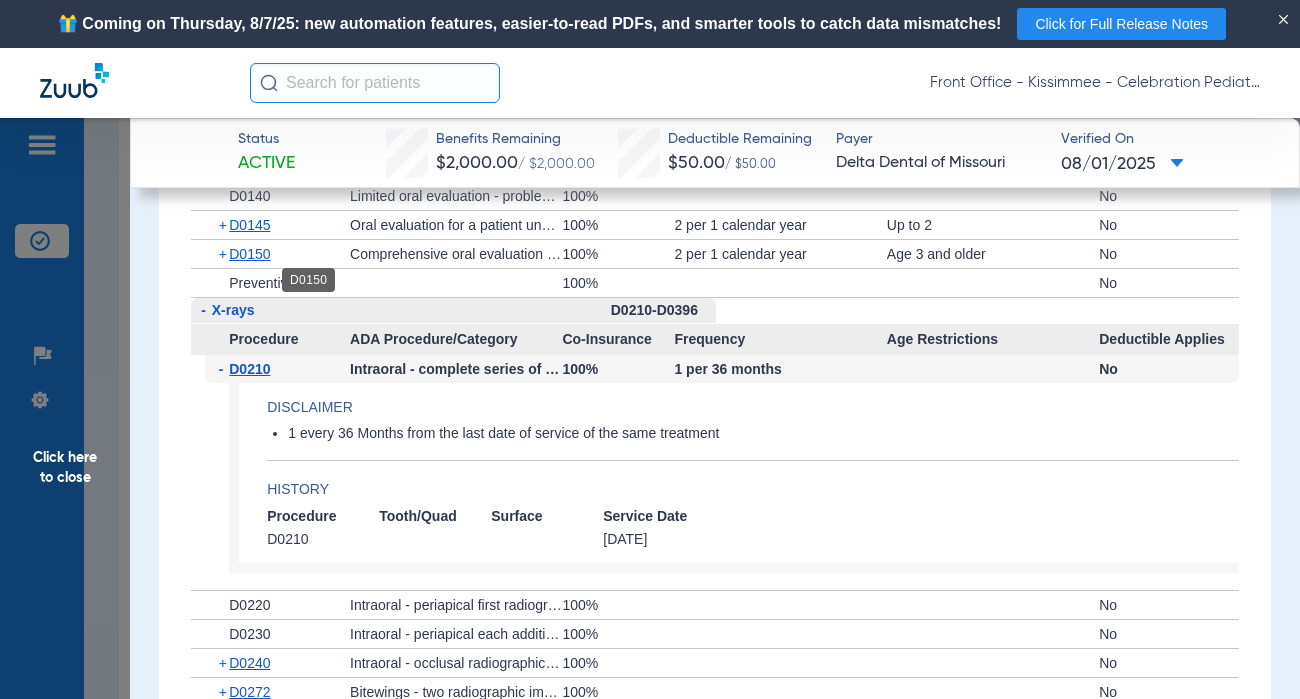 click on "D0150" 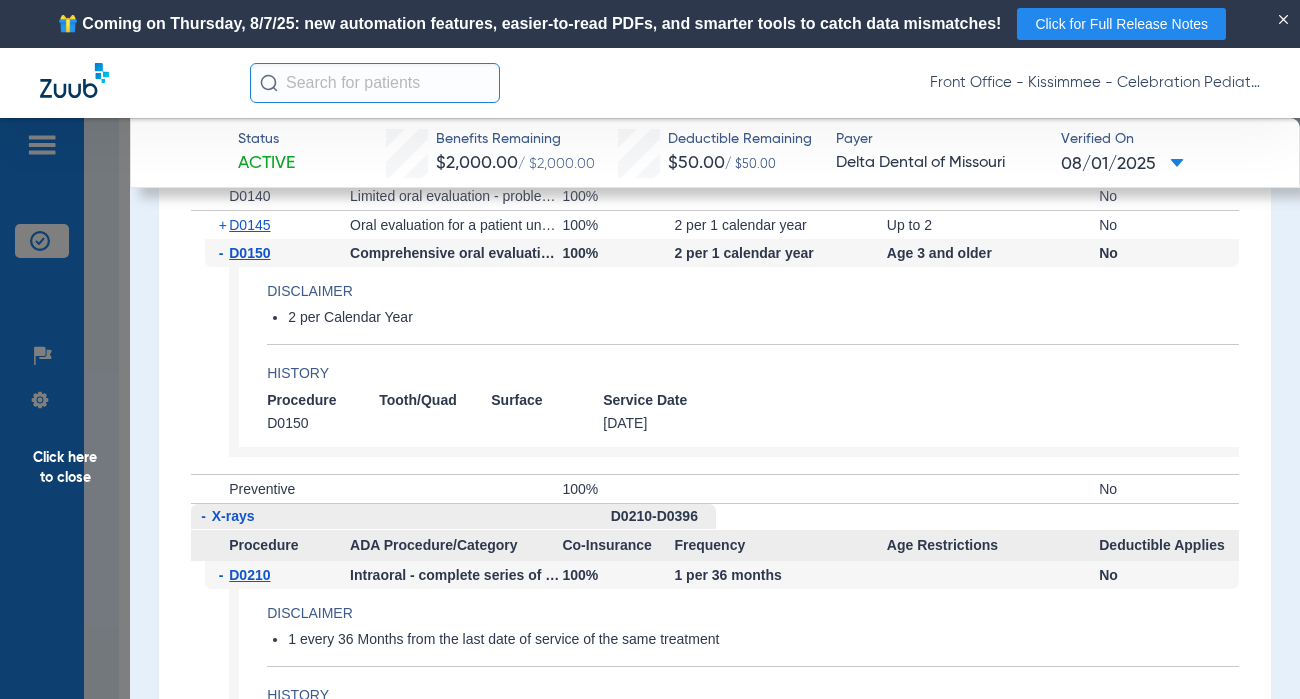 click on "D0150" 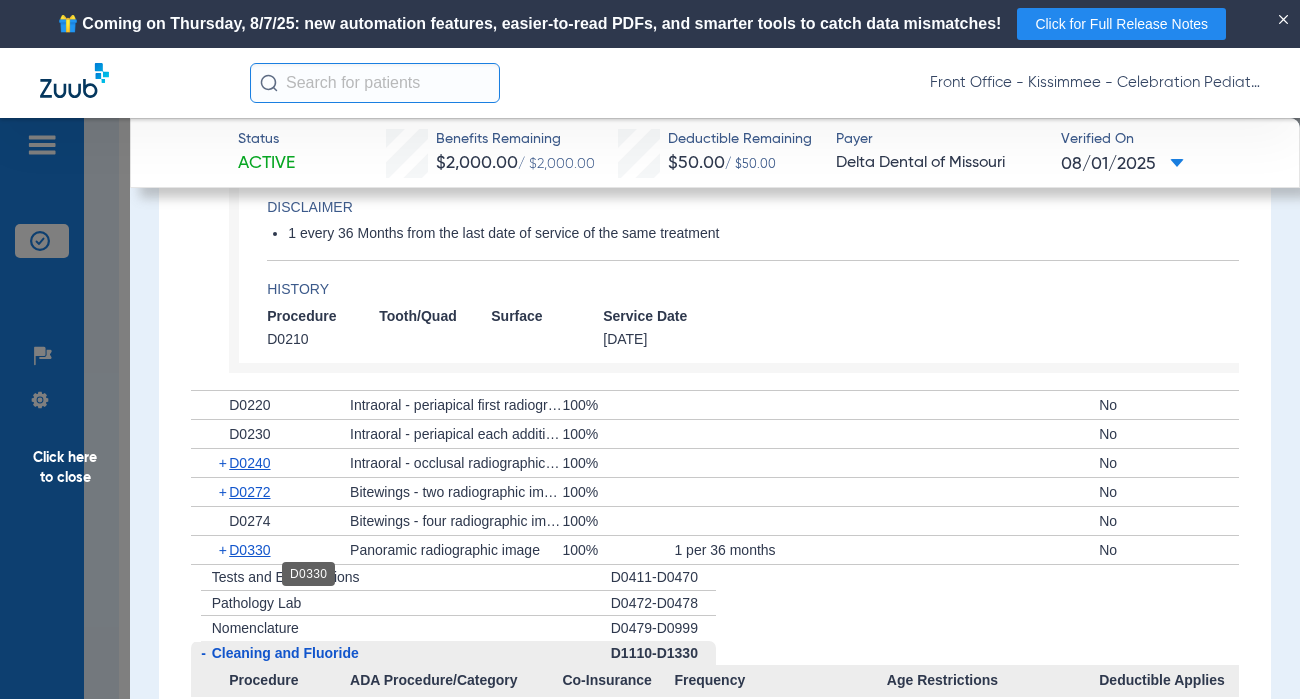 scroll, scrollTop: 2600, scrollLeft: 0, axis: vertical 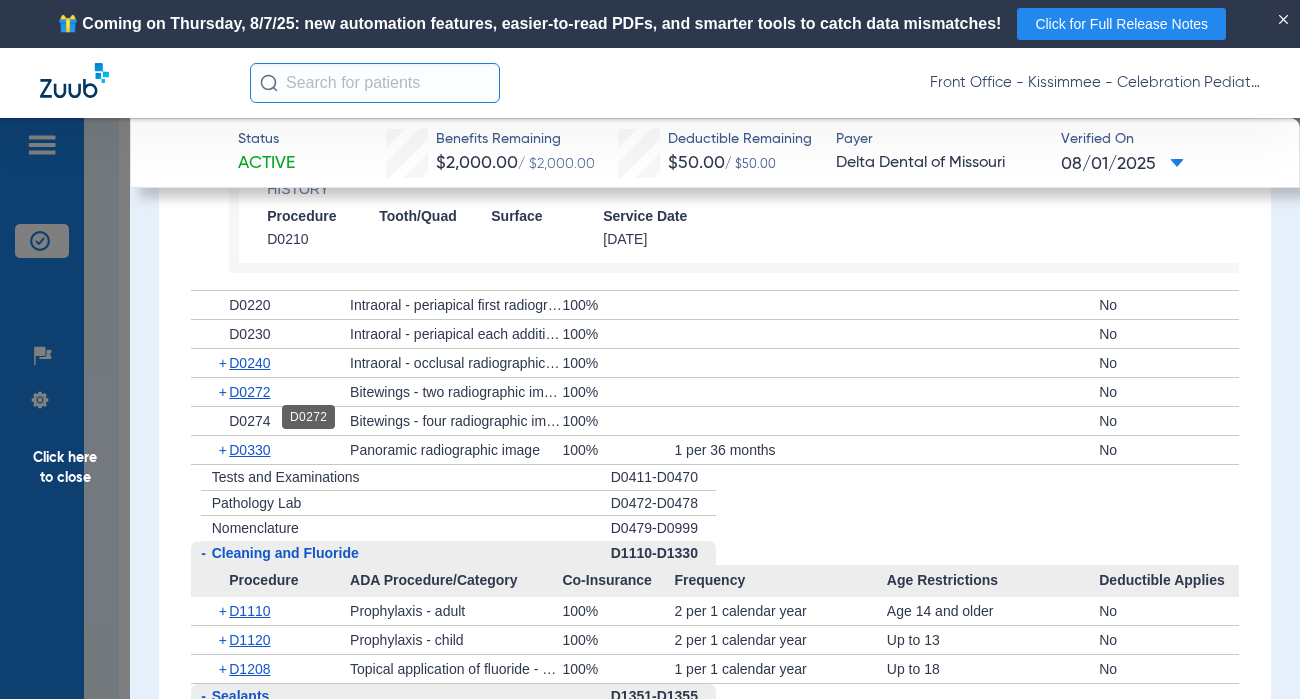 click on "D0272" 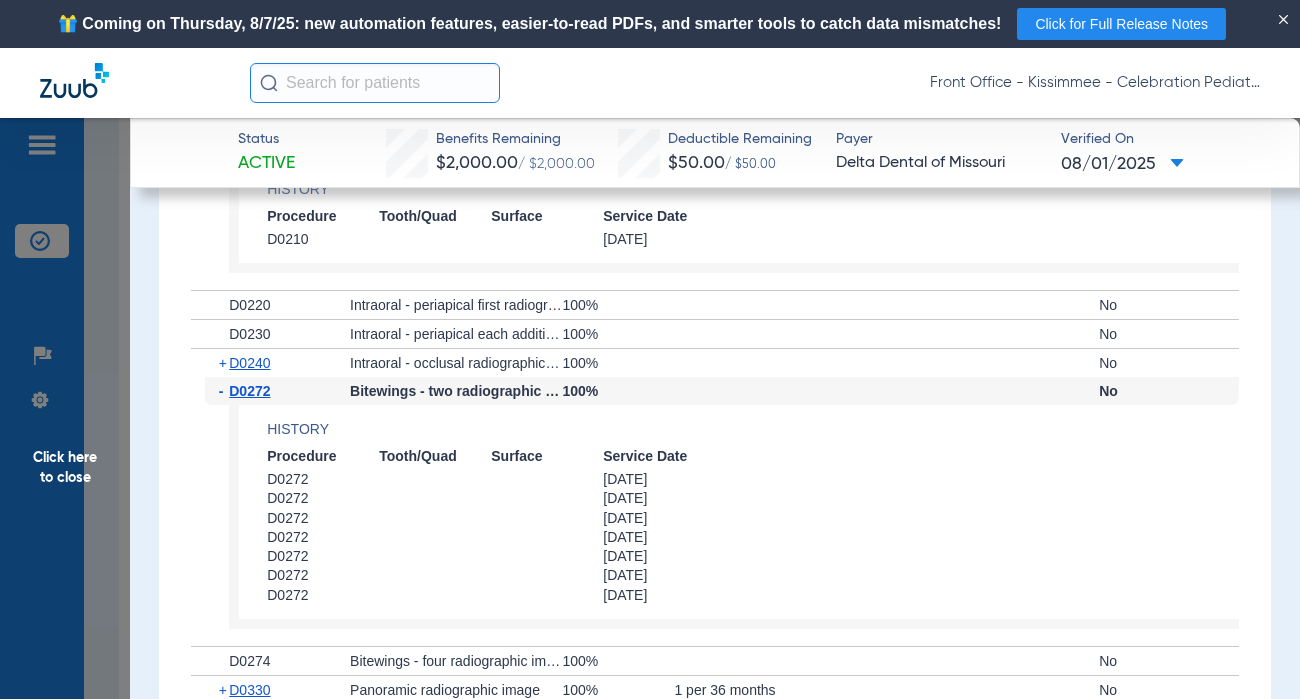click on "D0272" 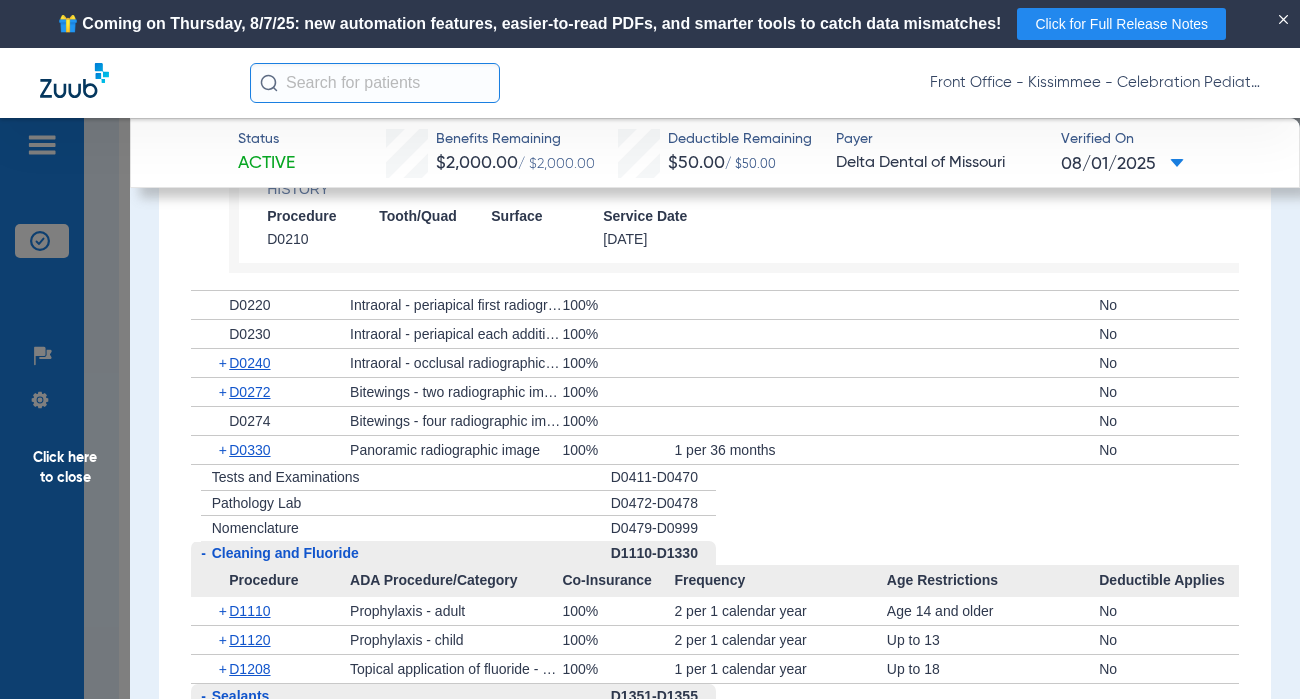 scroll, scrollTop: 2700, scrollLeft: 0, axis: vertical 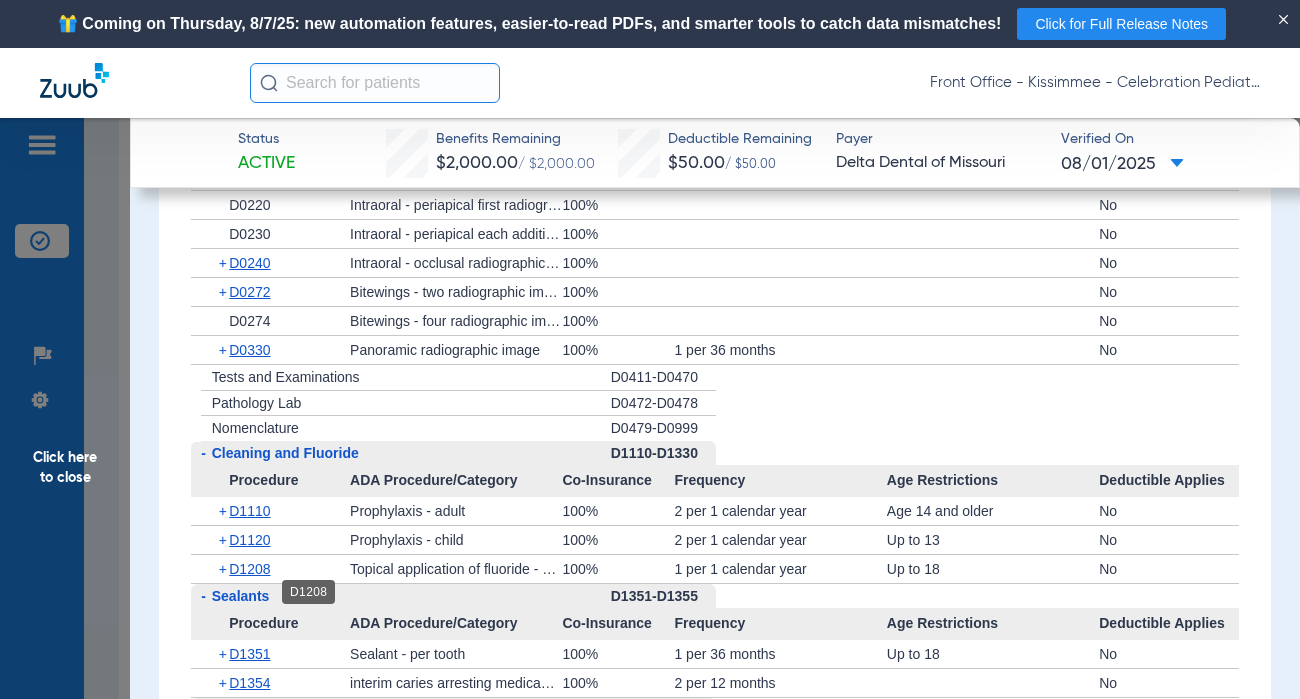 click on "D1208" 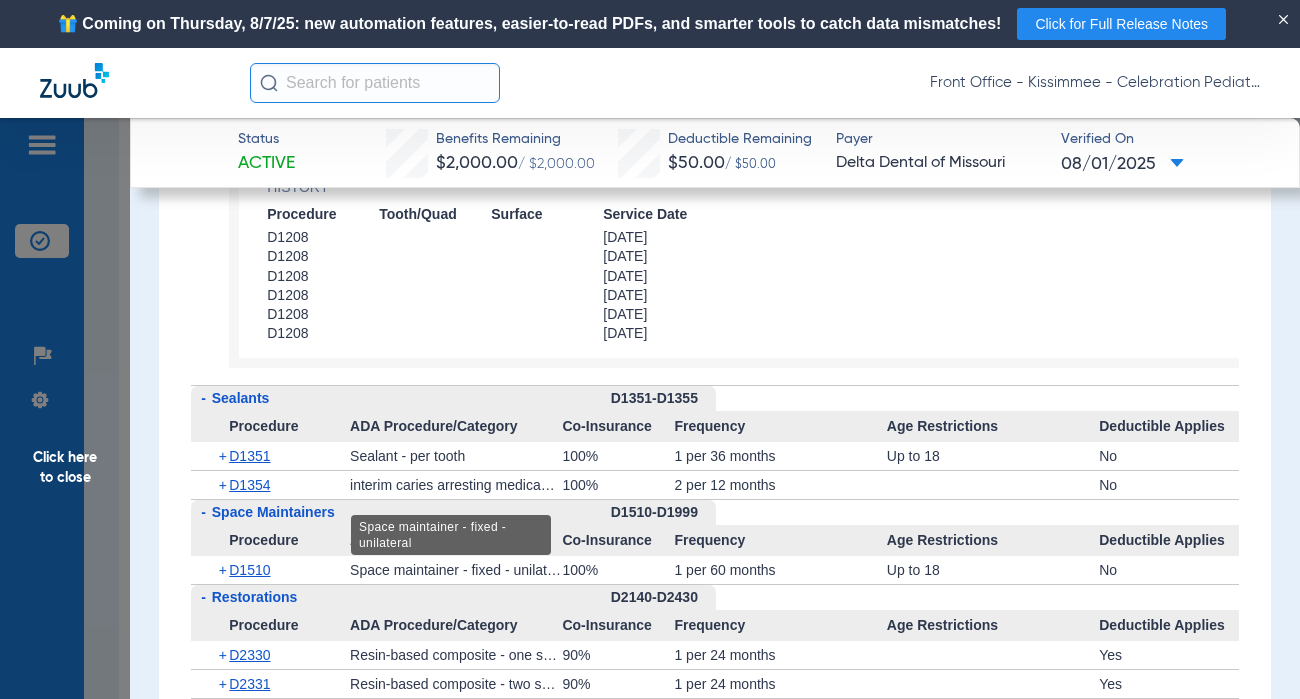 scroll, scrollTop: 3300, scrollLeft: 0, axis: vertical 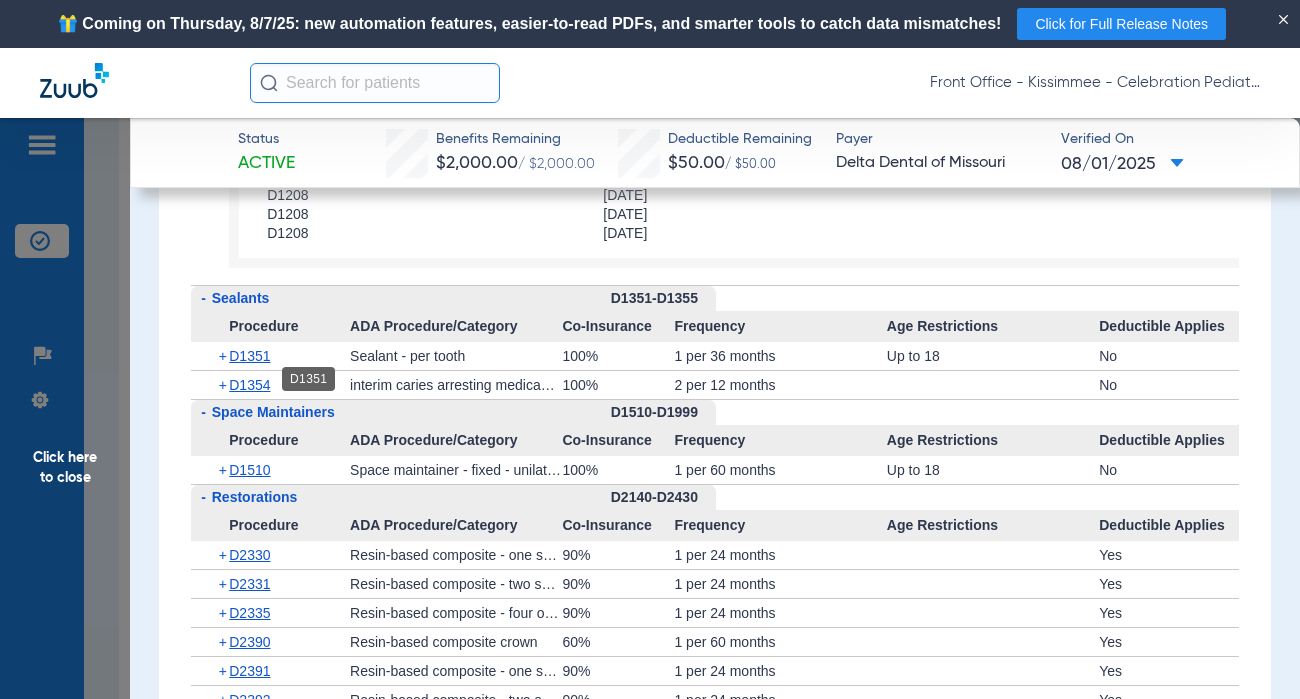 click on "D1351" 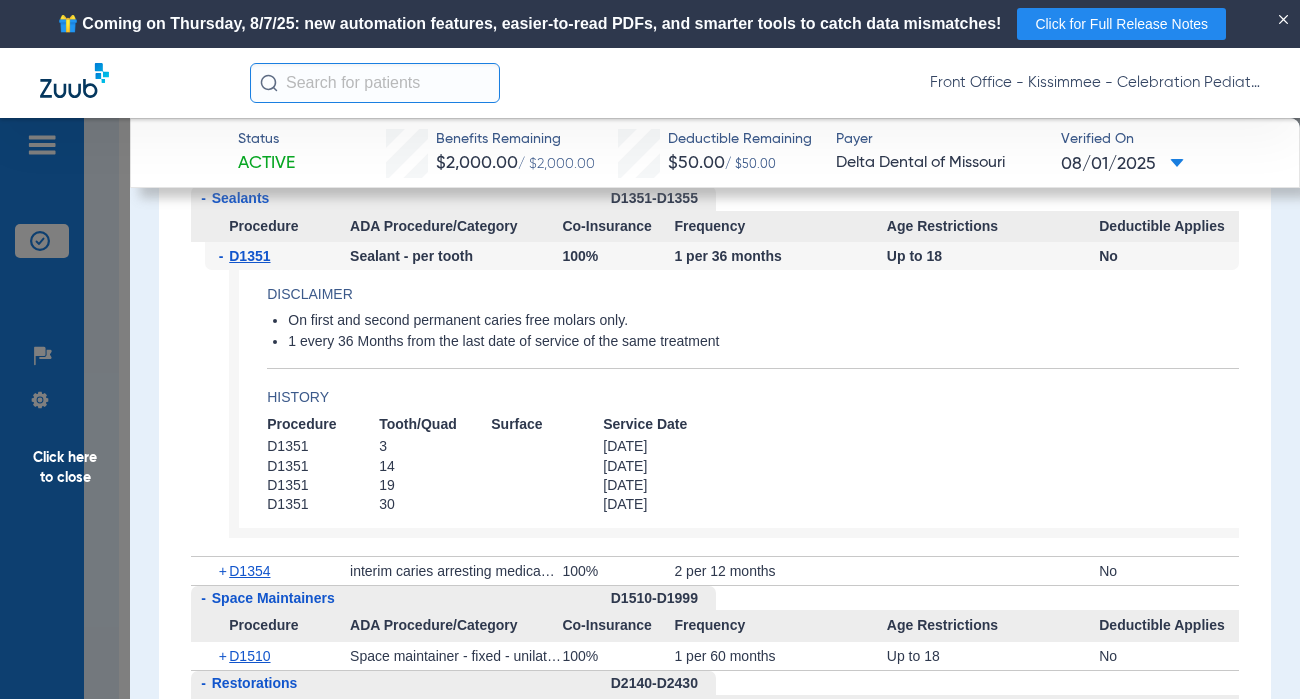 scroll, scrollTop: 3500, scrollLeft: 0, axis: vertical 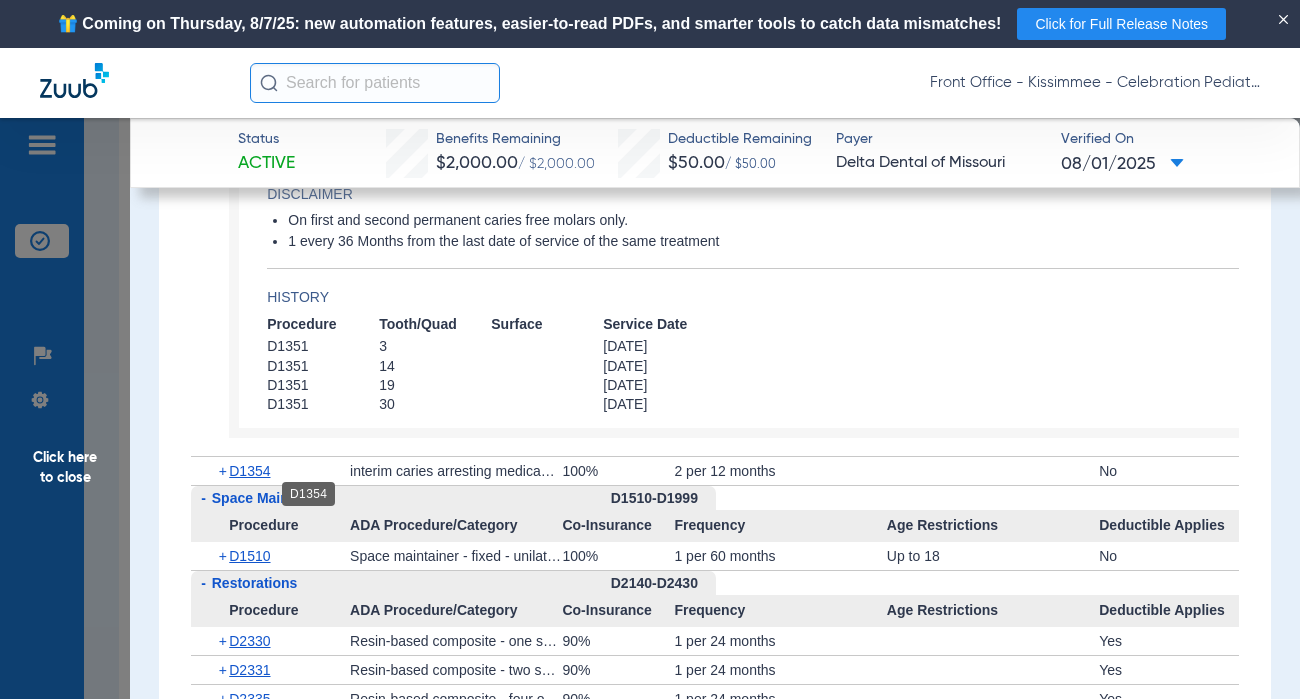 click on "D1354" 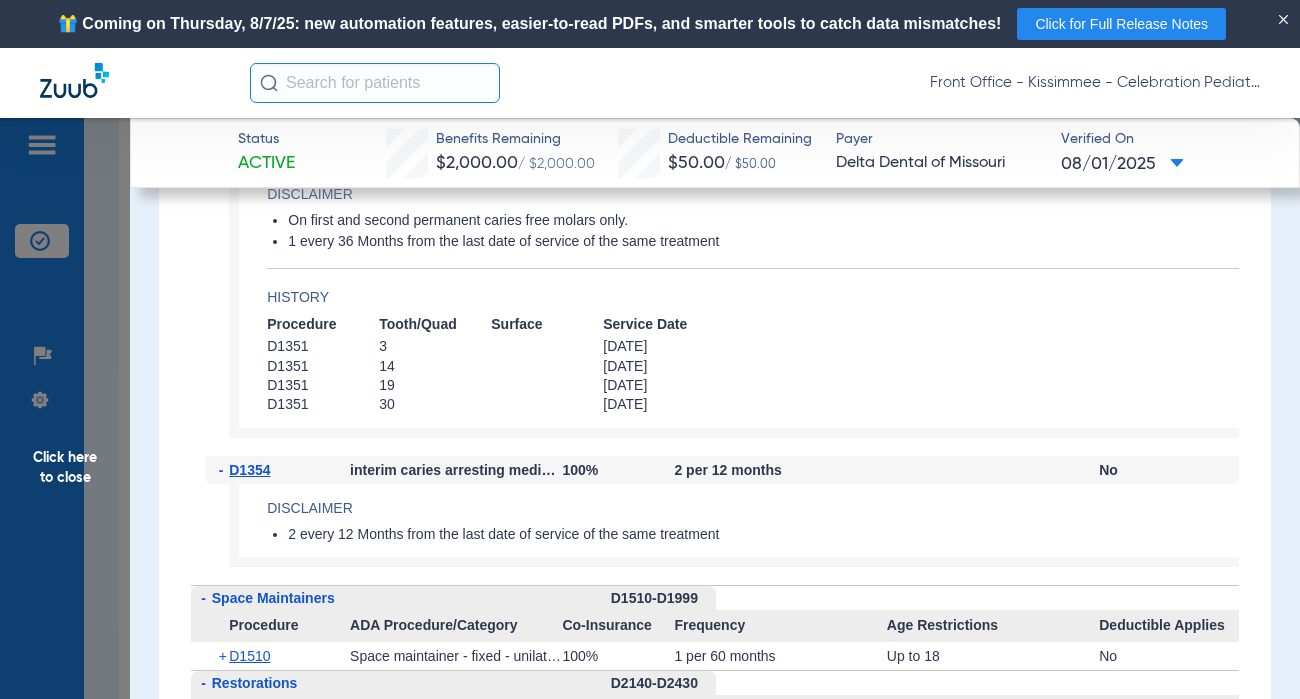 click on "Click here to close" 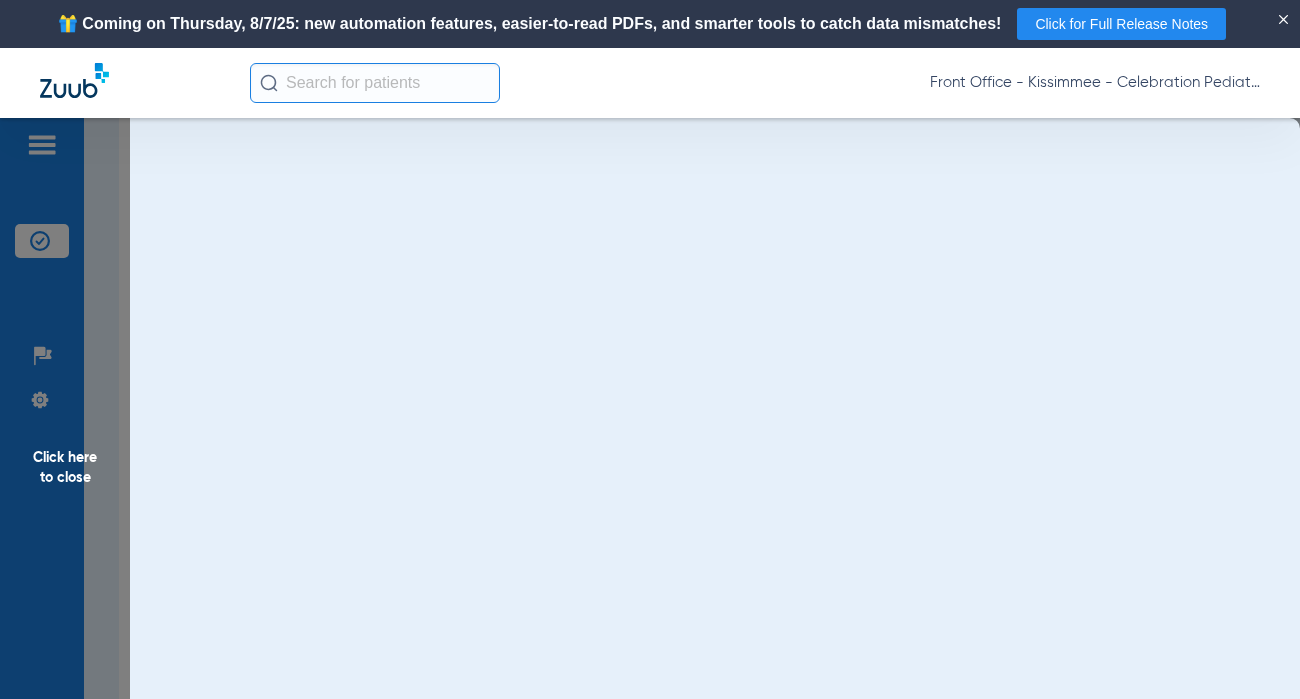 scroll, scrollTop: 0, scrollLeft: 0, axis: both 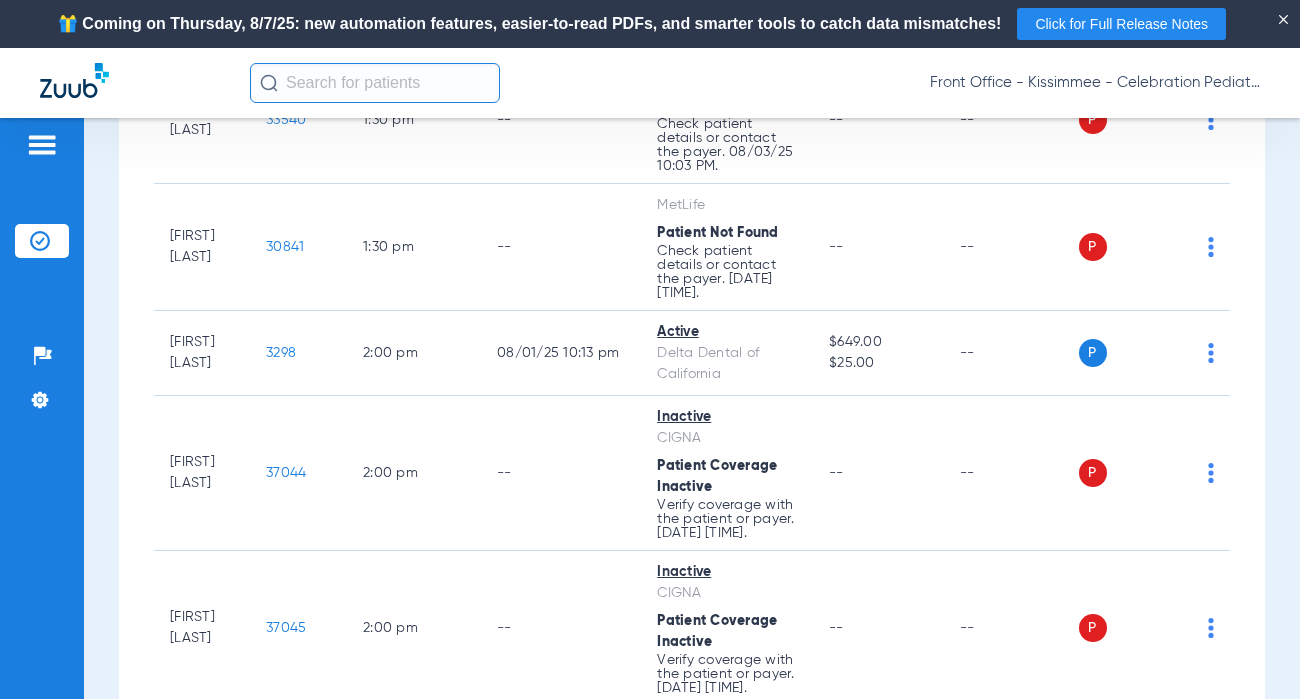 click on "22912" 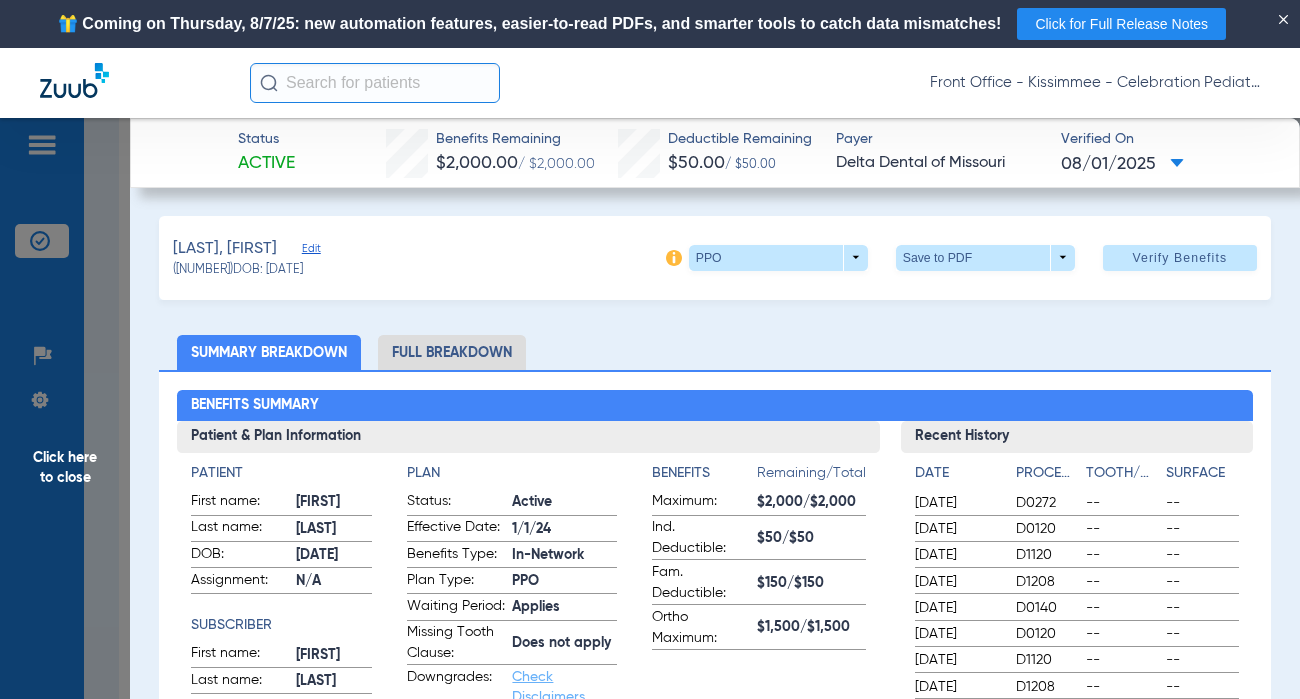 click on "Full Breakdown" 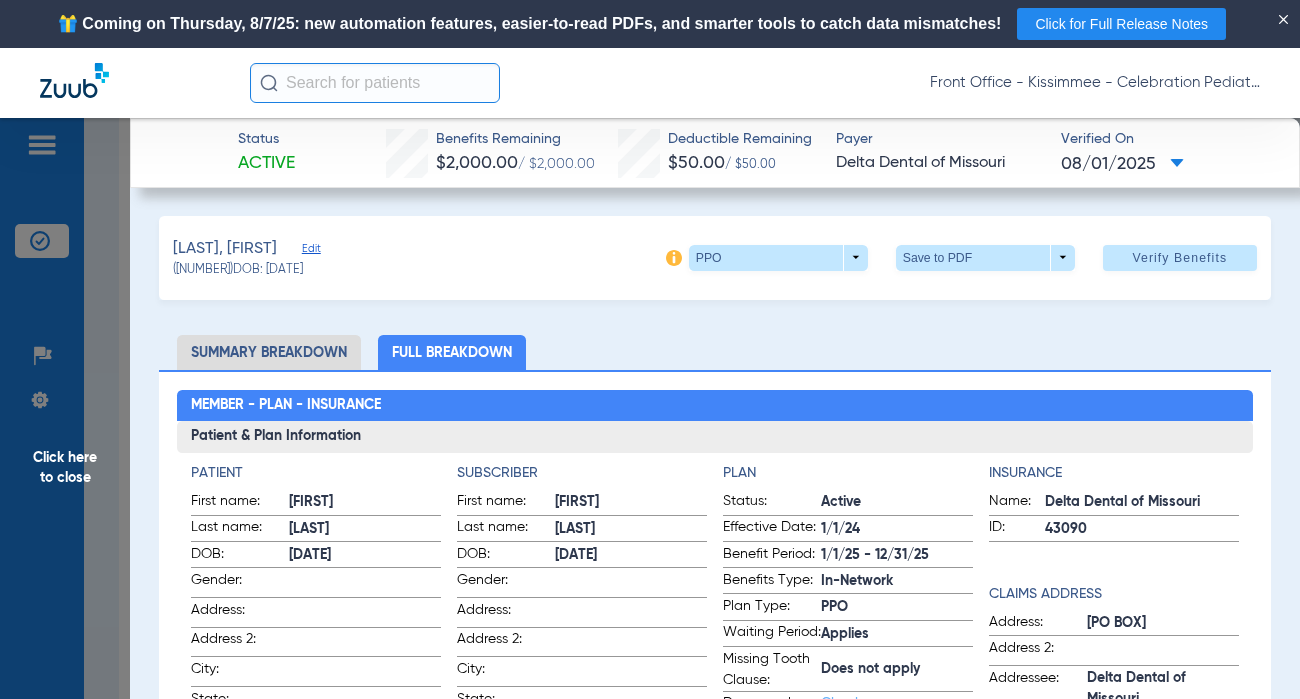click on "Subscriber" 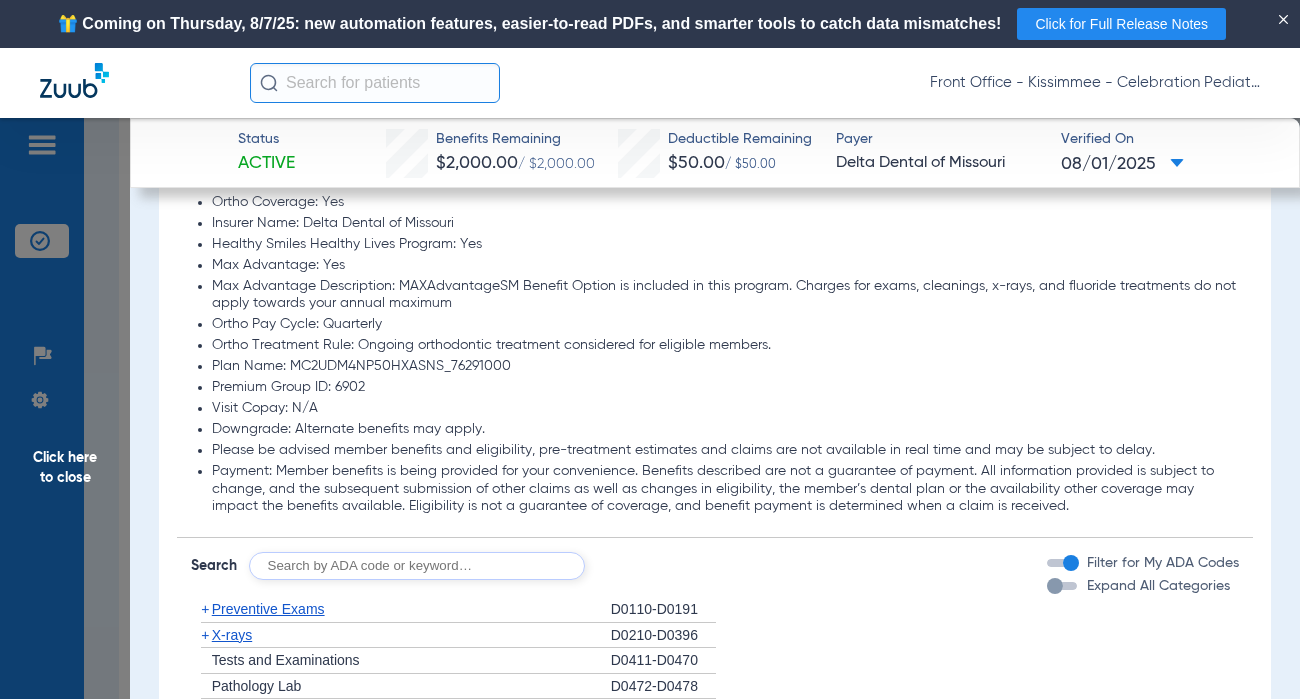scroll, scrollTop: 1900, scrollLeft: 0, axis: vertical 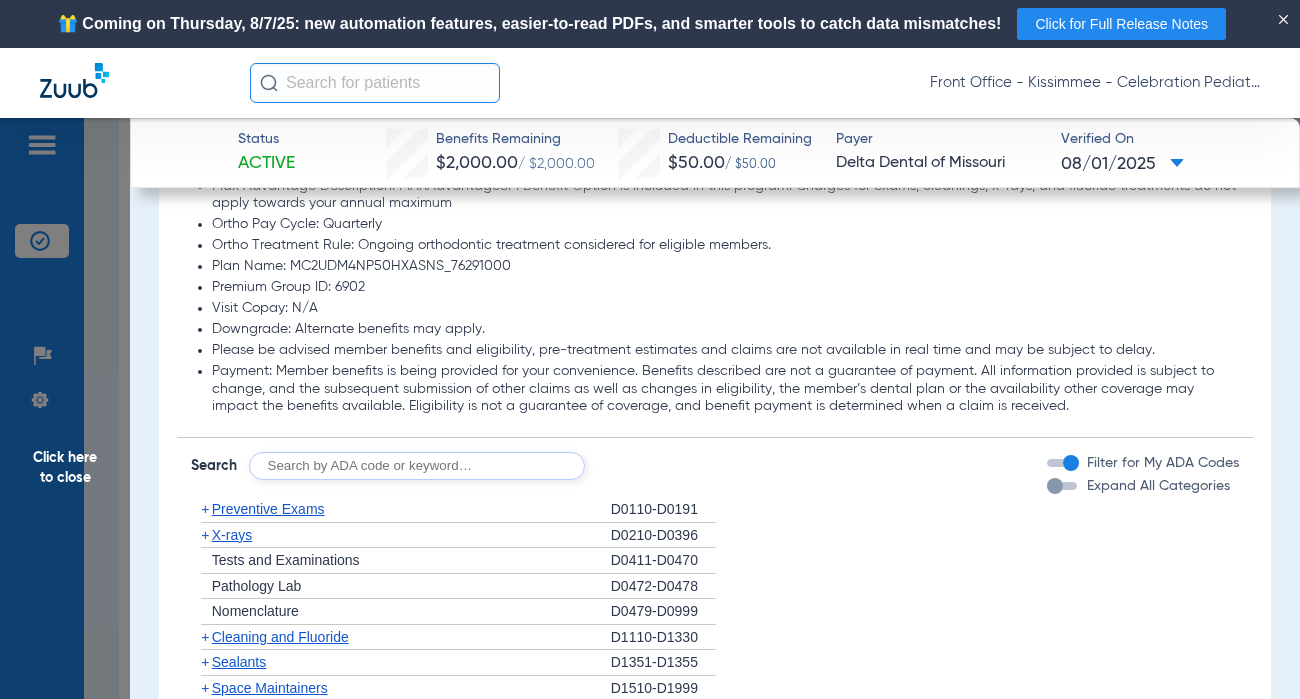 click at bounding box center (1055, 486) 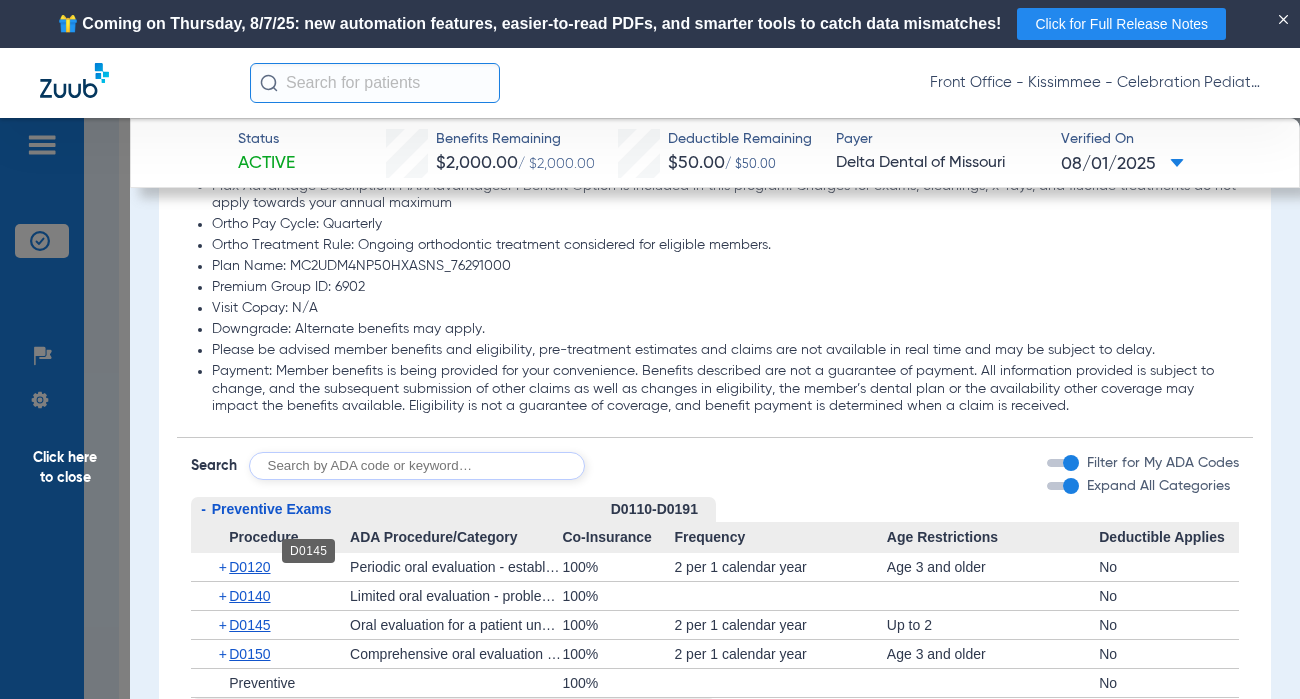 scroll, scrollTop: 2100, scrollLeft: 0, axis: vertical 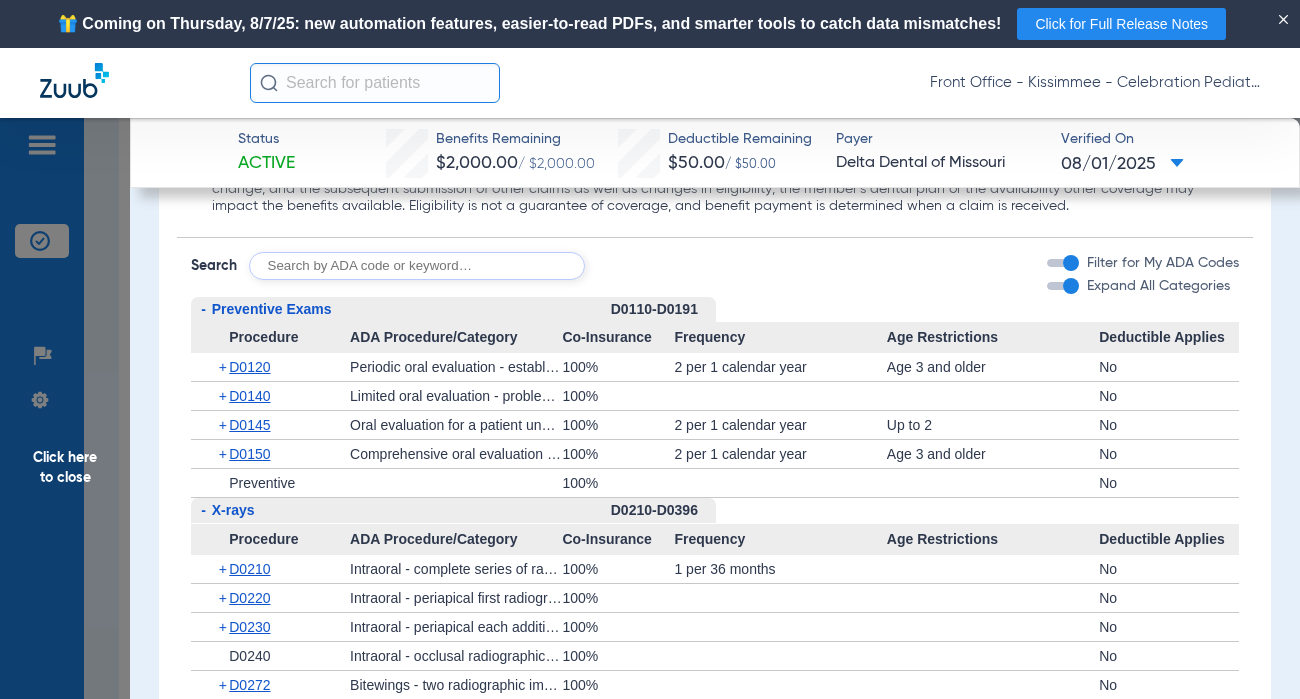 click on "D0120" 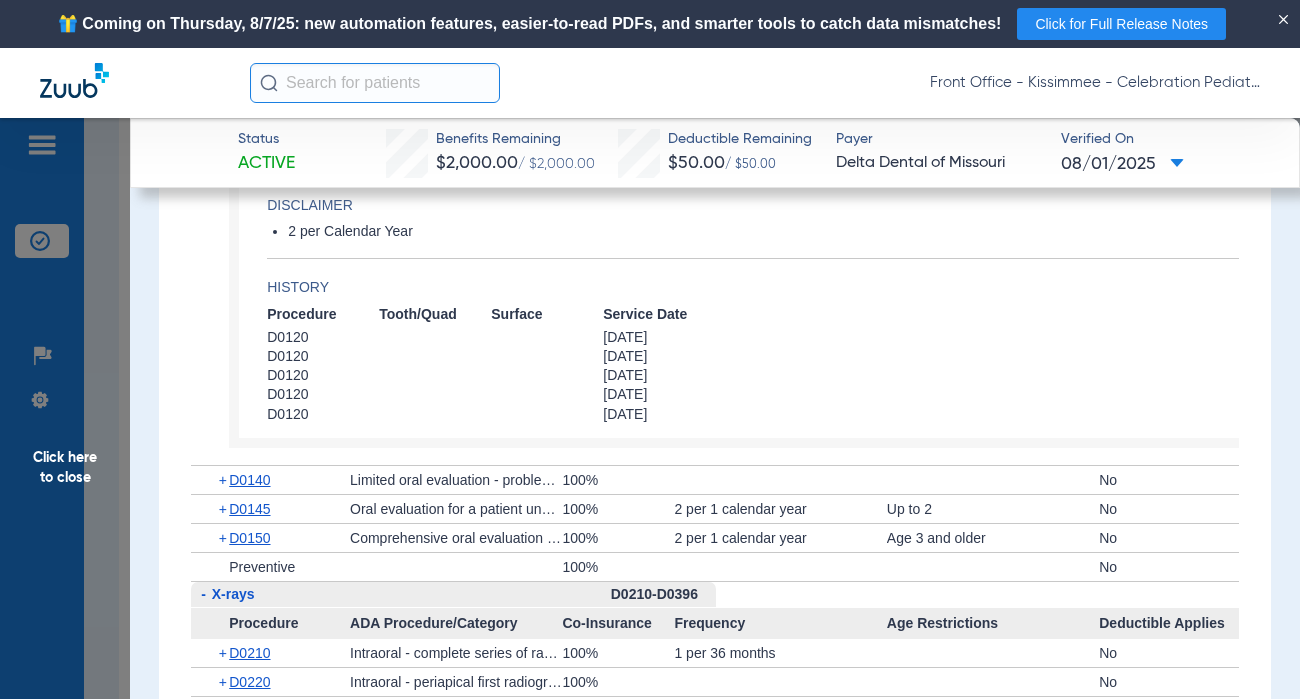 scroll, scrollTop: 2400, scrollLeft: 0, axis: vertical 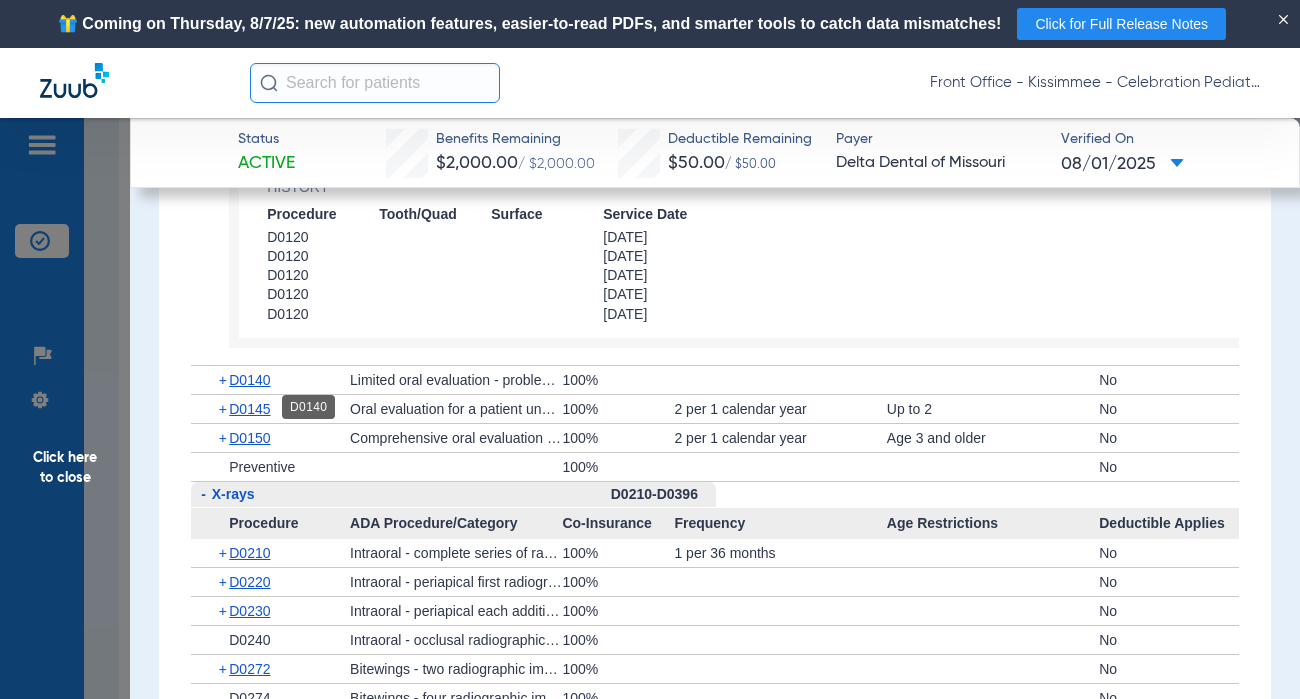 click on "D0140" 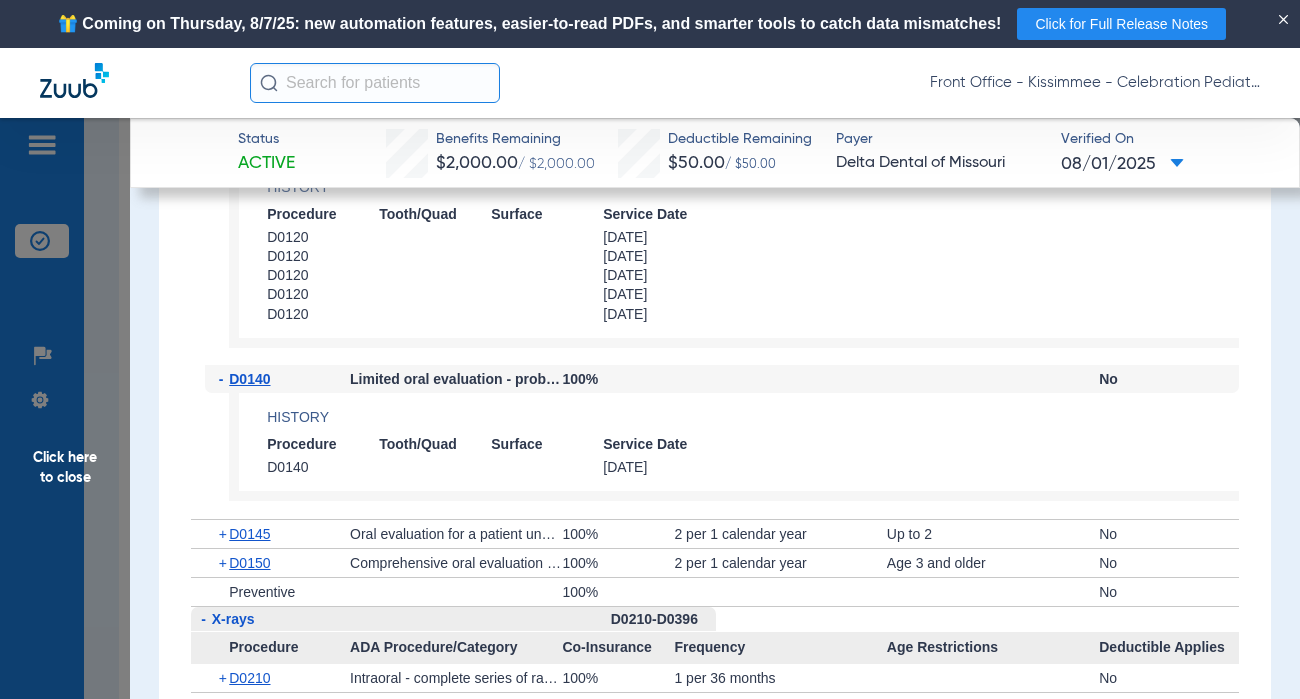 scroll, scrollTop: 2600, scrollLeft: 0, axis: vertical 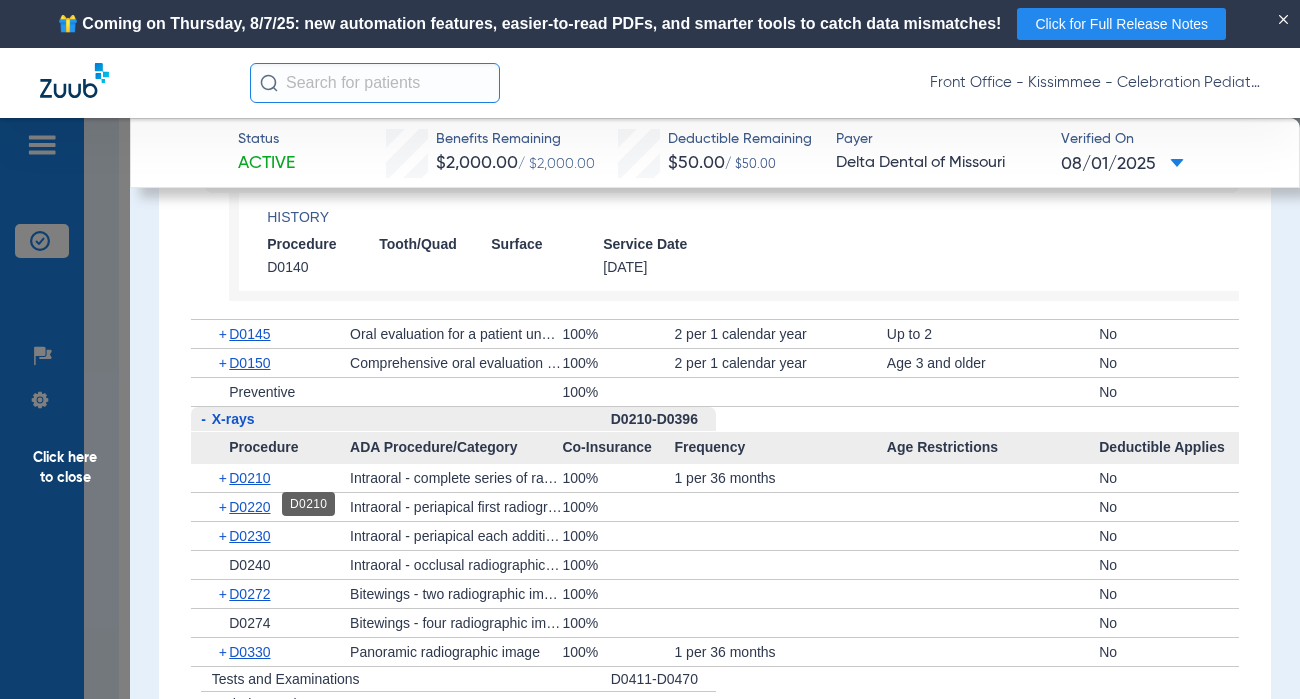 click on "D0210" 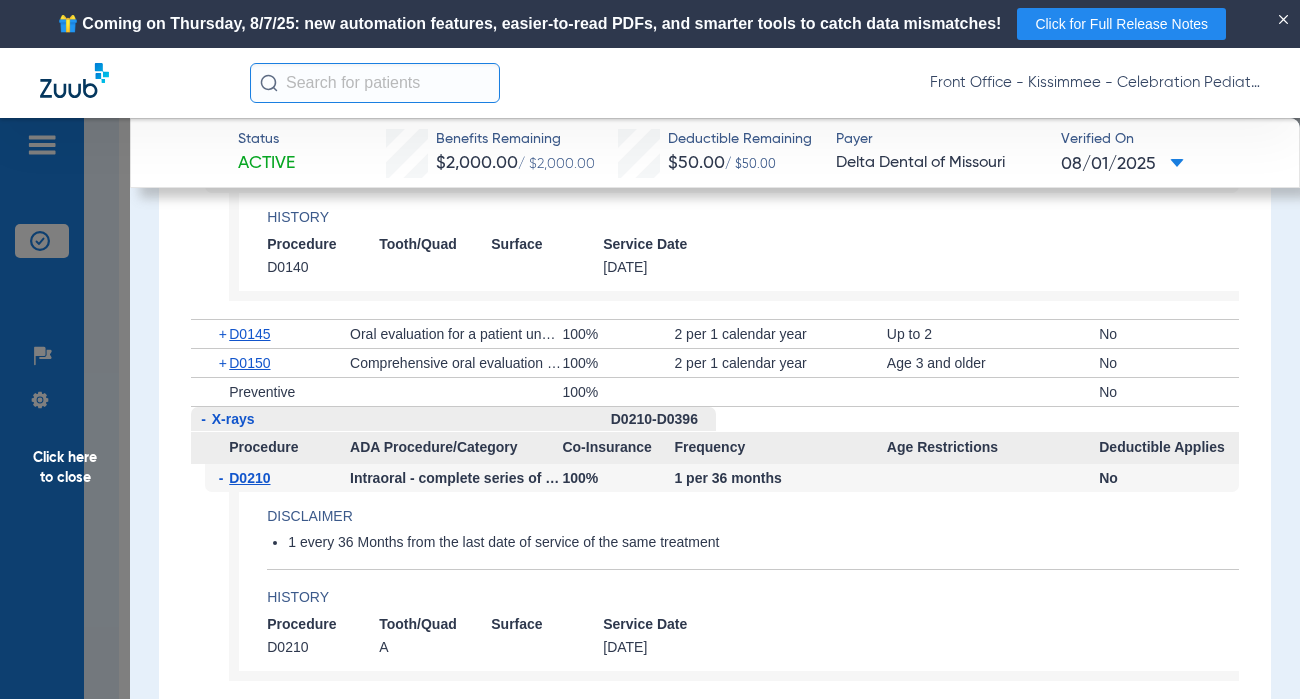 scroll, scrollTop: 2900, scrollLeft: 0, axis: vertical 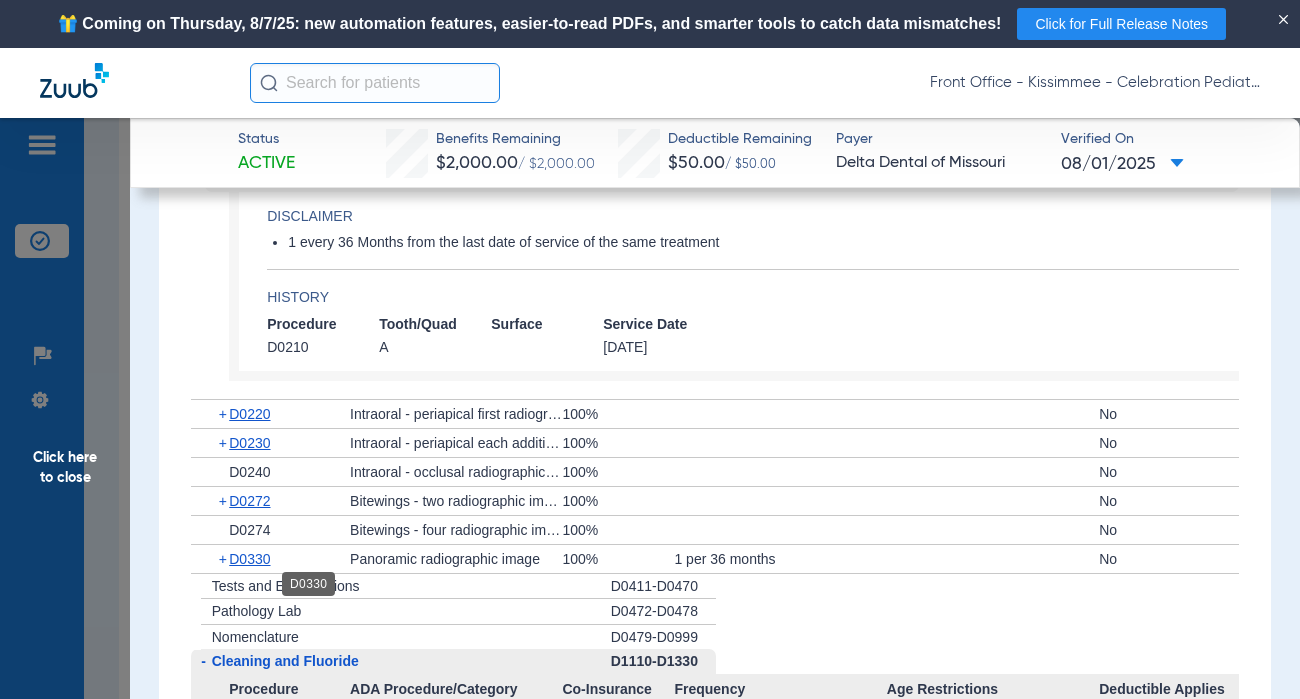click on "D0330" 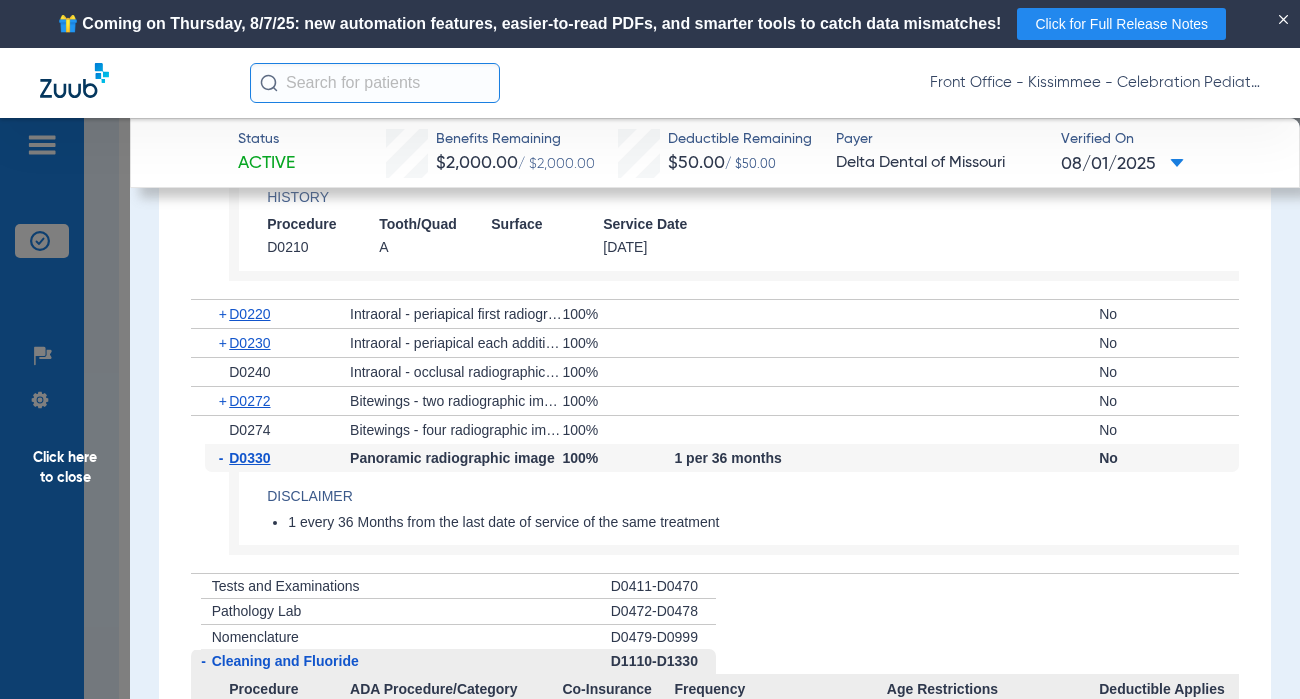 scroll, scrollTop: 3300, scrollLeft: 0, axis: vertical 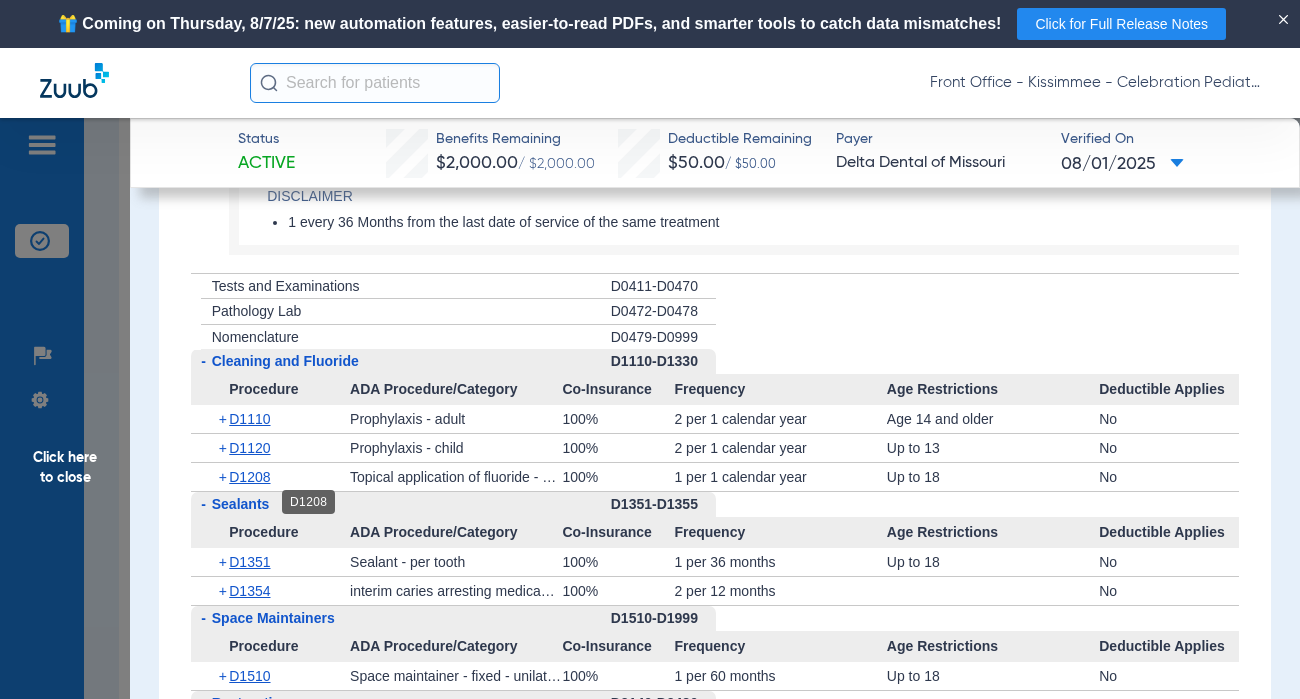 click on "D1208" 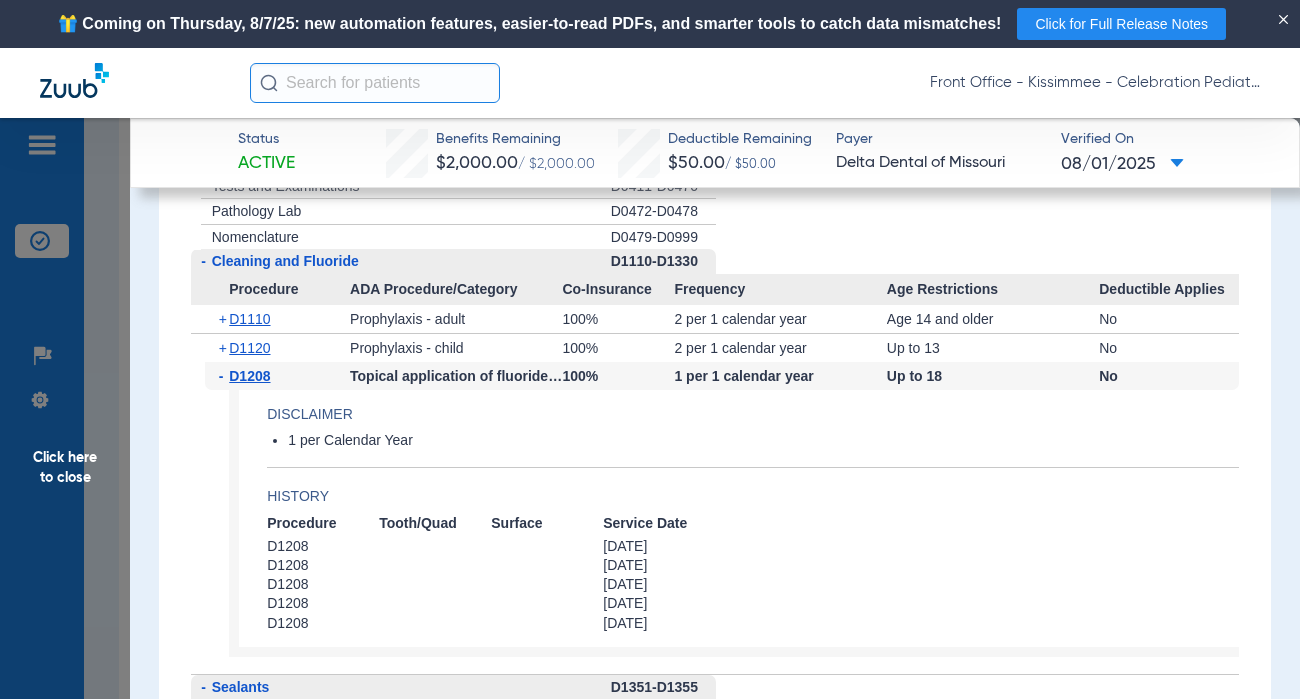 scroll, scrollTop: 3600, scrollLeft: 0, axis: vertical 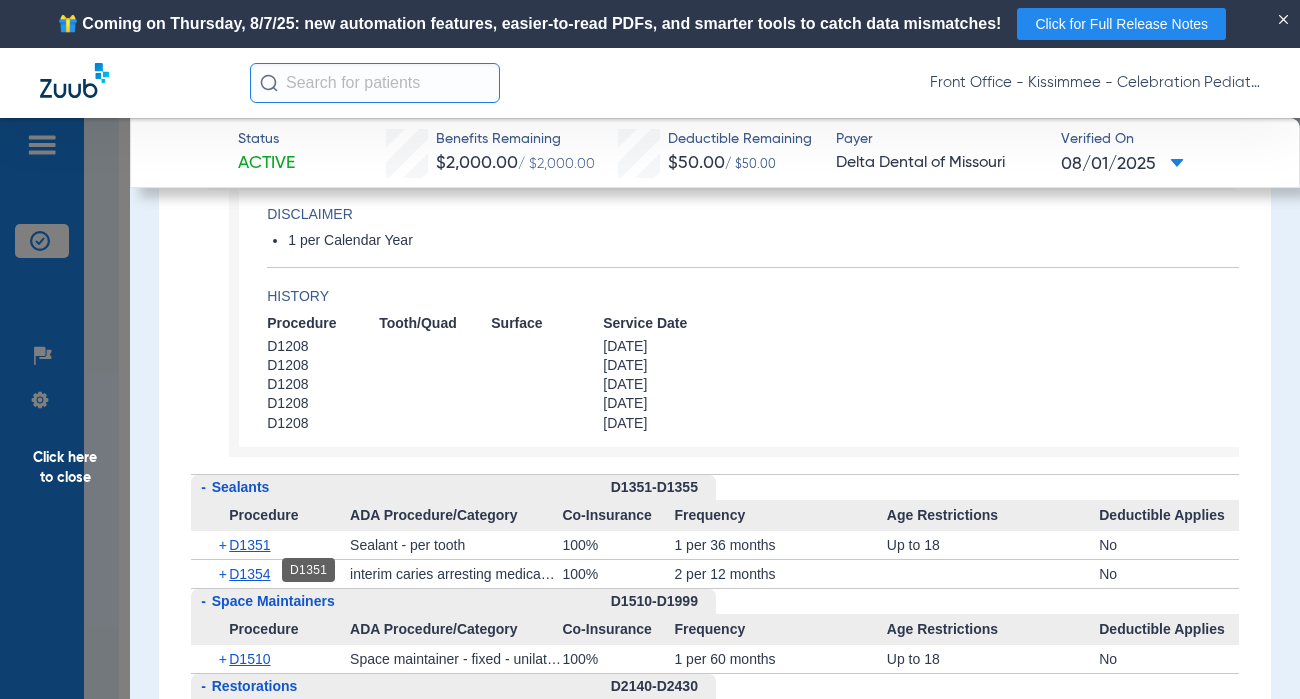 click on "D1351" 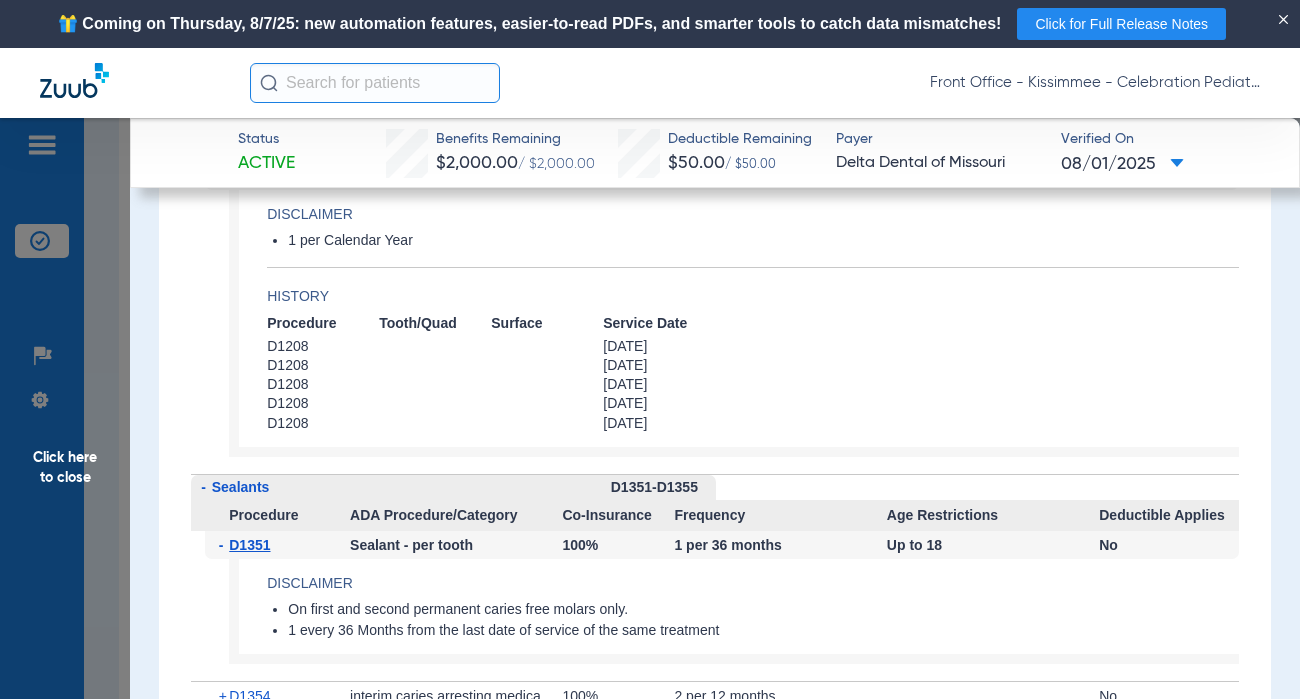 scroll, scrollTop: 3800, scrollLeft: 0, axis: vertical 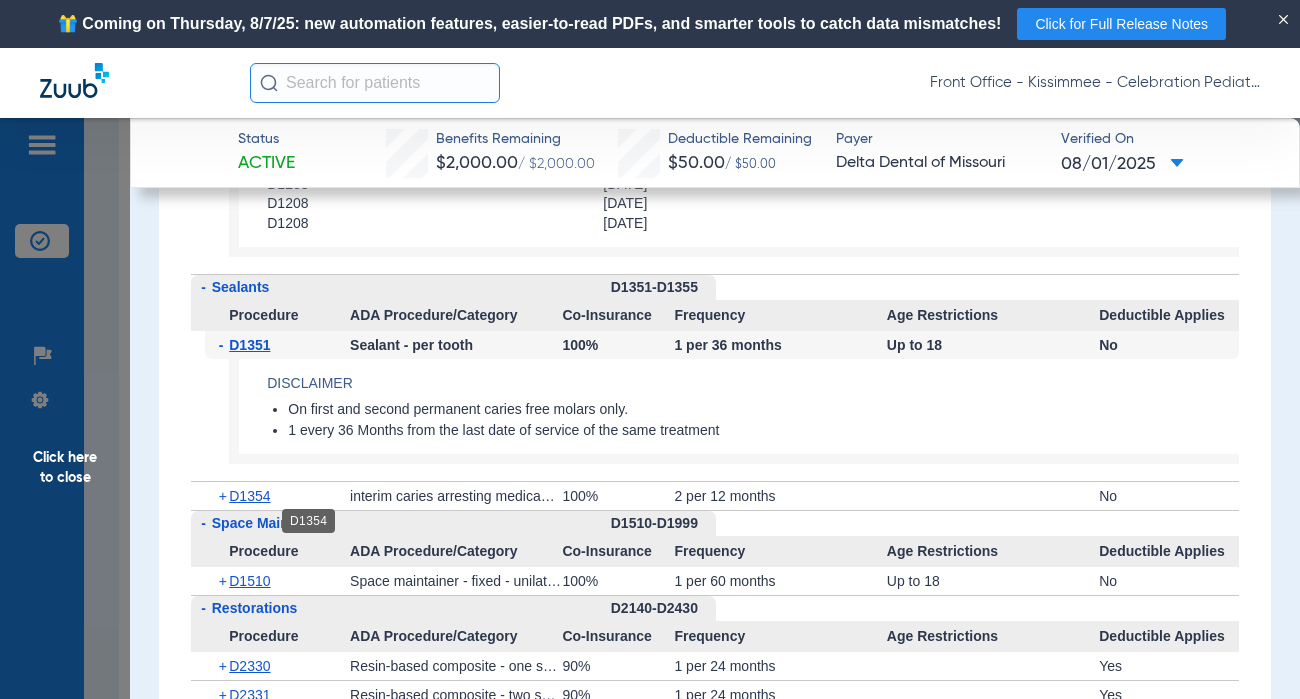 click on "D1354" 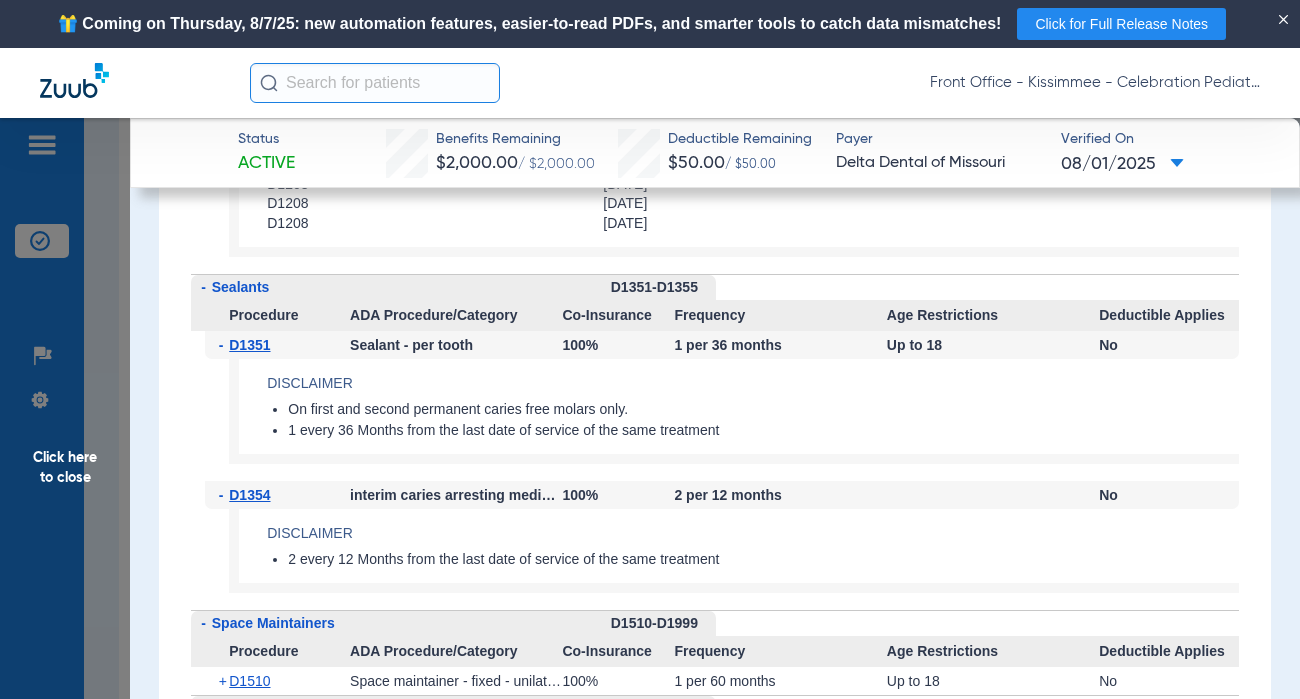 click on "Click here to close" 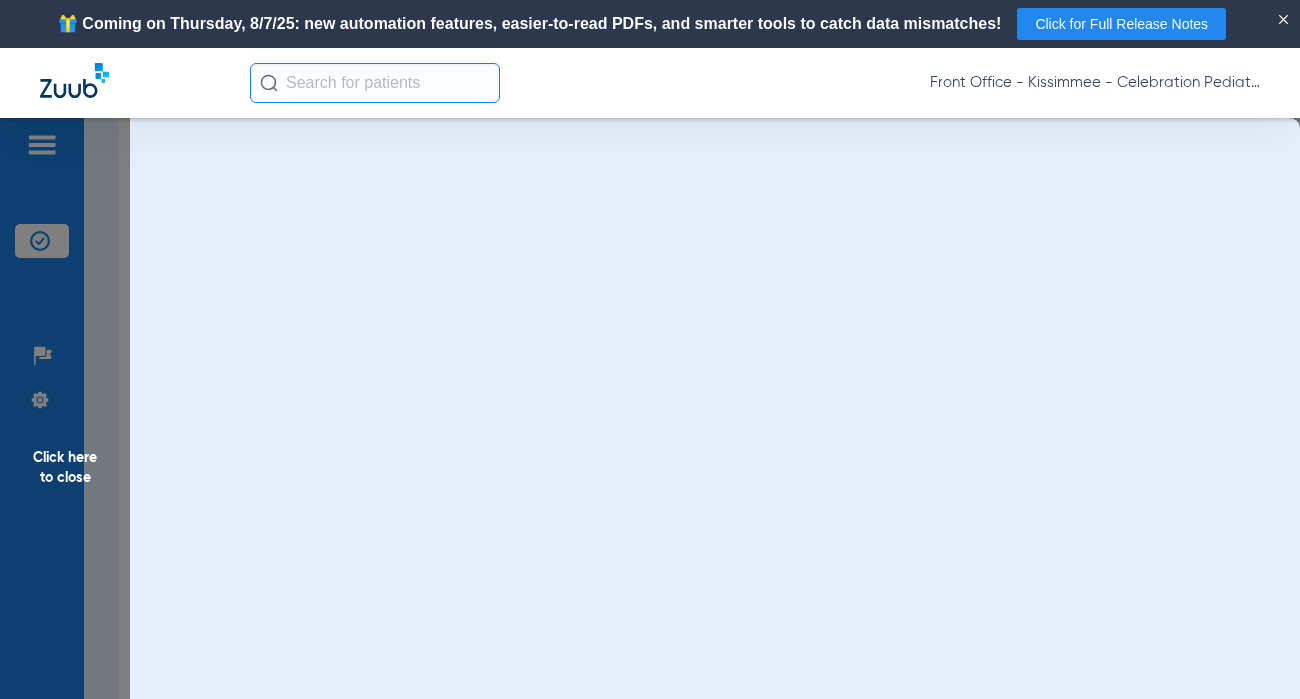 scroll, scrollTop: 0, scrollLeft: 0, axis: both 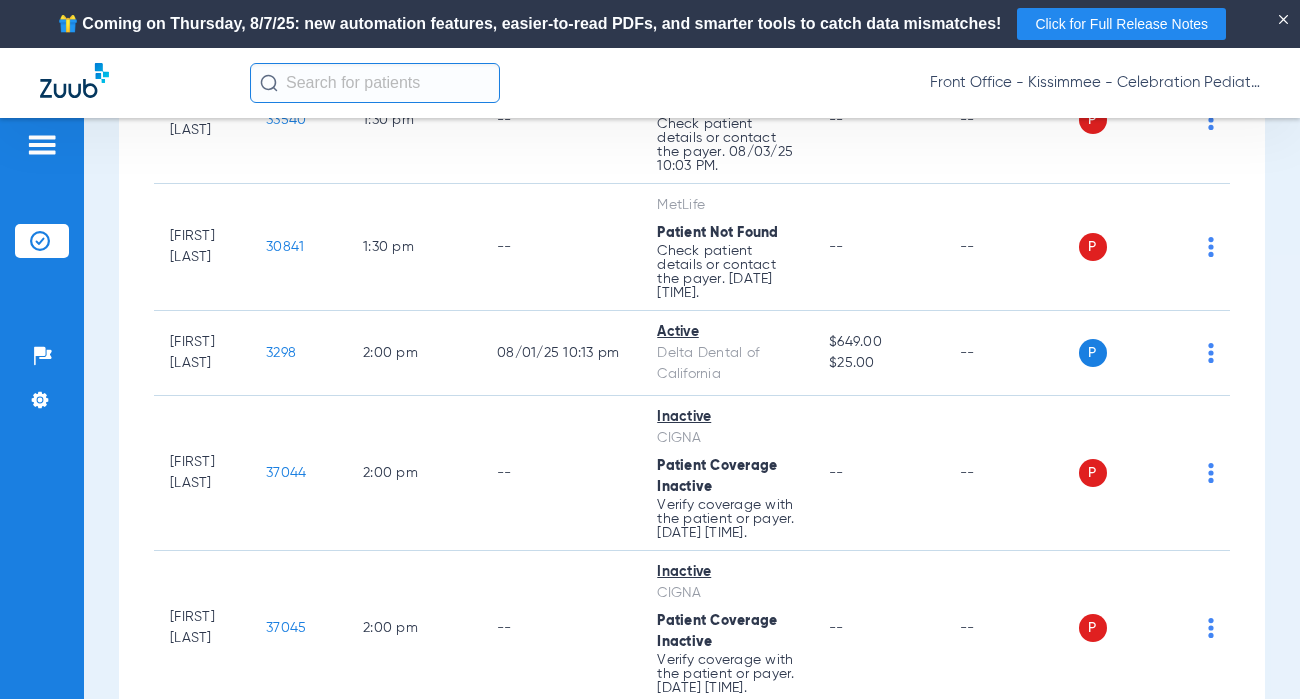 click on "15720" 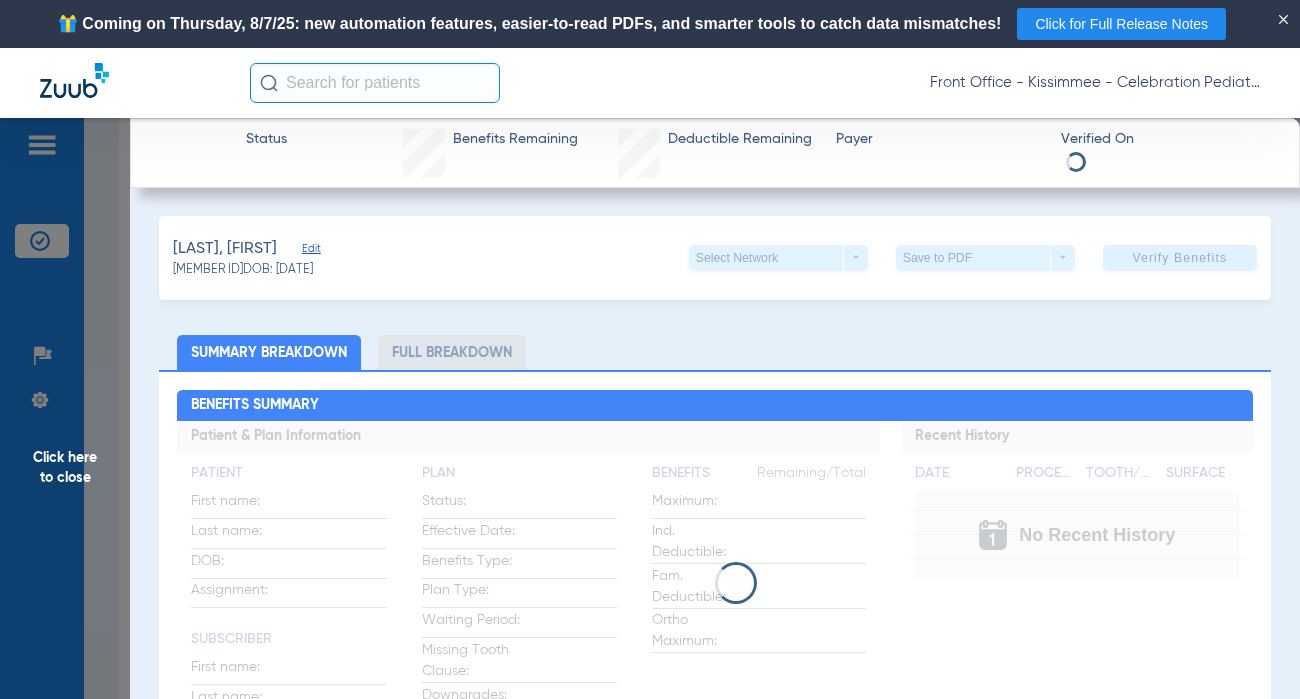 click on "Full Breakdown" 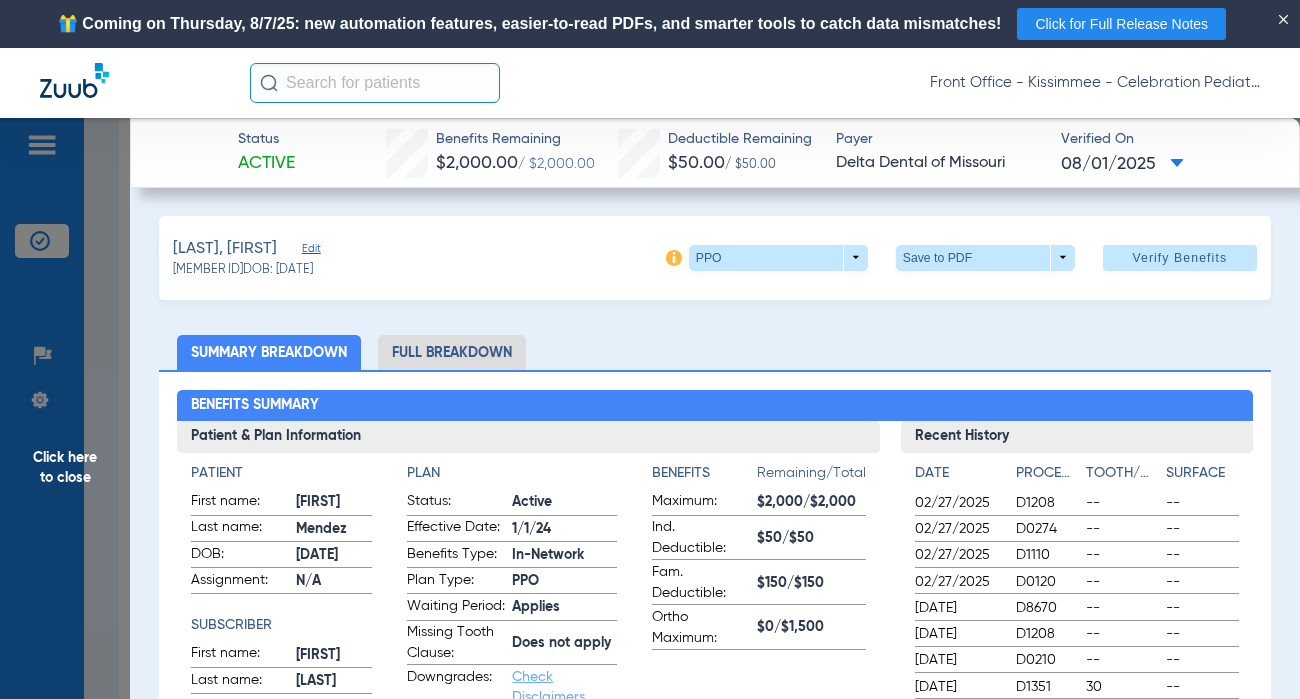 click on "Full Breakdown" 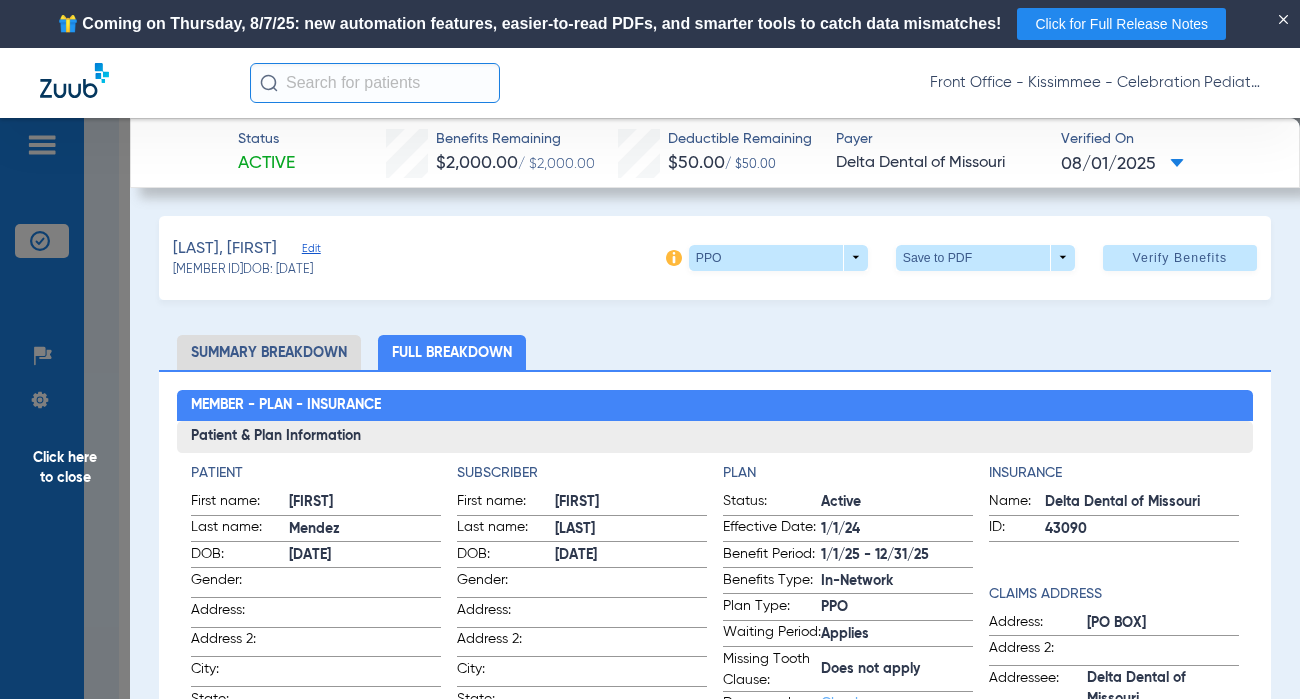 click on "Subscriber" 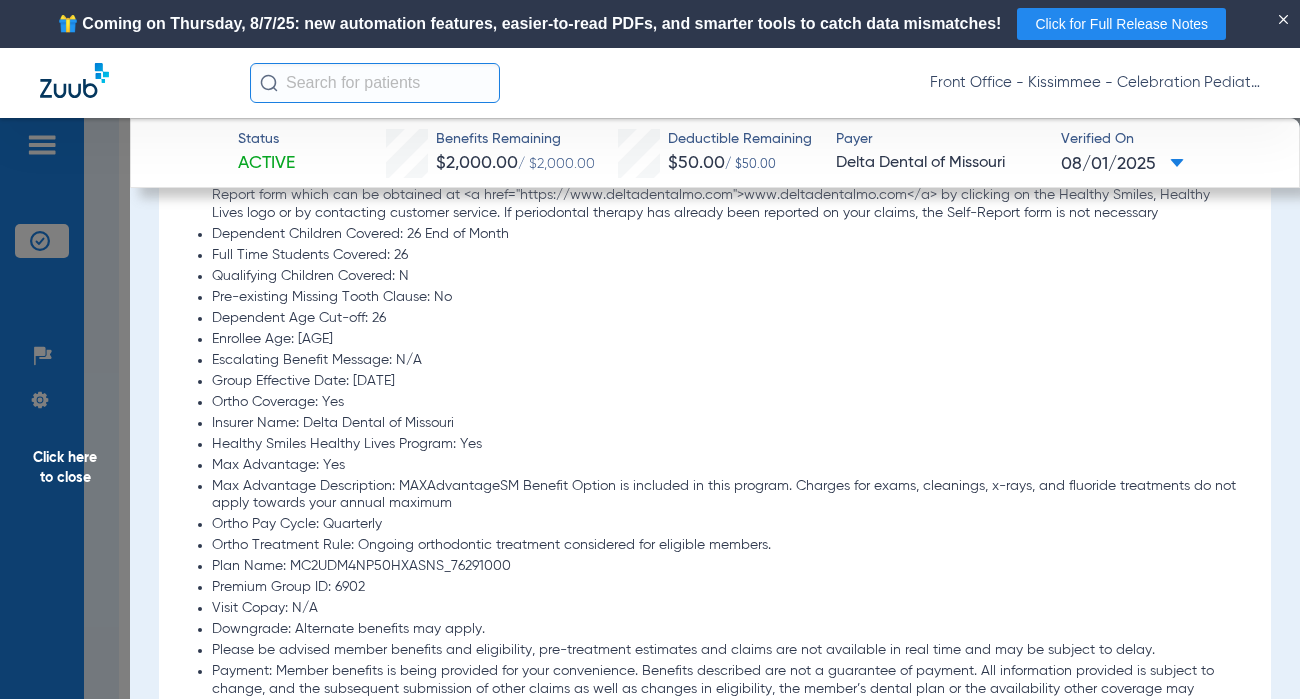 scroll, scrollTop: 1800, scrollLeft: 0, axis: vertical 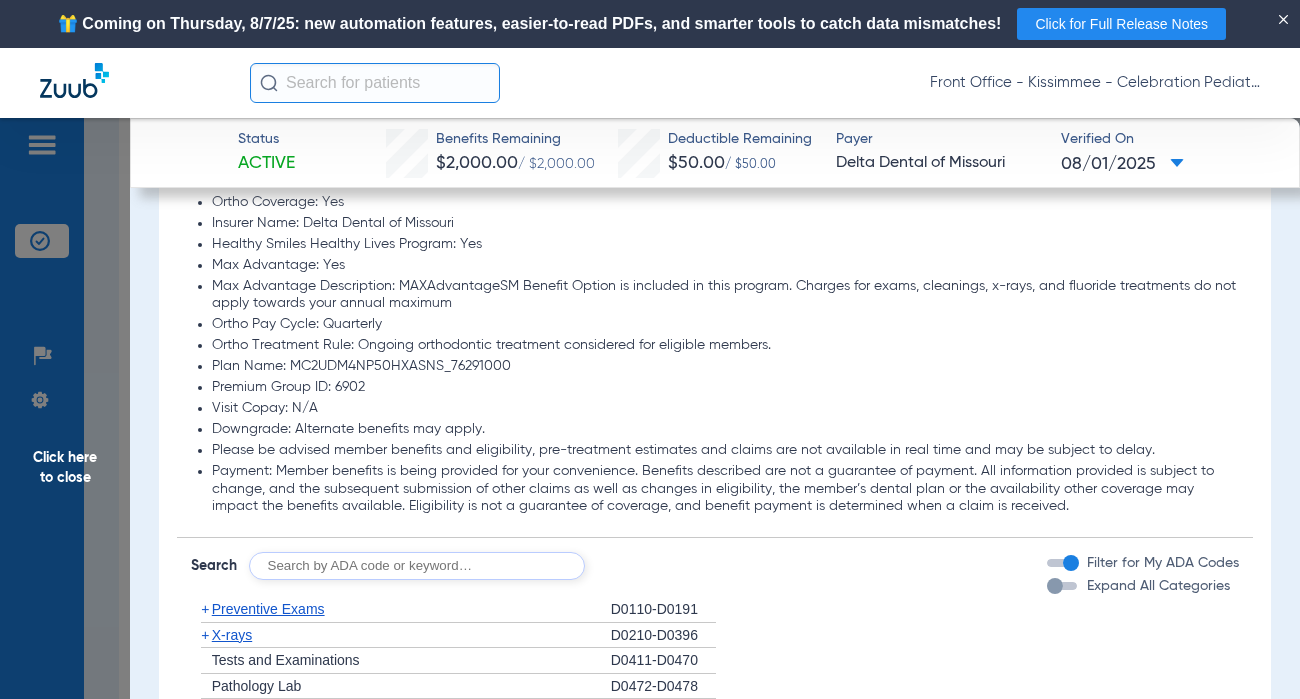 click at bounding box center (1055, 586) 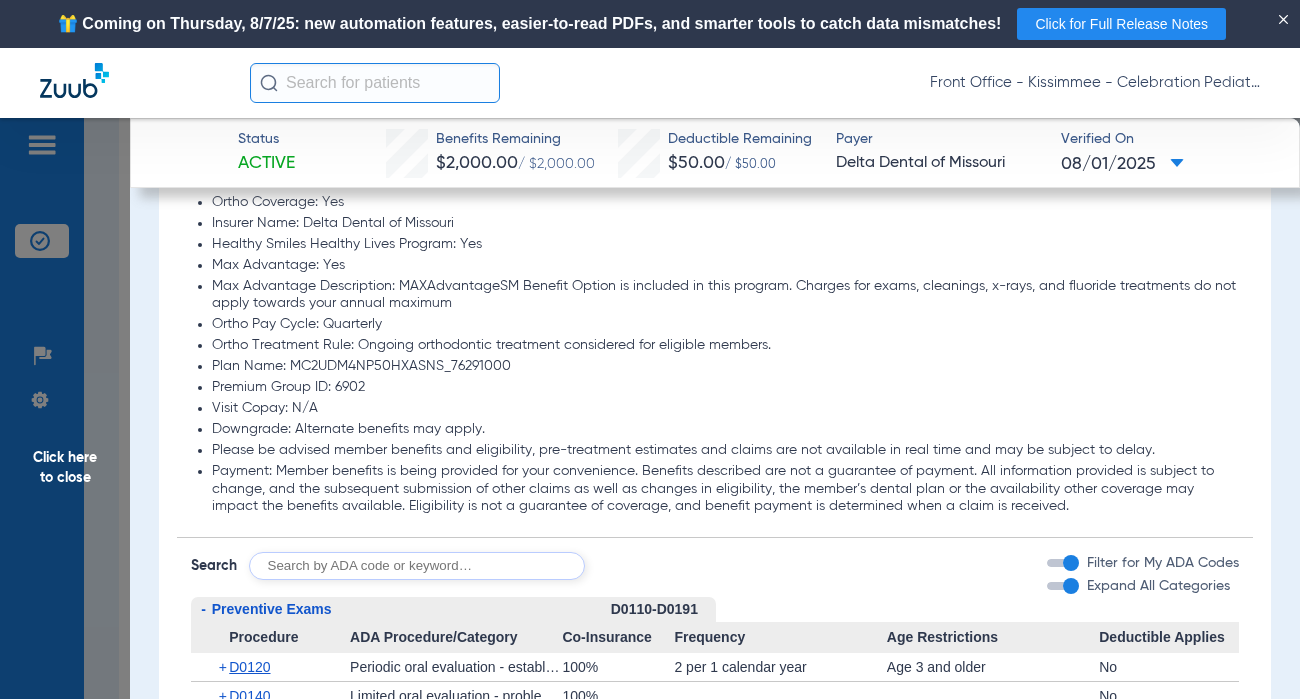 scroll, scrollTop: 2100, scrollLeft: 0, axis: vertical 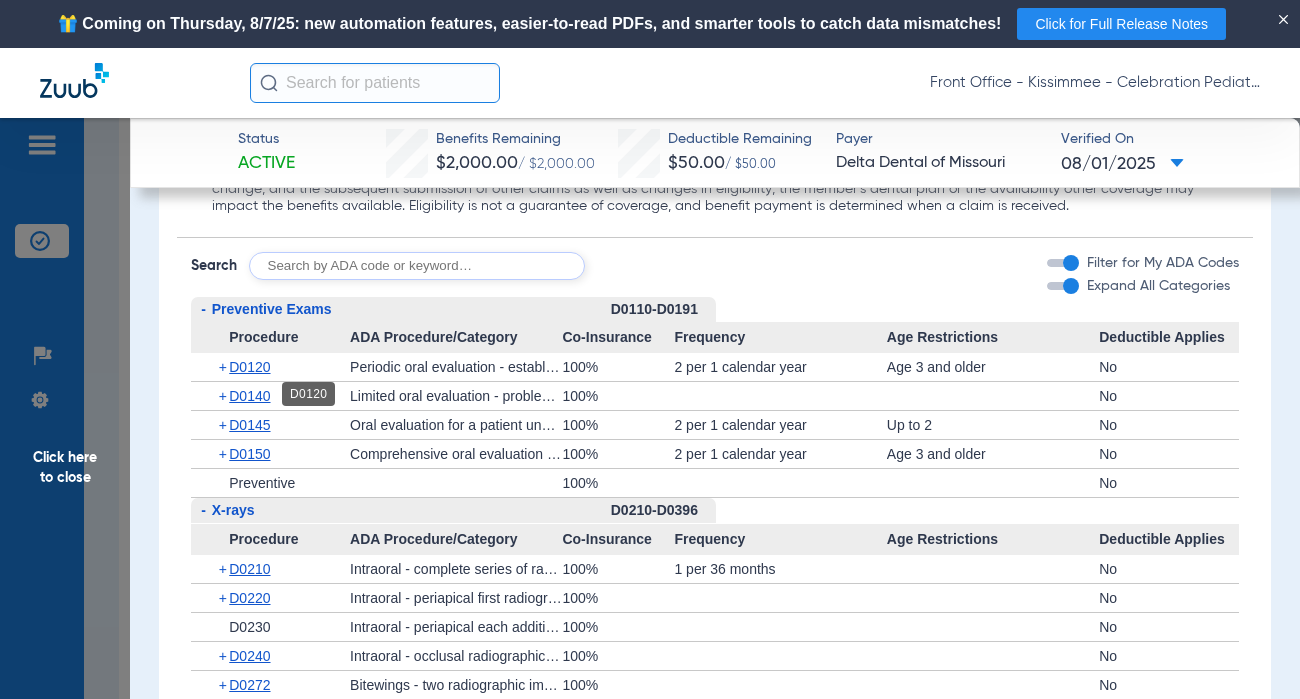 click on "D0120" 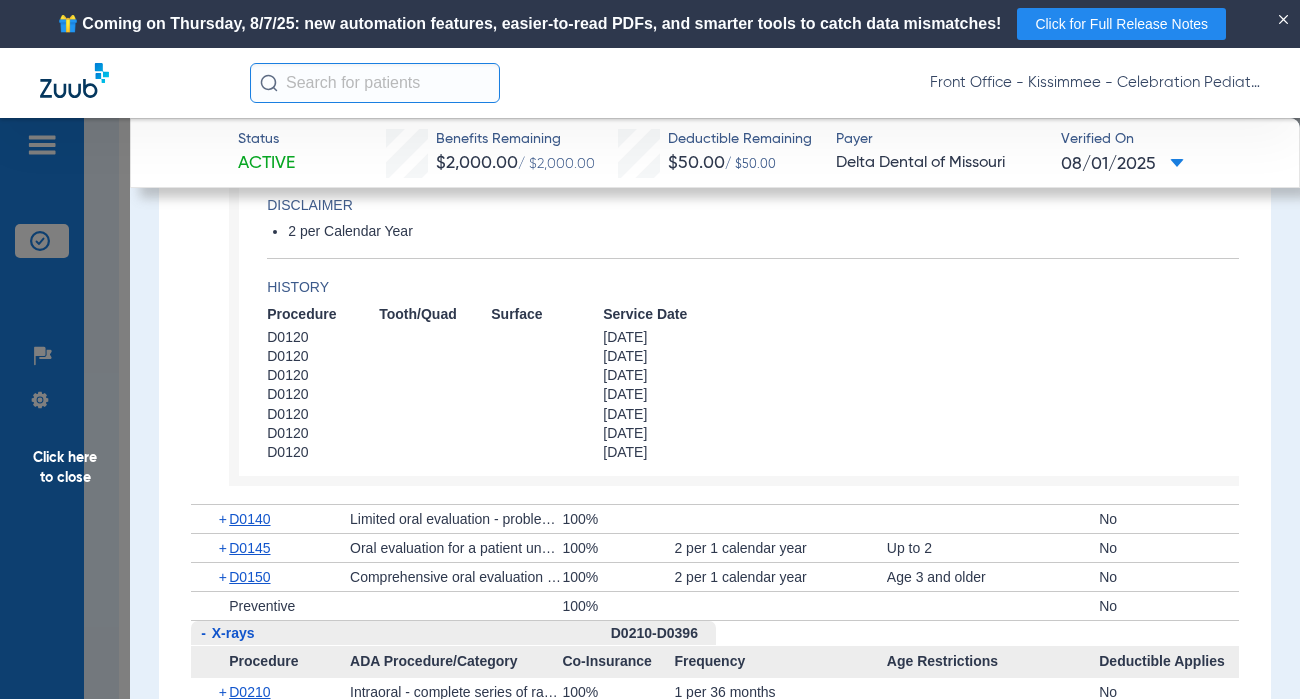 scroll, scrollTop: 2400, scrollLeft: 0, axis: vertical 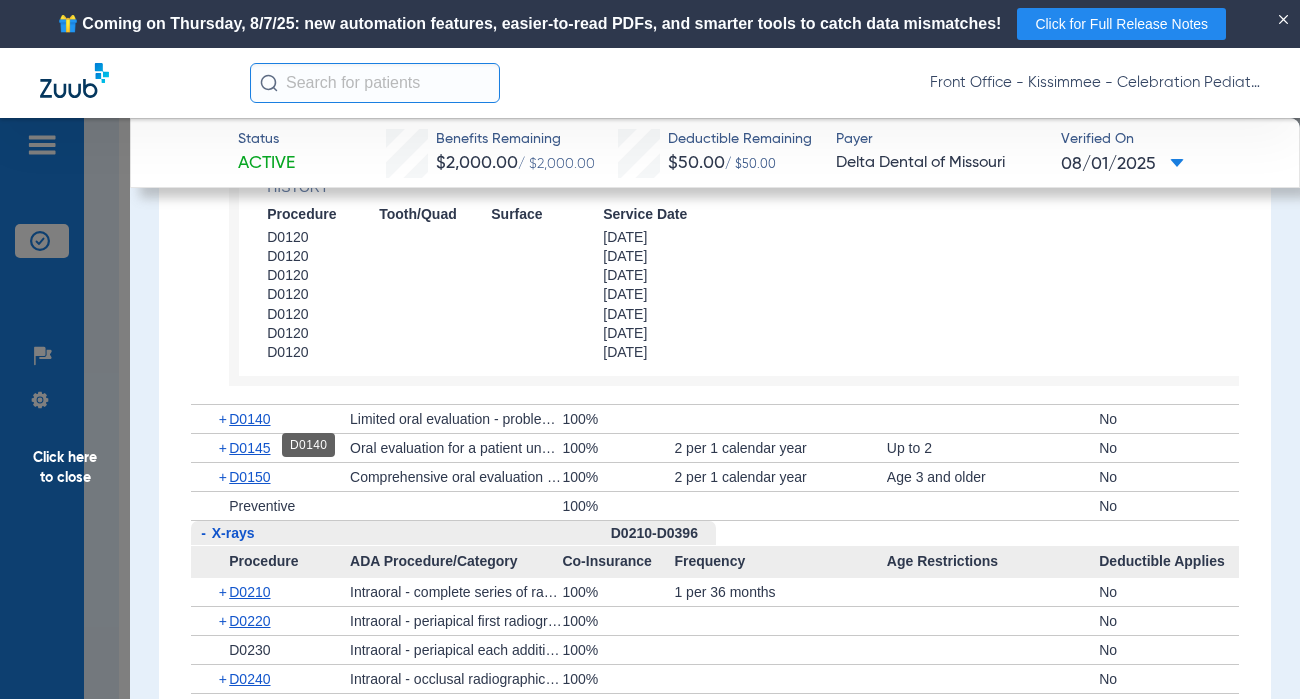 click on "D0140" 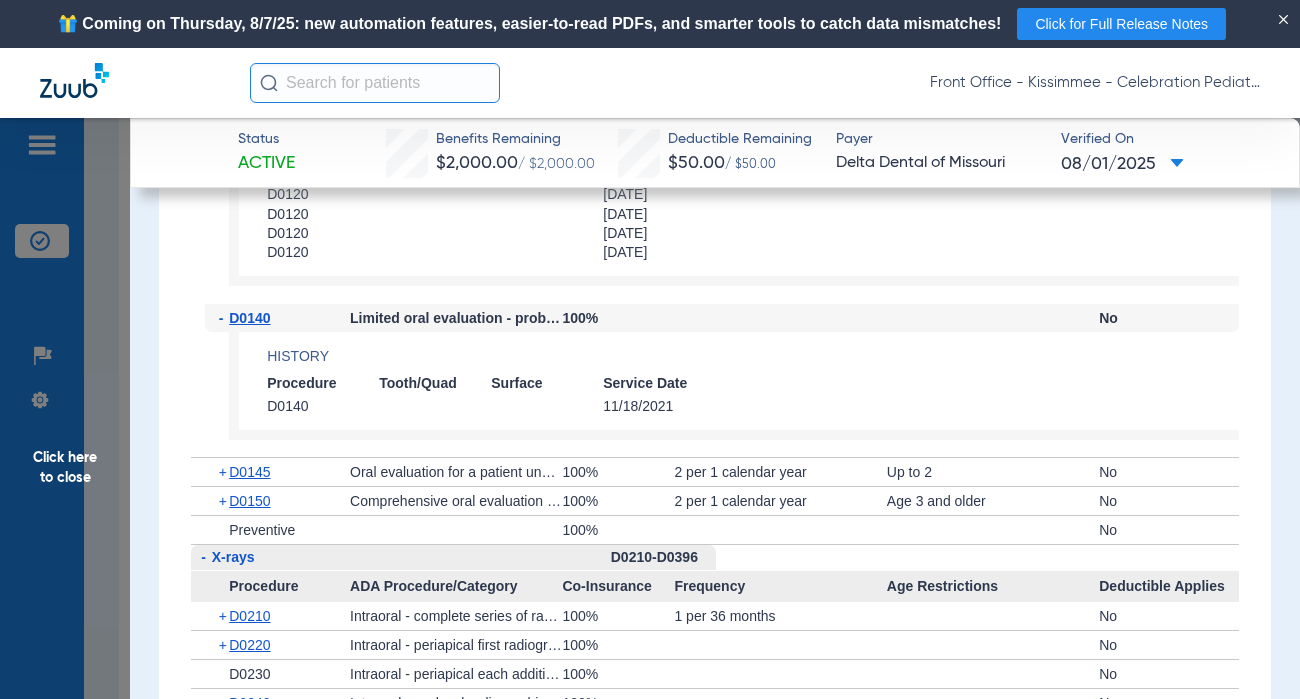 scroll, scrollTop: 2700, scrollLeft: 0, axis: vertical 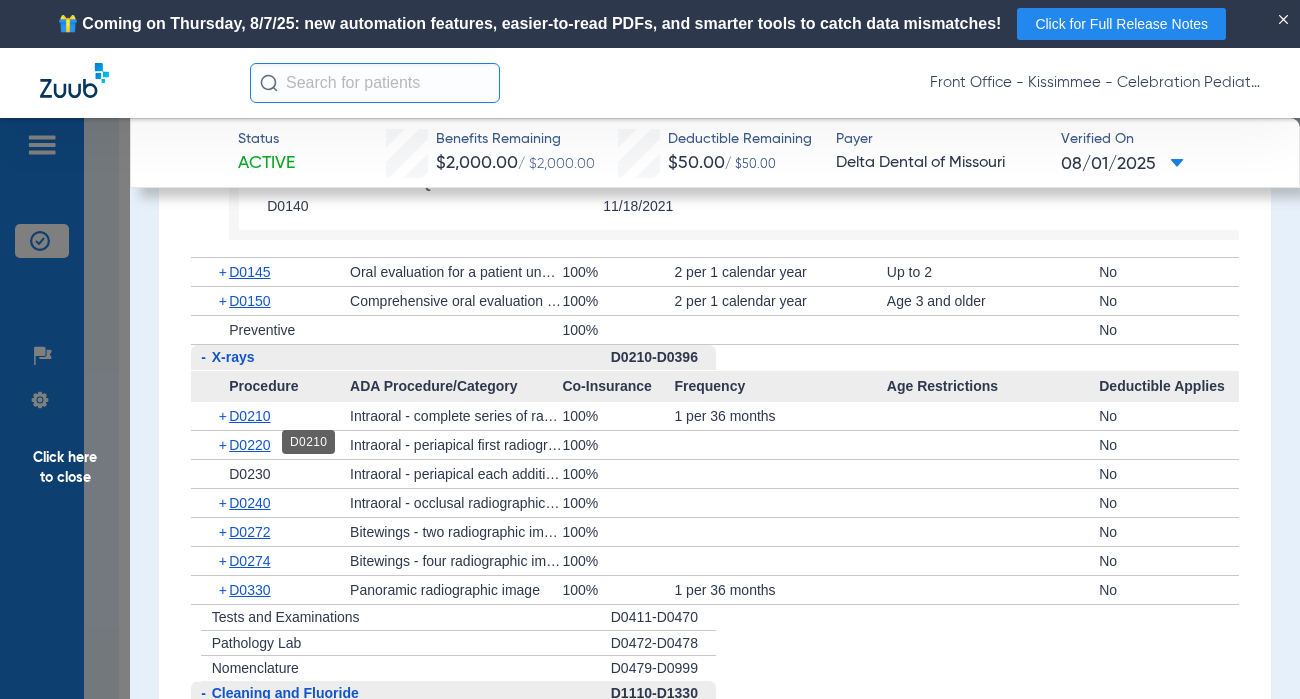 click on "D0210" 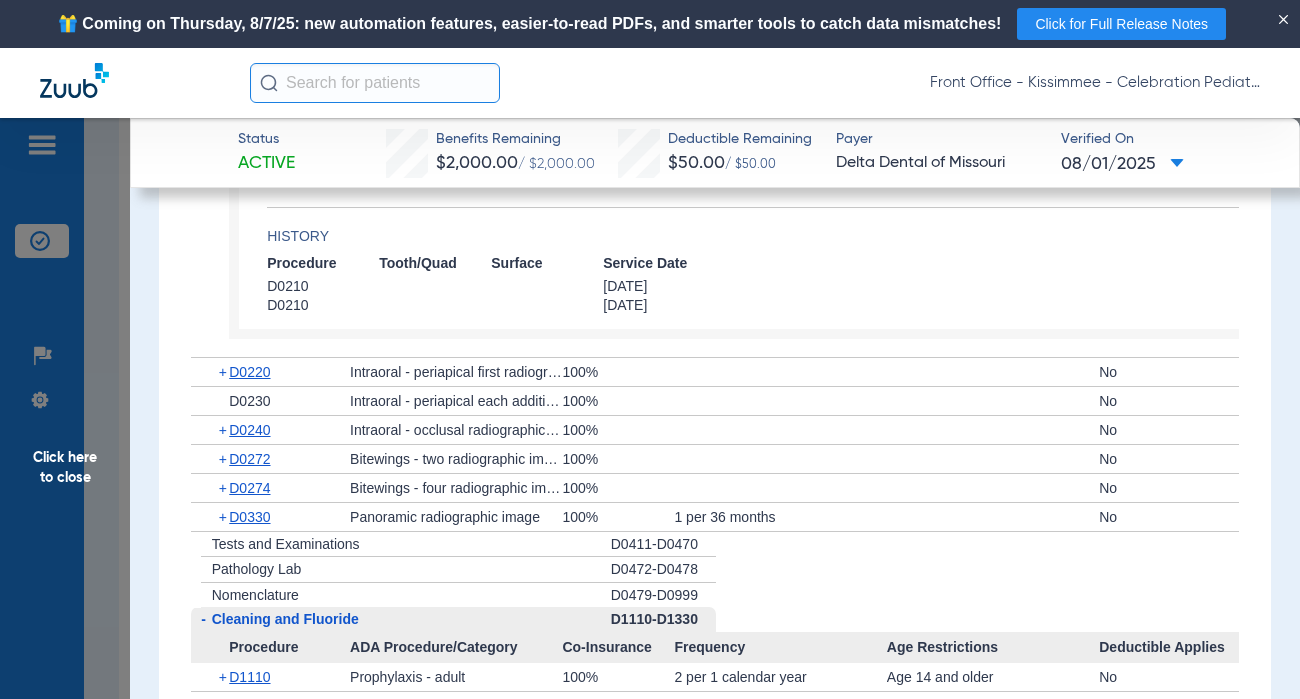 scroll, scrollTop: 3200, scrollLeft: 0, axis: vertical 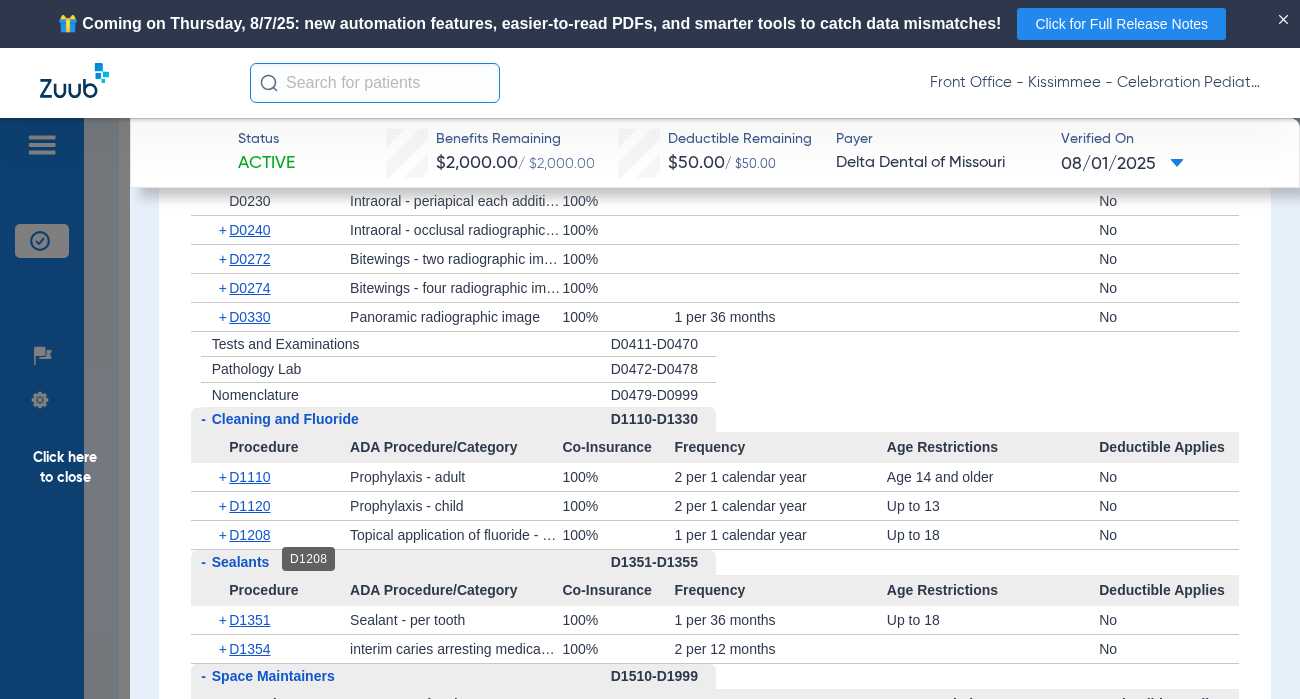 click on "D1208" 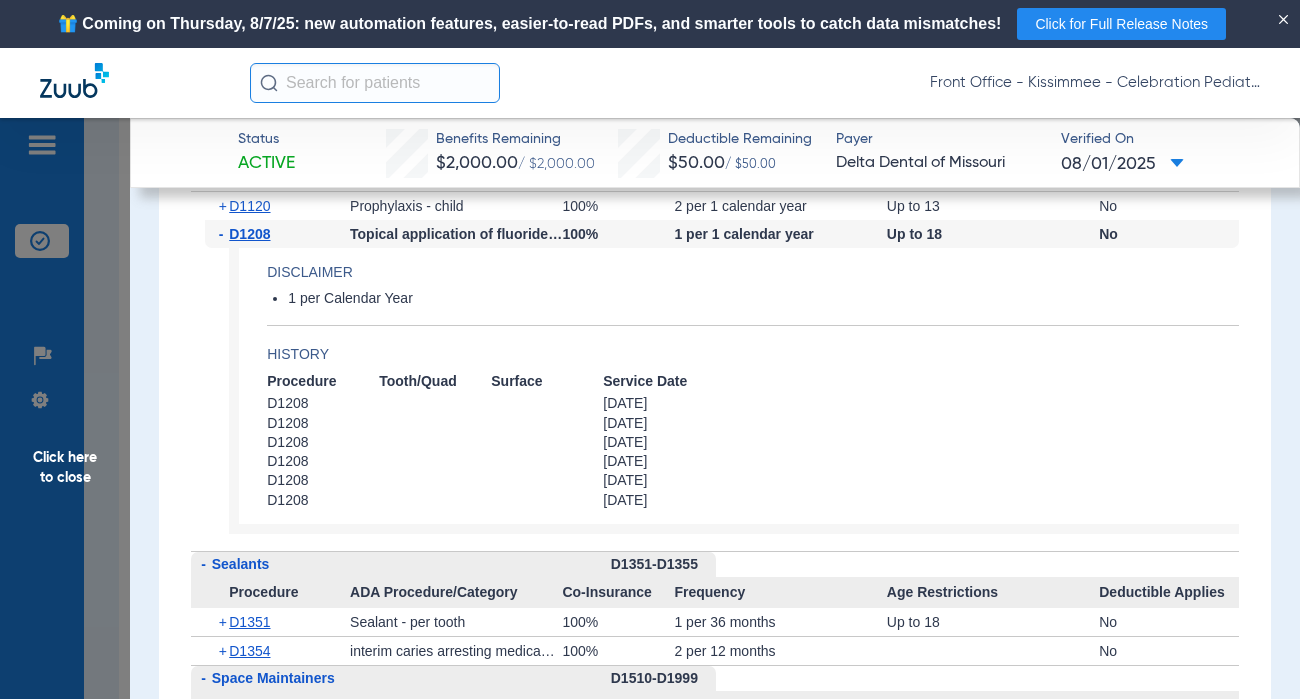 scroll, scrollTop: 3700, scrollLeft: 0, axis: vertical 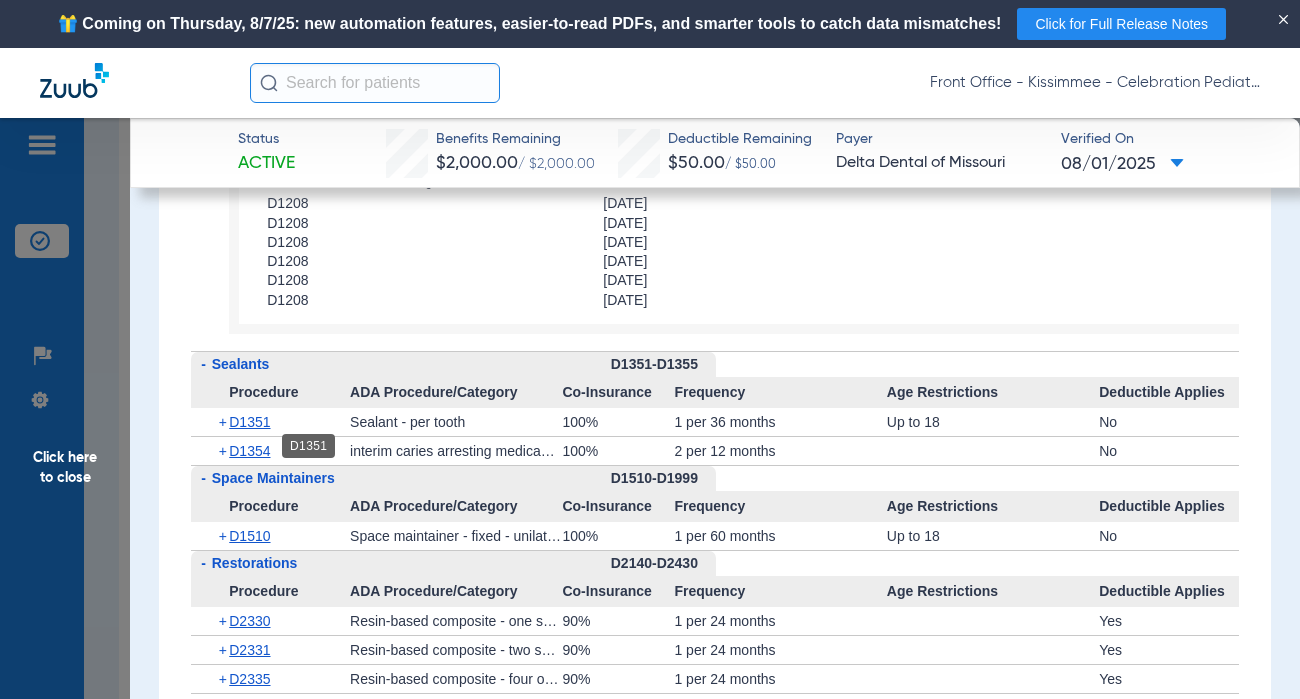 click on "D1351" 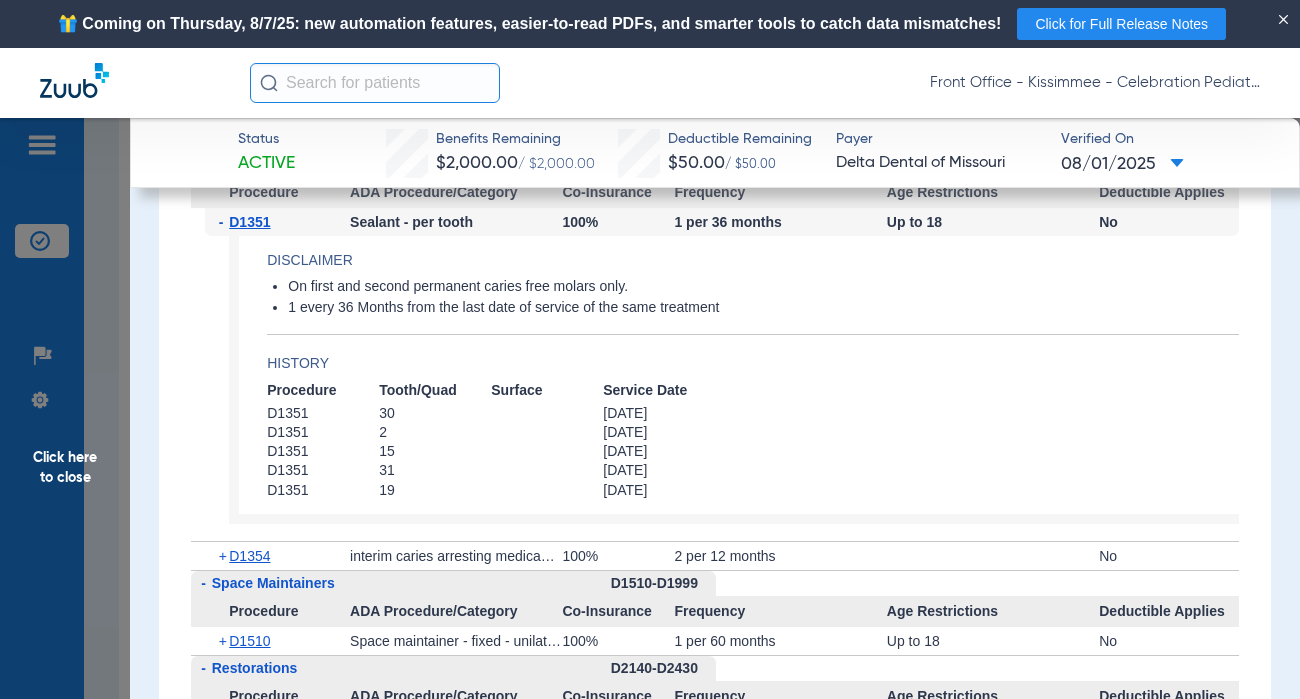 scroll, scrollTop: 4000, scrollLeft: 0, axis: vertical 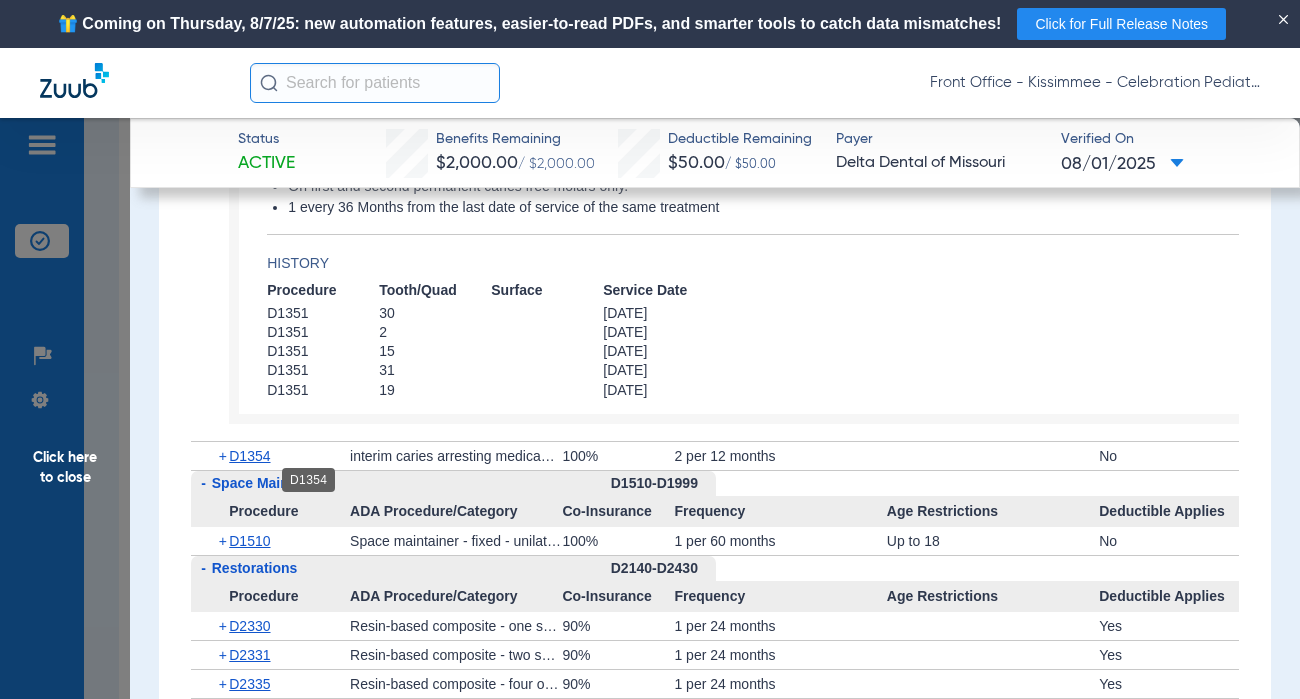 click on "D1354" 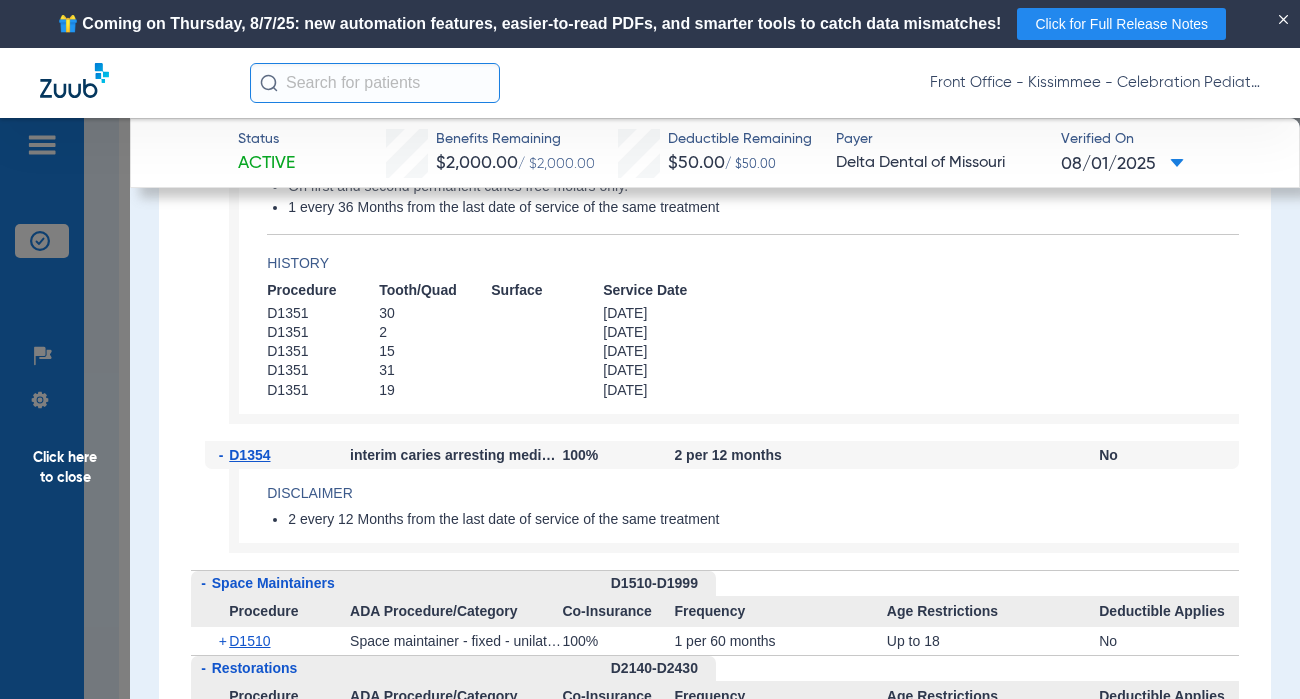 drag, startPoint x: 99, startPoint y: 466, endPoint x: 456, endPoint y: 407, distance: 361.8425 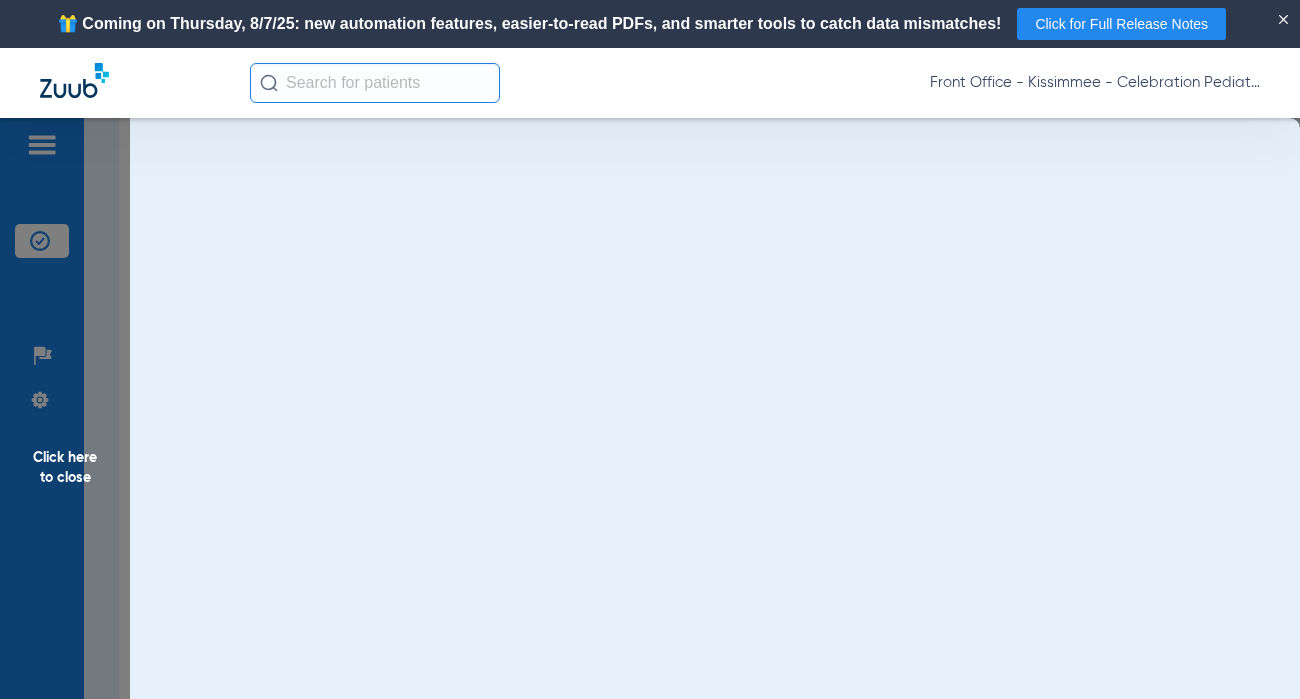 scroll, scrollTop: 0, scrollLeft: 0, axis: both 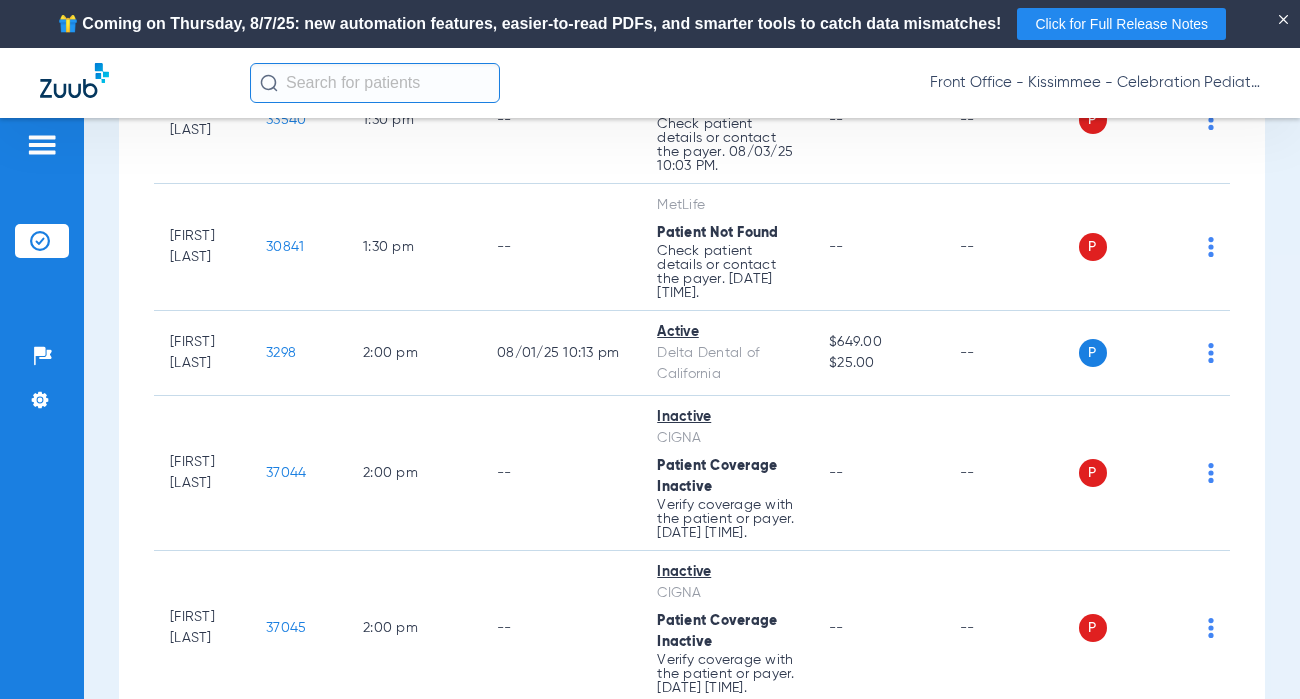 click on "25448" 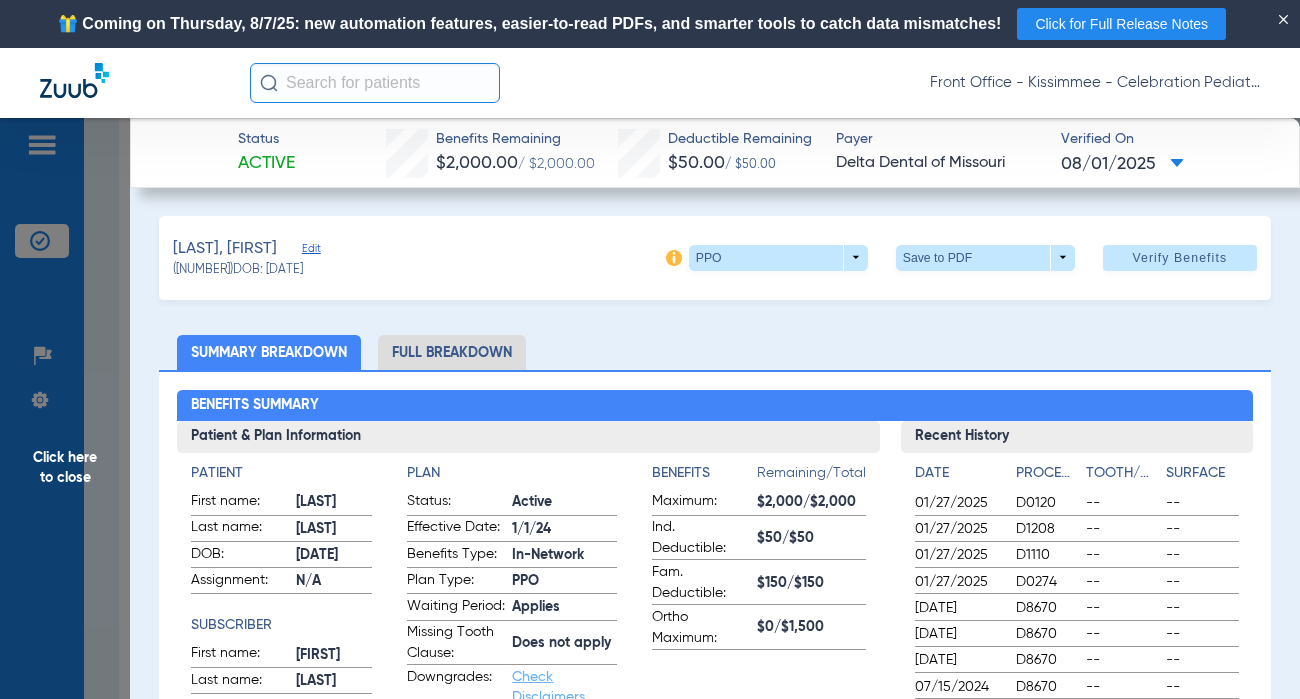 click on "Full Breakdown" 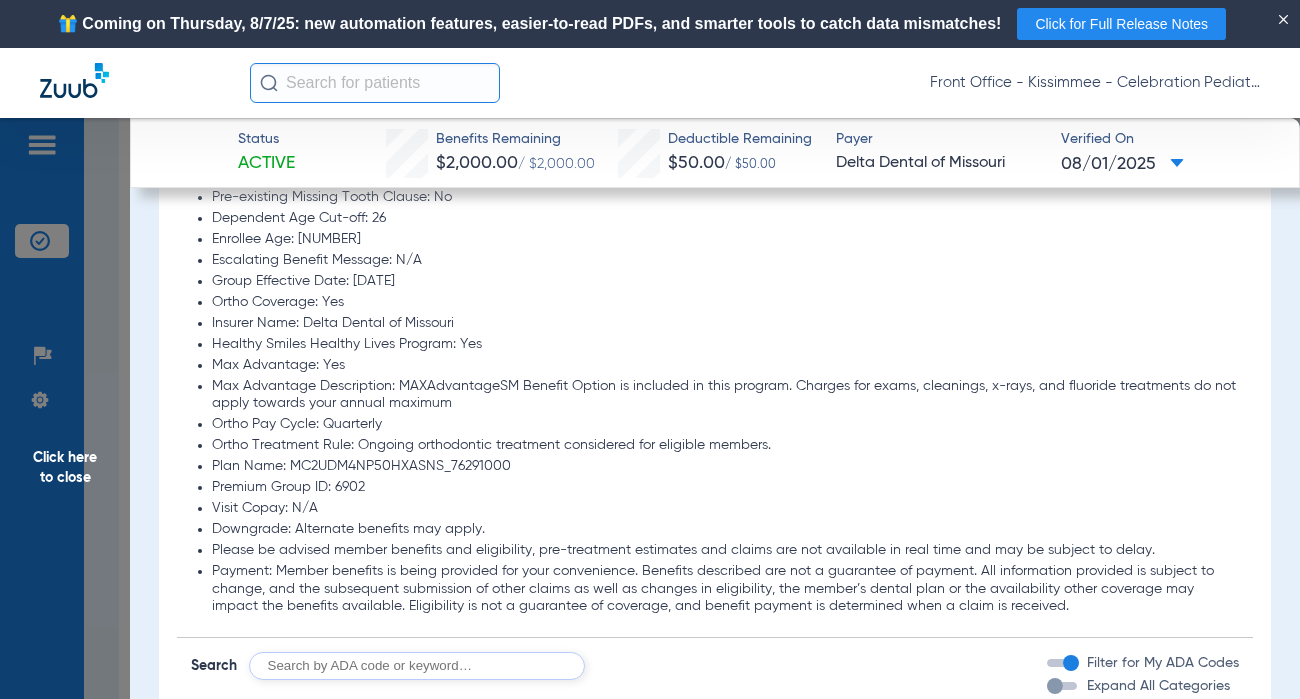 scroll, scrollTop: 2000, scrollLeft: 0, axis: vertical 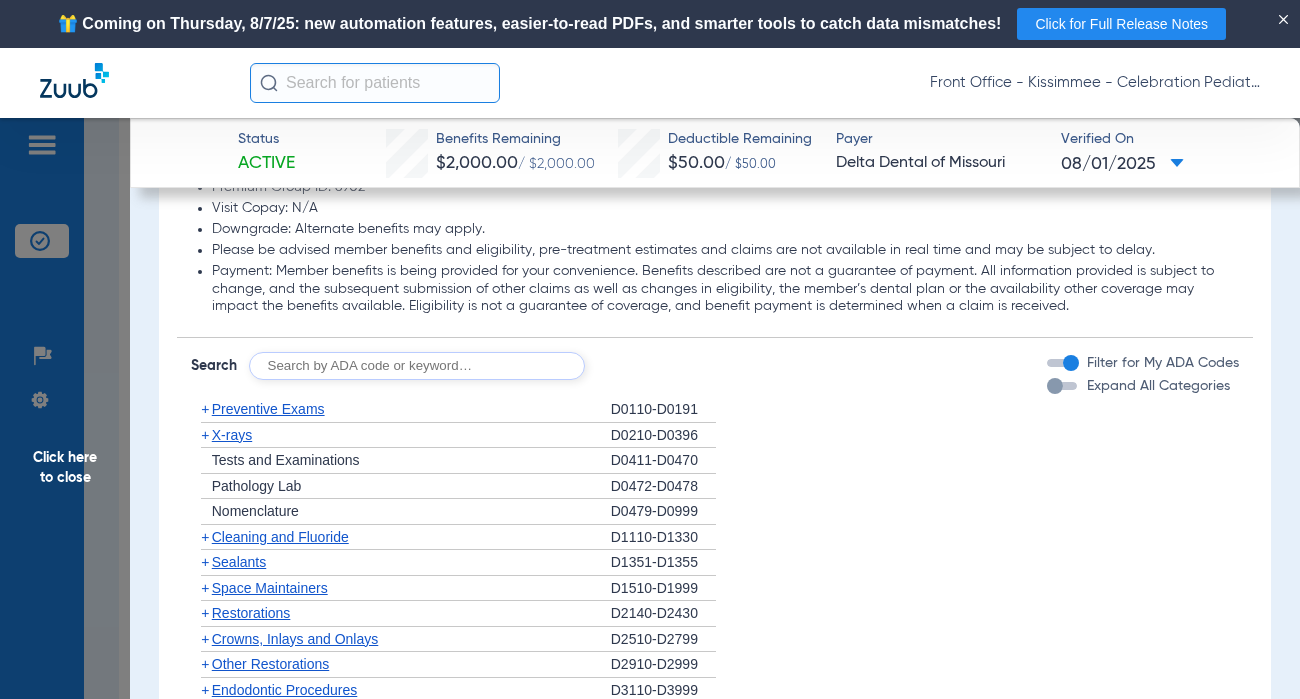 click at bounding box center [1055, 386] 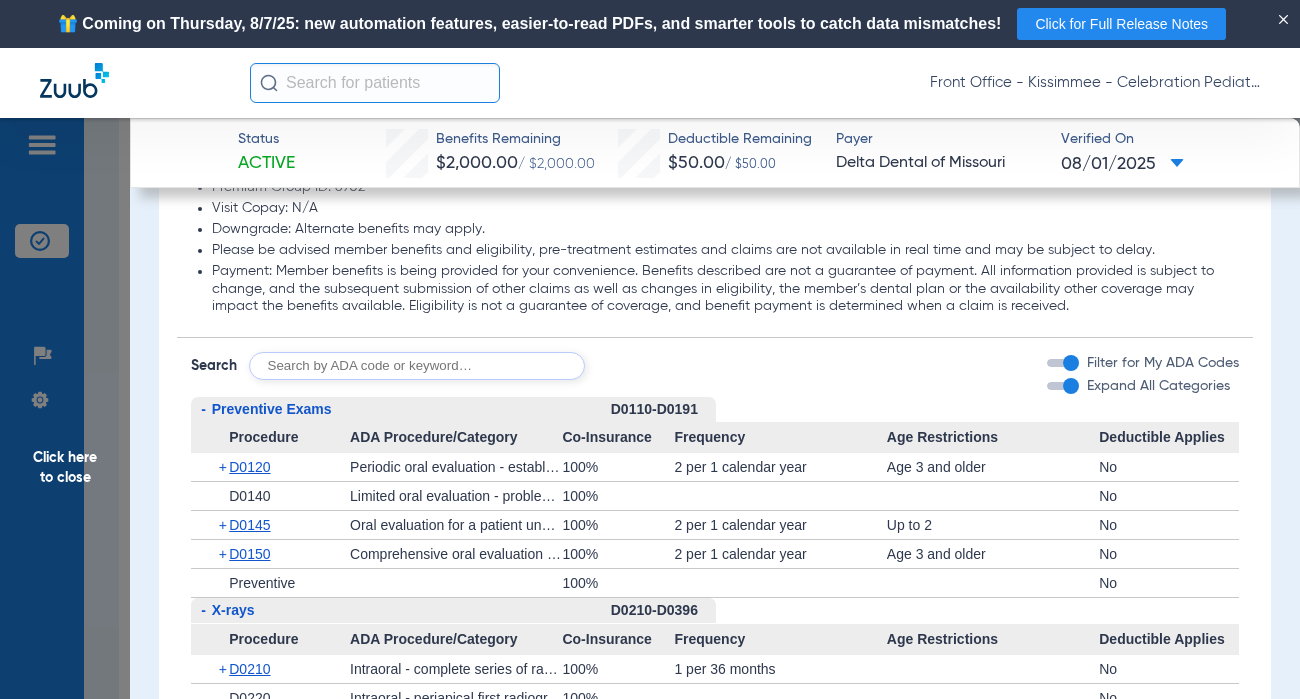 click on "D0120" 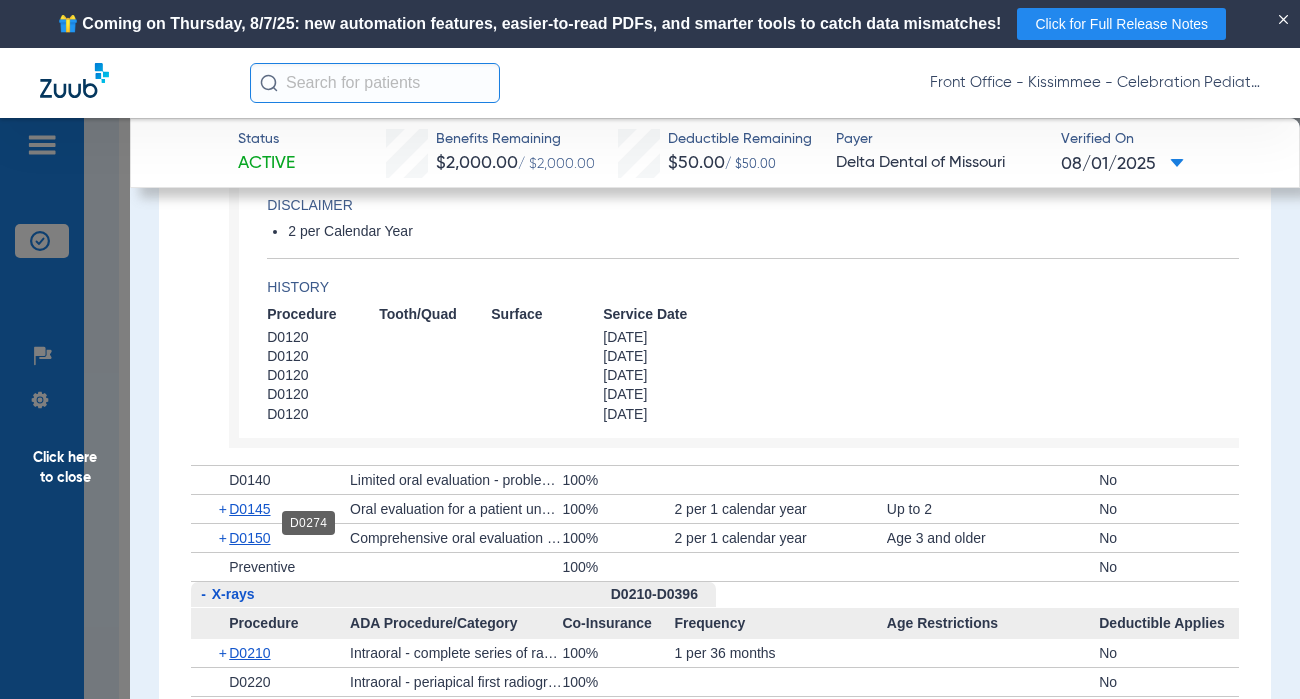 scroll, scrollTop: 2600, scrollLeft: 0, axis: vertical 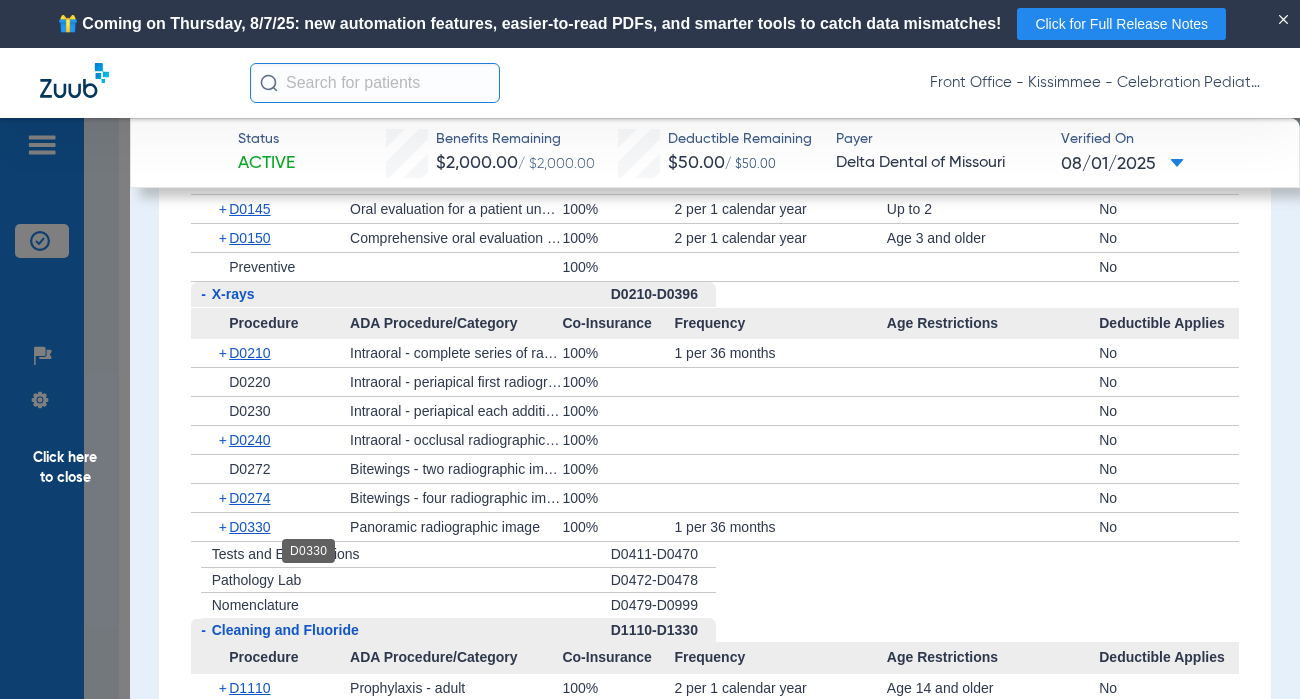 click on "D0330" 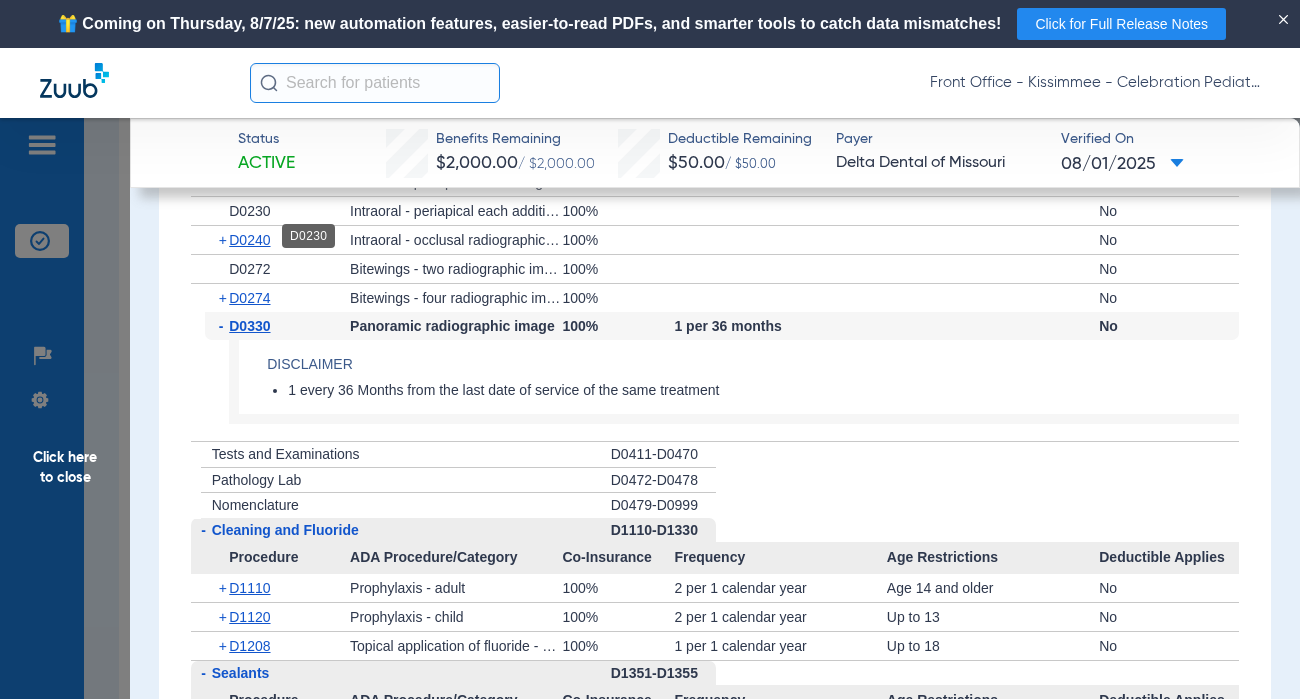 scroll, scrollTop: 2700, scrollLeft: 0, axis: vertical 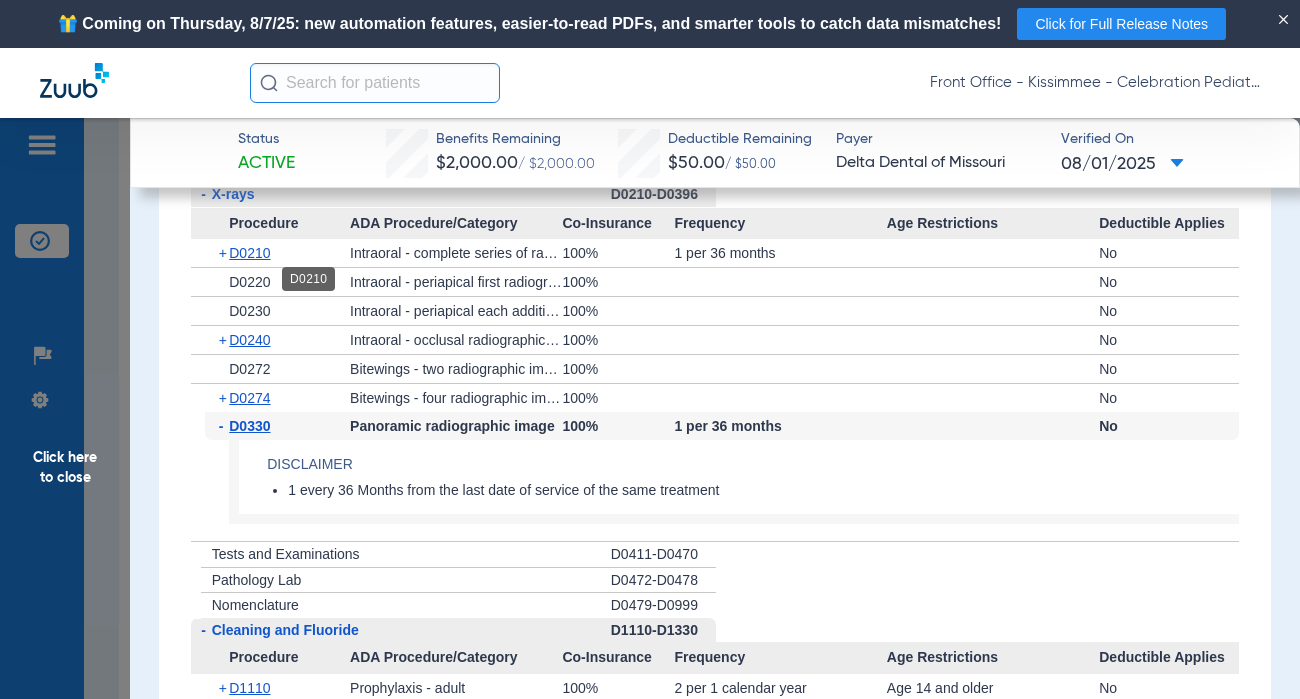 click on "D0210" 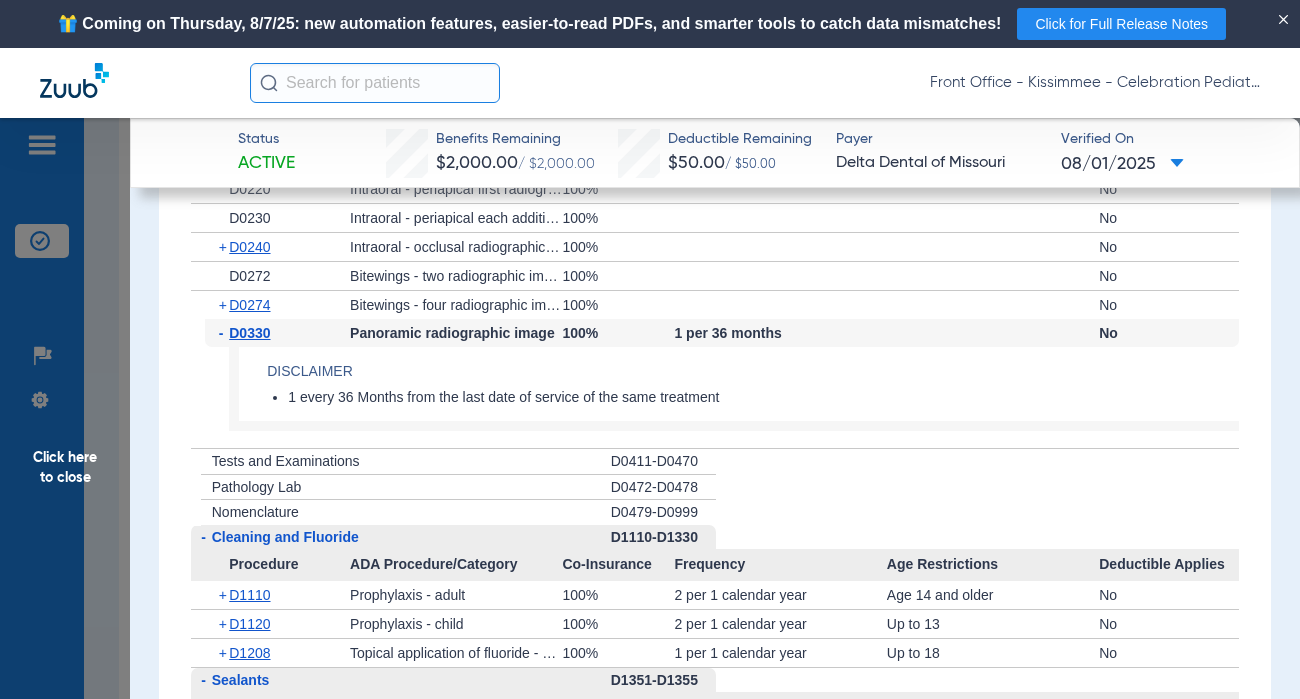 scroll, scrollTop: 3200, scrollLeft: 0, axis: vertical 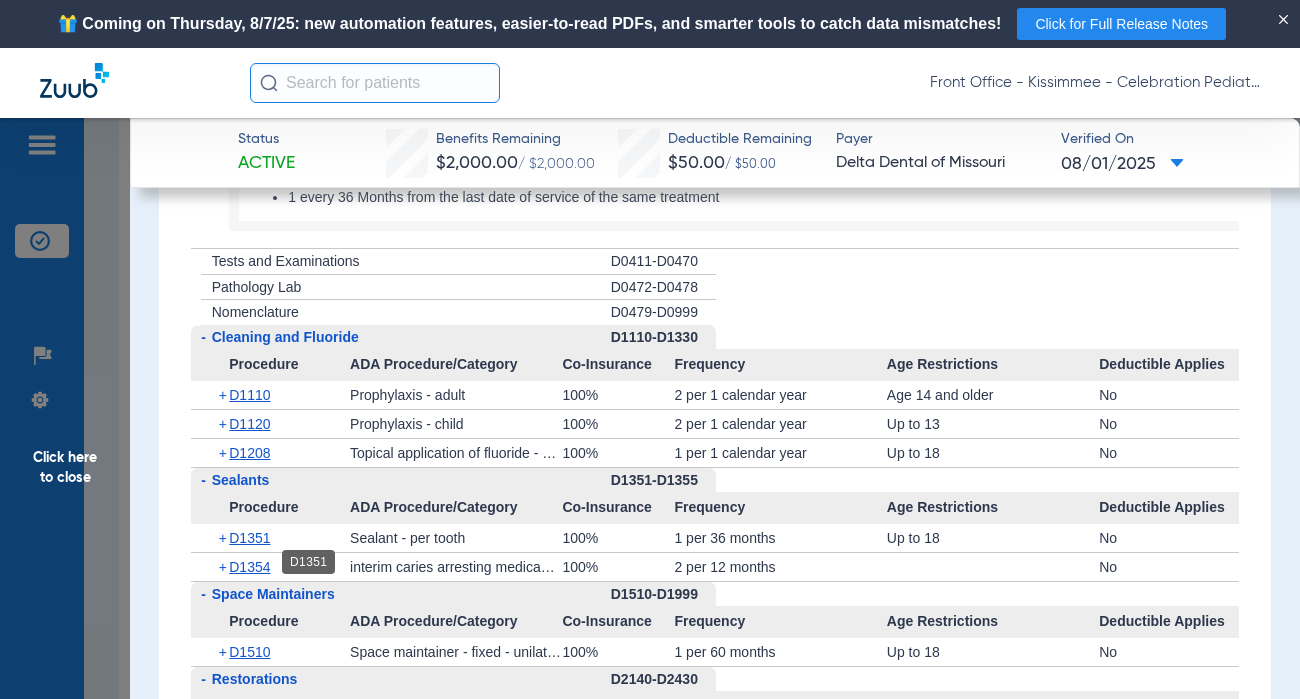 click on "D1351" 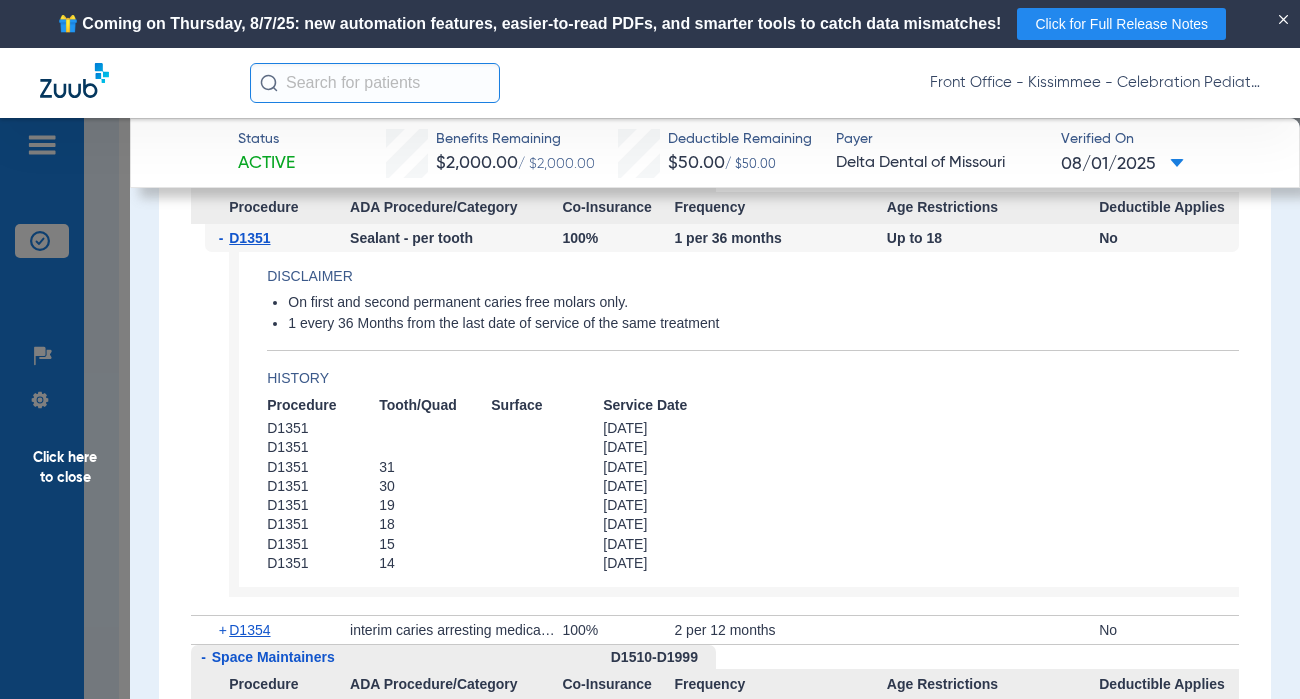 scroll, scrollTop: 3600, scrollLeft: 0, axis: vertical 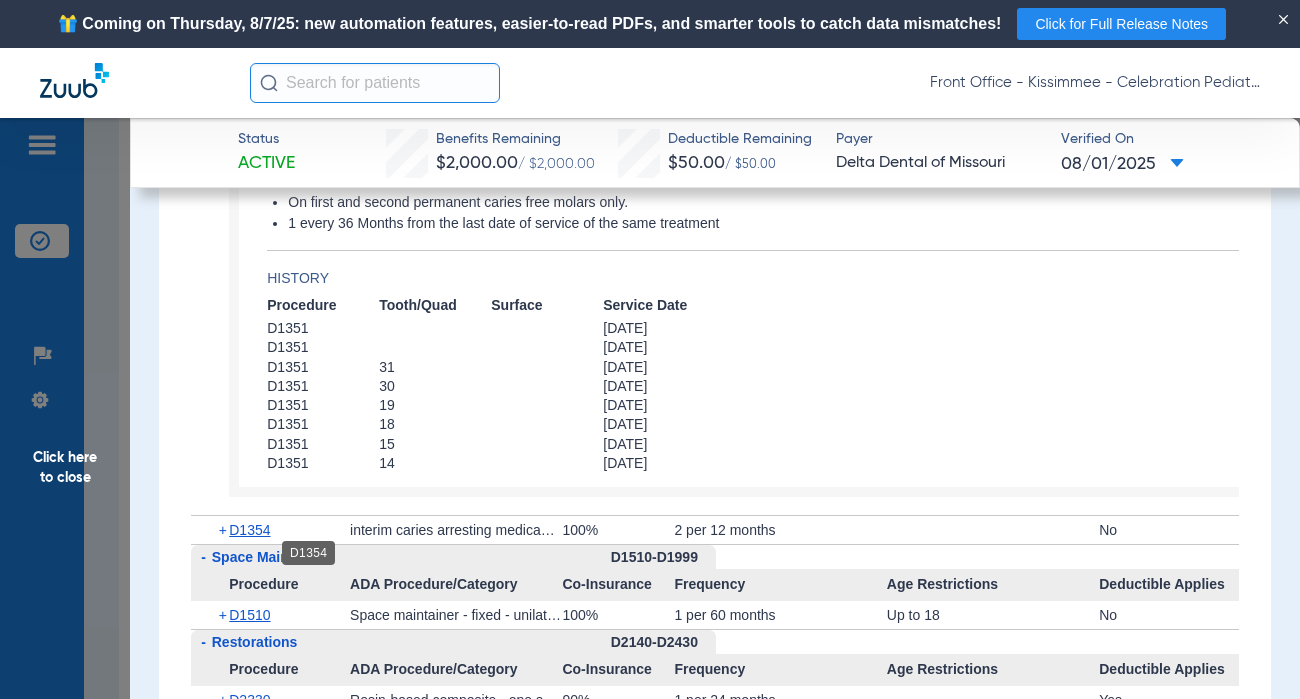 click on "D1354" 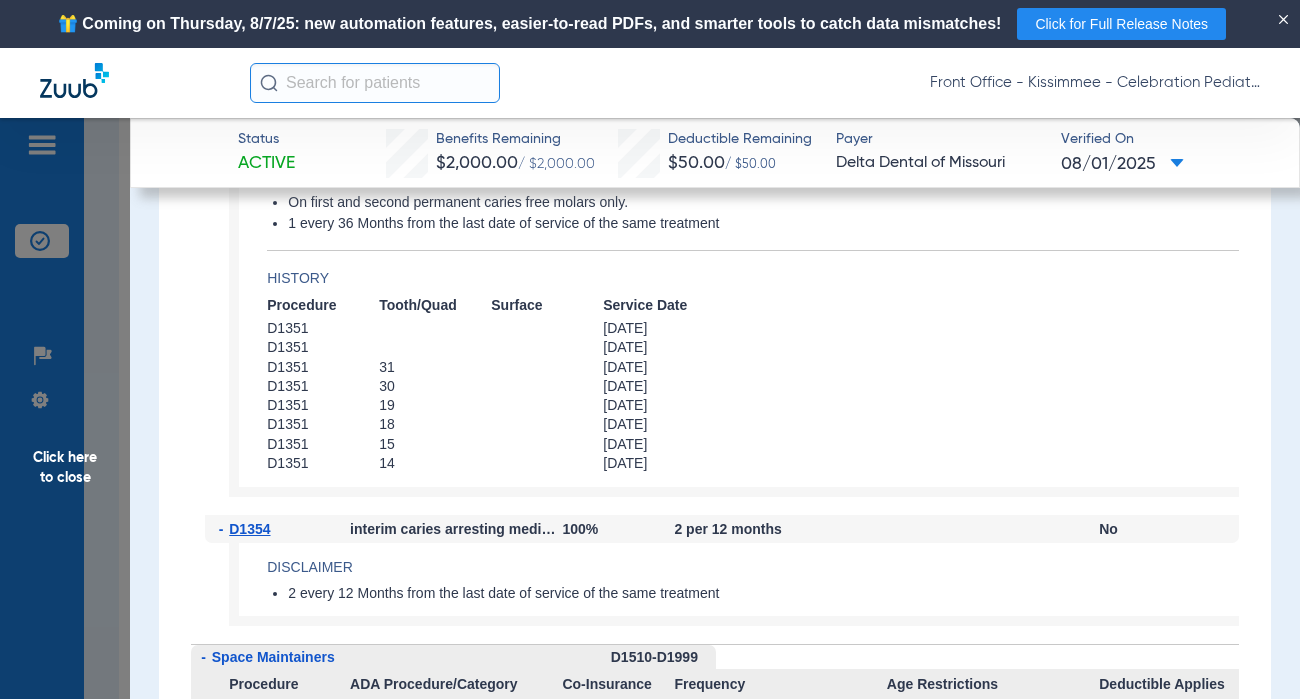 click on "Click here to close" 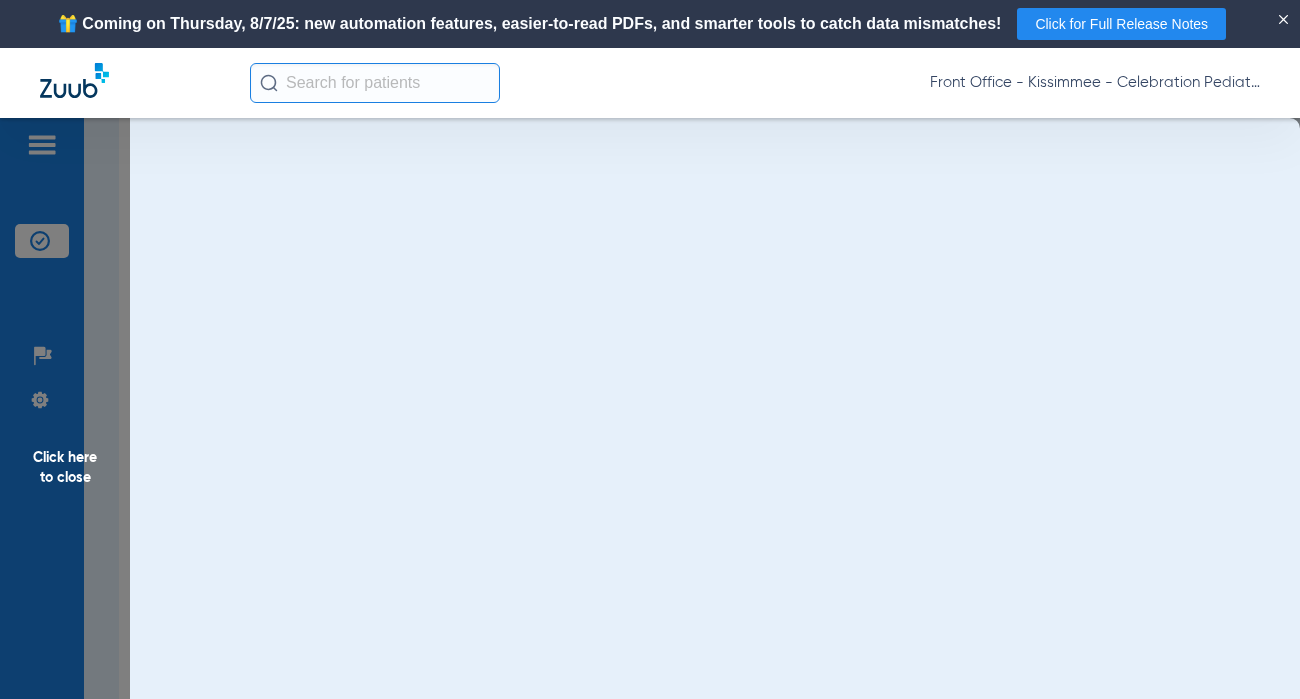 scroll, scrollTop: 0, scrollLeft: 0, axis: both 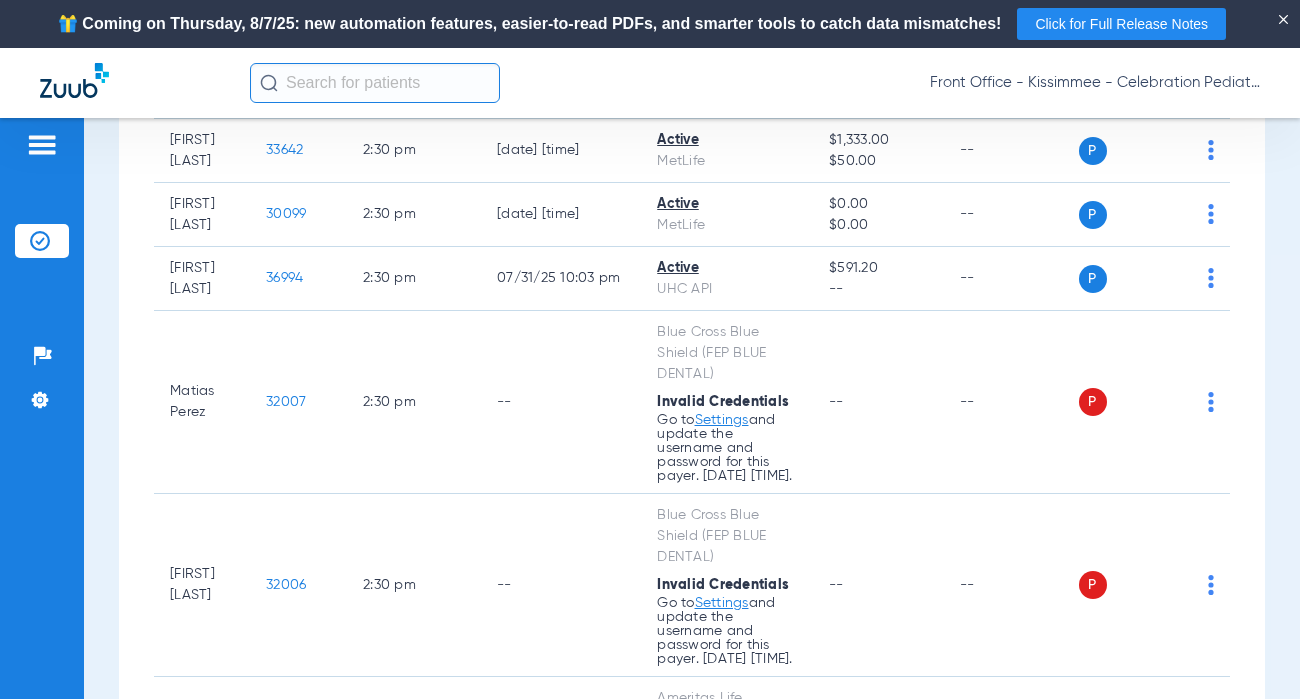 click on "37045" 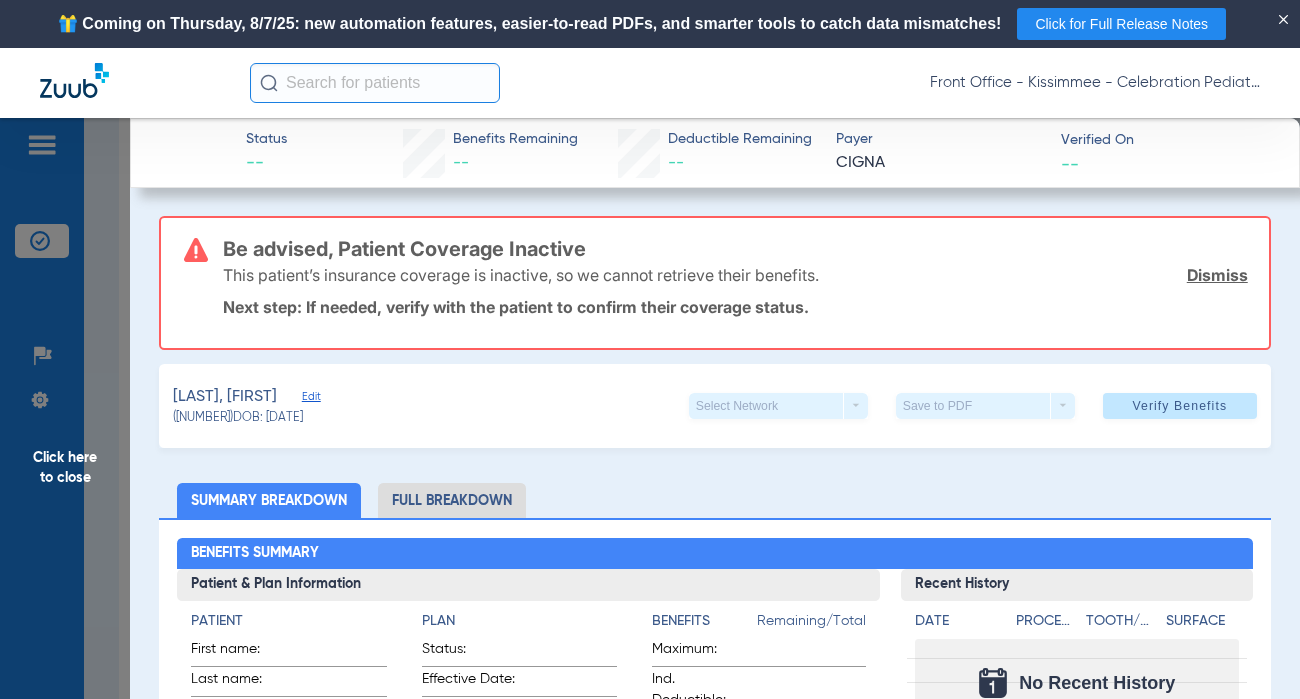 click on "Click here to close" 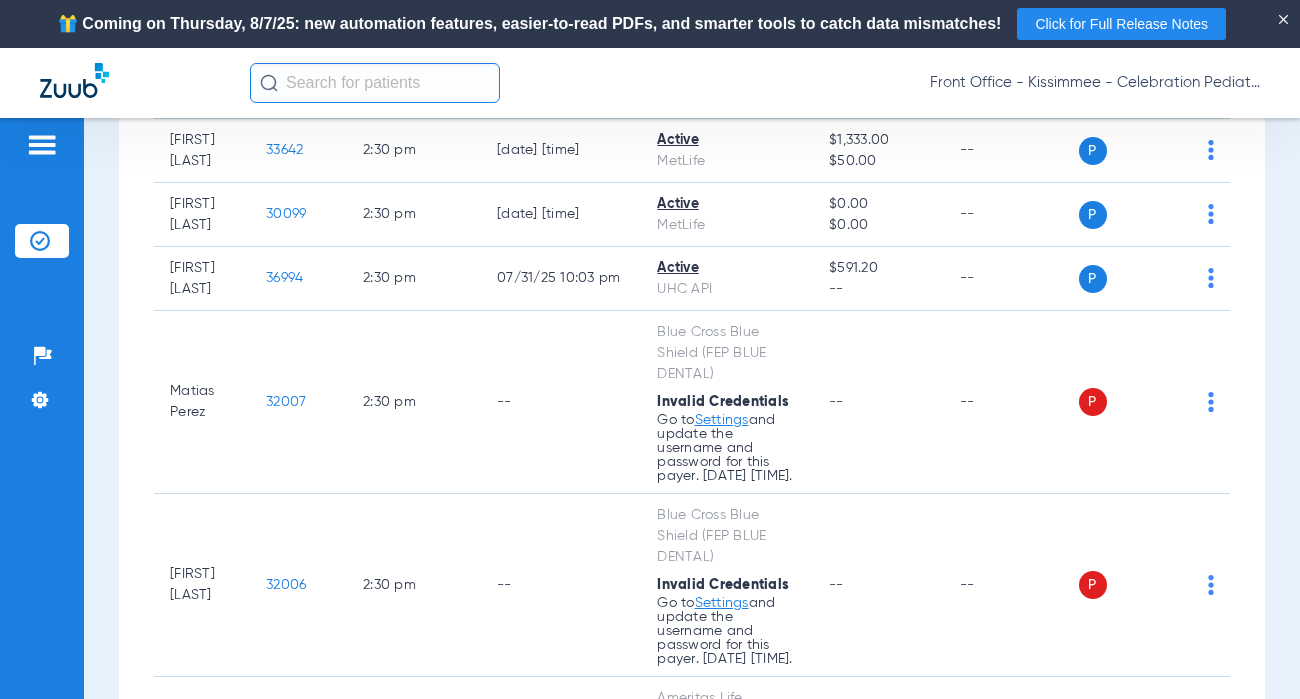 click on "81017" 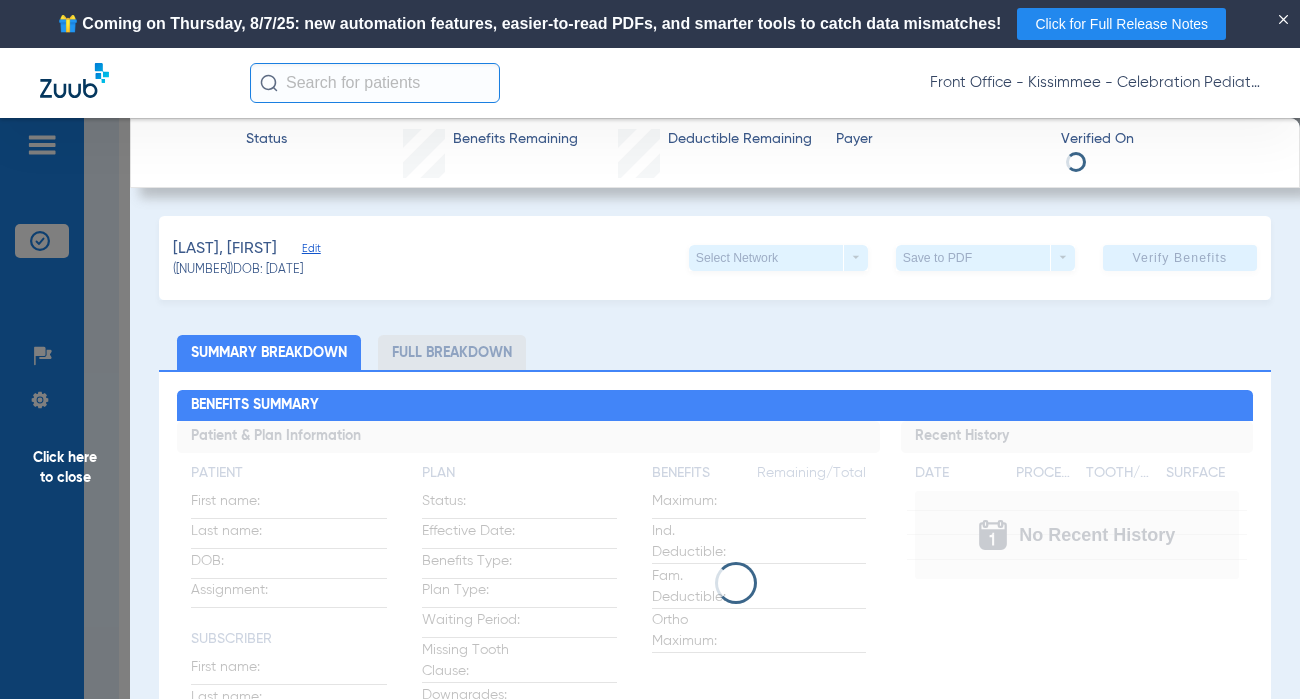 click on "Full Breakdown" 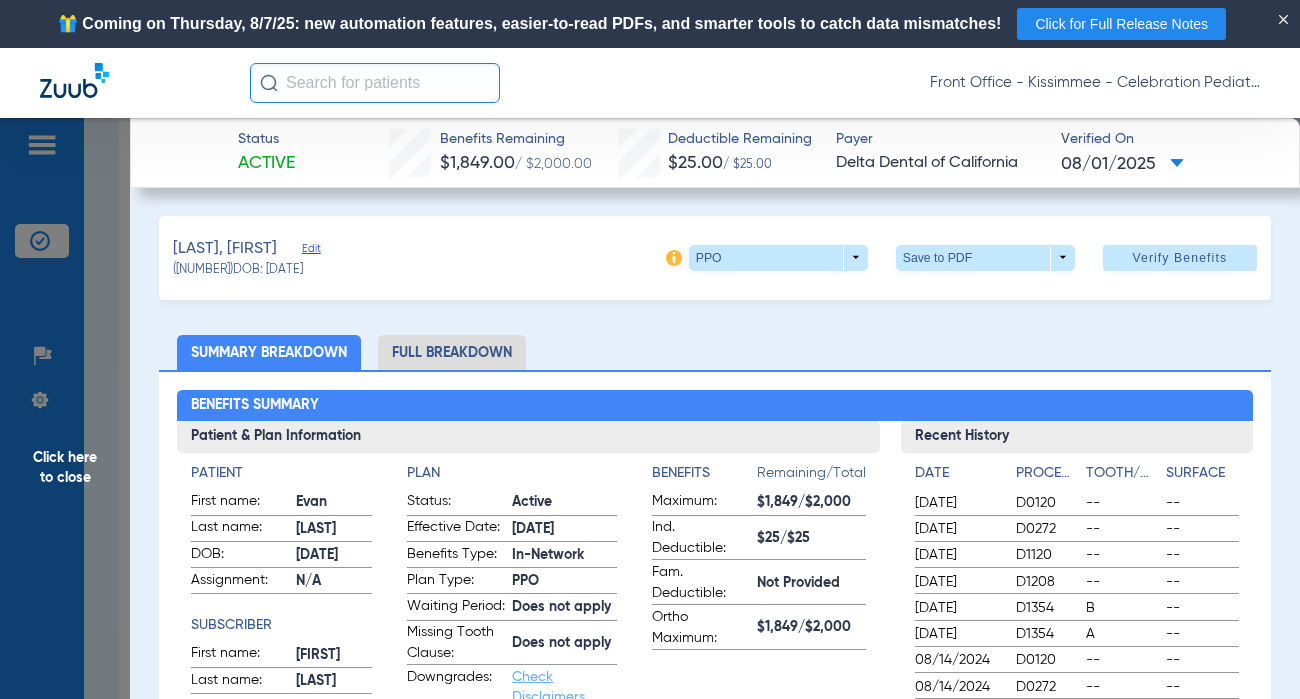 click on "Full Breakdown" 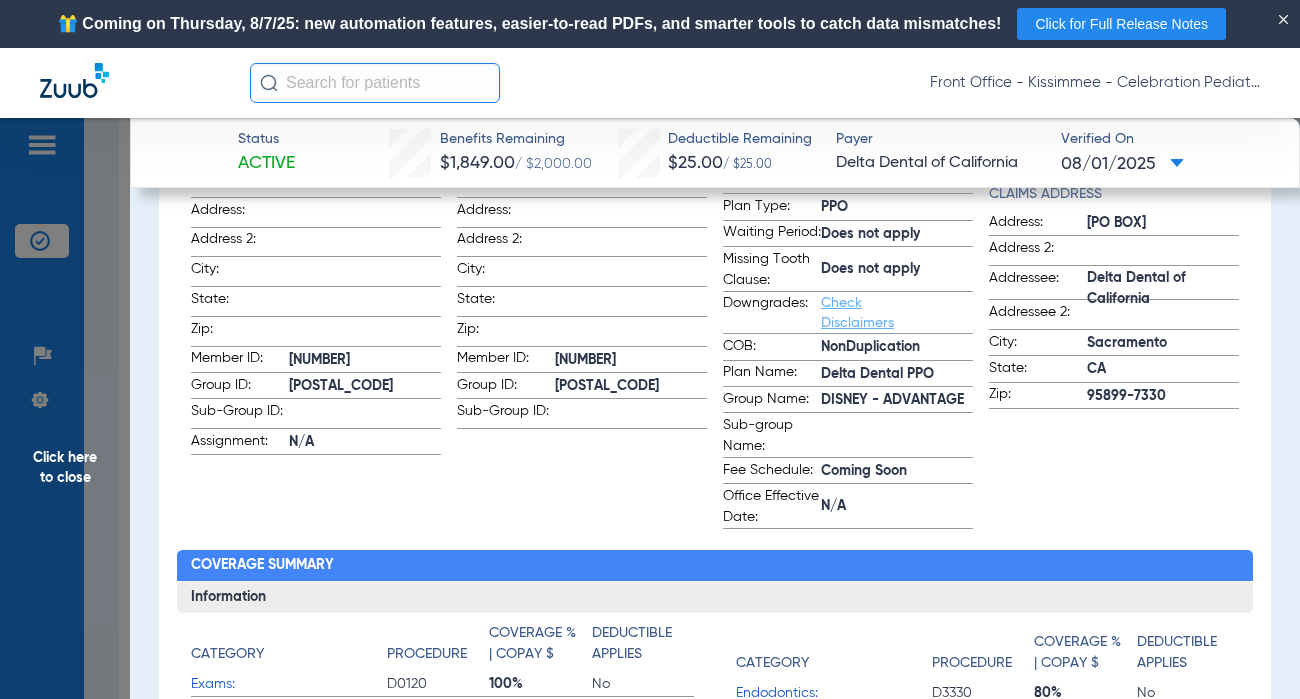 scroll, scrollTop: 500, scrollLeft: 0, axis: vertical 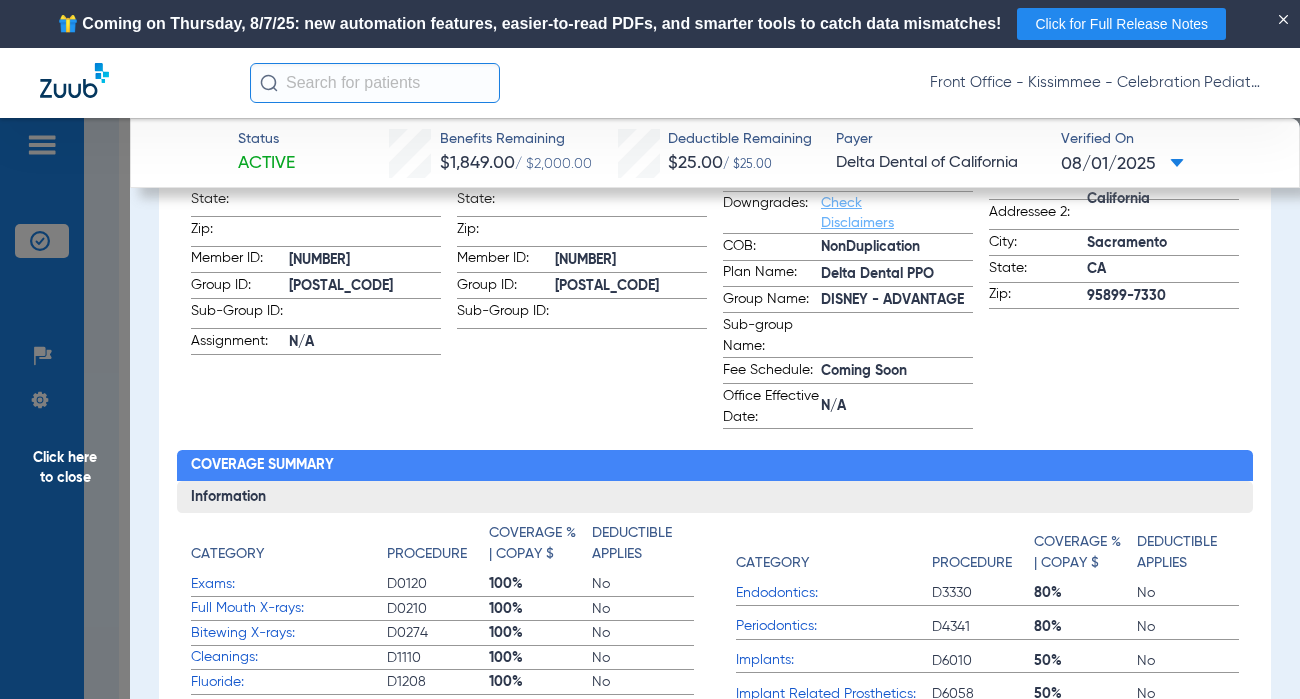 click on "Subscriber First name:  [FIRST]  Last name:  [LAST]  DOB:  [DATE]  Gender:    Address:    Address 2:    City:    State:    Zip:    Member ID:  [NUMBER]  Group ID:  [GROUP_ID]  Sub-Group ID:" 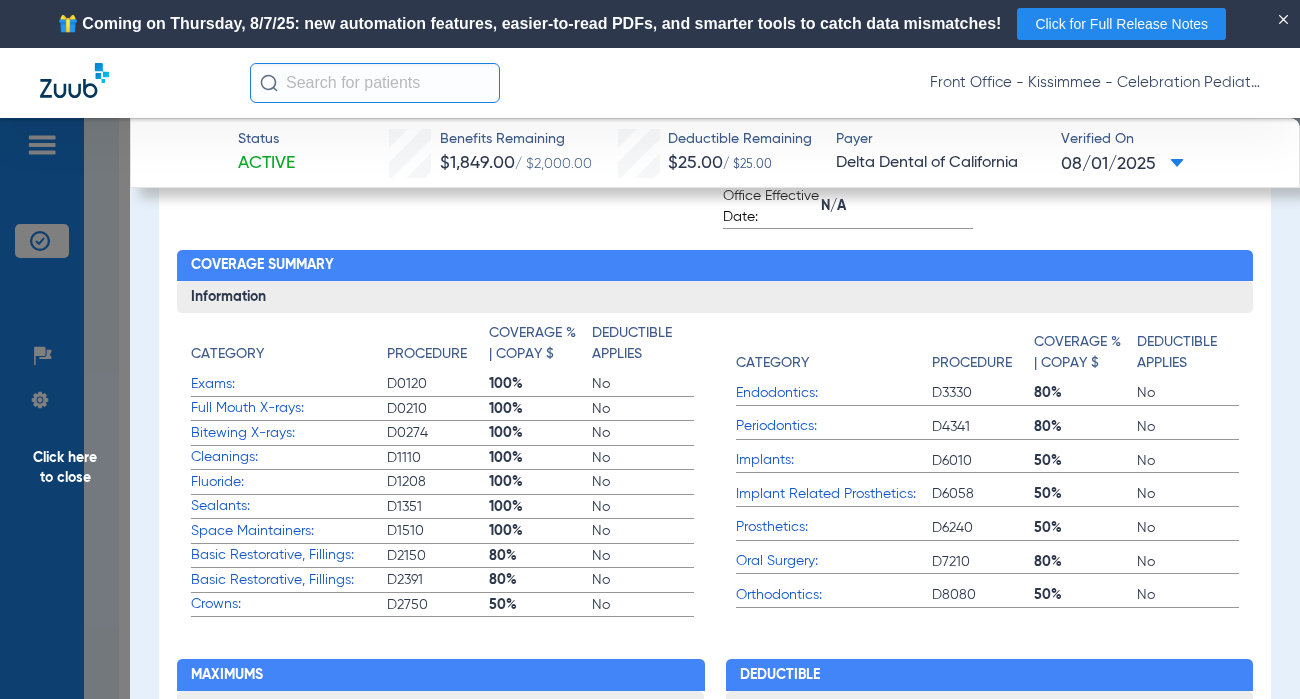 click on "Subscriber First name:  [FIRST]  Last name:  [LAST]  DOB:  [DATE]  Gender:    Address:    Address 2:    City:    State:    Zip:    Member ID:  [NUMBER]  Group ID:  [GROUP_ID]  Sub-Group ID:" 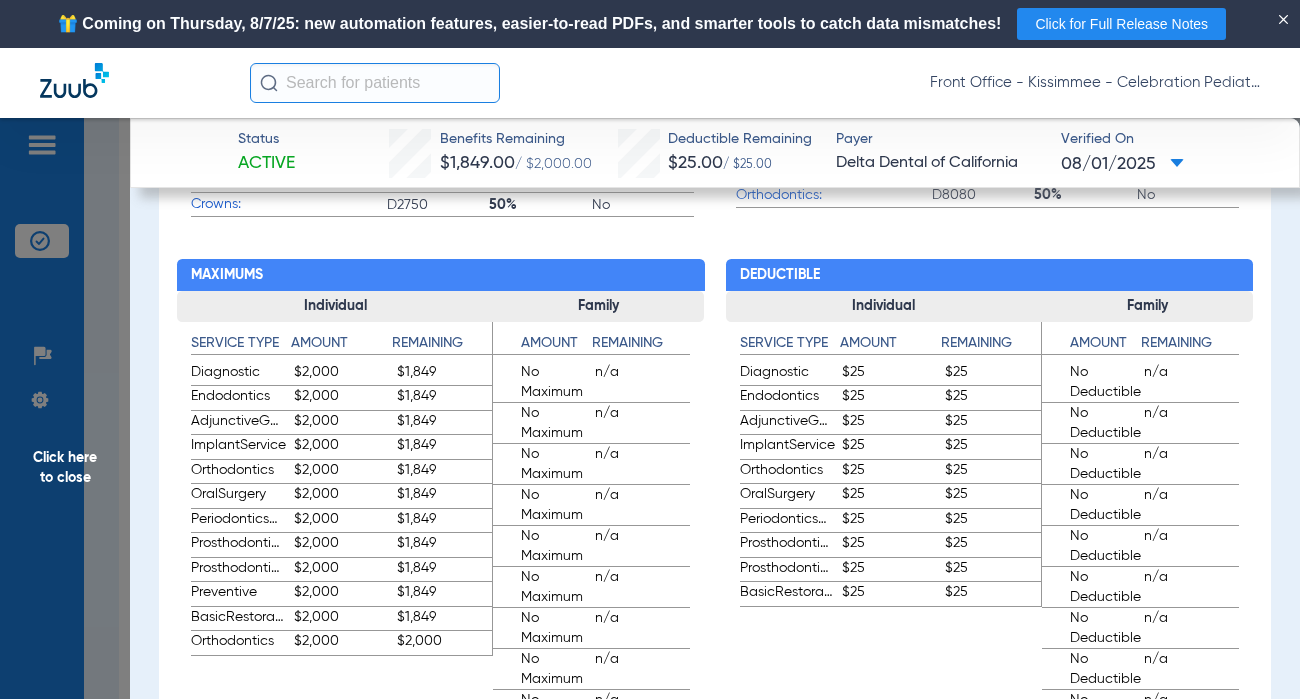 scroll, scrollTop: 1300, scrollLeft: 0, axis: vertical 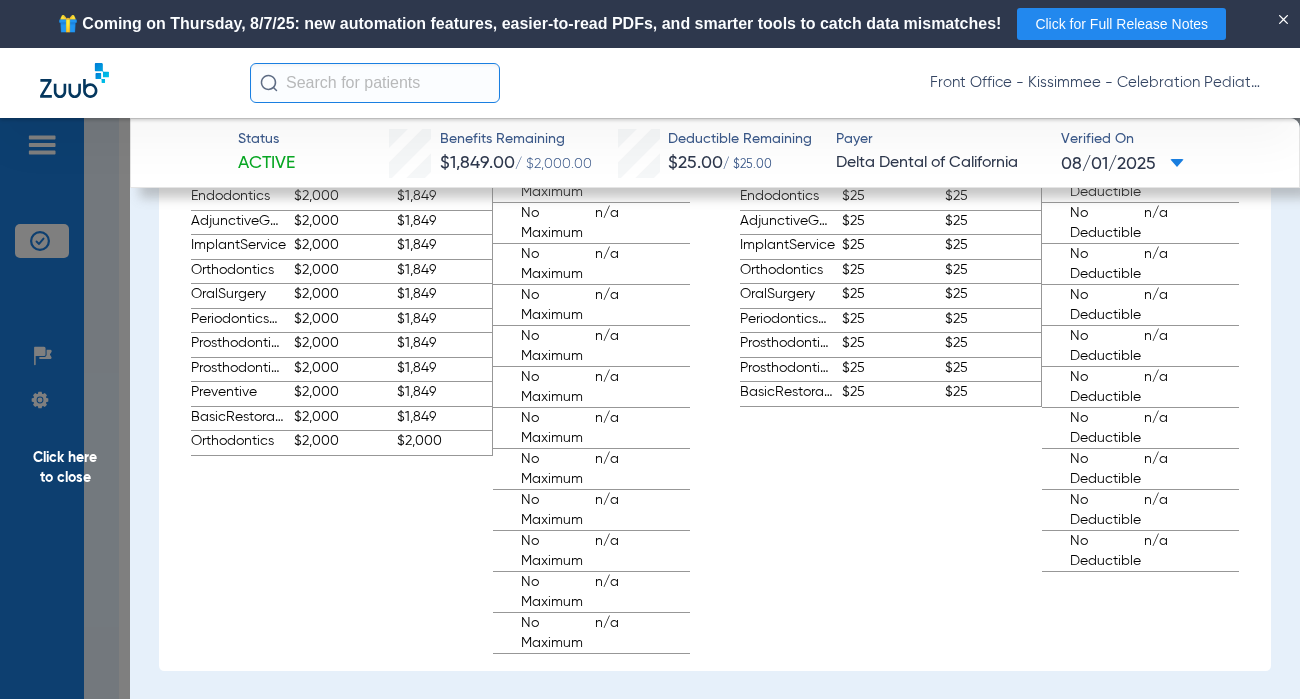 click on "Individual Service Type Amount Remaining  Diagnostic   $2,000   $1,849   Endodontics   $2,000   $1,849   AdjunctiveGeneralServices   $2,000   $1,849   ImplantService   $2,000   $1,849   Orthodontics   $2,000   $1,849   OralSurgery   $2,000   $1,849   PeriodonticsNonSurgical   $2,000   $1,849   ProsthodonticsFixed   $2,000   $1,849   ProsthodonticsRemovable   $2,000   $1,849   Preventive   $2,000   $1,849   BasicRestorative   $2,000   $1,849   Orthodontics   $2,000   $2,000" 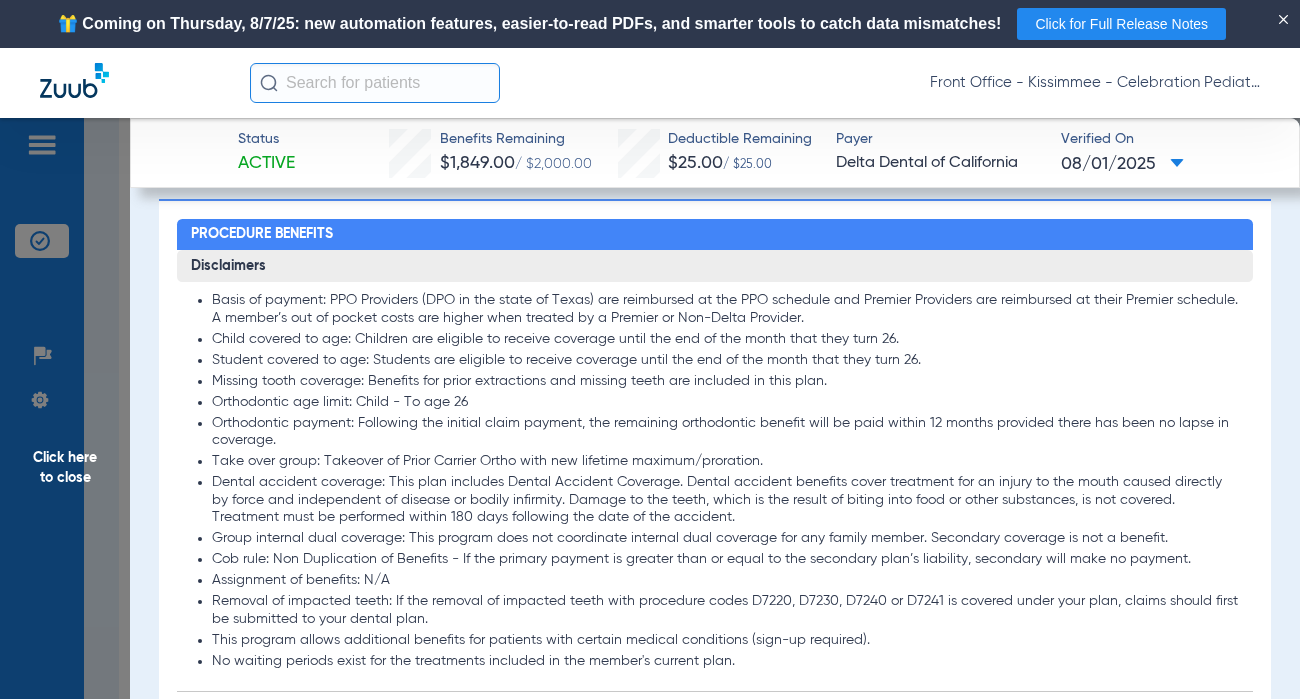 scroll, scrollTop: 2200, scrollLeft: 0, axis: vertical 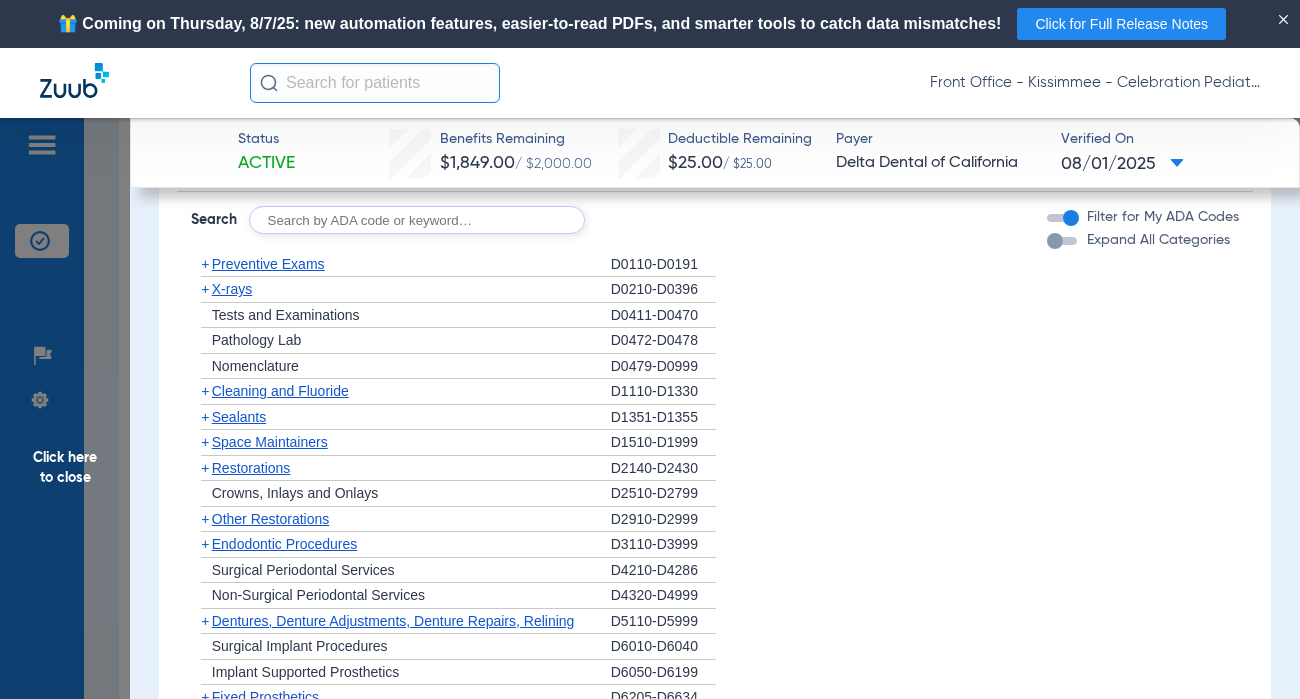 click on "+   Pathology Lab   D0472-D0478" 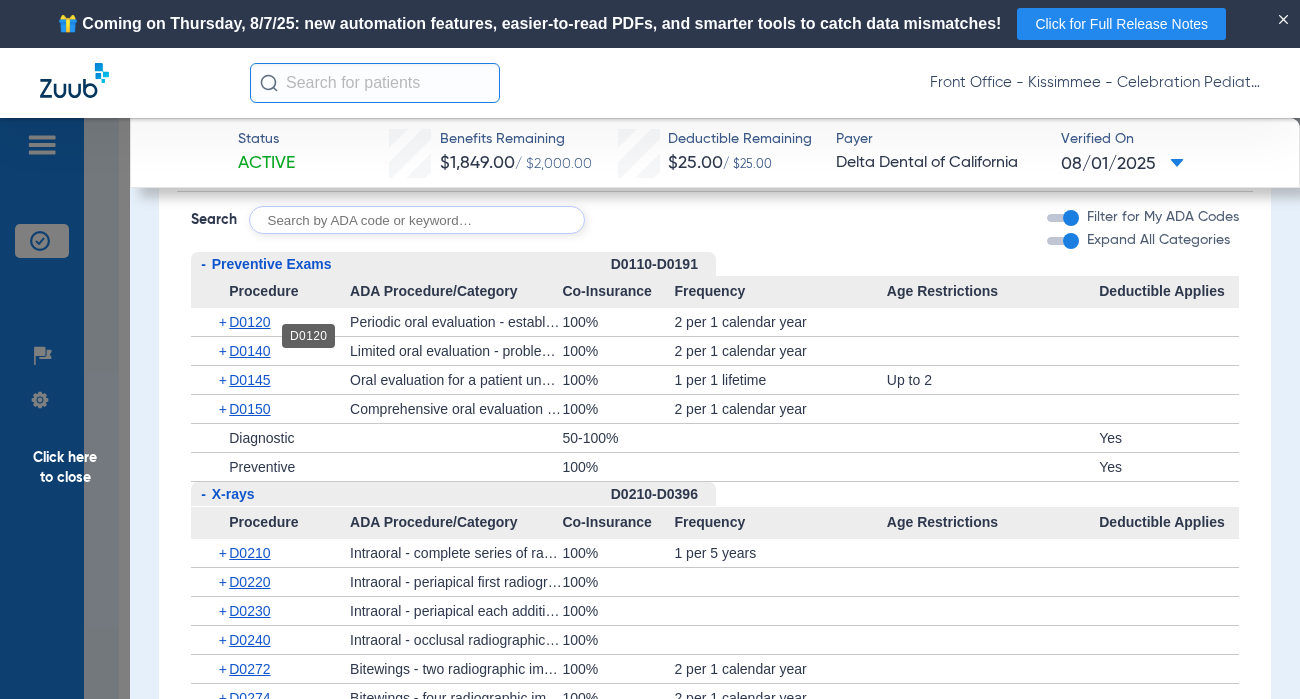 click on "D0120" 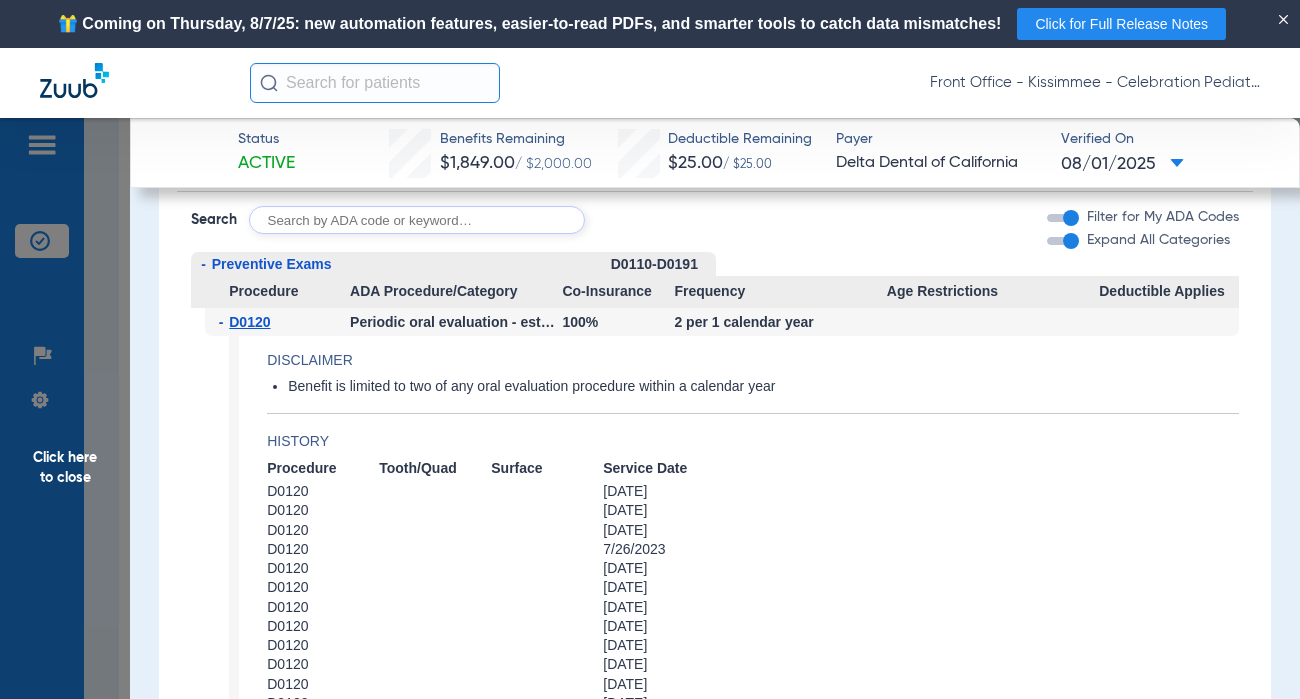 click on "D0120" 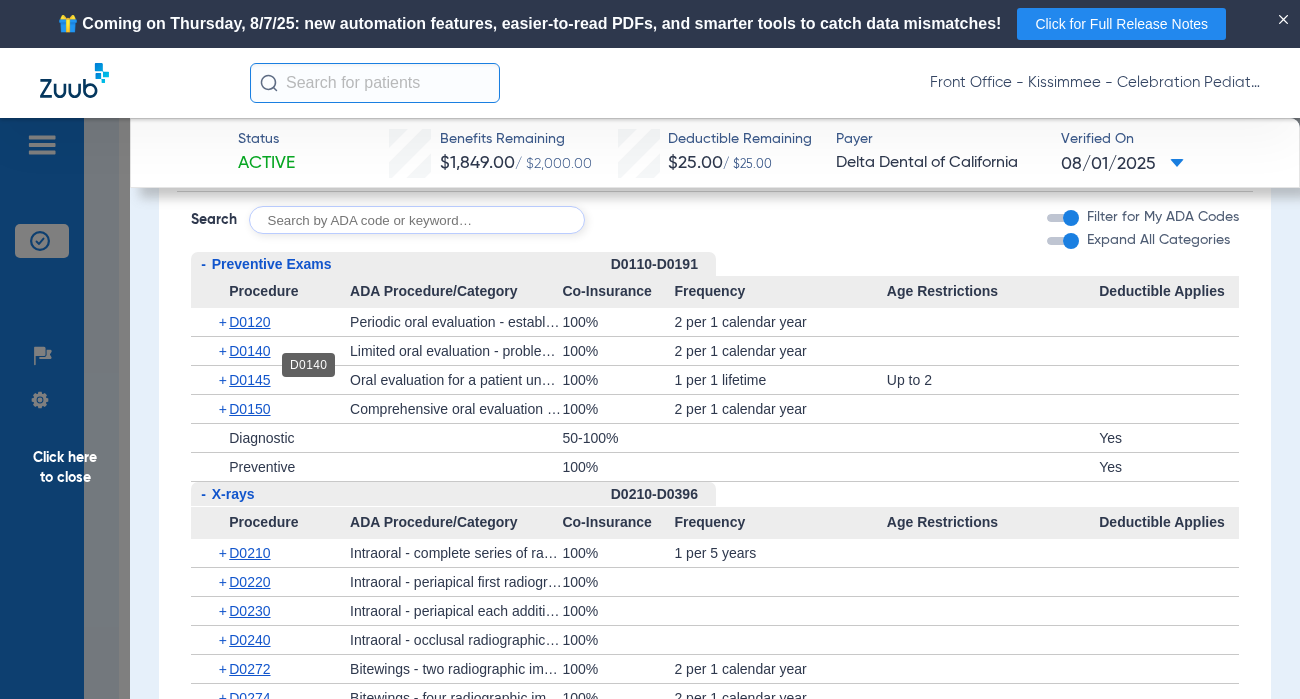 click on "D0140" 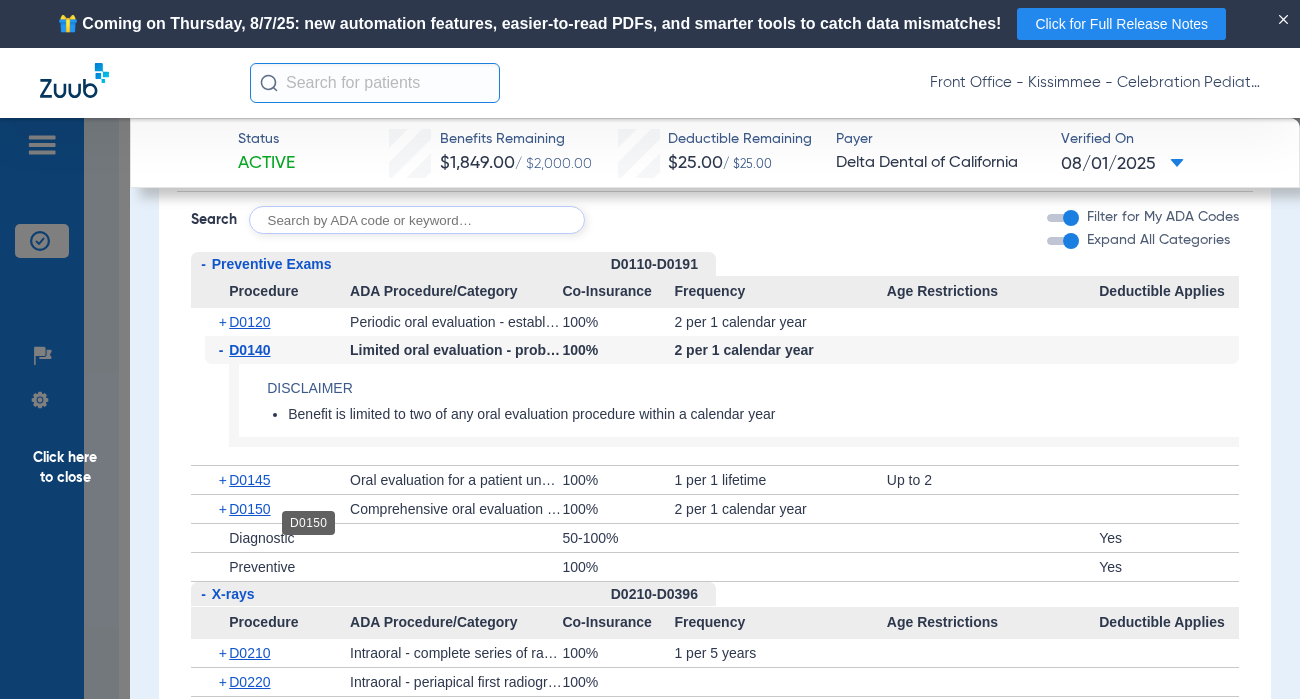 click on "D0150" 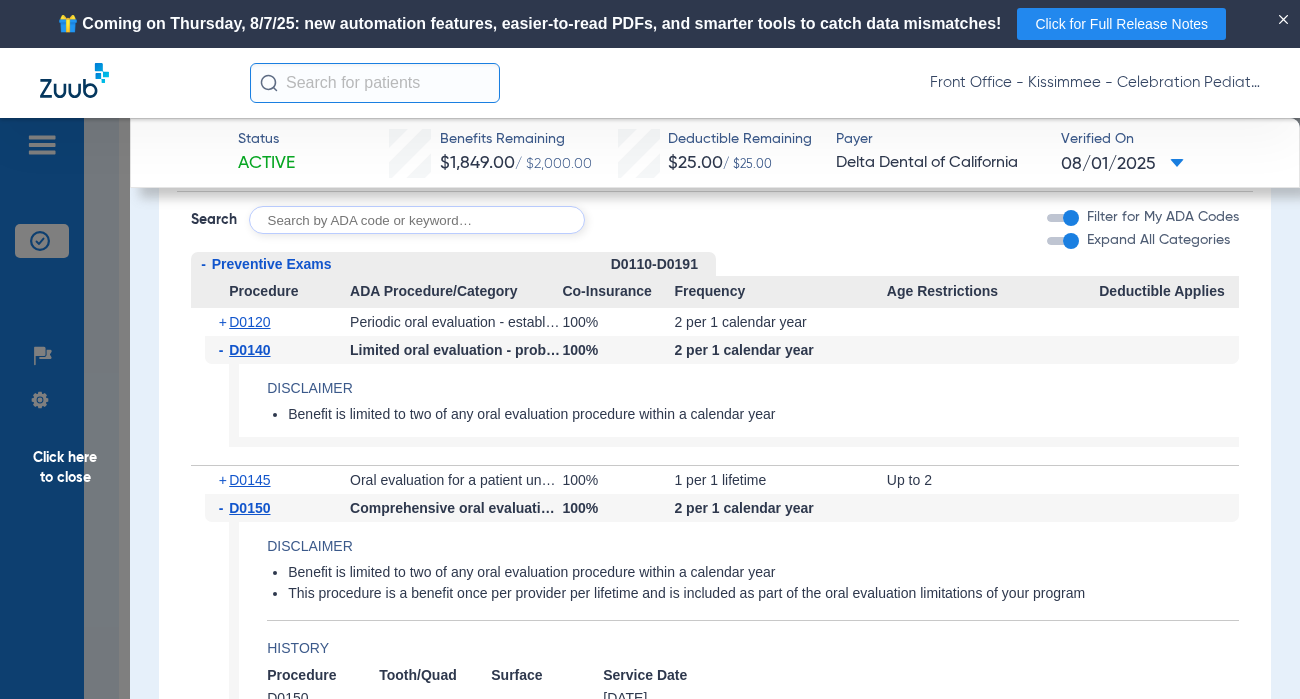 scroll, scrollTop: 2500, scrollLeft: 0, axis: vertical 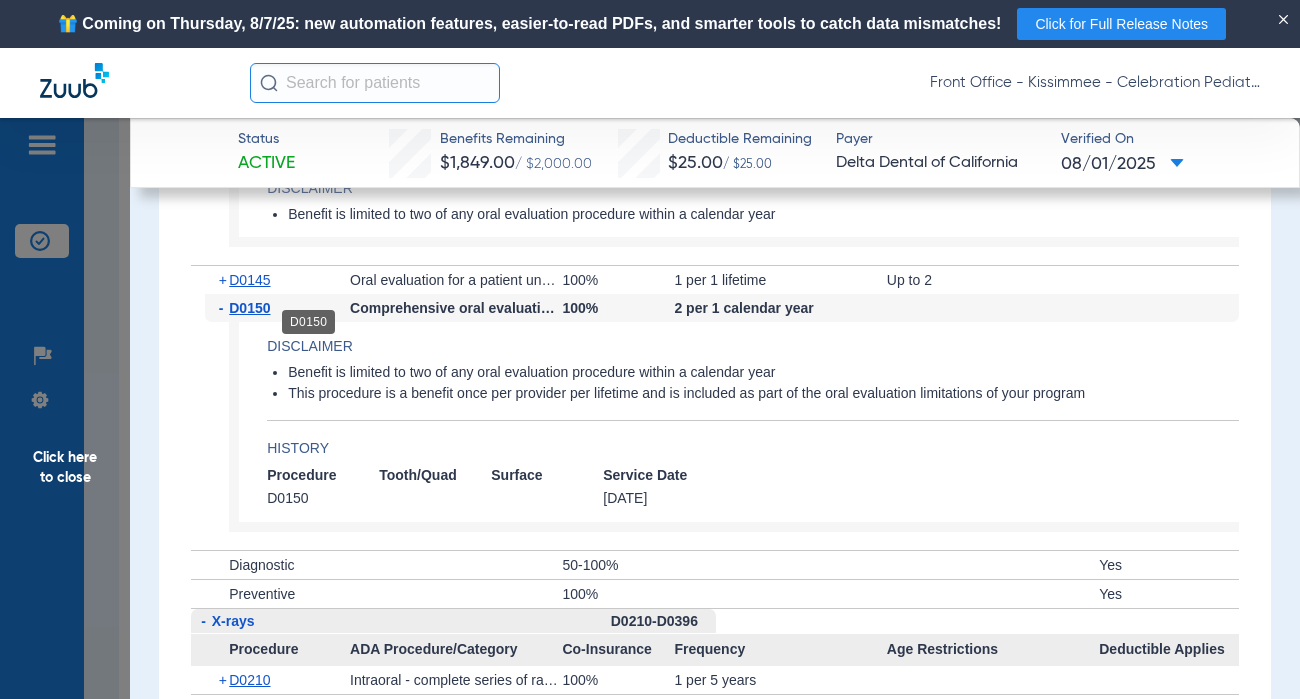 click on "D0150" 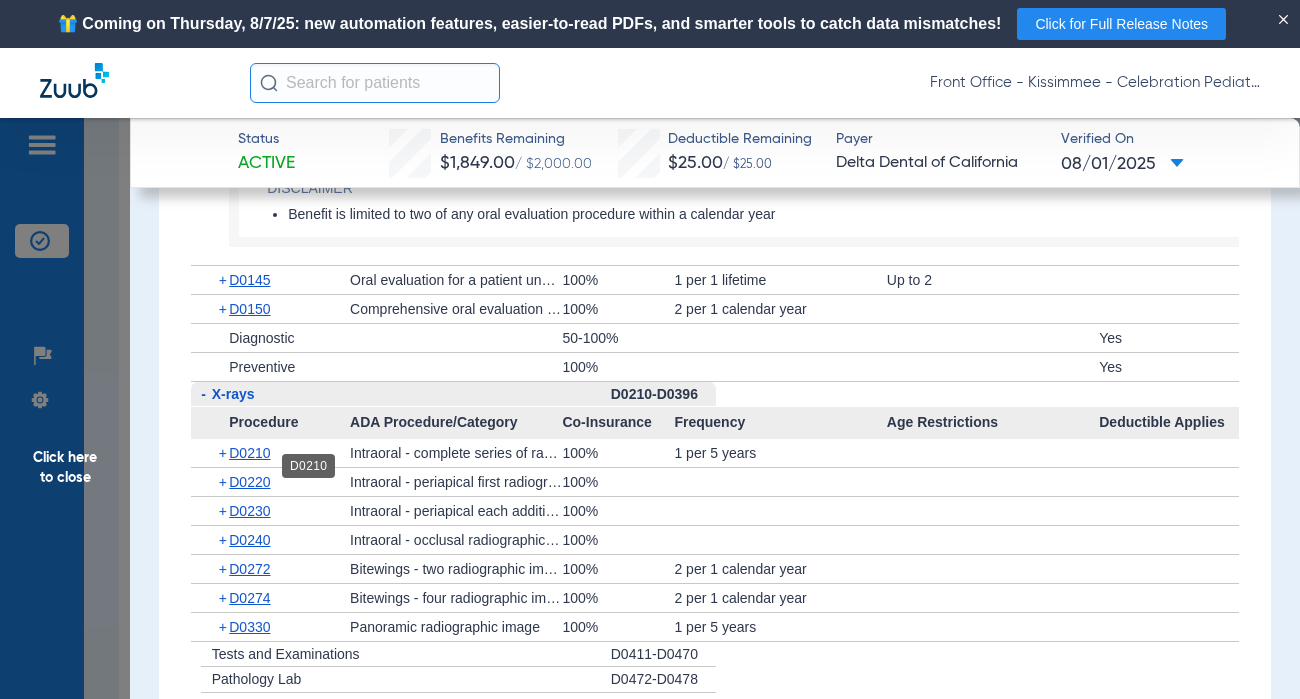 click on "D0210" 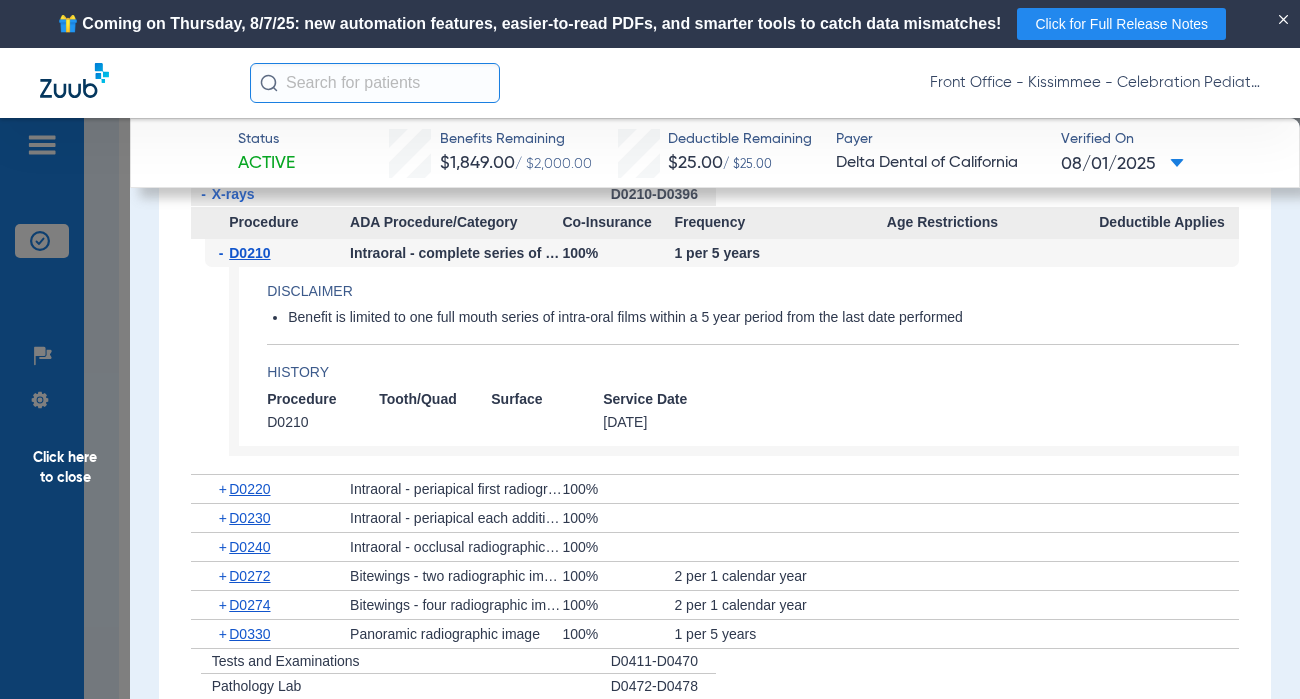scroll, scrollTop: 2800, scrollLeft: 0, axis: vertical 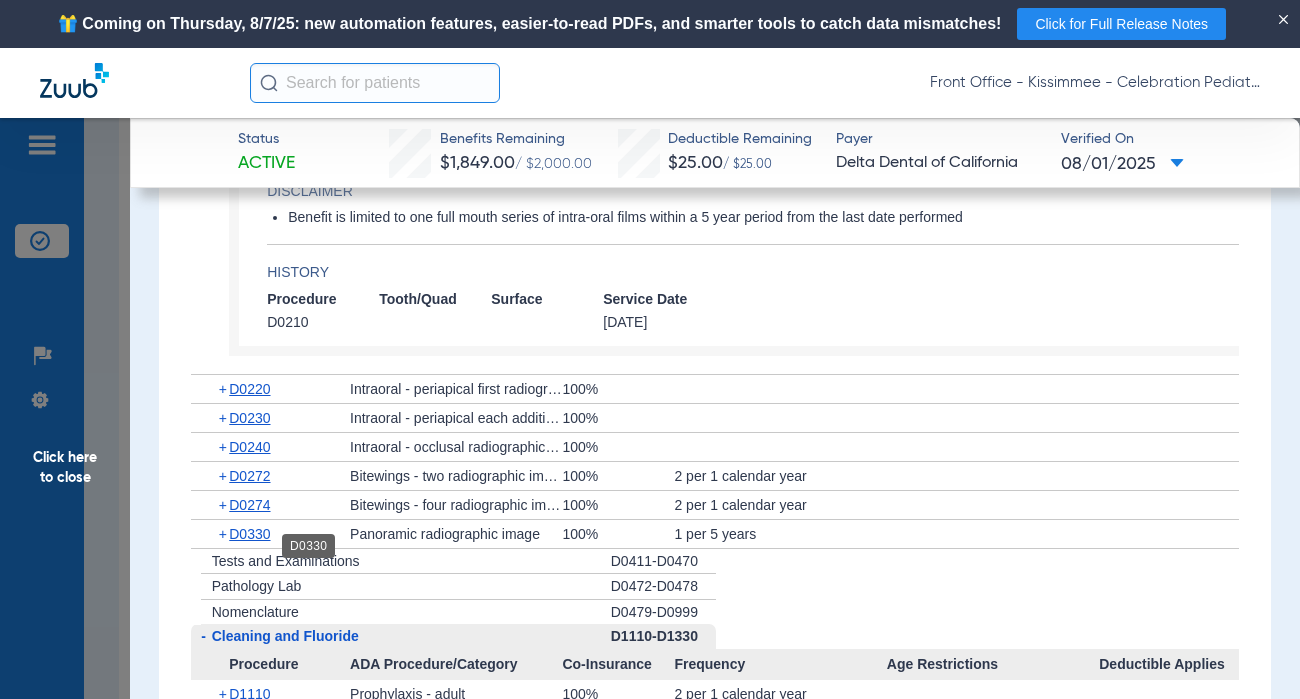 click on "D0330" 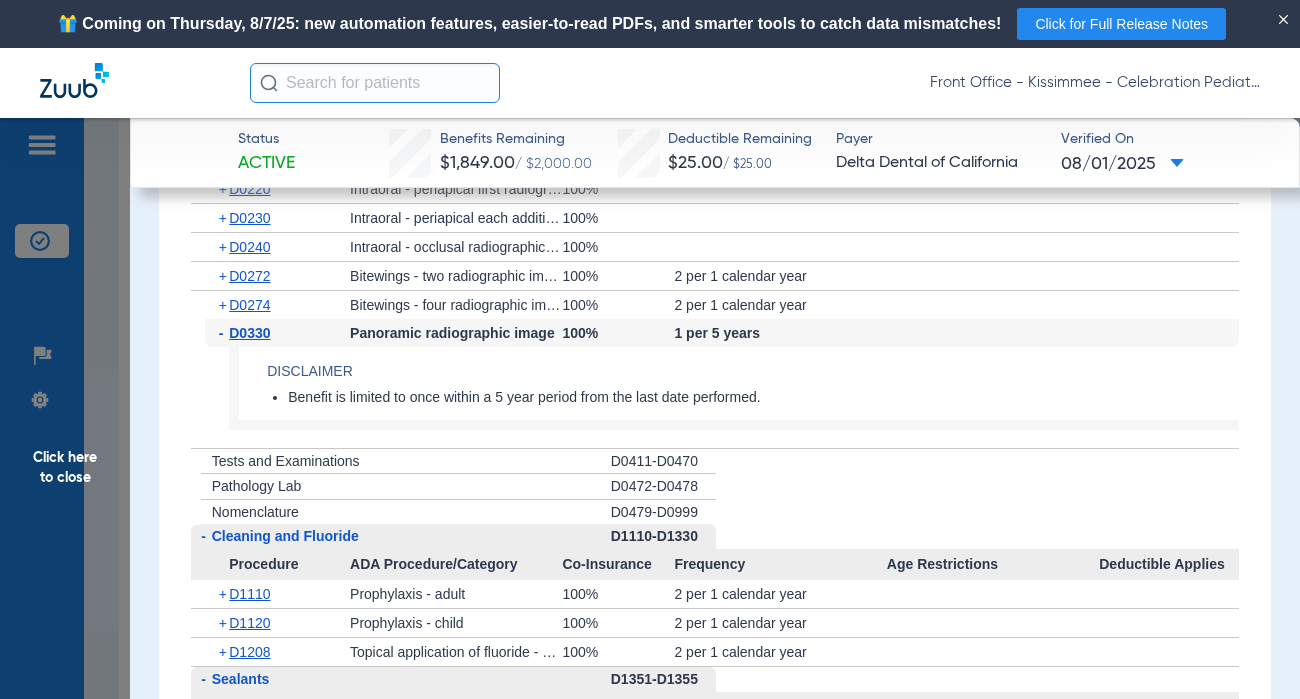 scroll, scrollTop: 3200, scrollLeft: 0, axis: vertical 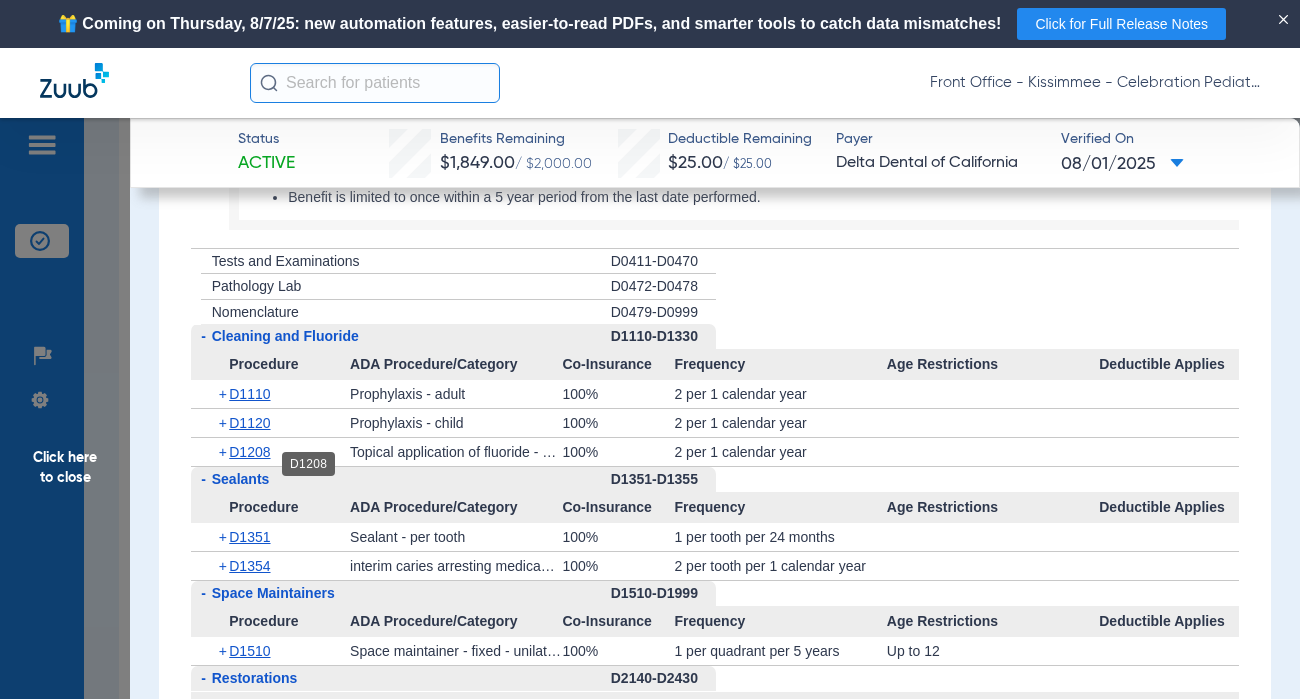 click on "D1208" 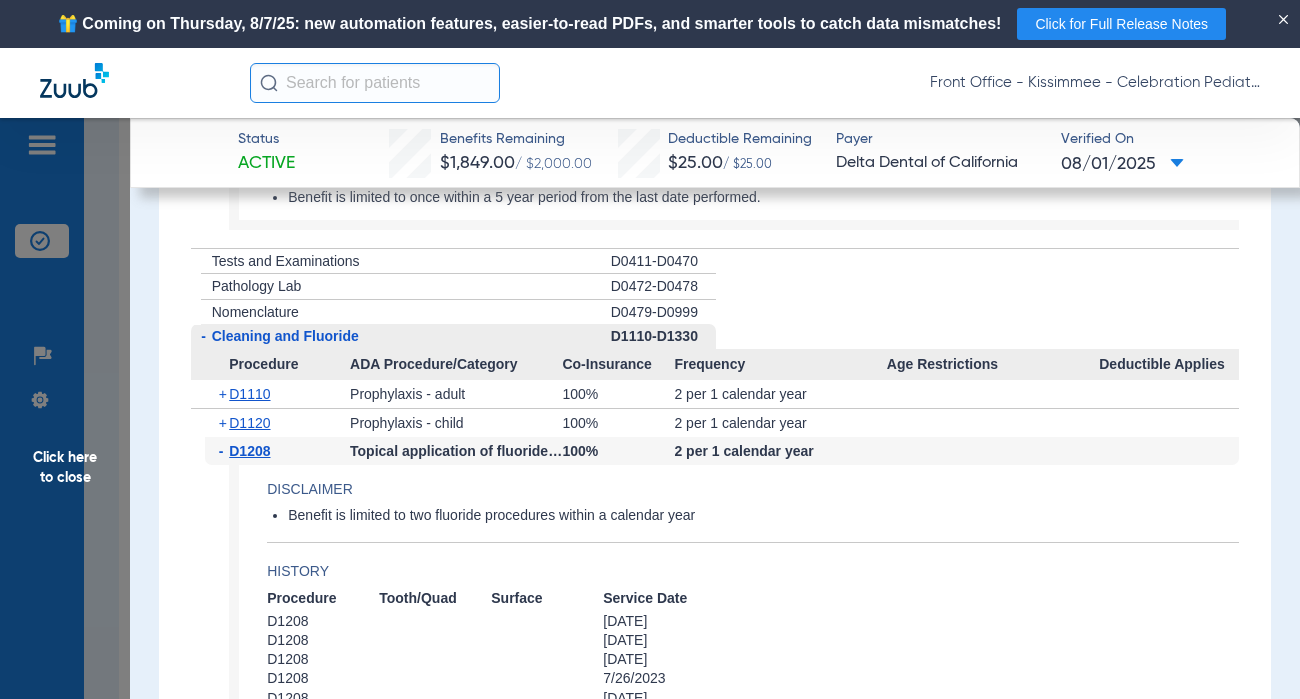 click on "D1208" 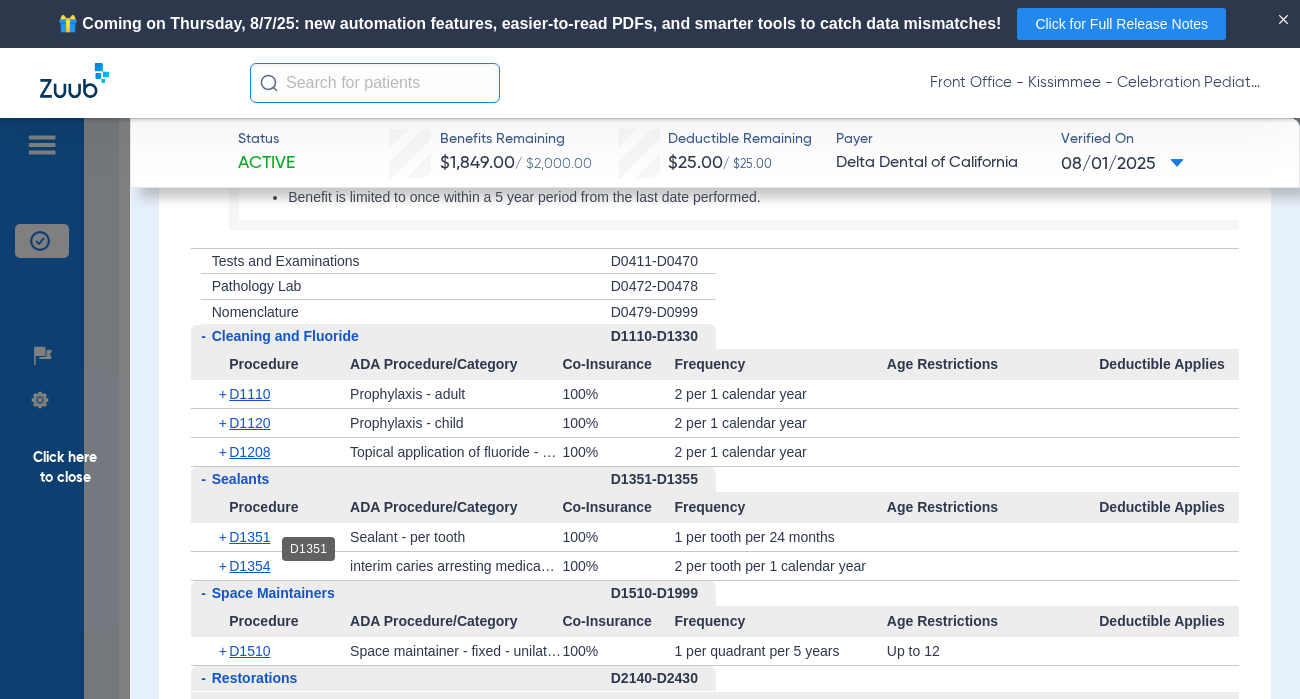 click on "D1351" 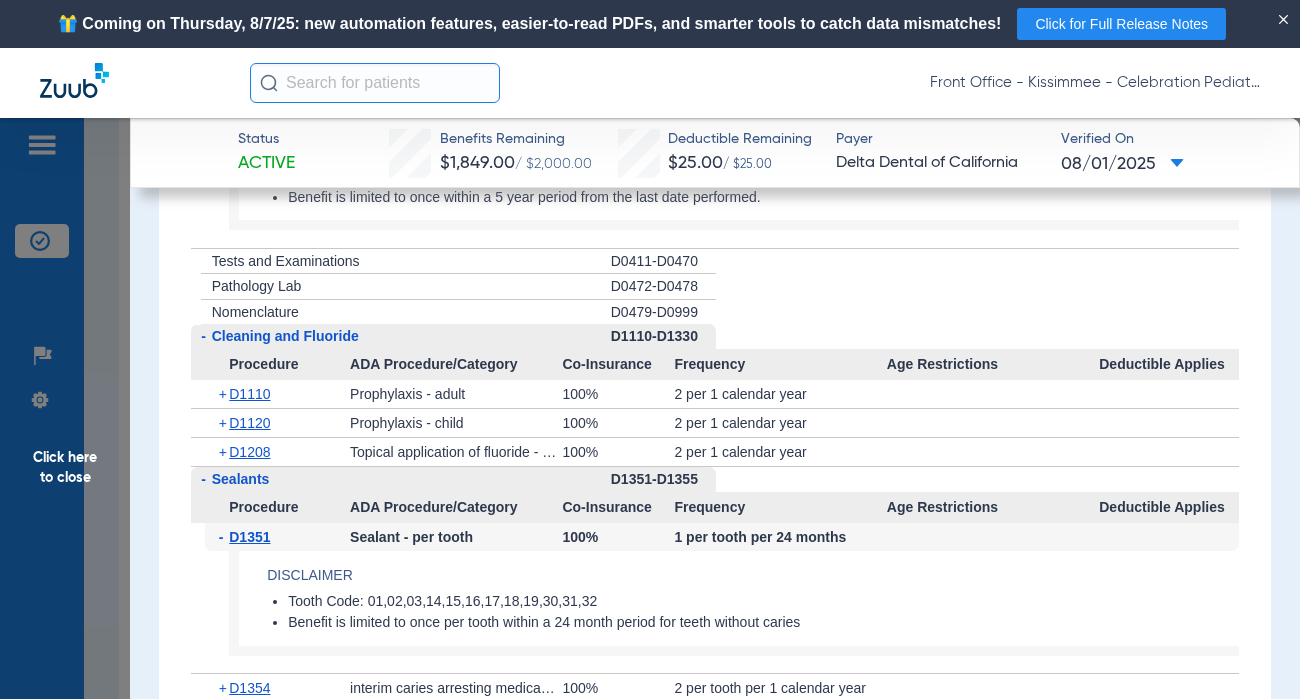 scroll, scrollTop: 3300, scrollLeft: 0, axis: vertical 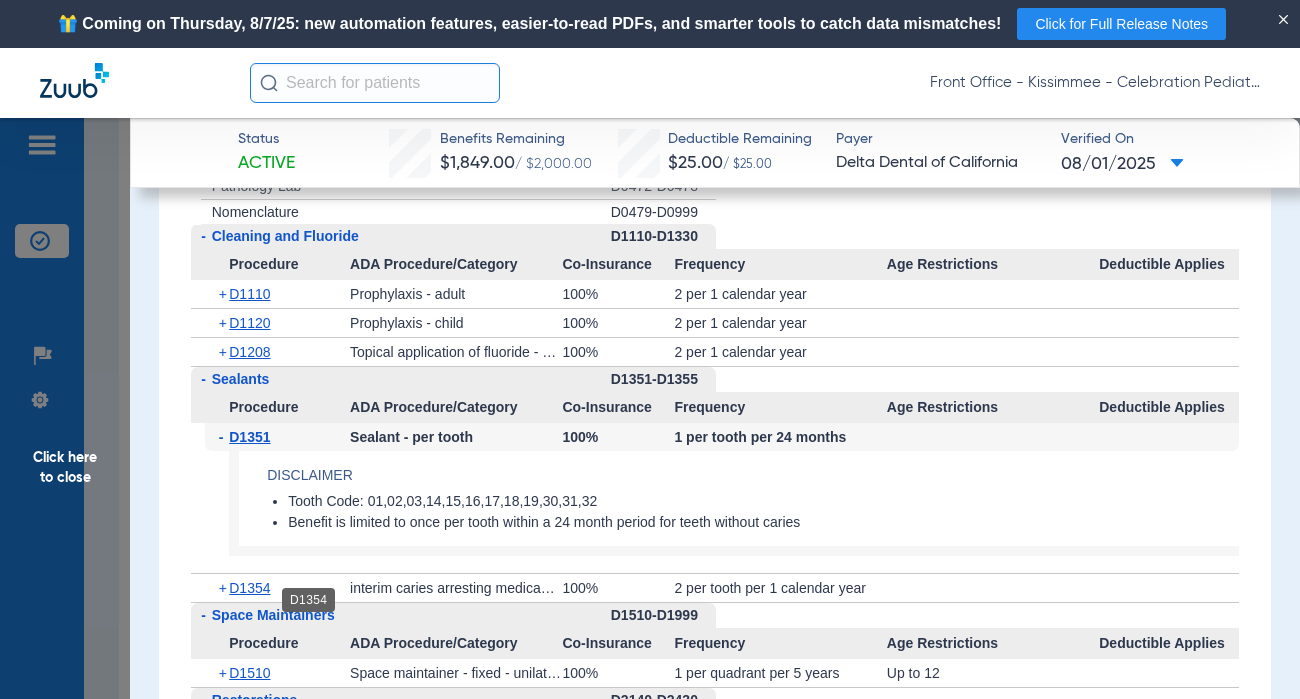 click on "D1354" 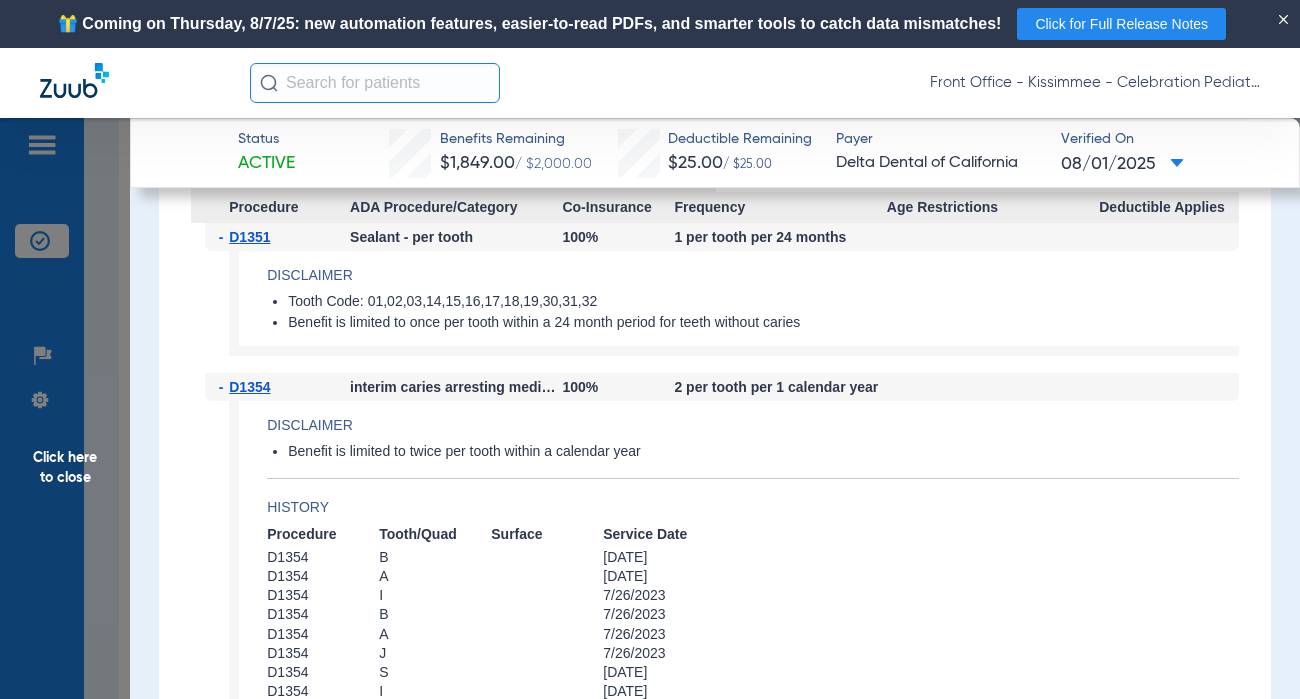 scroll, scrollTop: 3600, scrollLeft: 0, axis: vertical 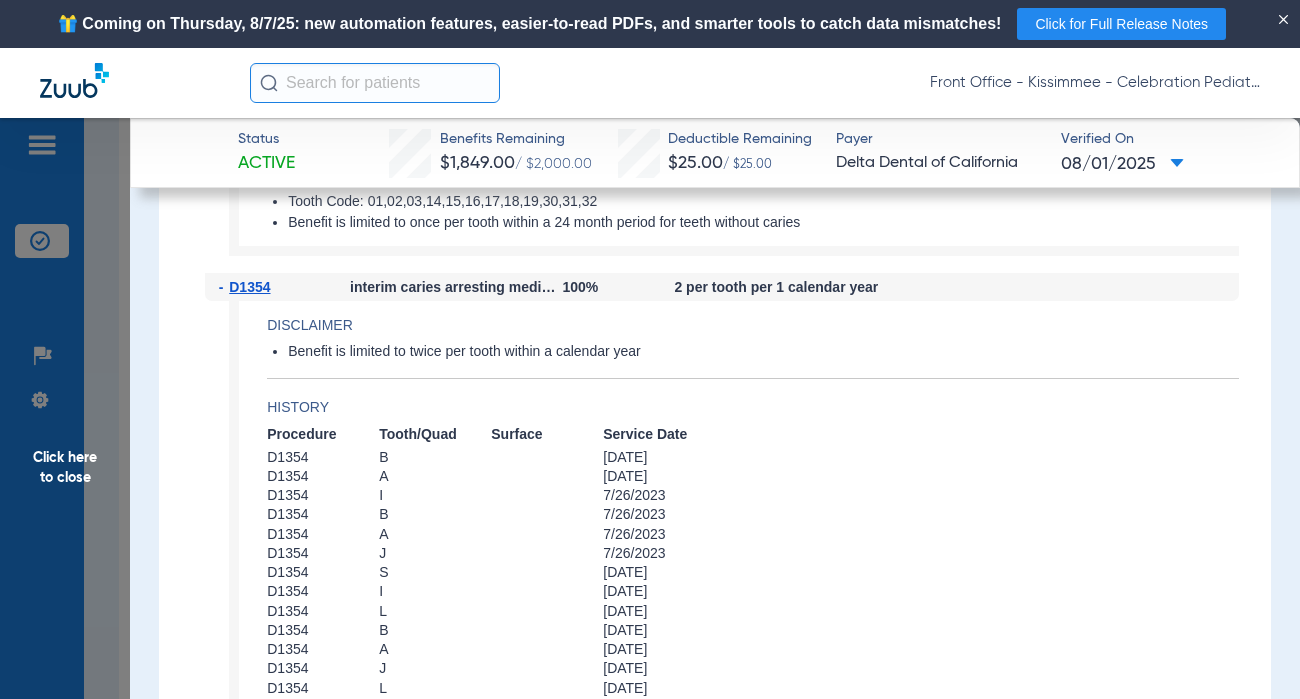 click on "Click here to close" 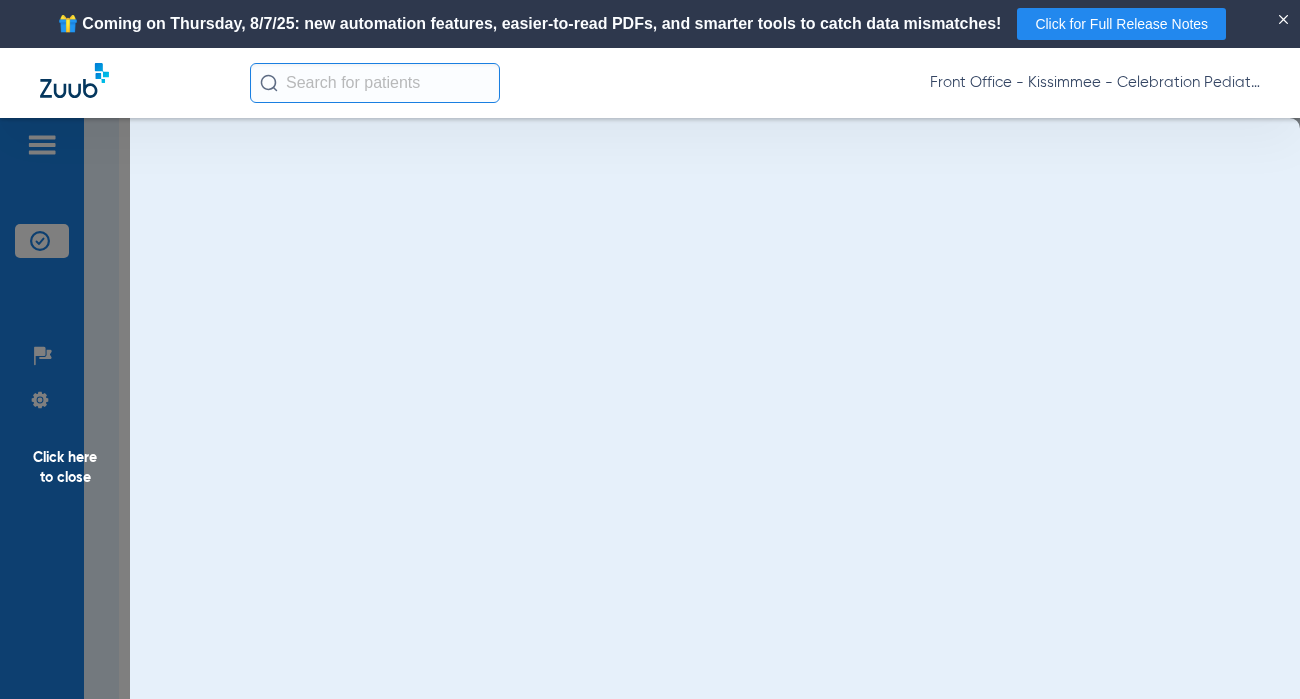 scroll, scrollTop: 0, scrollLeft: 0, axis: both 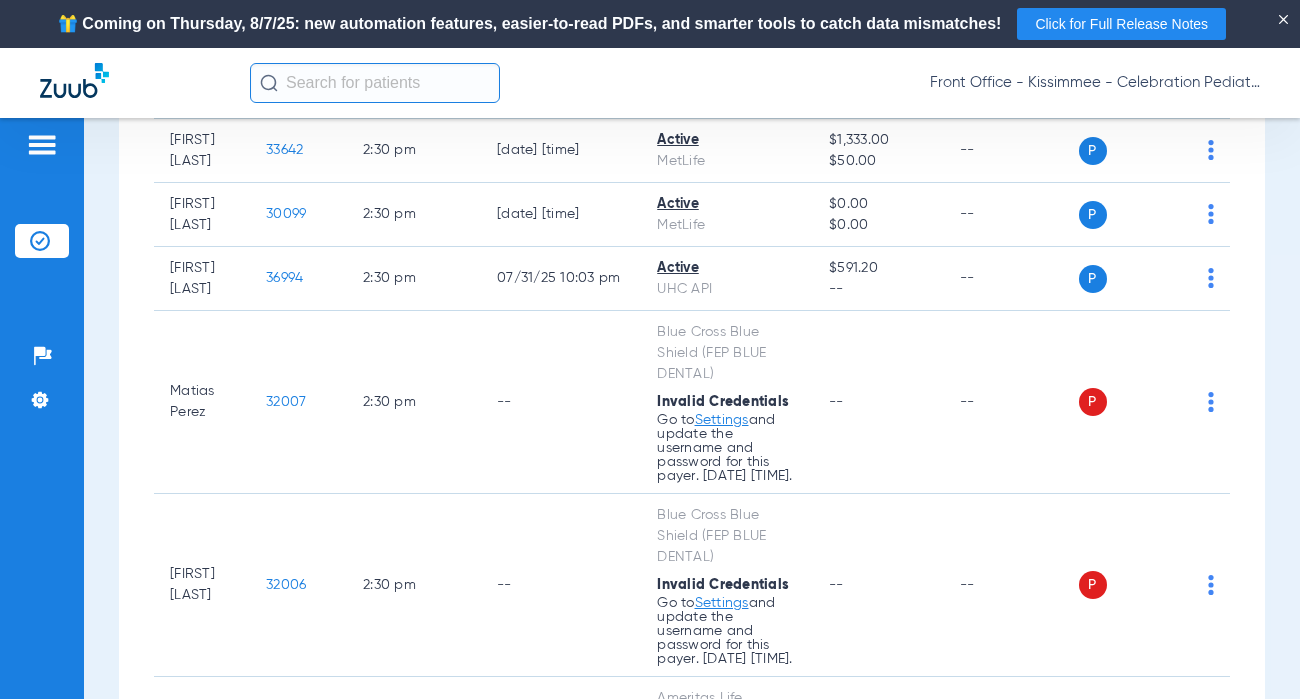 click on "2:00 PM" 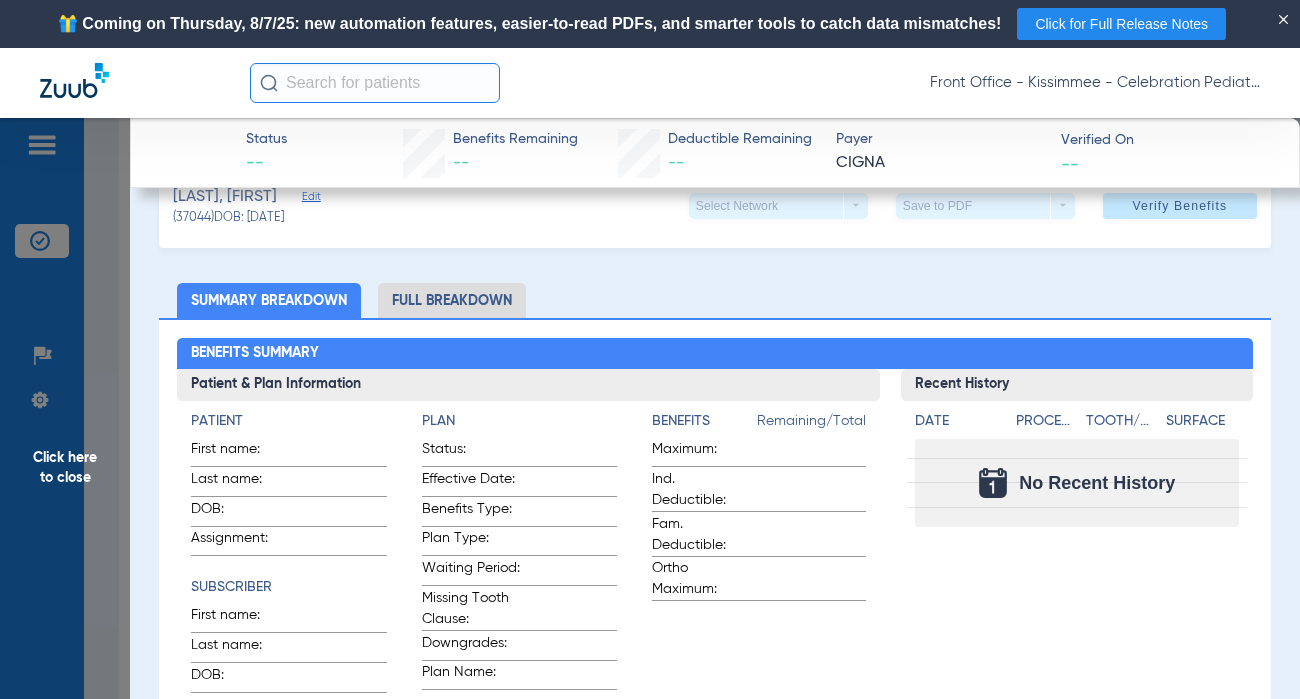 scroll, scrollTop: 100, scrollLeft: 0, axis: vertical 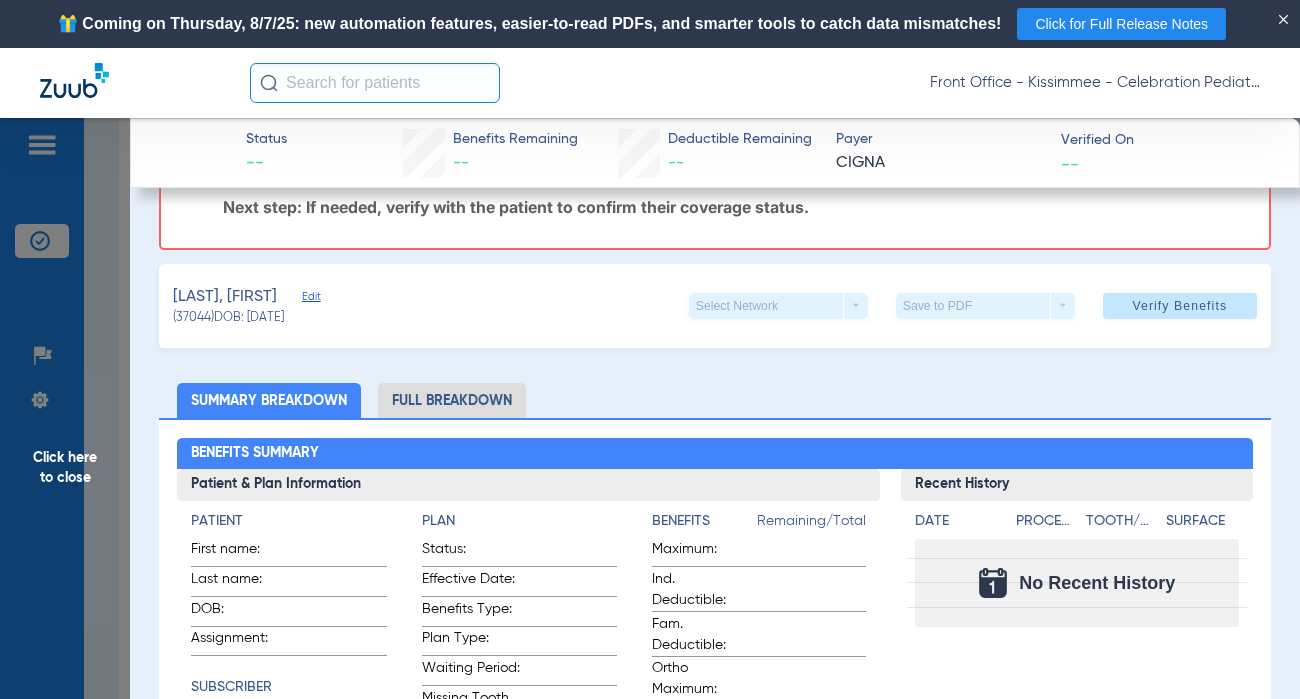 click on "Click here to close" 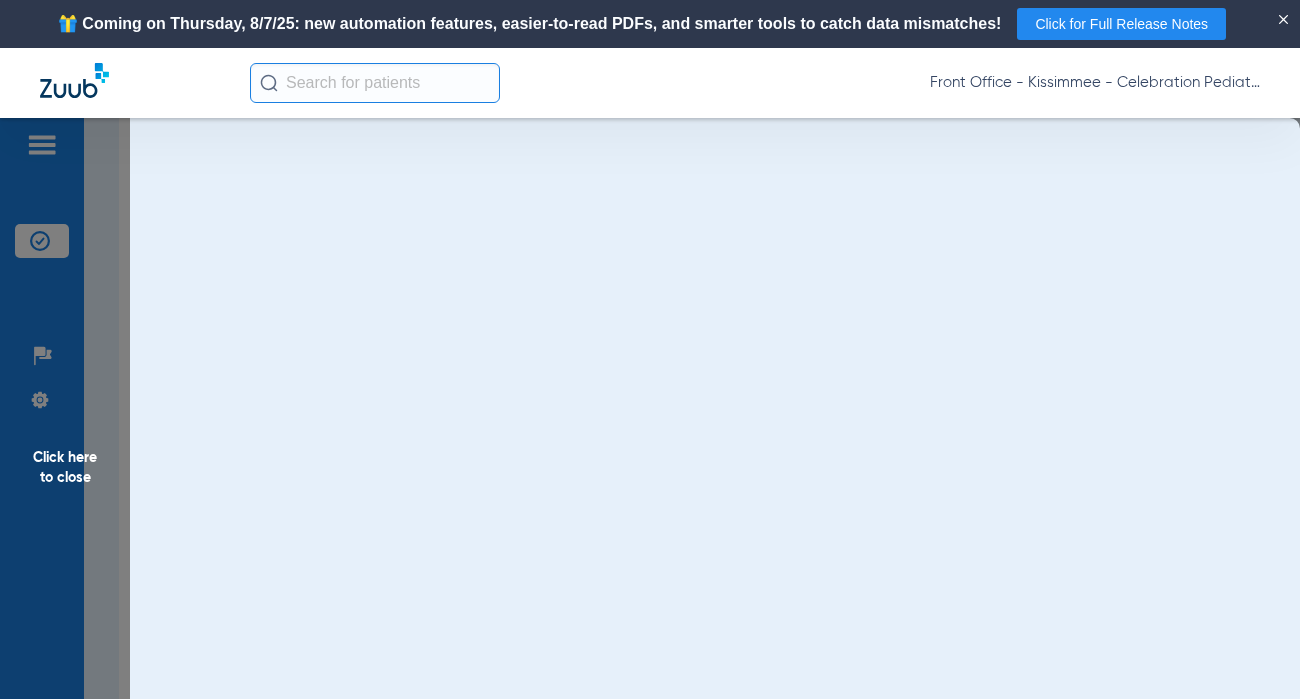 scroll, scrollTop: 0, scrollLeft: 0, axis: both 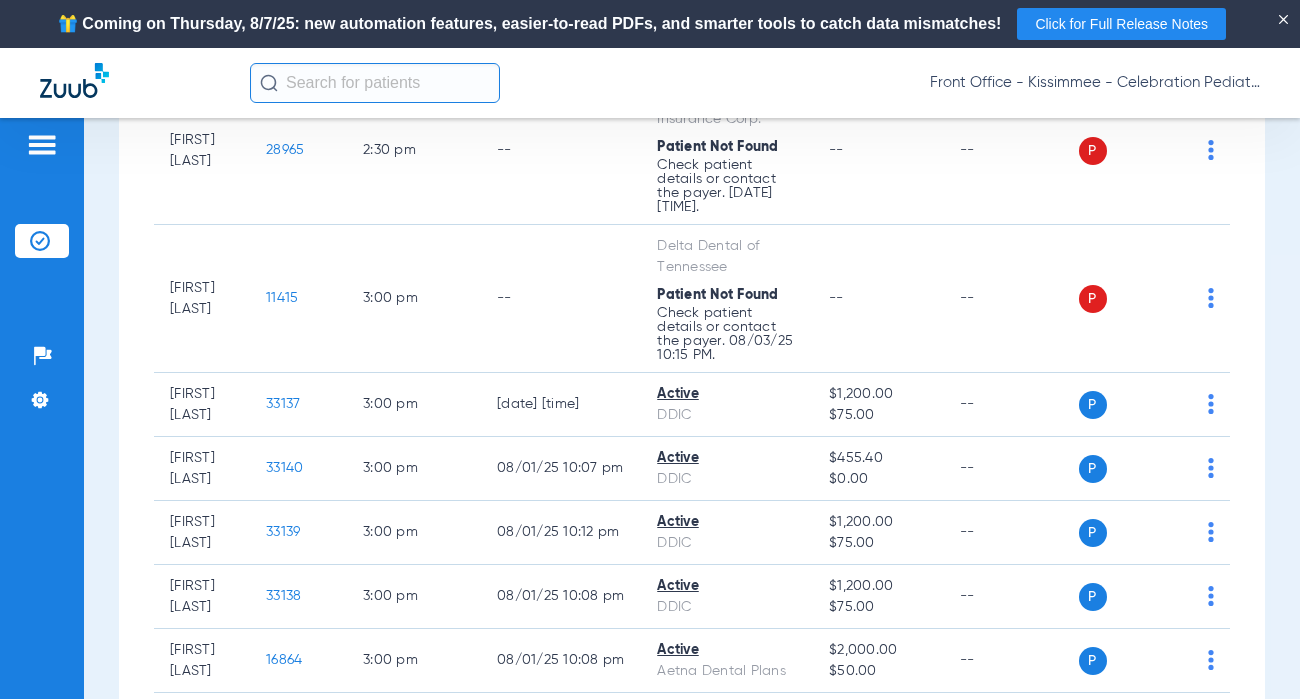 click on "2:30 PM" 